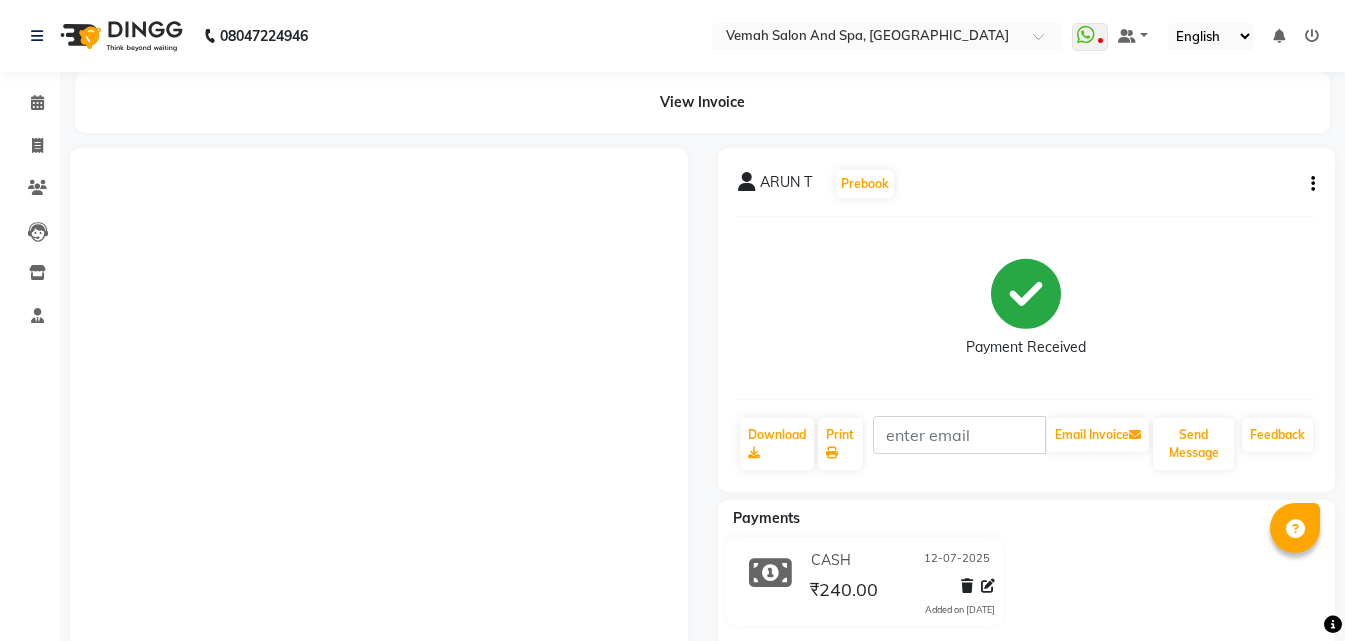 scroll, scrollTop: 151, scrollLeft: 0, axis: vertical 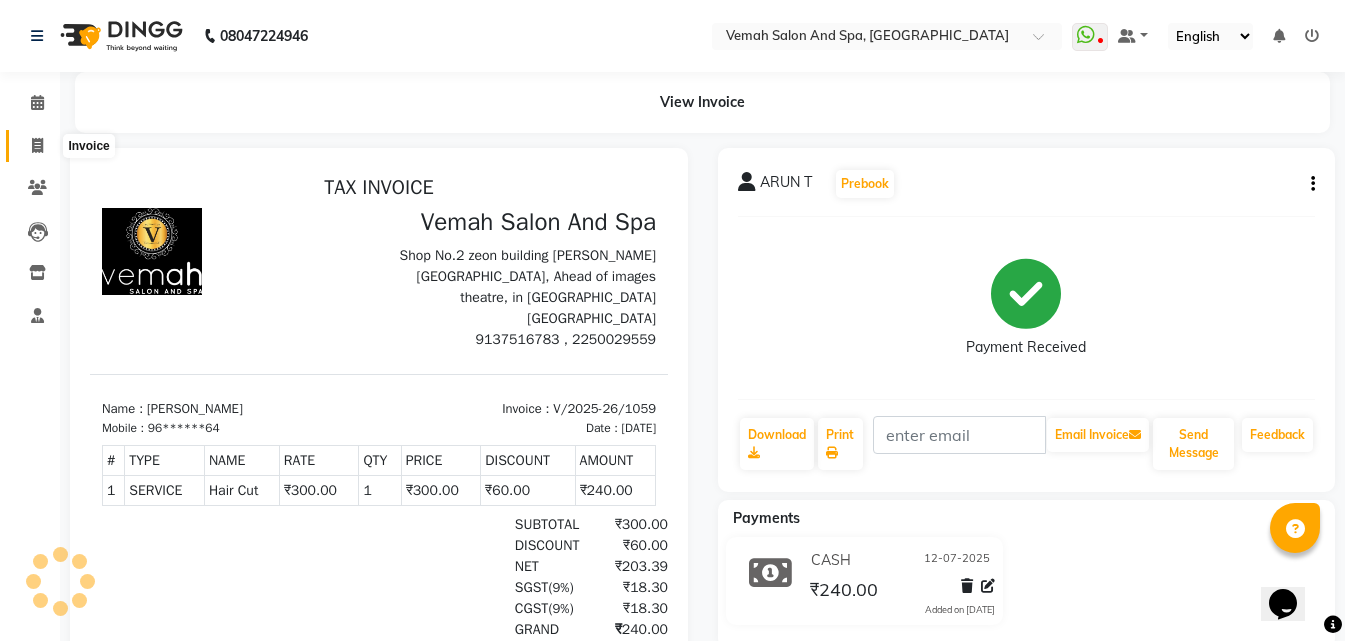 click 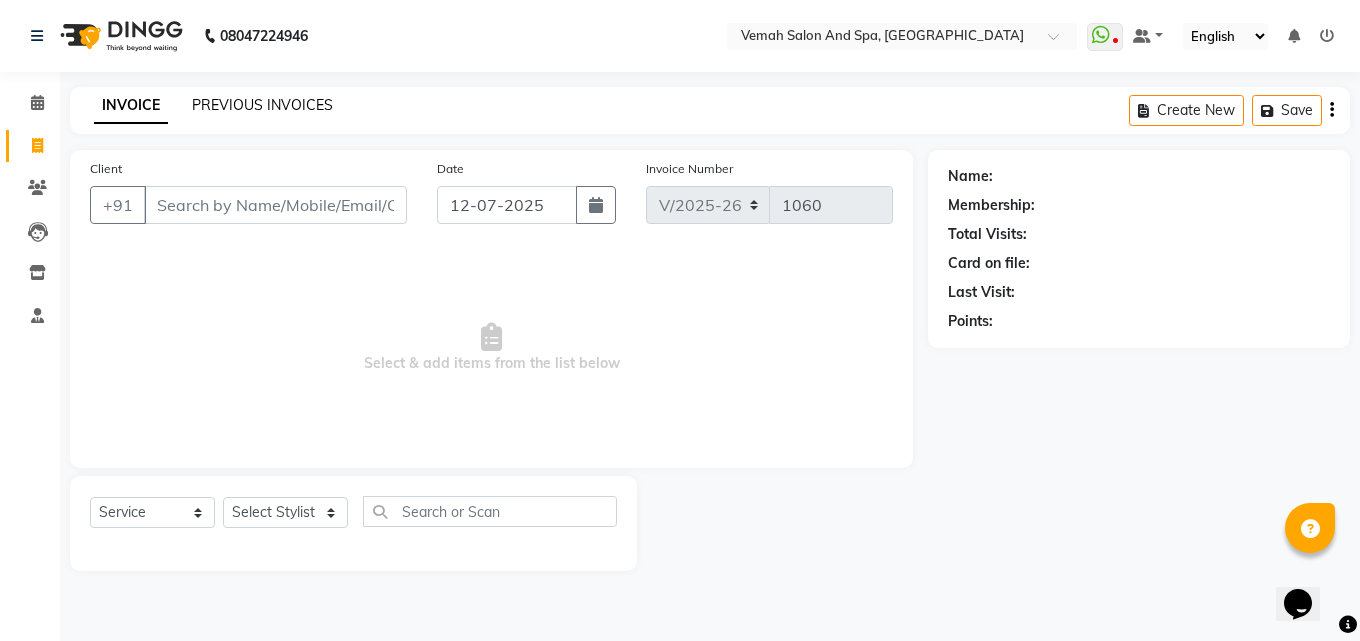 click on "PREVIOUS INVOICES" 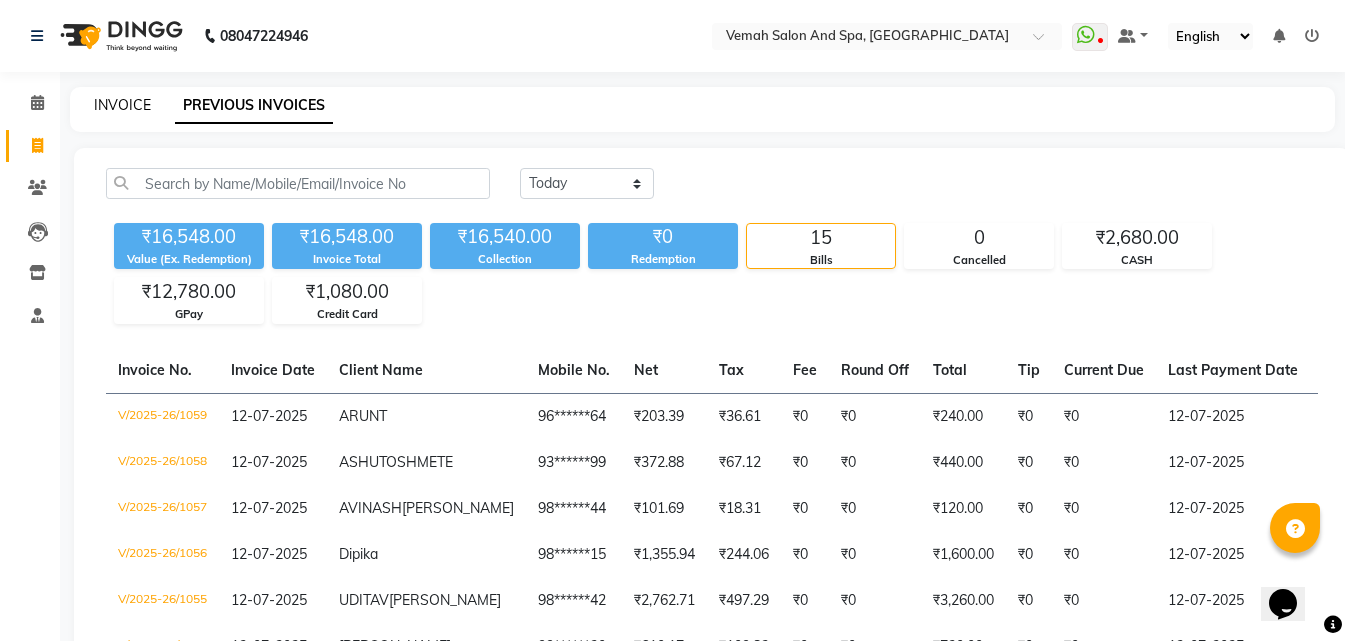 click on "INVOICE" 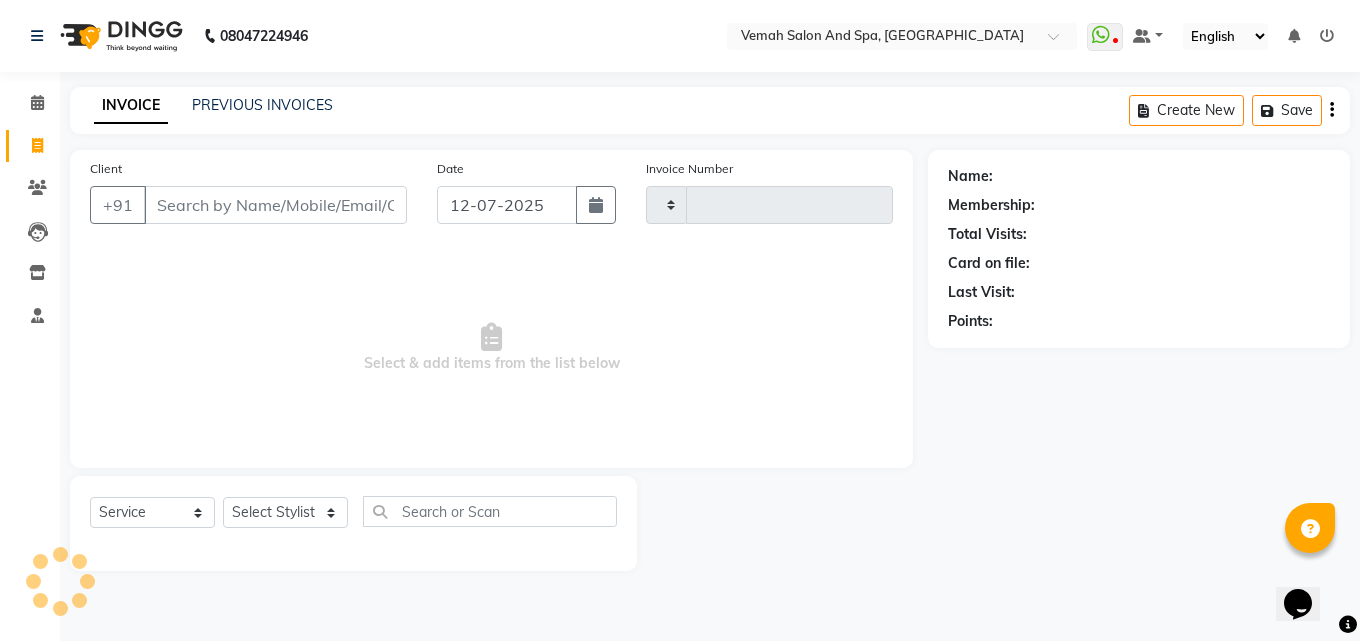 type on "1060" 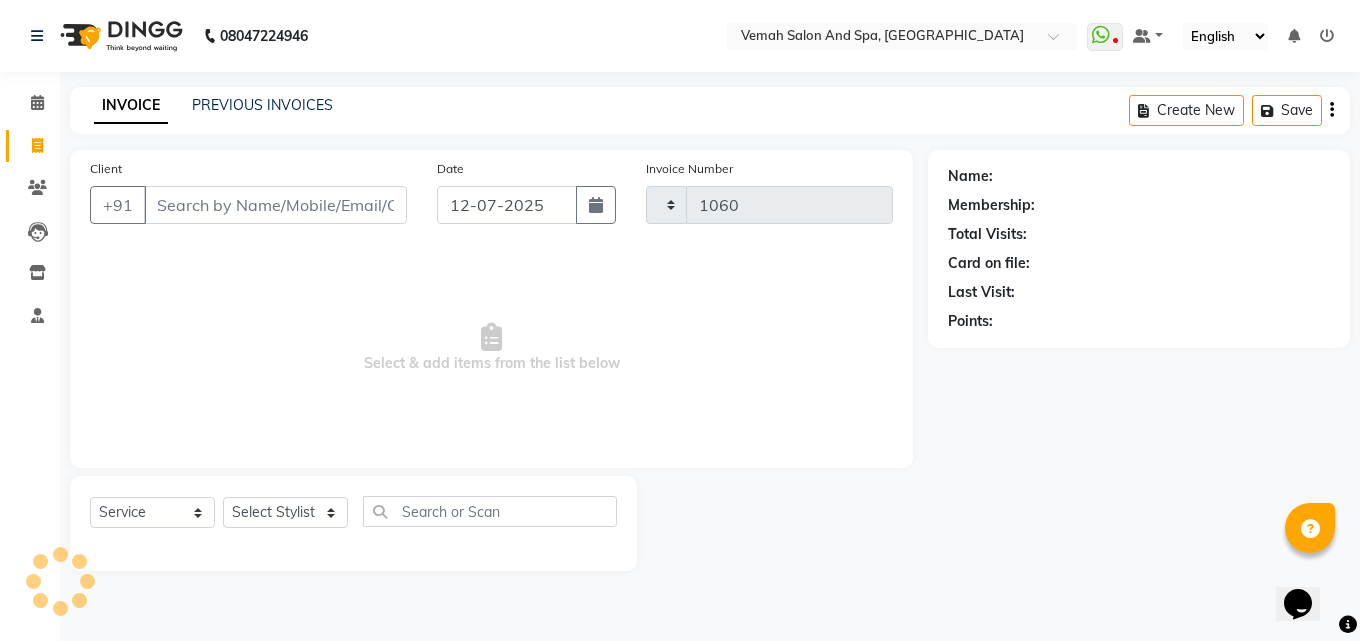 select on "7315" 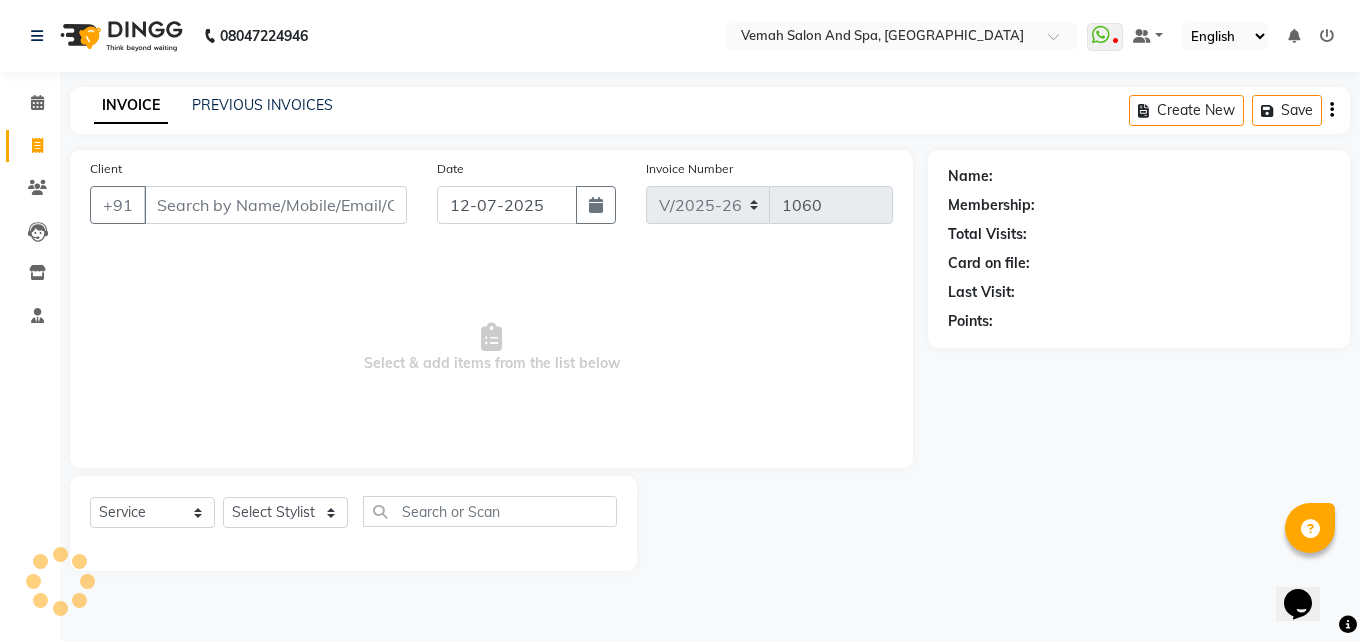 click on "Client" at bounding box center [275, 205] 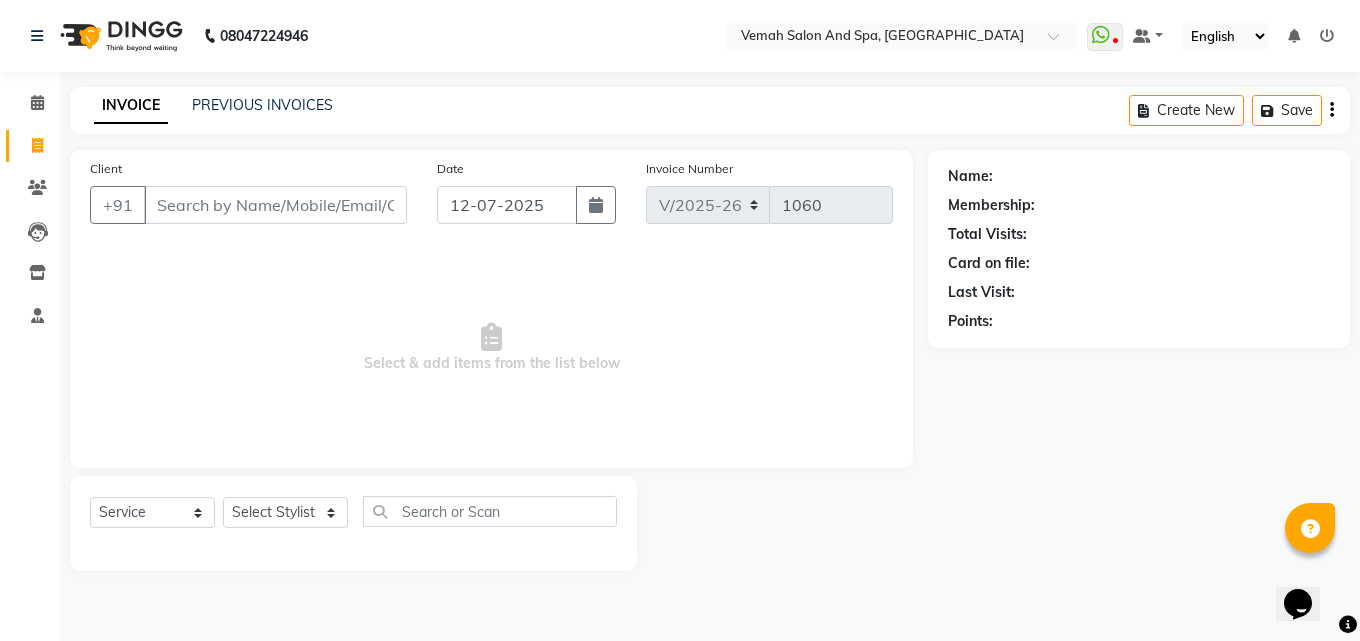 click on "Client" at bounding box center (275, 205) 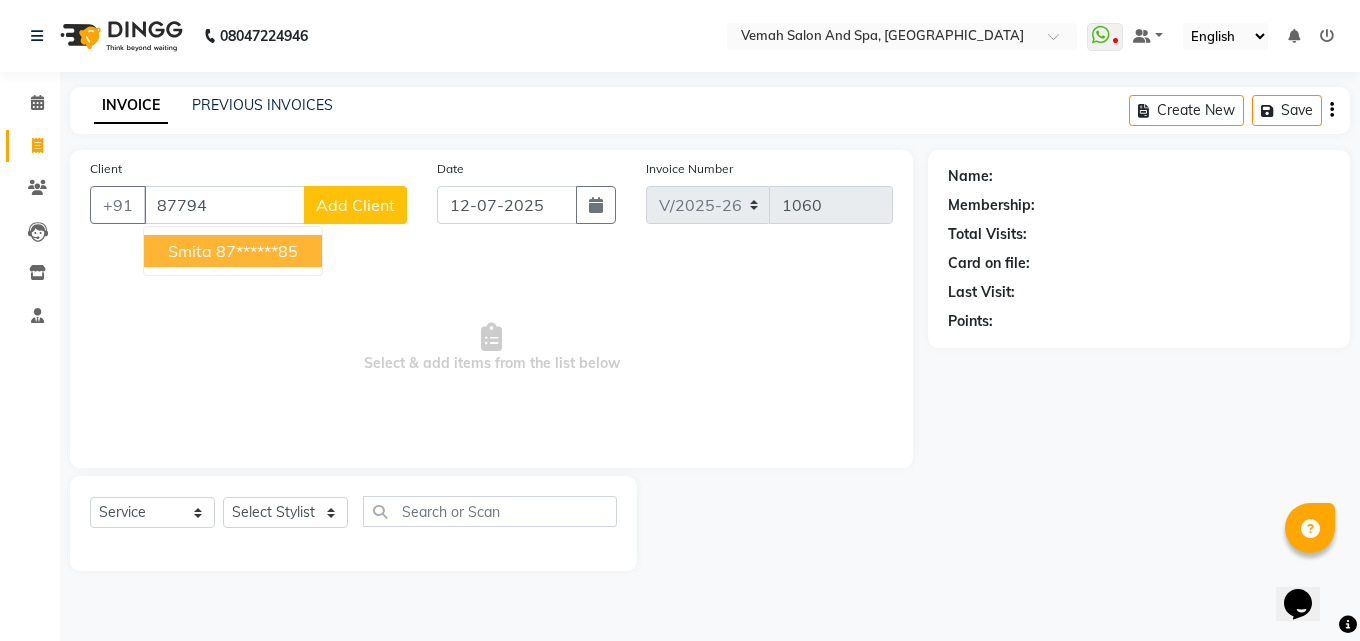 click on "87******85" at bounding box center [257, 251] 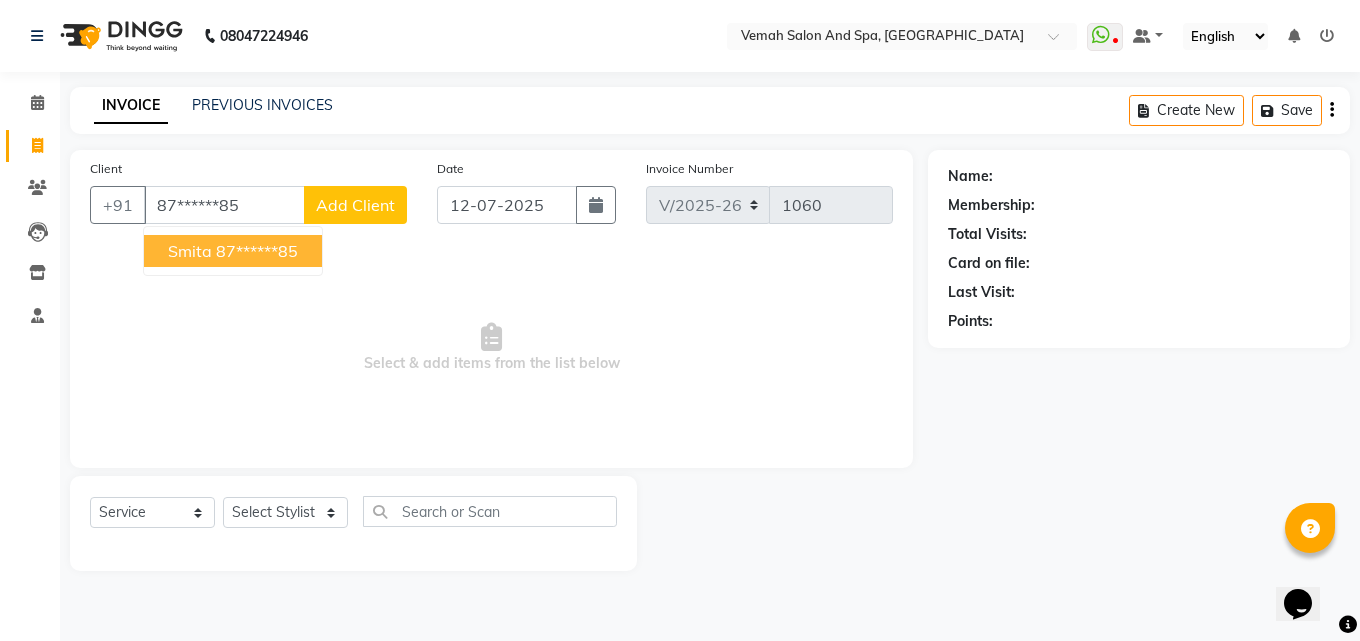 type on "87******85" 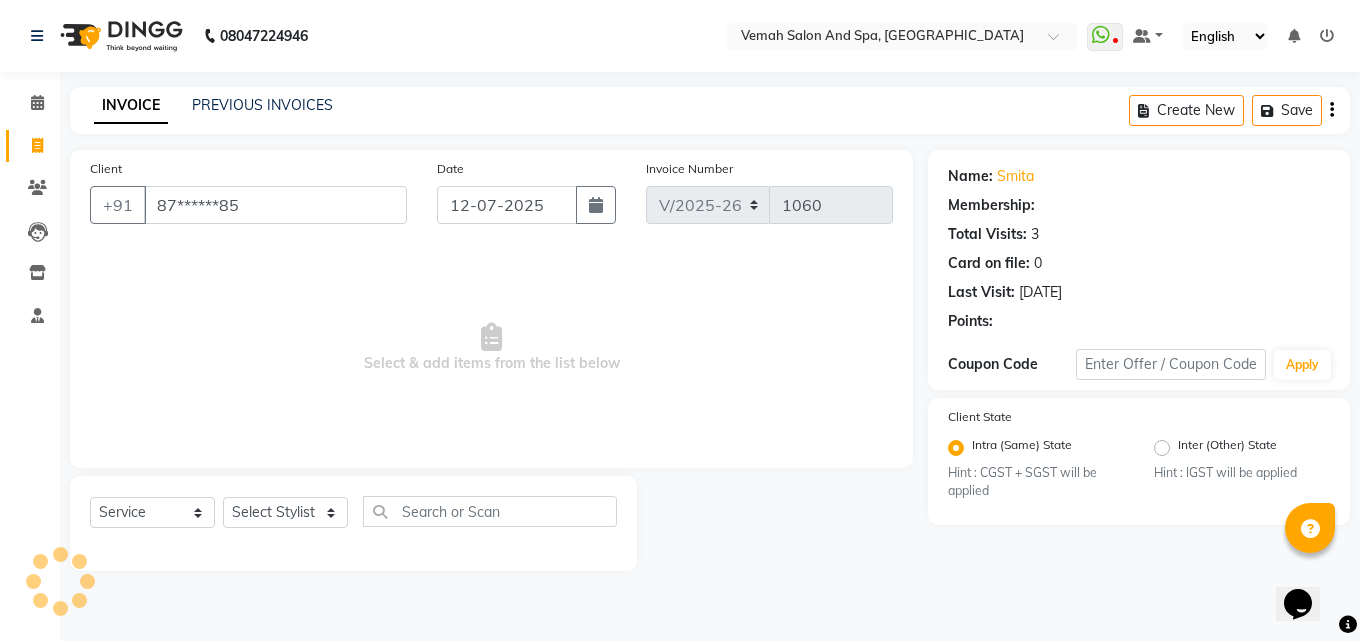 select on "1: Object" 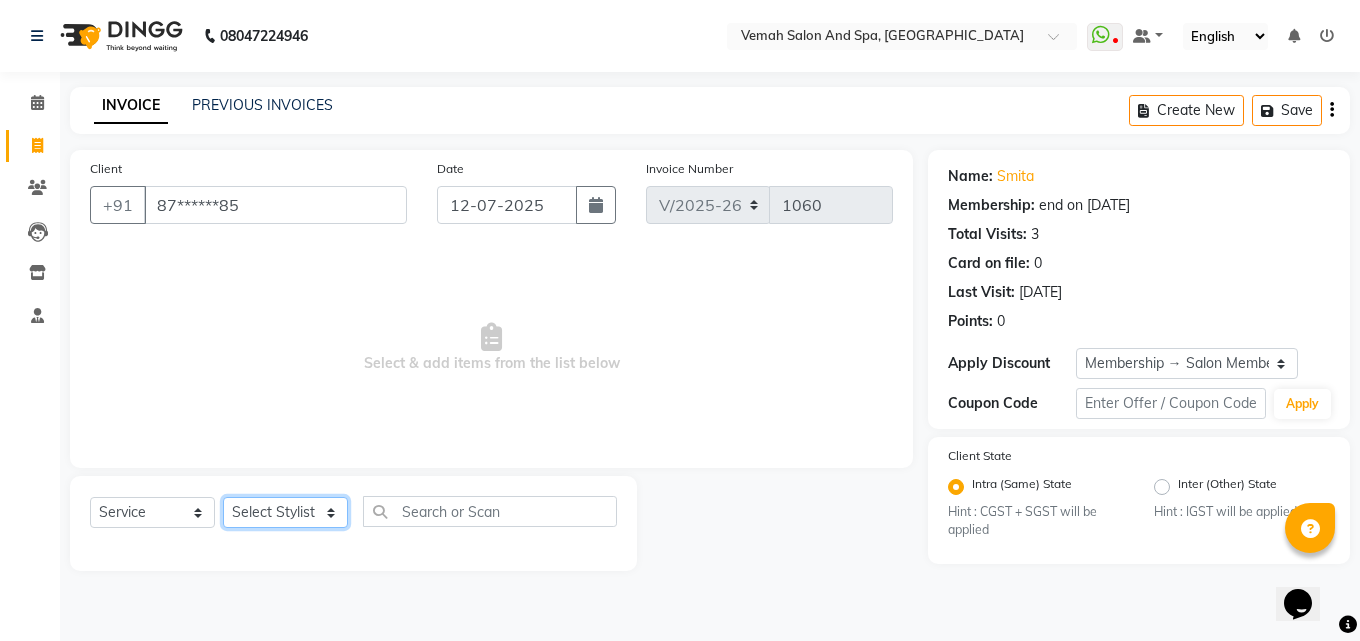 click on "Select Stylist Bhoomi Chahat [PERSON_NAME] Divya [PERSON_NAME] [PERSON_NAME] Salon Manager [PERSON_NAME] [PERSON_NAME]" 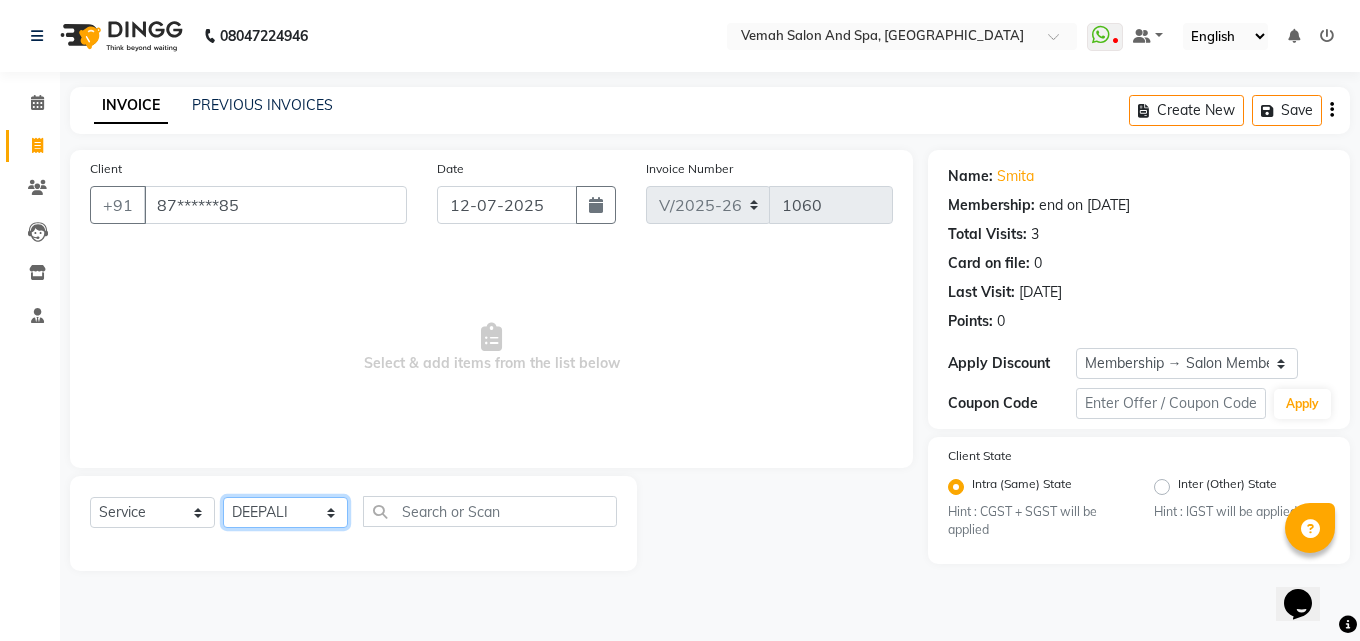 click on "Select Stylist Bhoomi Chahat [PERSON_NAME] Divya [PERSON_NAME] [PERSON_NAME] Salon Manager [PERSON_NAME] [PERSON_NAME]" 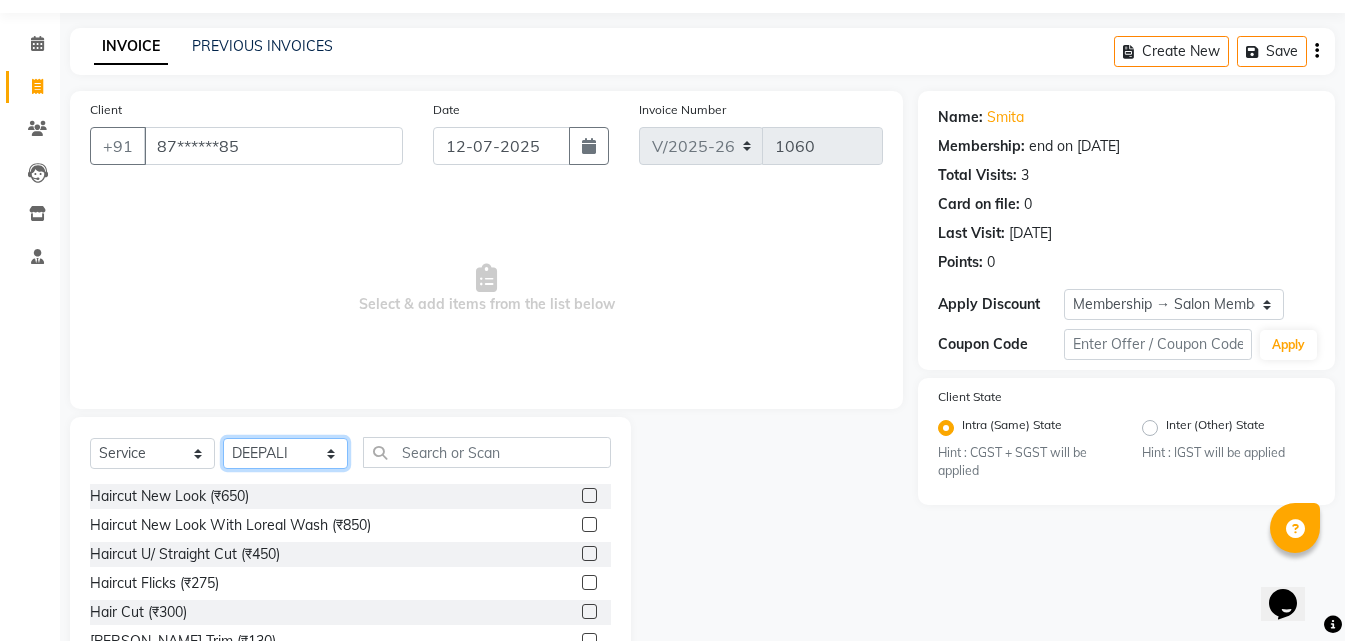 scroll, scrollTop: 160, scrollLeft: 0, axis: vertical 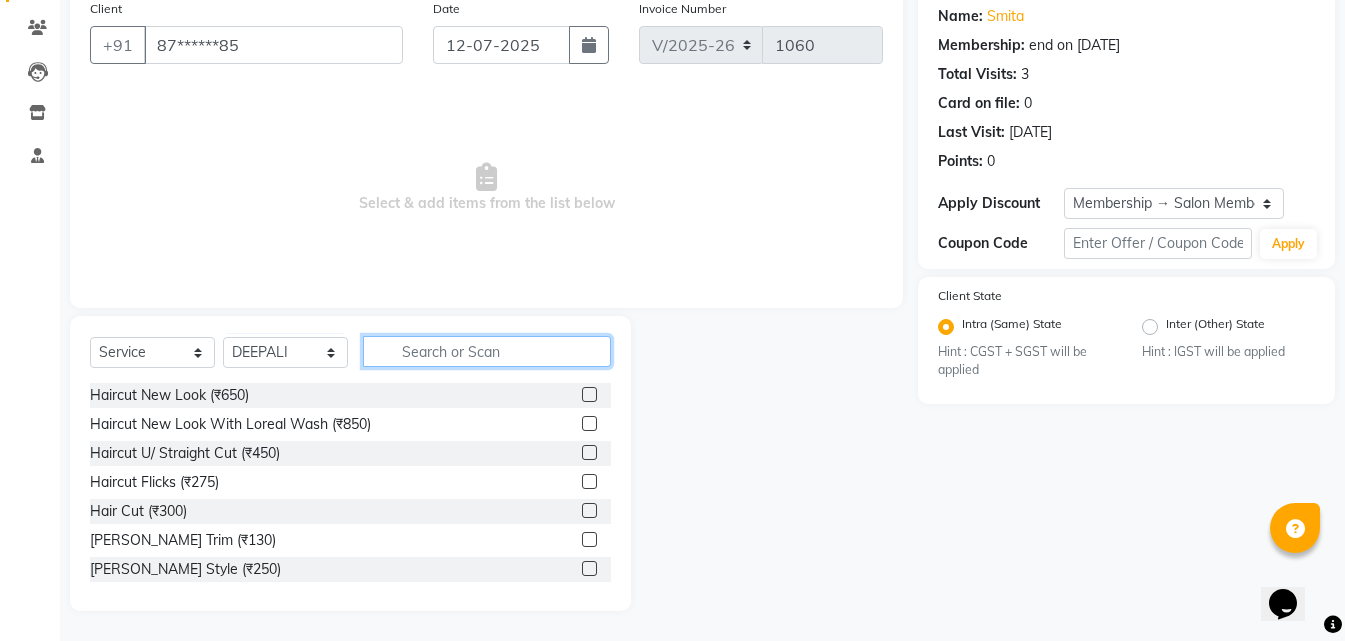 drag, startPoint x: 409, startPoint y: 345, endPoint x: 382, endPoint y: 355, distance: 28.79236 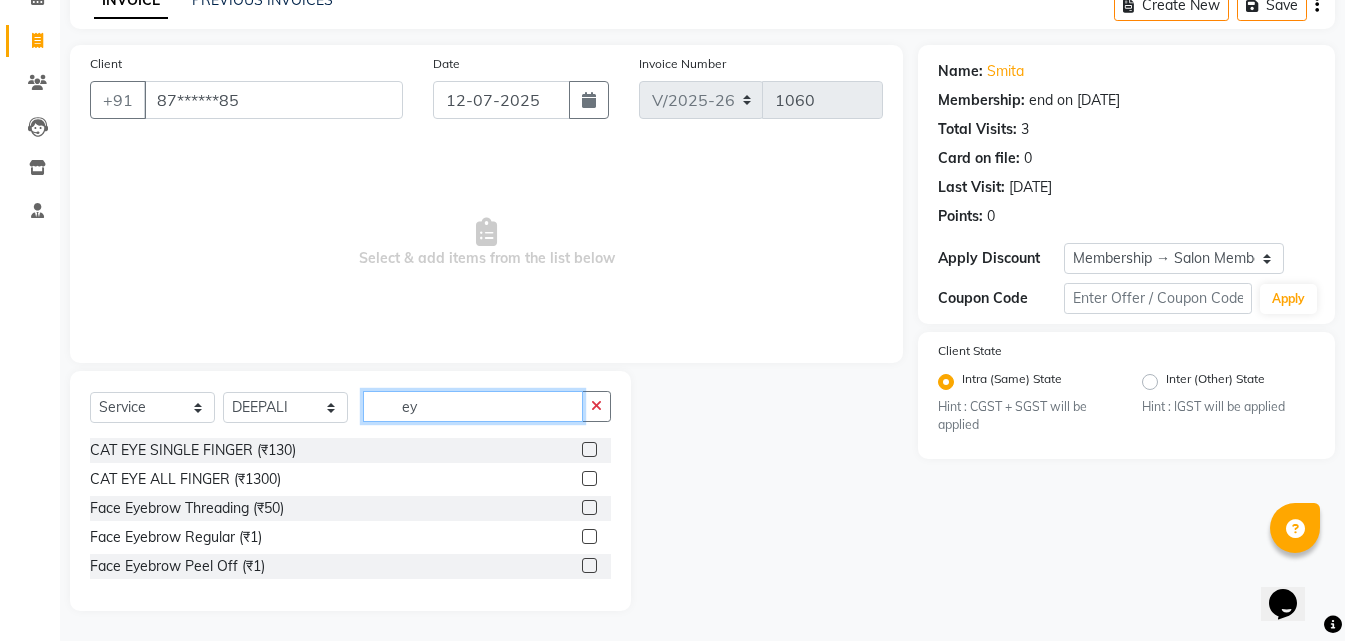 scroll, scrollTop: 105, scrollLeft: 0, axis: vertical 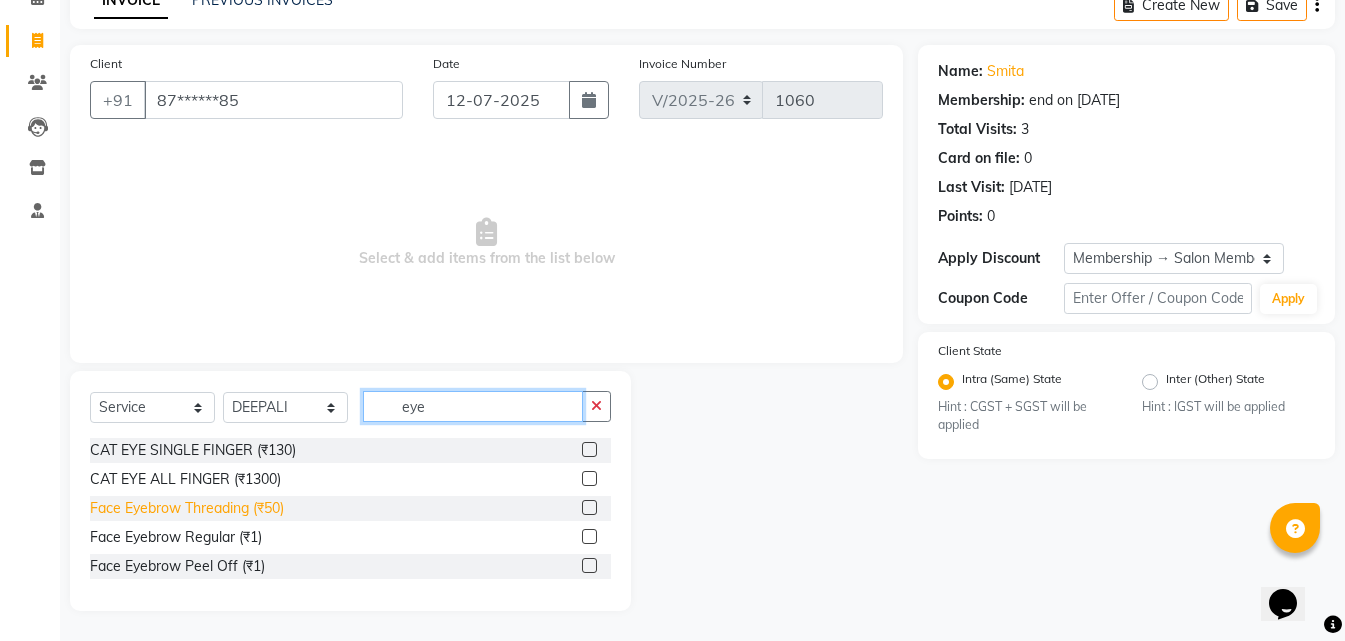 type on "eye" 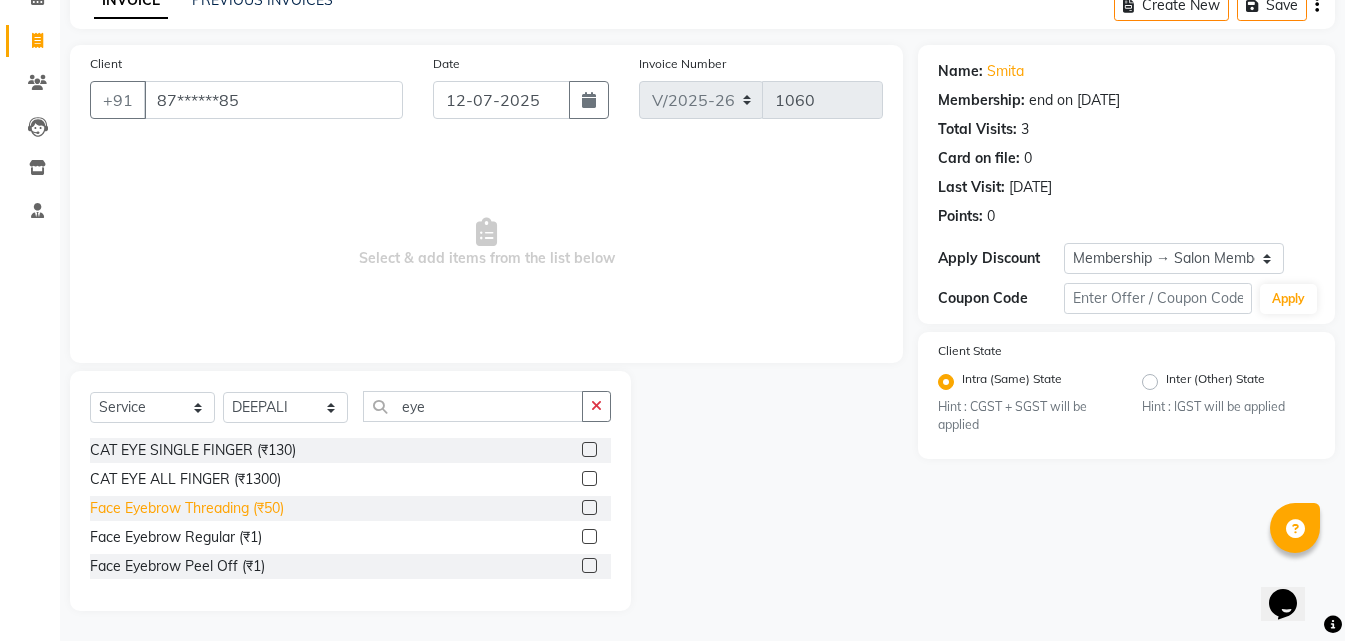 click on "Face Eyebrow Threading (₹50)" 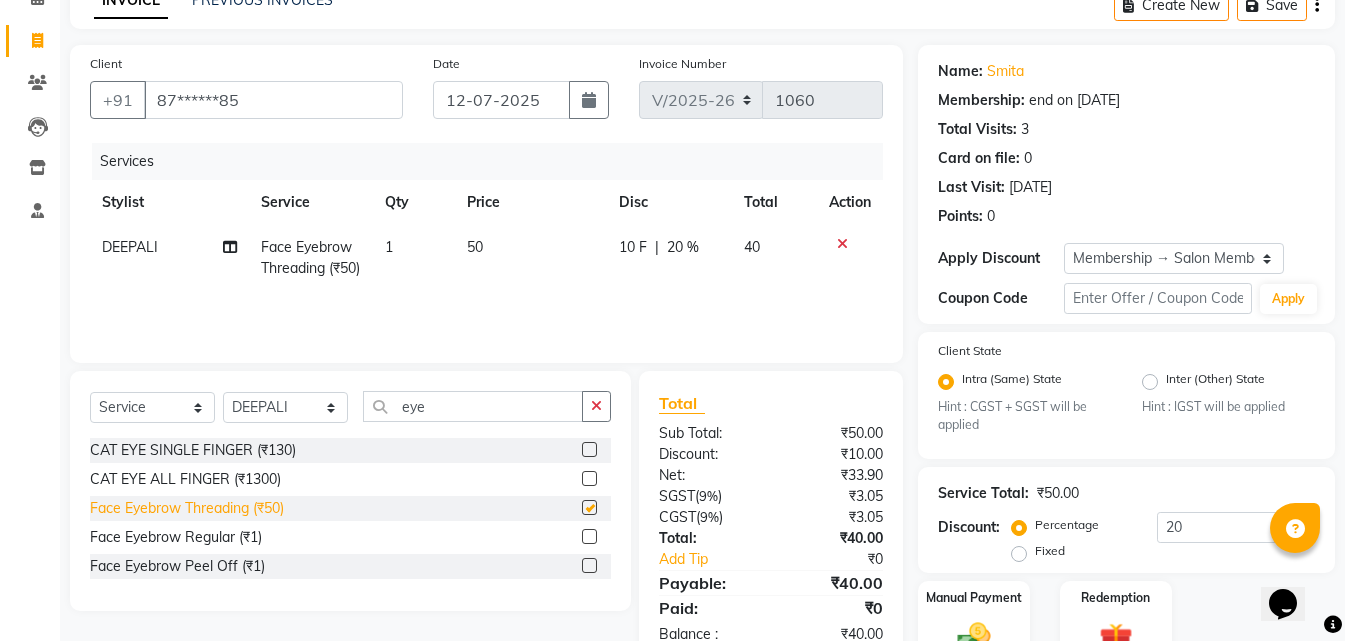 checkbox on "false" 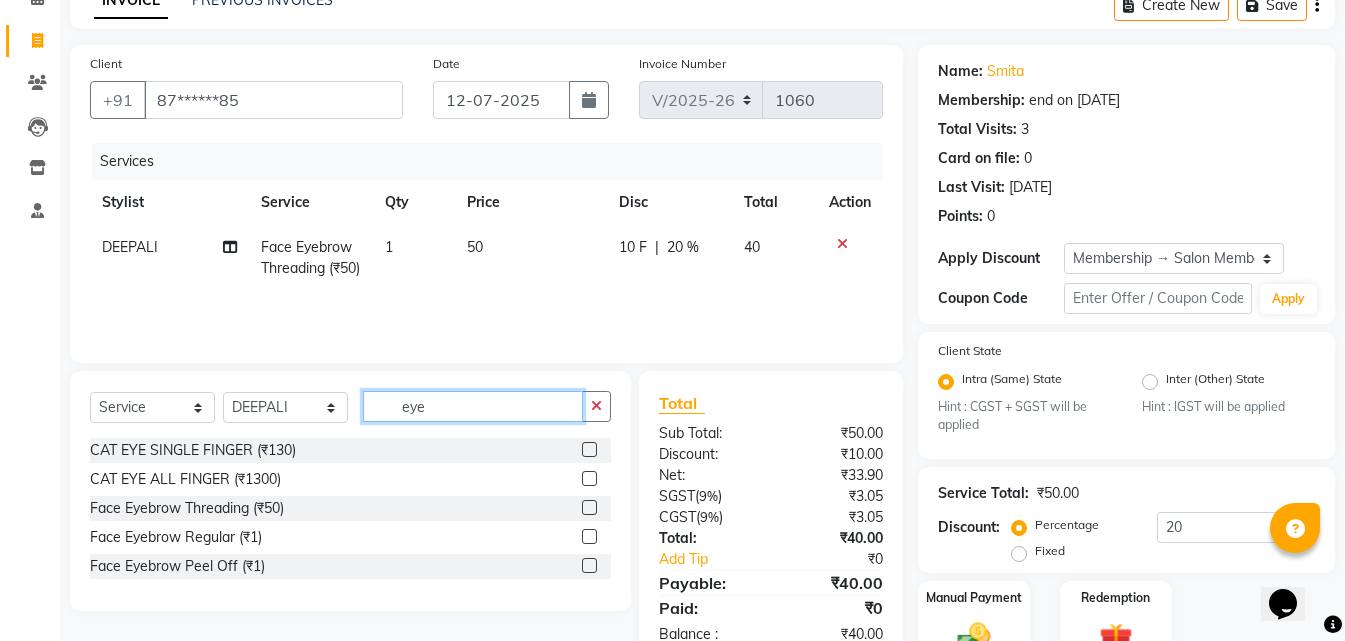drag, startPoint x: 442, startPoint y: 405, endPoint x: 161, endPoint y: 428, distance: 281.9397 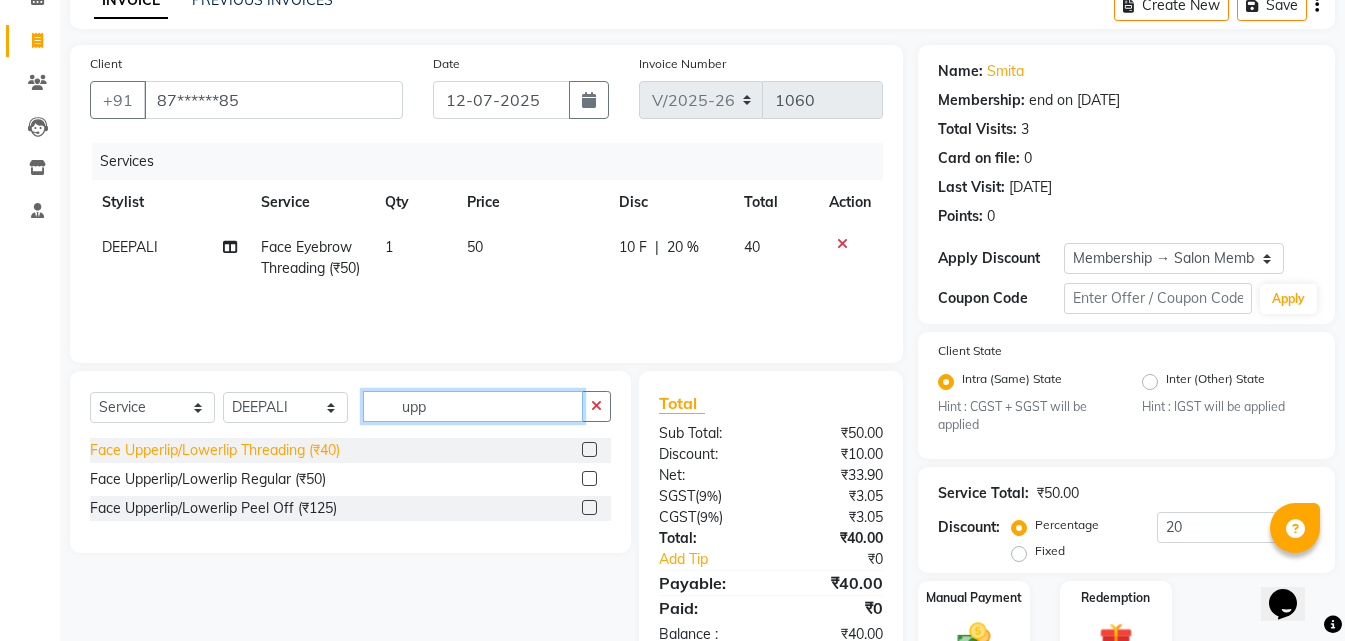type on "upp" 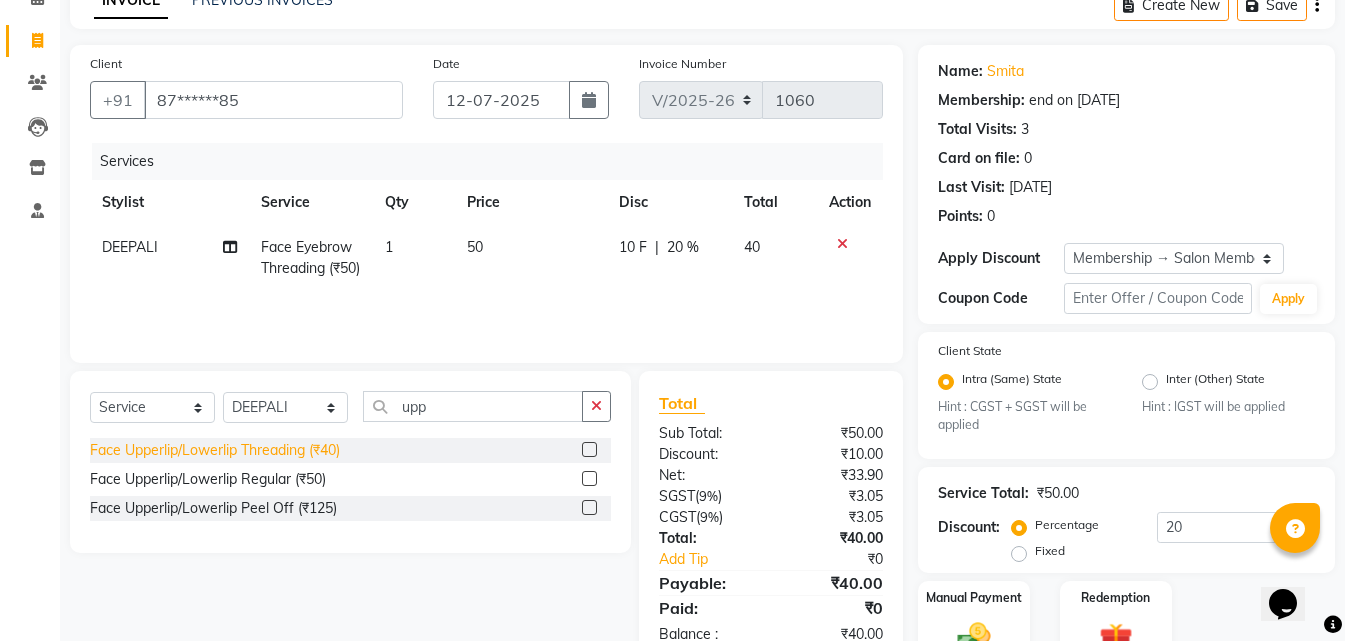 click on "Face Upperlip/Lowerlip Threading (₹40)" 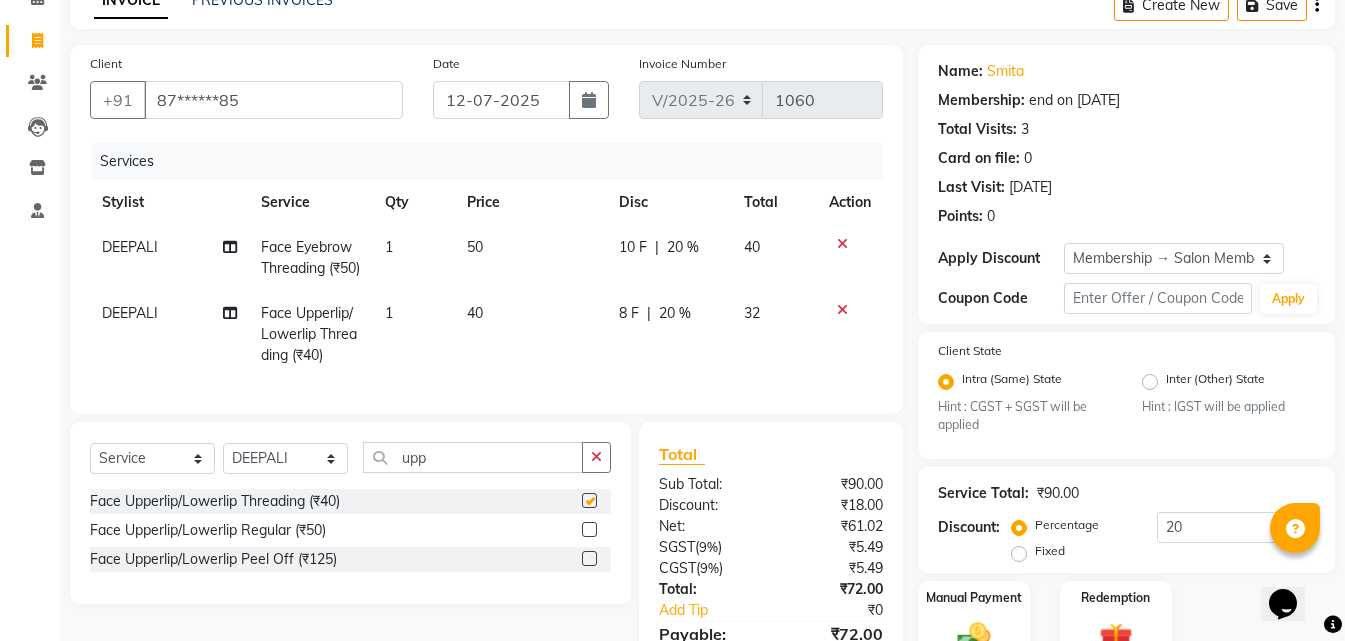 checkbox on "false" 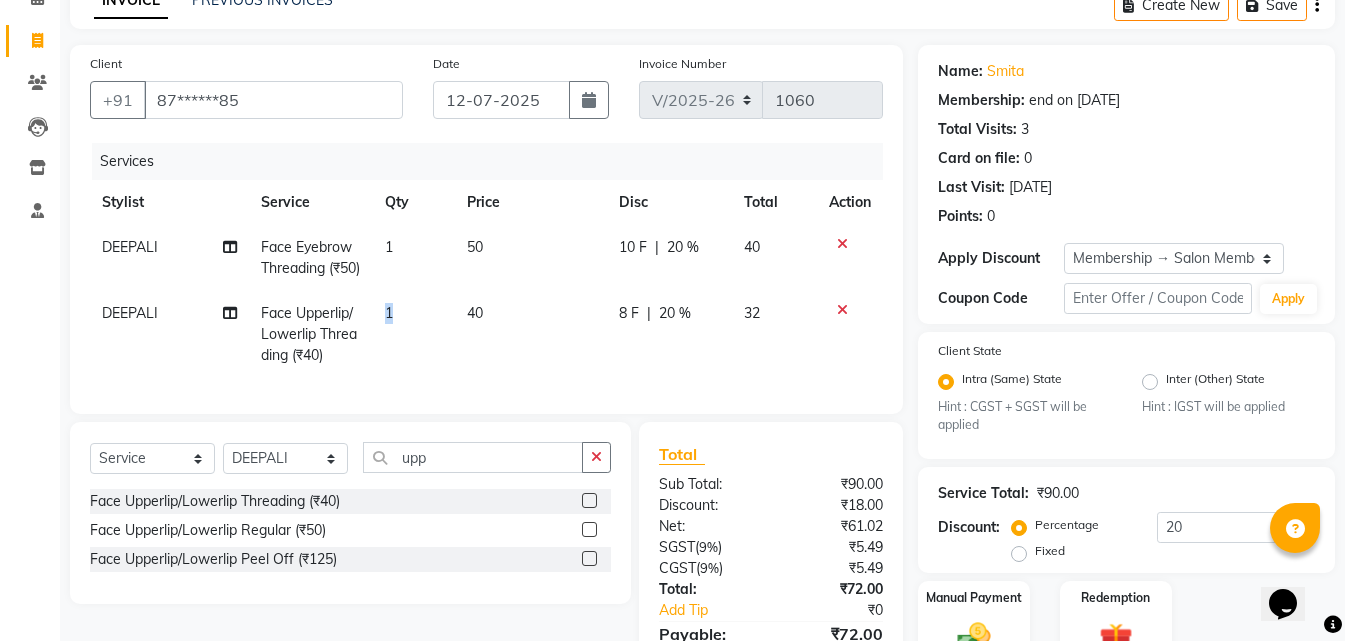 click on "1" 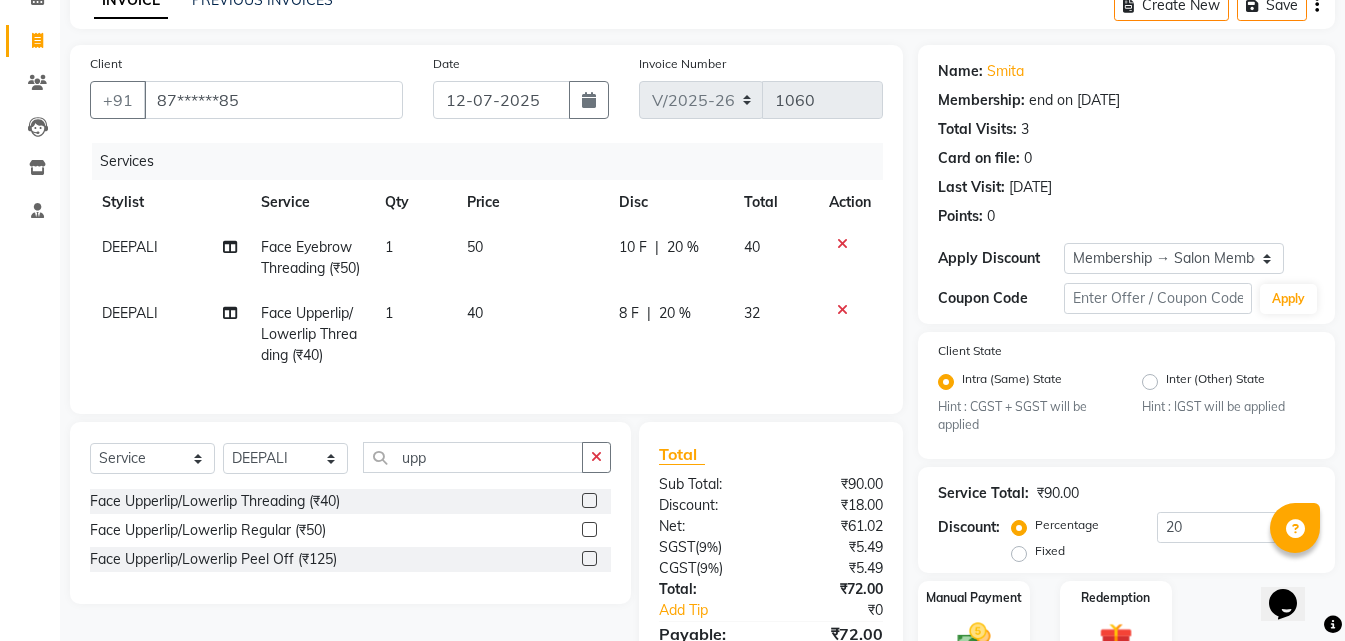 select on "66107" 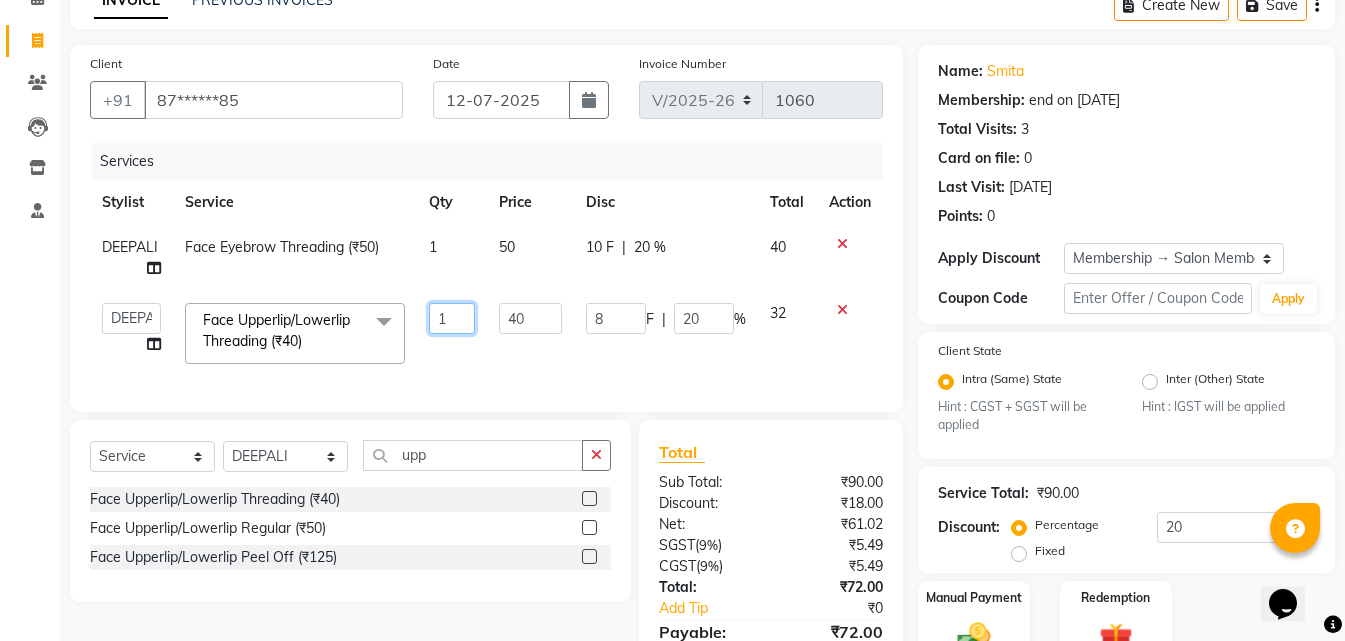 drag, startPoint x: 462, startPoint y: 315, endPoint x: 406, endPoint y: 335, distance: 59.464275 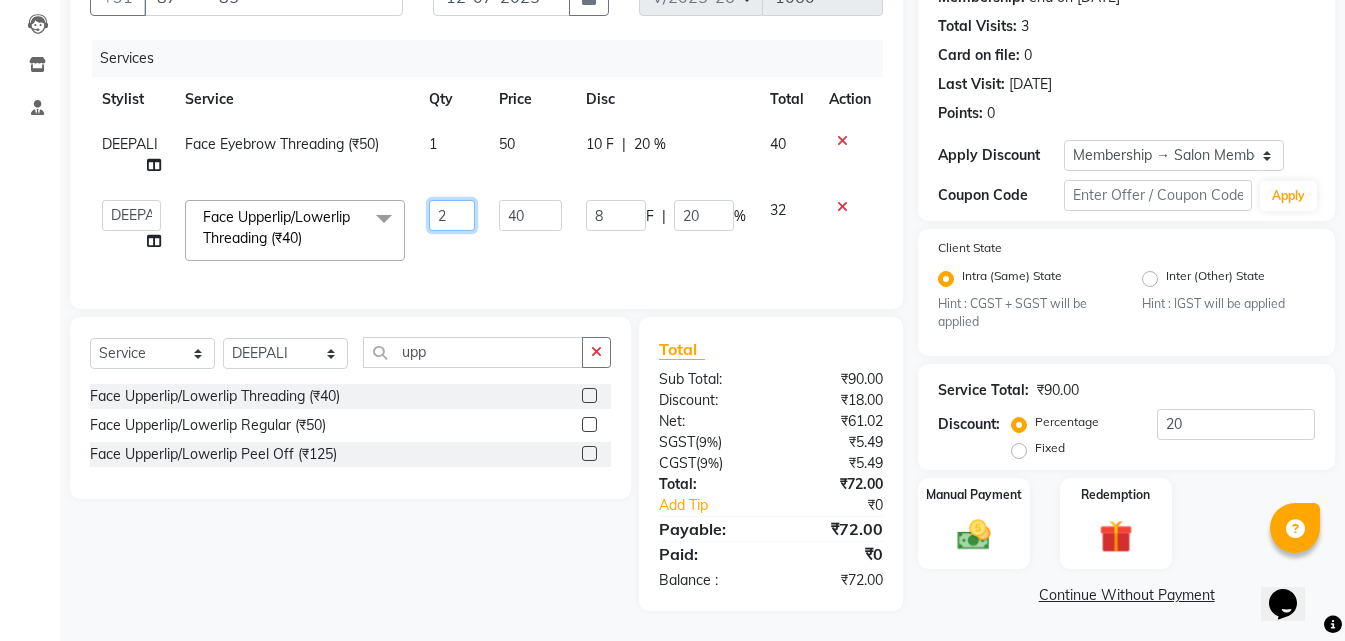 scroll, scrollTop: 223, scrollLeft: 0, axis: vertical 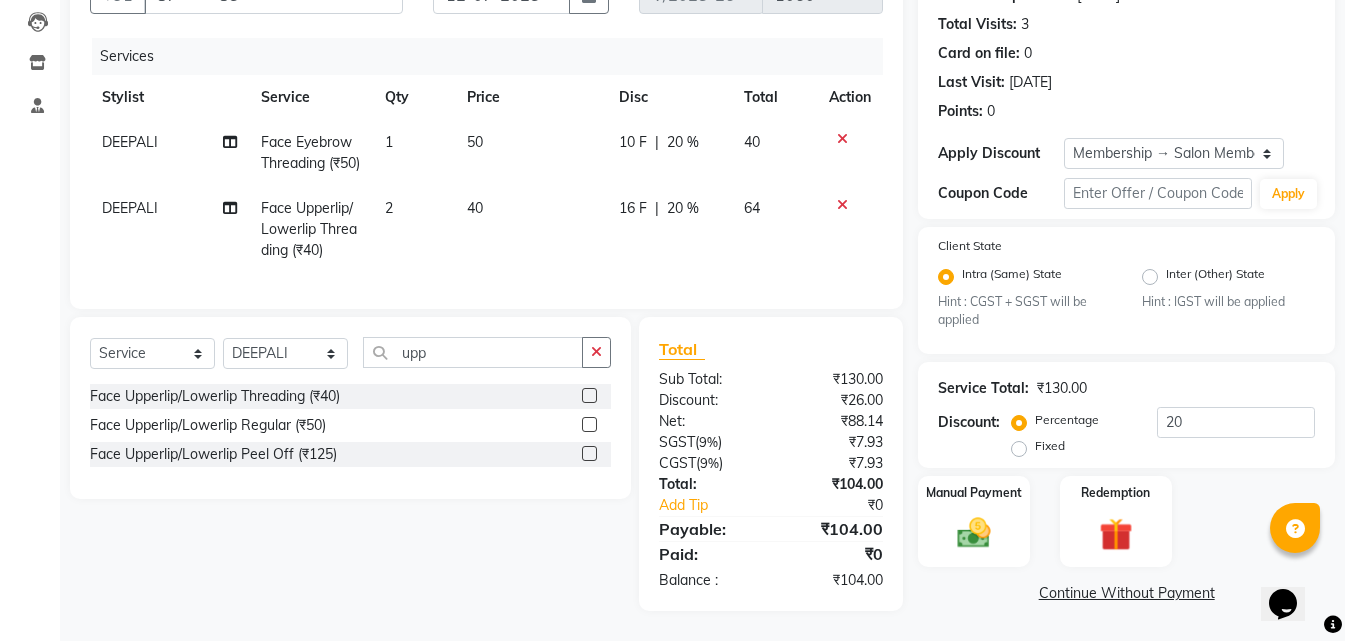 click on "Face Upperlip/Lowerlip Threading (₹40)  Face Upperlip/Lowerlip Regular (₹50)  Face Upperlip/Lowerlip Peel Off (₹125)" 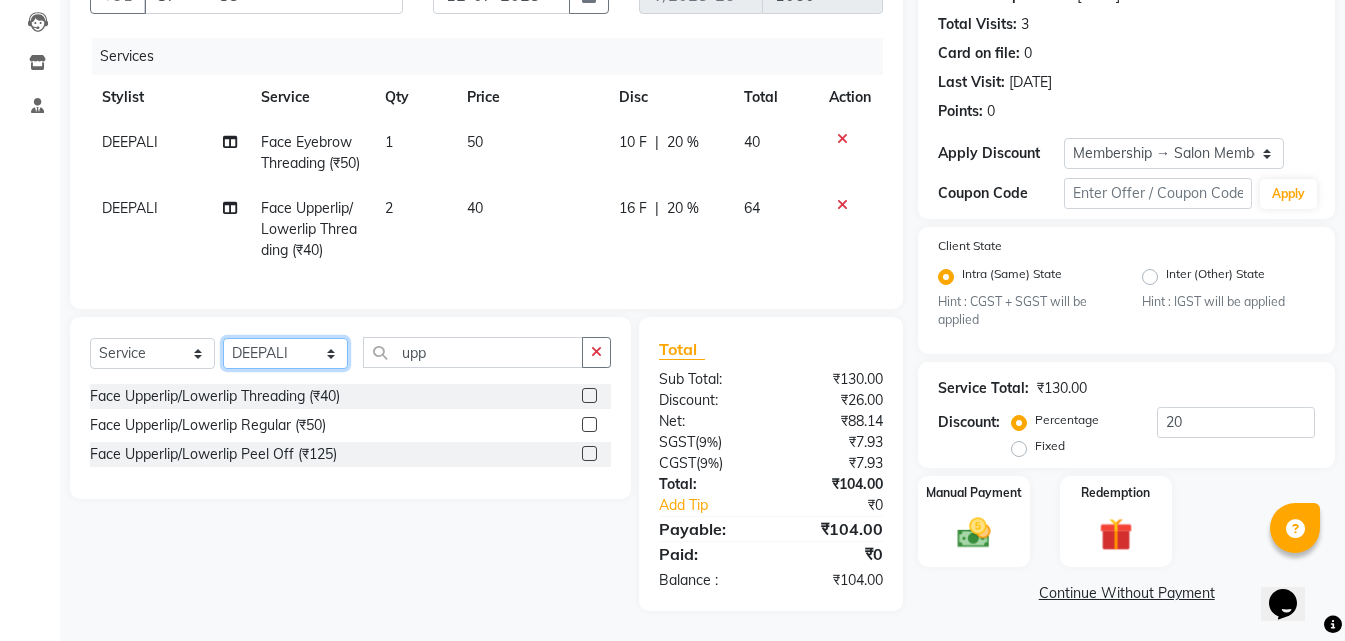 click on "Select Stylist Bhoomi Chahat [PERSON_NAME] Divya [PERSON_NAME] [PERSON_NAME] Salon Manager [PERSON_NAME] [PERSON_NAME]" 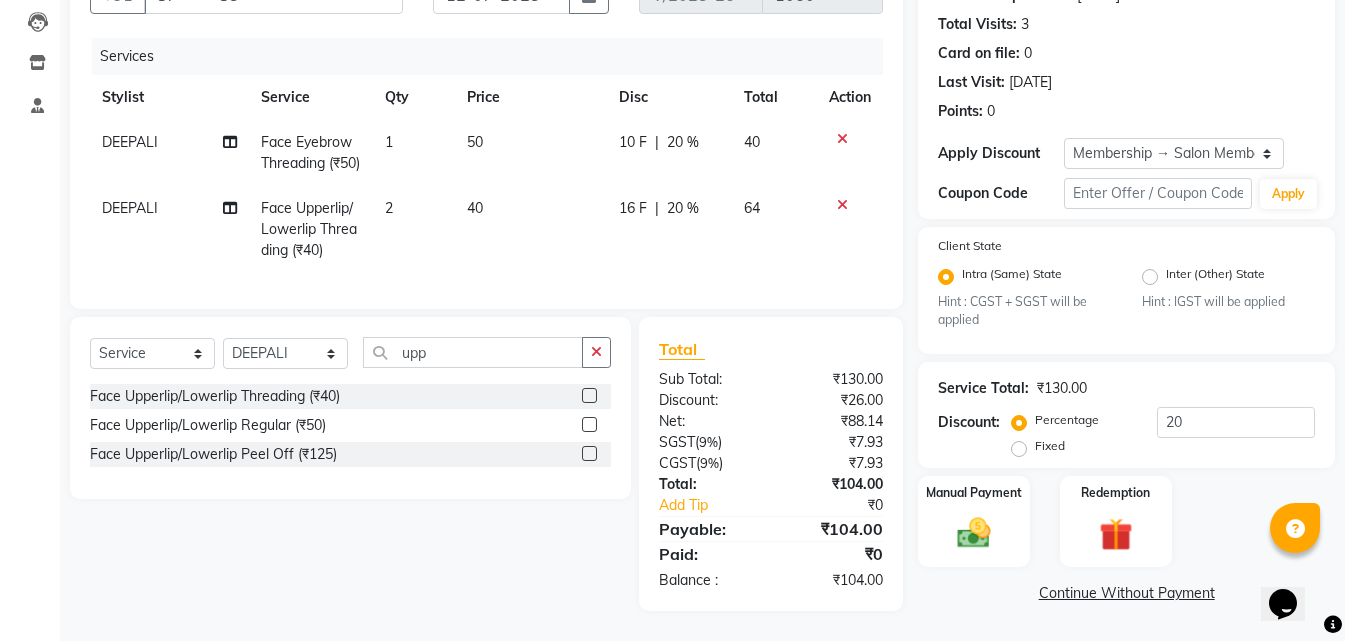 click on "Select  Service  Product  Membership  Package Voucher Prepaid Gift Card  Select Stylist Bhoomi Chahat [PERSON_NAME] Divya [PERSON_NAME] [PERSON_NAME] Salon Manager [PERSON_NAME] Shebaz [PERSON_NAME] upp Face Upperlip/Lowerlip Threading (₹40)  Face Upperlip/Lowerlip Regular (₹50)  Face Upperlip/Lowerlip Peel Off (₹125)" 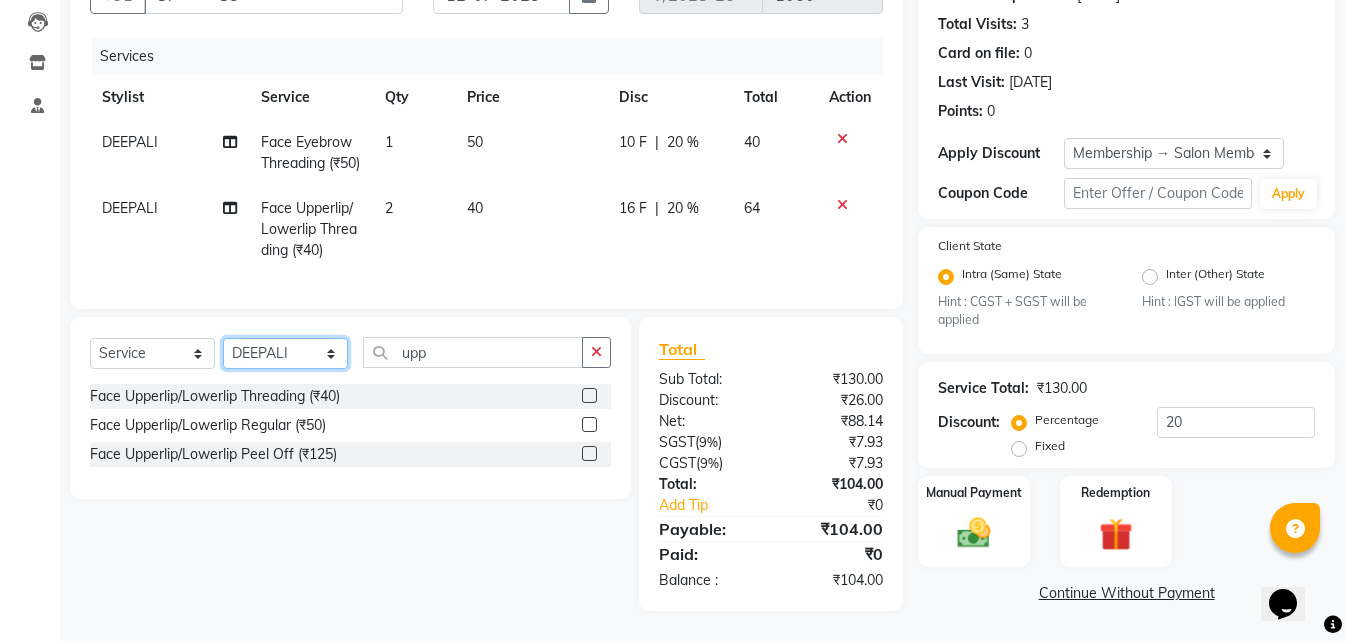 click on "Select Stylist Bhoomi Chahat [PERSON_NAME] Divya [PERSON_NAME] [PERSON_NAME] Salon Manager [PERSON_NAME] [PERSON_NAME]" 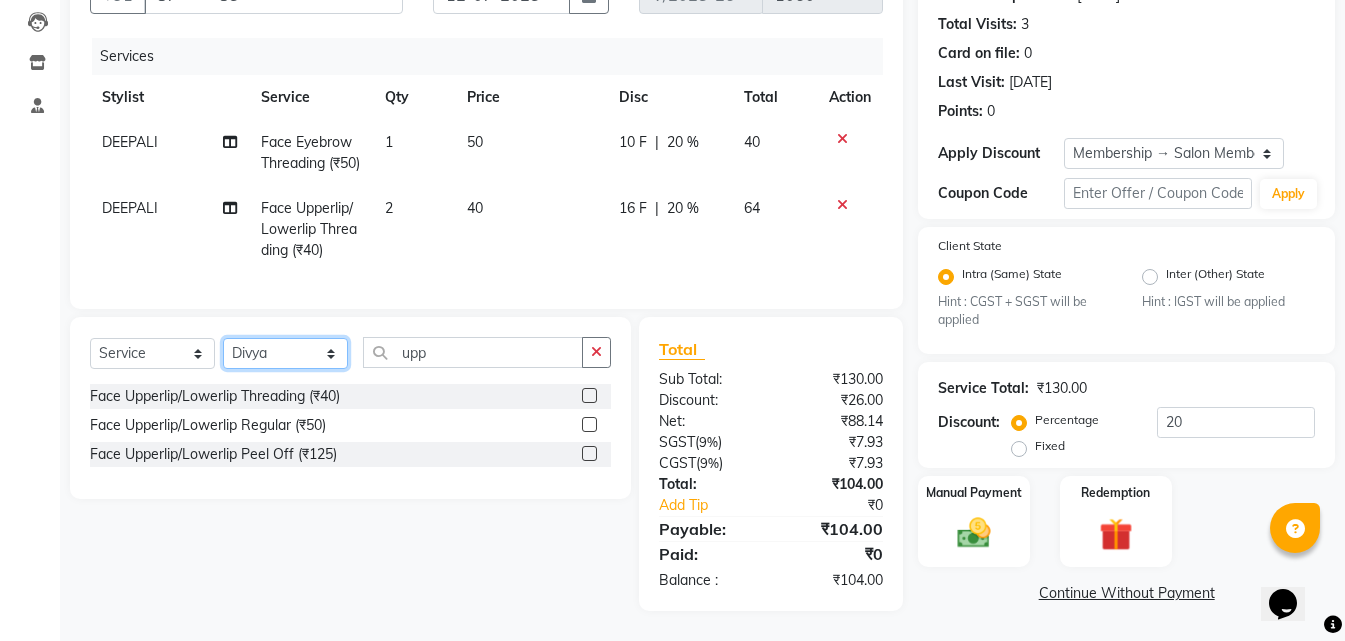 click on "Select Stylist Bhoomi Chahat [PERSON_NAME] Divya [PERSON_NAME] [PERSON_NAME] Salon Manager [PERSON_NAME] [PERSON_NAME]" 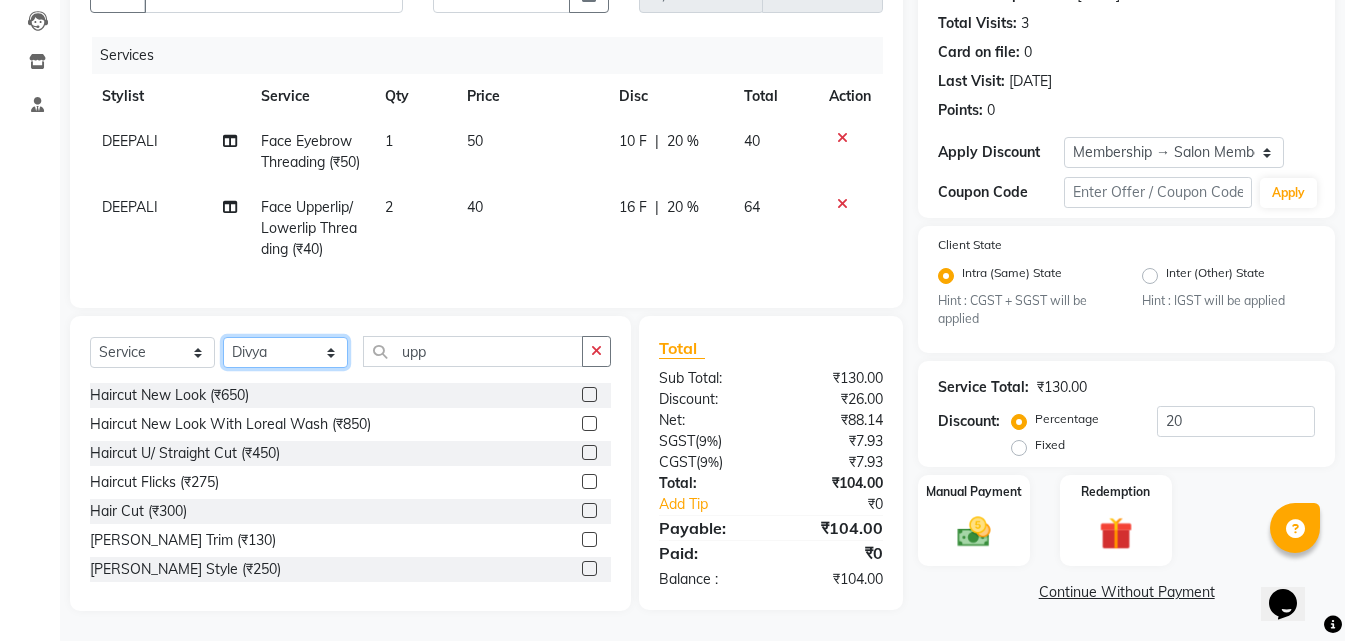 scroll, scrollTop: 247, scrollLeft: 0, axis: vertical 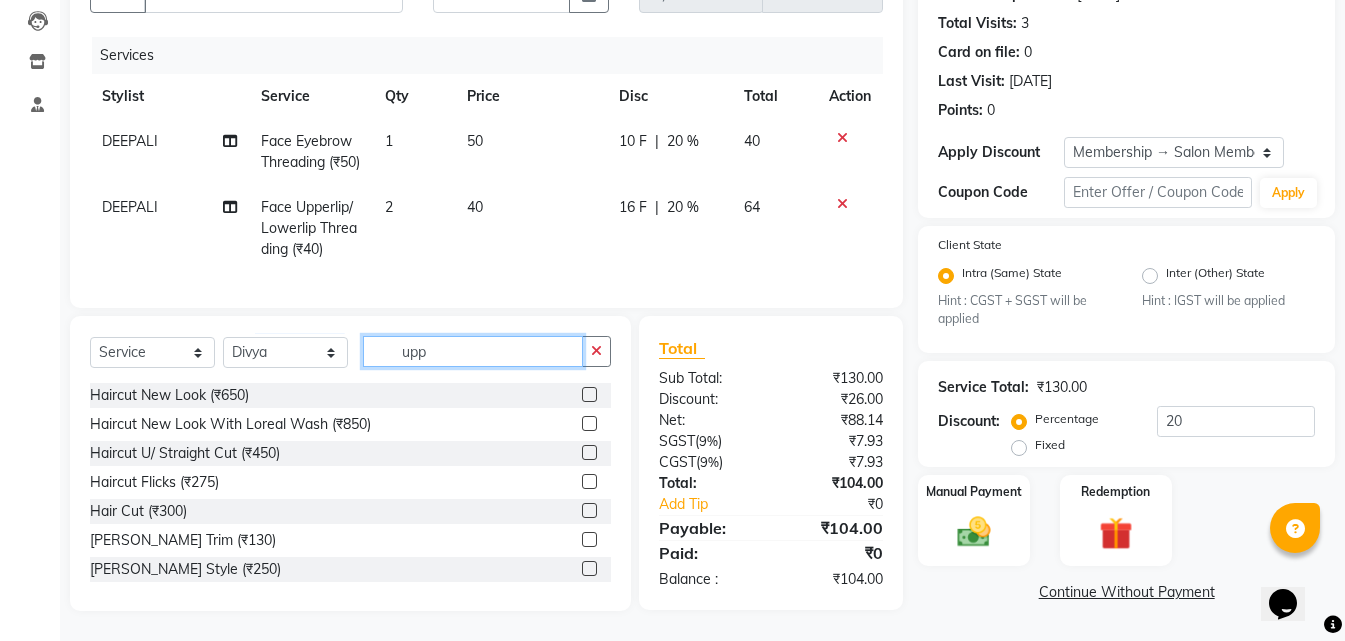 drag, startPoint x: 437, startPoint y: 348, endPoint x: 244, endPoint y: 372, distance: 194.4865 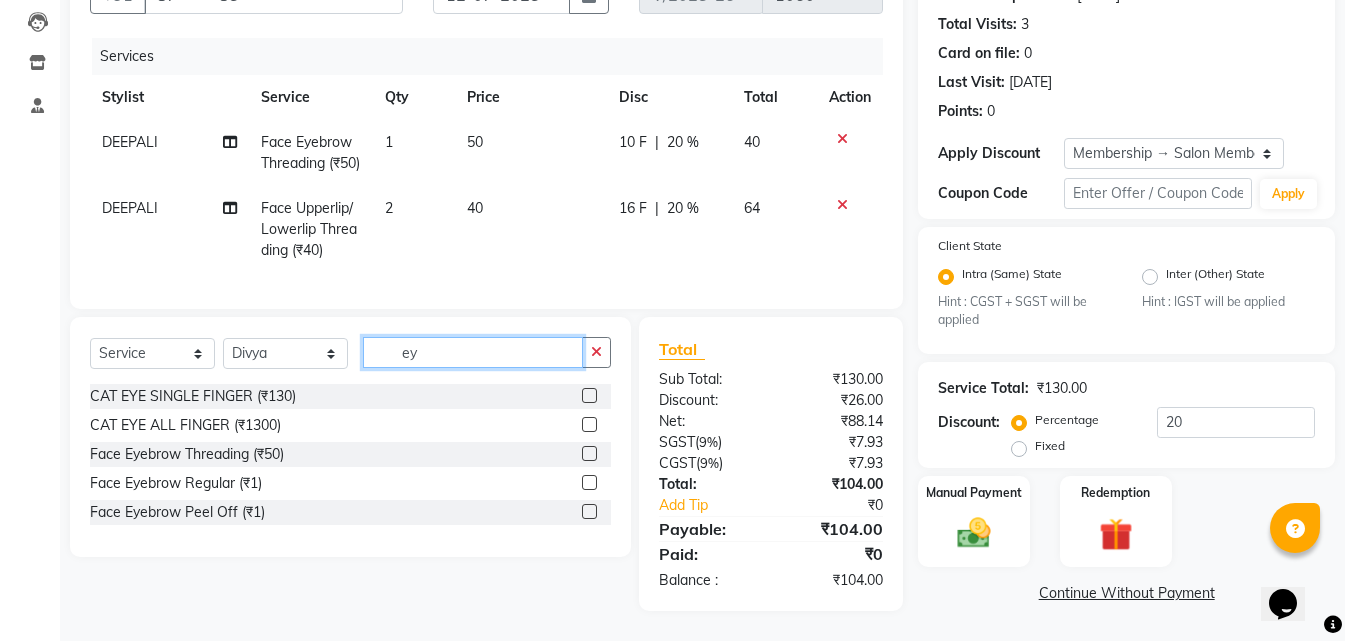 scroll, scrollTop: 246, scrollLeft: 0, axis: vertical 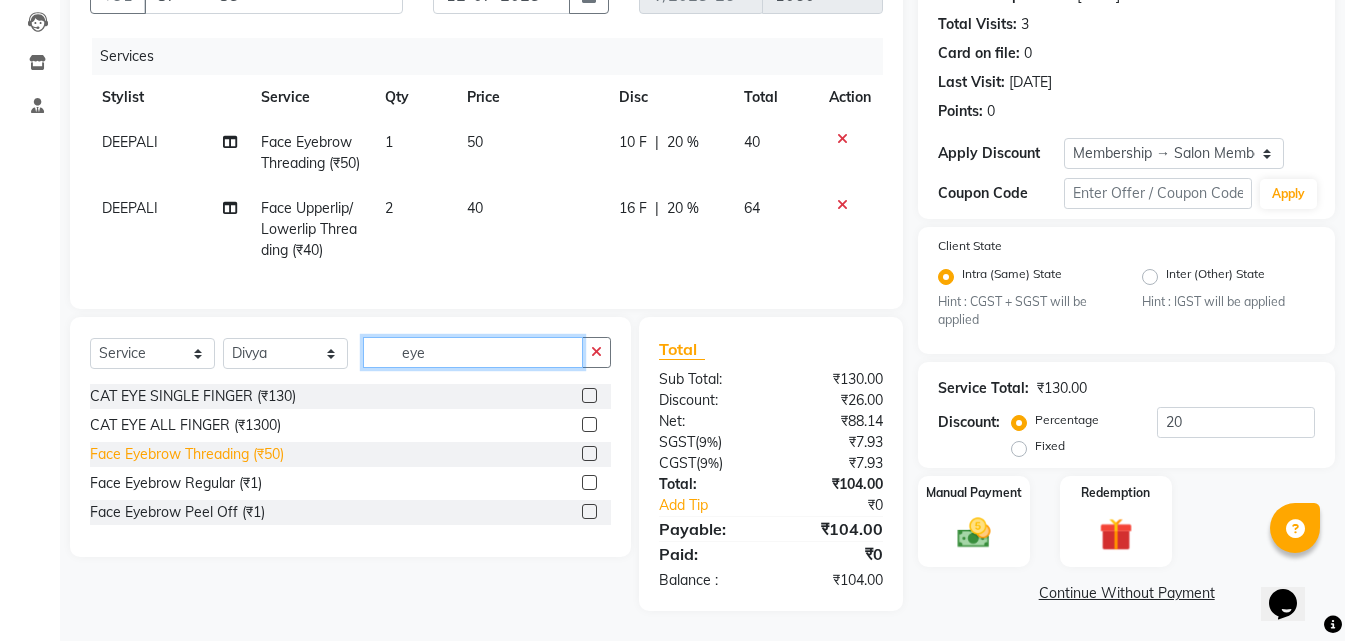 type on "eye" 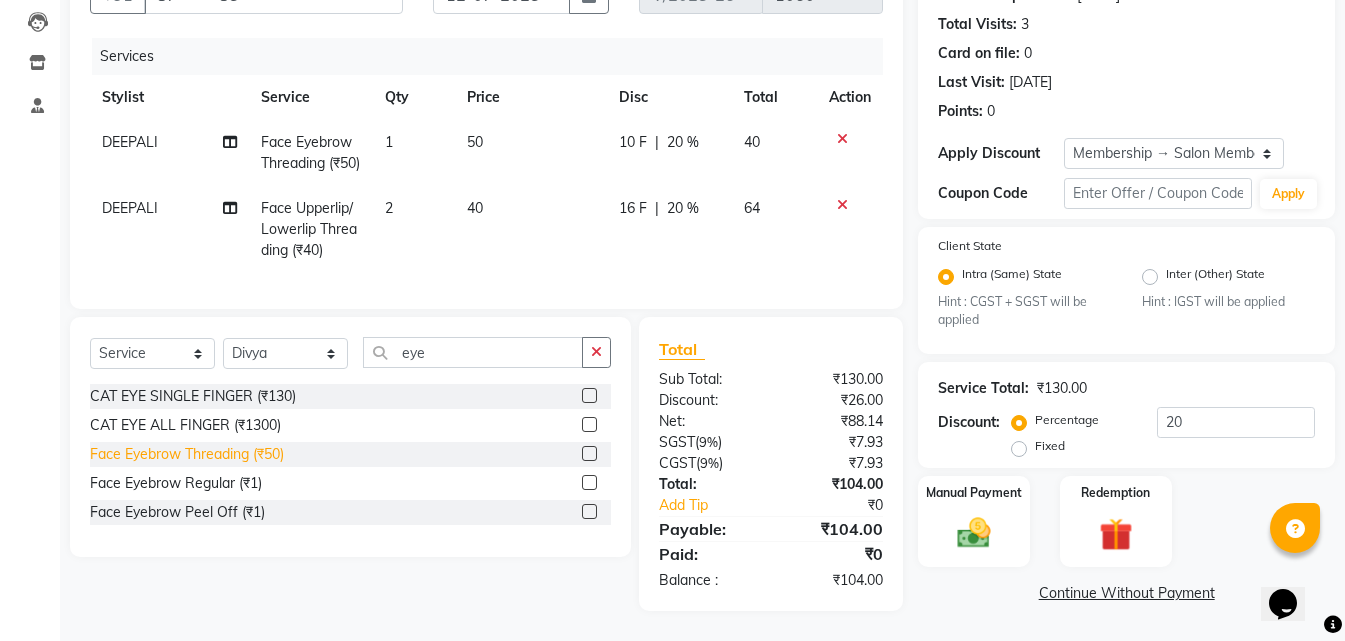click on "Face Eyebrow Threading (₹50)" 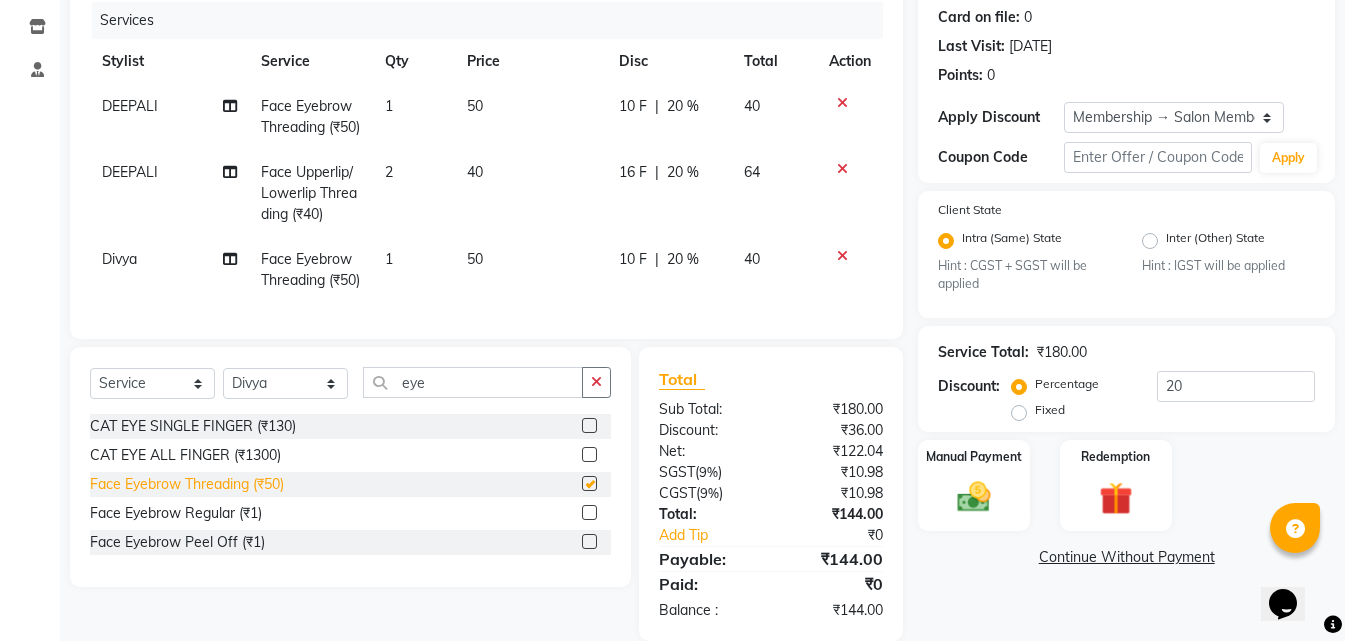 checkbox on "false" 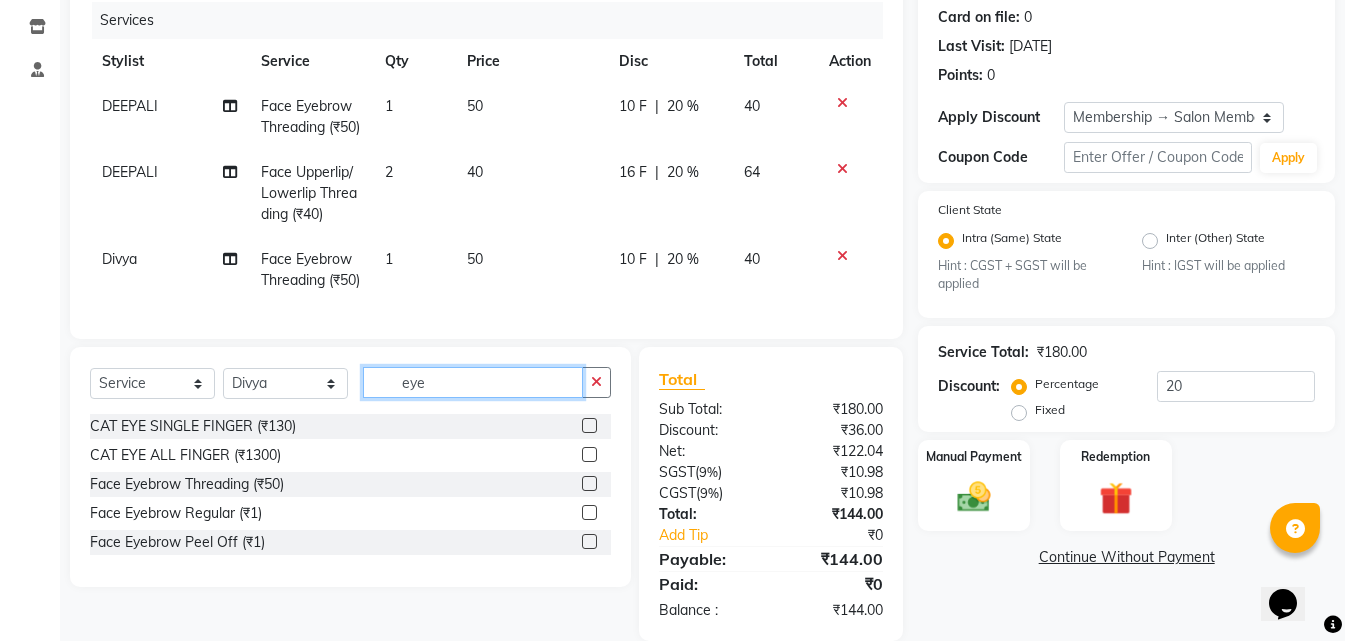 drag, startPoint x: 439, startPoint y: 440, endPoint x: 87, endPoint y: 441, distance: 352.00143 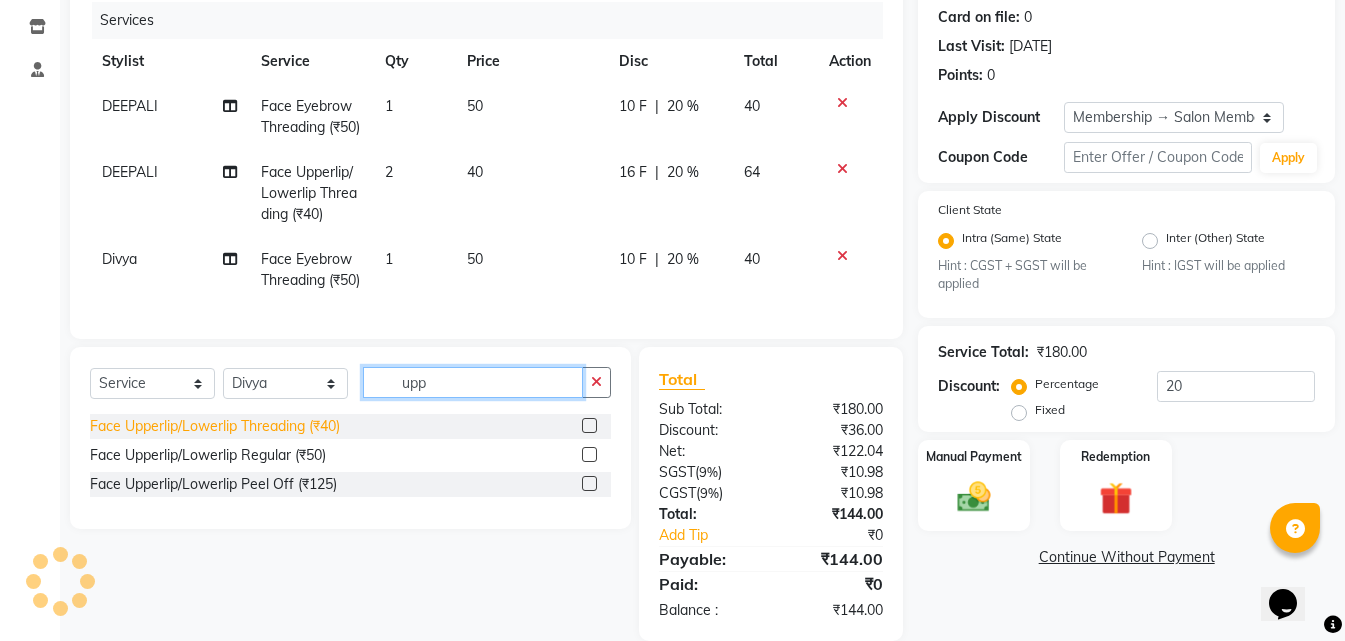 type on "upp" 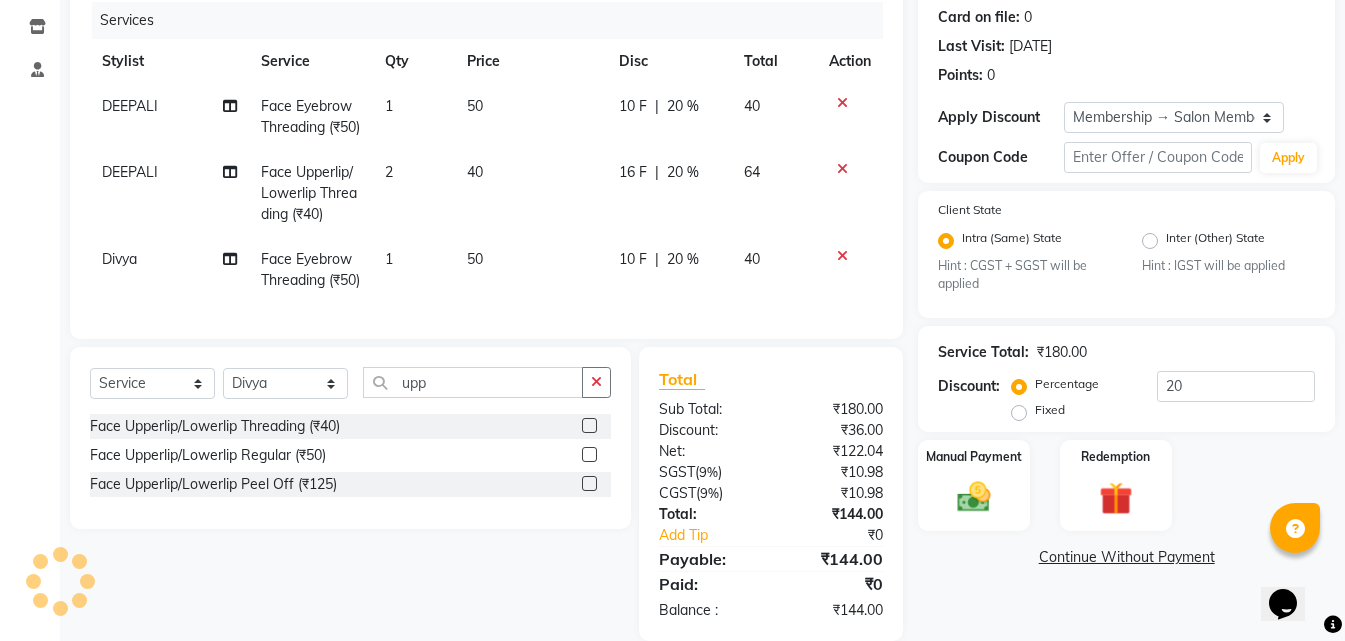 click on "Face Upperlip/Lowerlip Threading (₹40)" 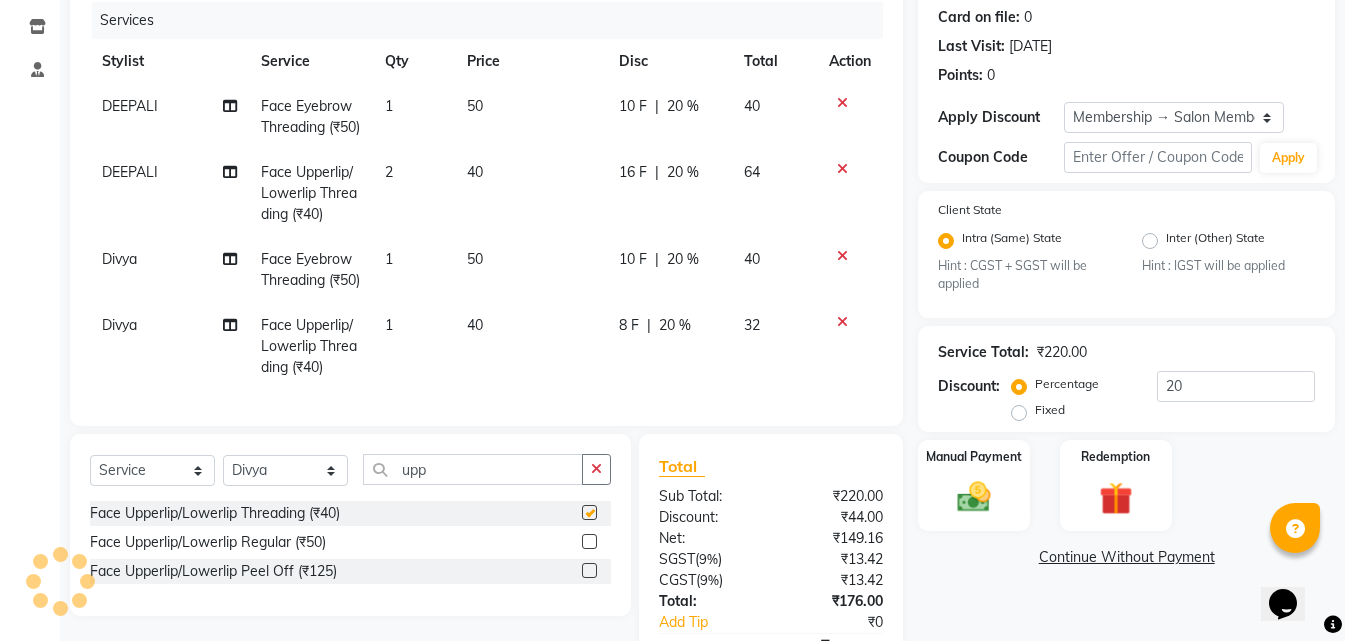 checkbox on "false" 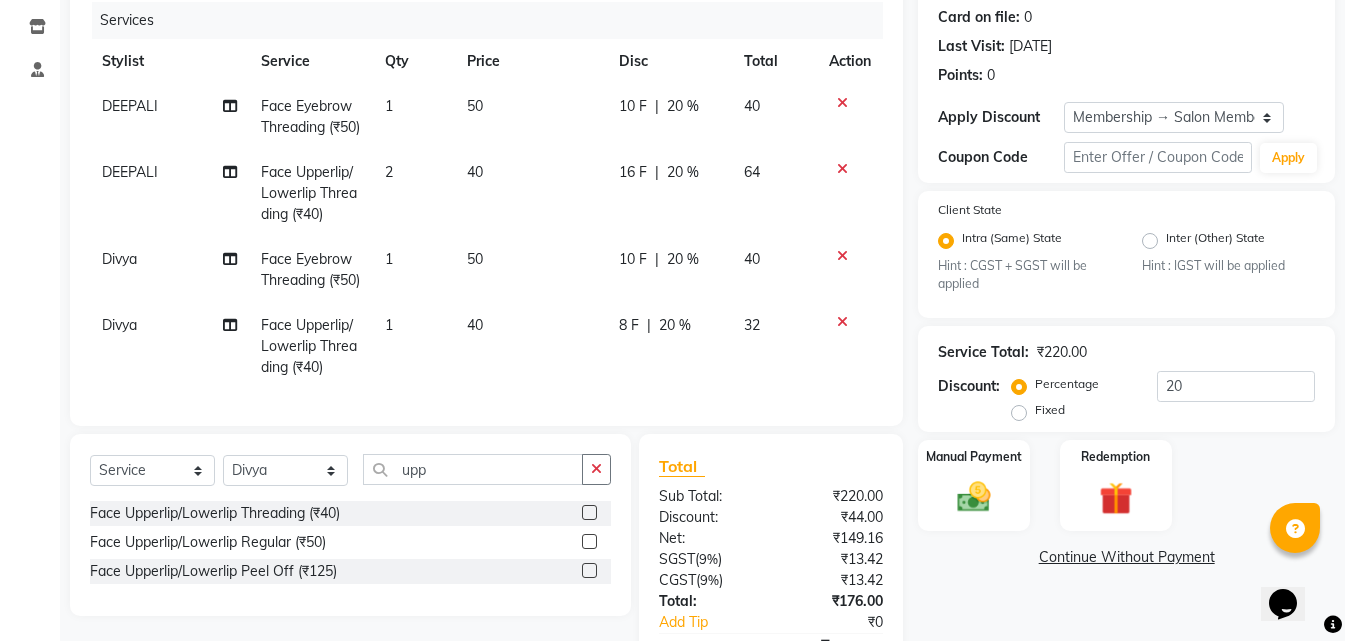 click on "1" 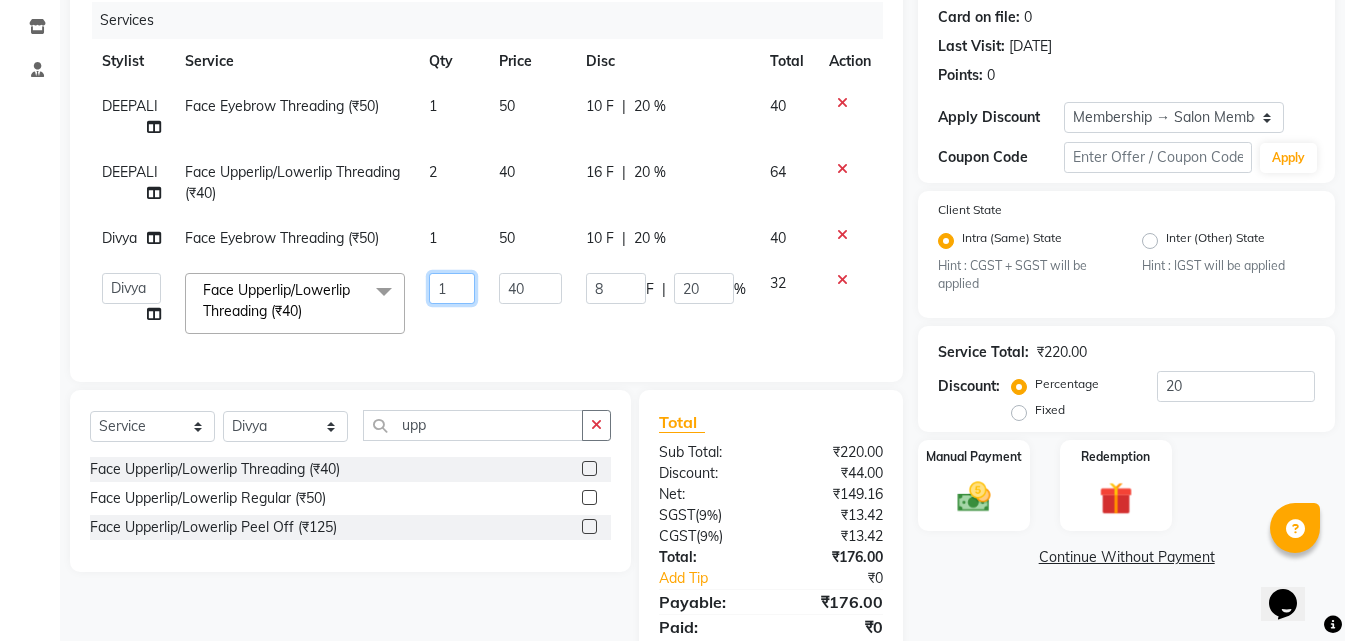 drag, startPoint x: 452, startPoint y: 289, endPoint x: 366, endPoint y: 309, distance: 88.29496 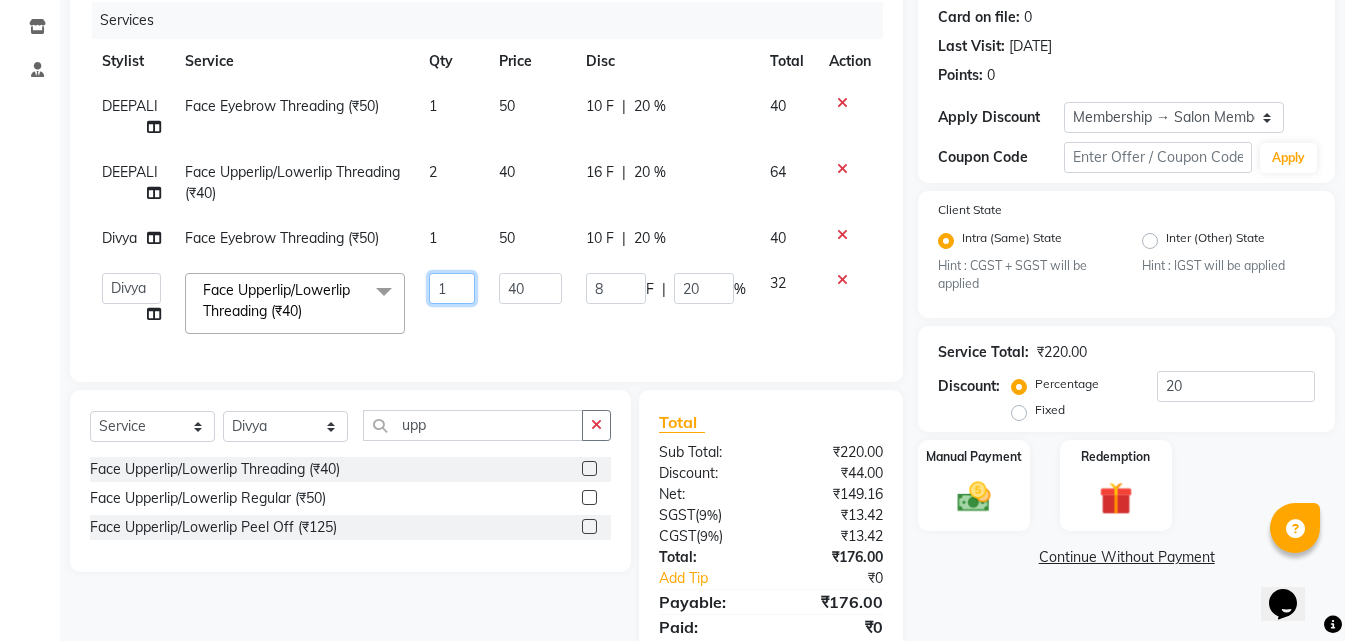 click on "Bhoomi   Chahat   [PERSON_NAME]   Divya   [PERSON_NAME]   [PERSON_NAME]   Salon Manager   [PERSON_NAME]   Shebaz   [PERSON_NAME]  Face Upperlip/Lowerlip Threading (₹40)  x Haircut New Look (₹650) Haircut New Look With Loreal Wash (₹850) Haircut U/ Straight Cut (₹450) Haircut Flicks (₹275) Hair Cut (₹300) [PERSON_NAME] Trim (₹130) [PERSON_NAME] Style (₹250) Shaved Style (₹150) Hair Wash (₹200) GEL POLISH (₹800) GEL POLISH REMOVAL (₹313) GLITTER INBUILT ONE FINGER  (₹150) FRENCH NAILS GEL POLISH (₹800) GEL EXTENSIONS WITH FRENCH NAILS (₹2600) SINGLE NAIL EXTENSION PRESS ON (₹150) REFILLING GEL EXTENSION ONLY POLISH  (₹1800) REMOVAL OF EXTENSIONS (₹780) REMOVAL OF GEL EXTENSIONS AND REAPPLICATION  (₹1020) CUT,FILE AND POLISH  (₹250) ONLY CUT AND FILE  (₹120) ONLY POLISH  (₹180) OMBER WITH GLITTER SINGLE FINGER  (₹20) OMBRE WITH GLITTER ALL FINGER  (₹200) OMBRE WITH PLAIN POLISH (₹1380) GLITTER FRENCH (₹1000) CHROME SINGLE FINGER  (₹90) CHROME ALL FINGER  (₹1080) INNER SPA [DEMOGRAPHIC_DATA] (₹1500)" 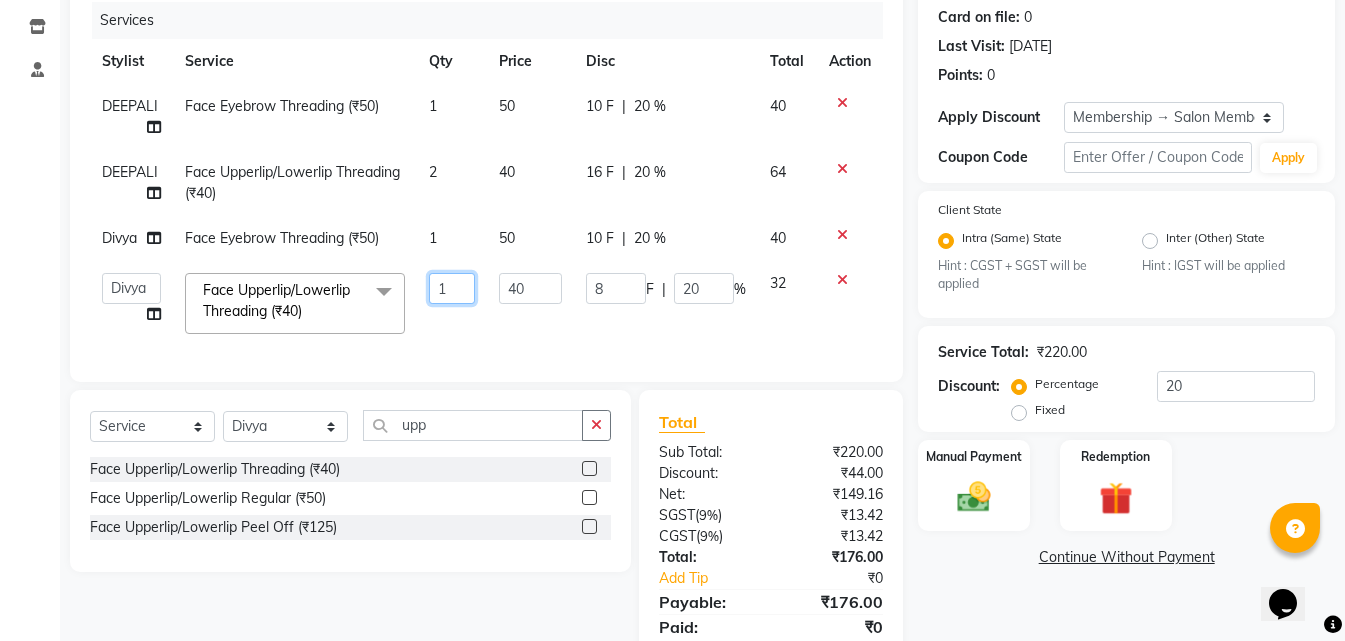type on "4" 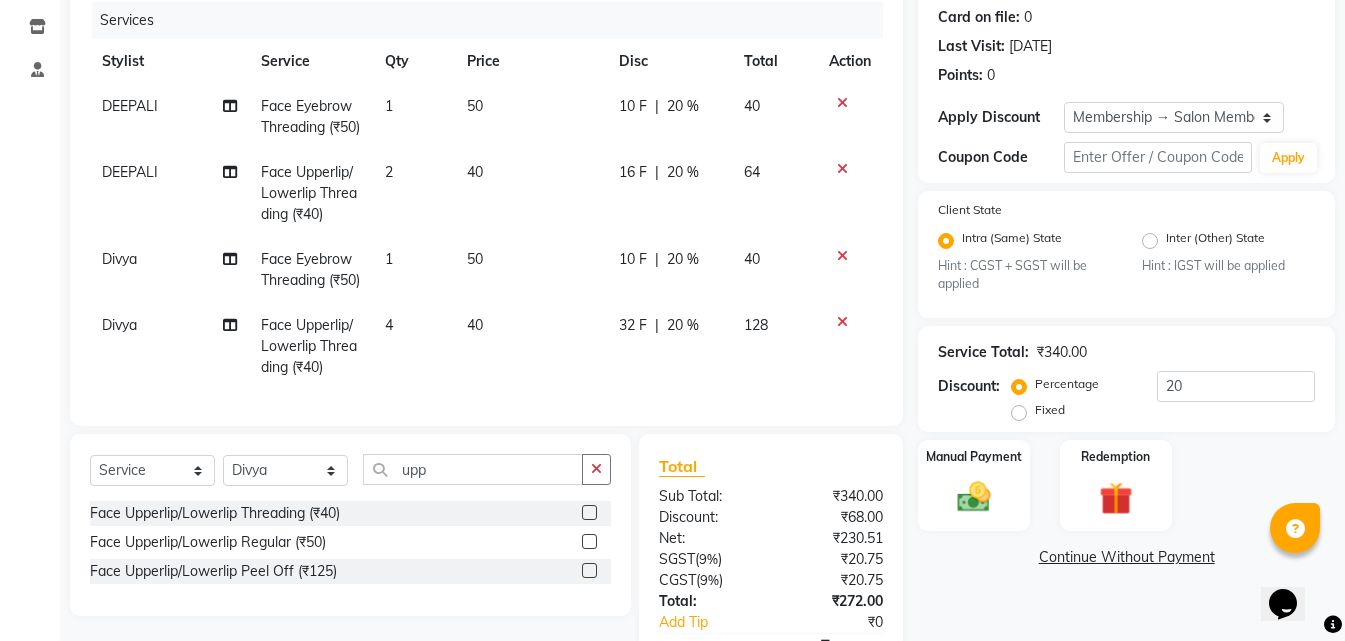 click on "Continue Without Payment" 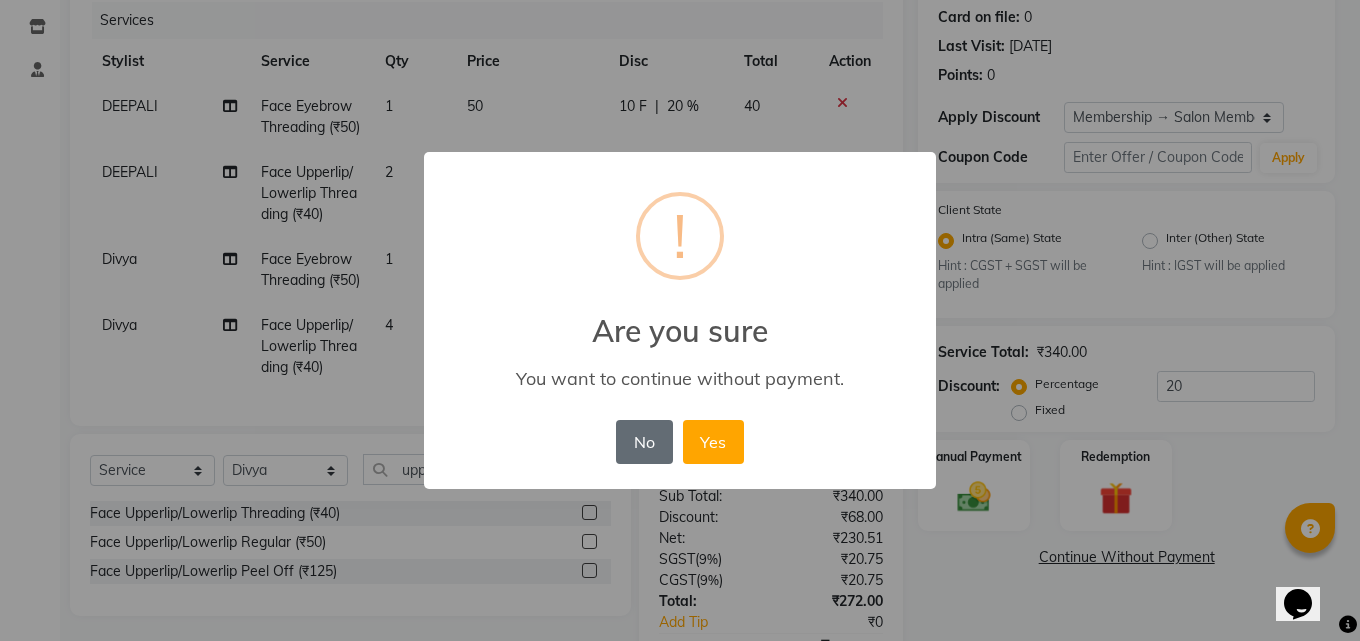 click on "No" at bounding box center (644, 442) 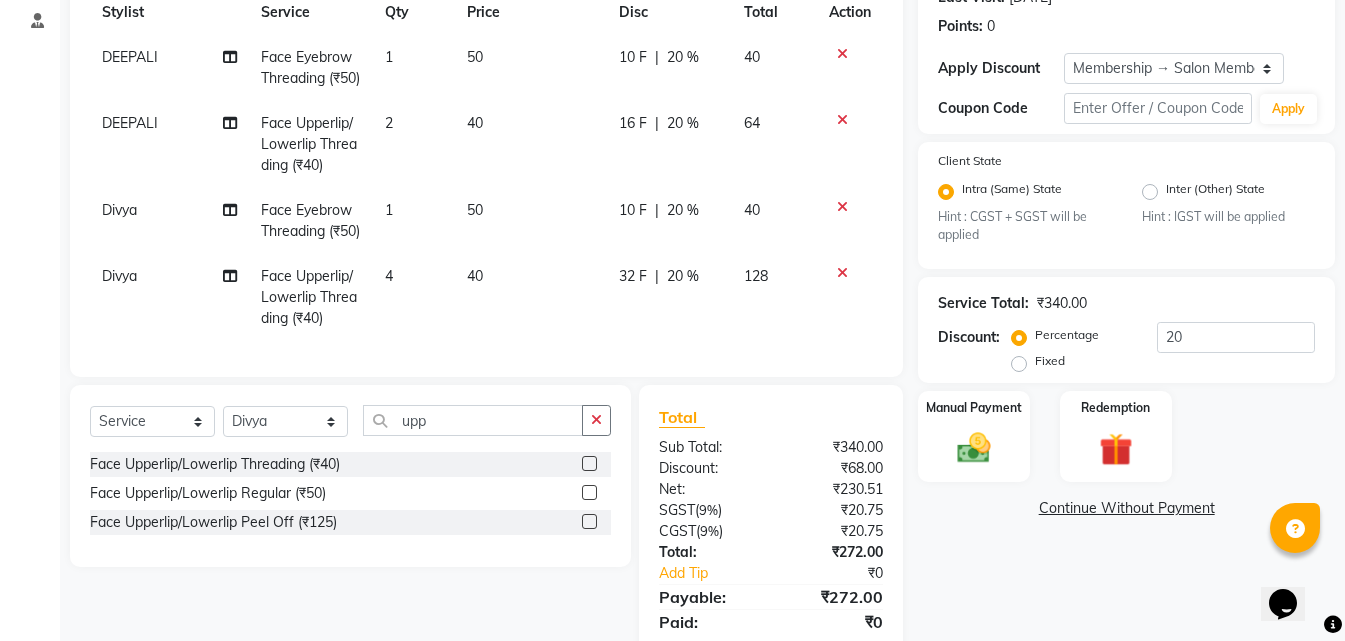 scroll, scrollTop: 420, scrollLeft: 0, axis: vertical 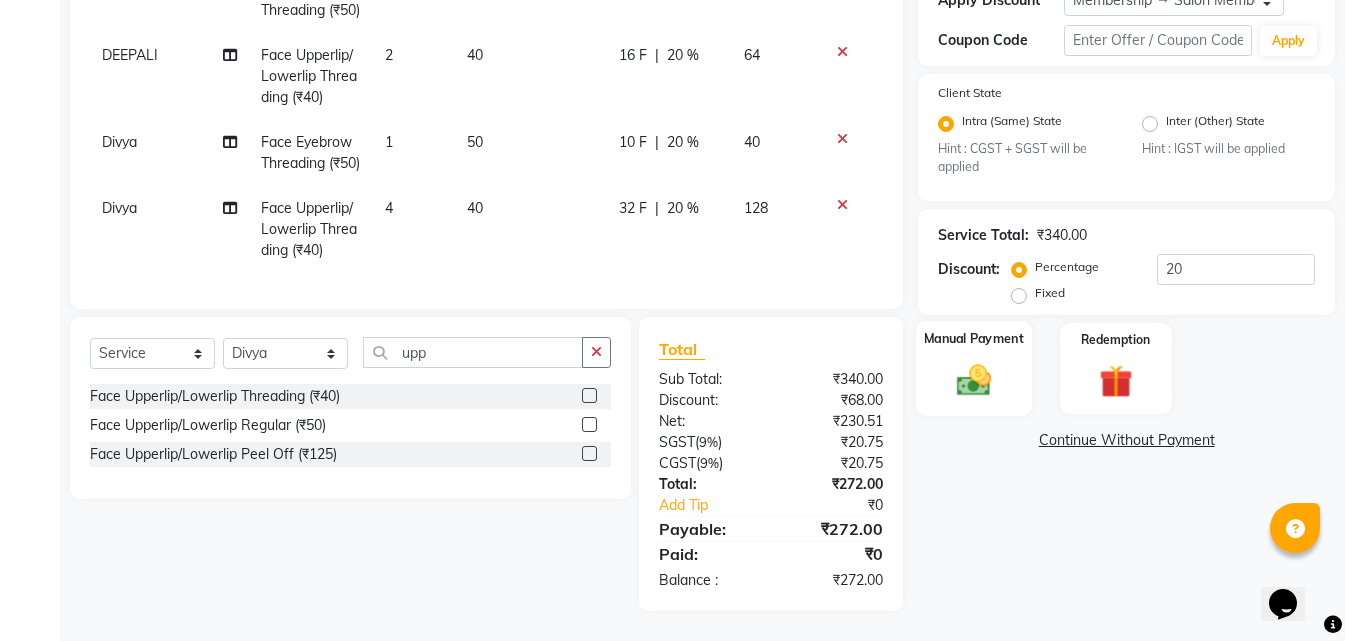 click 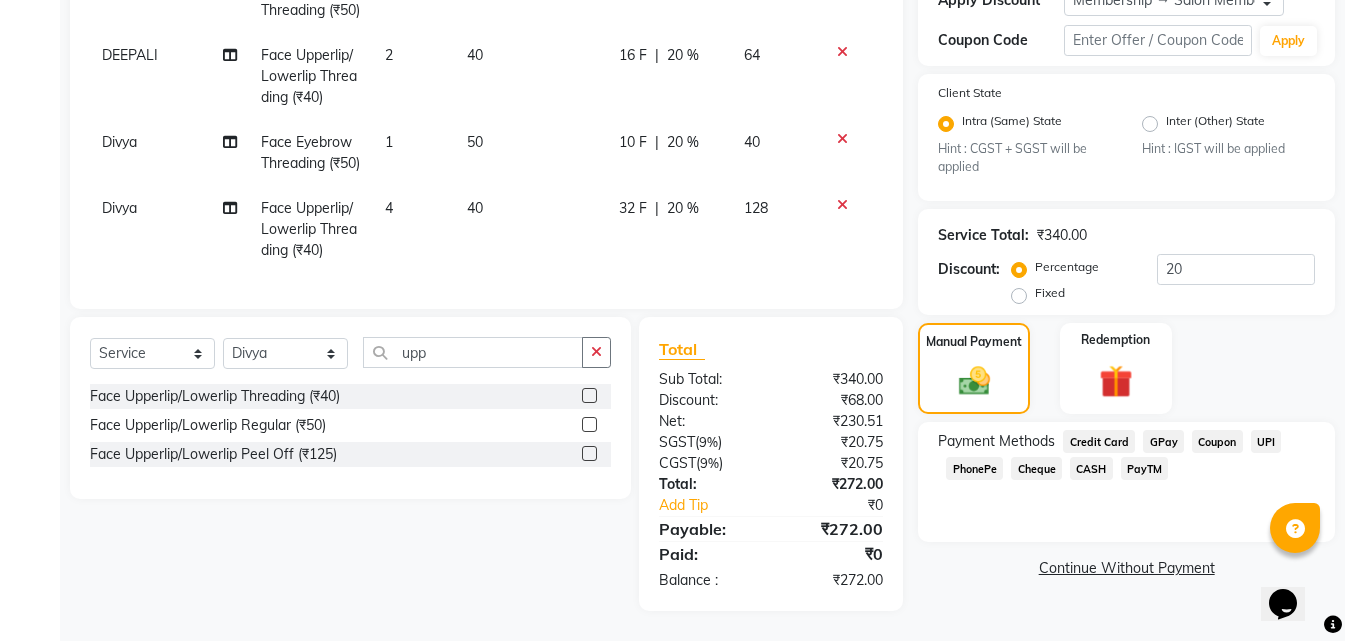 click on "GPay" 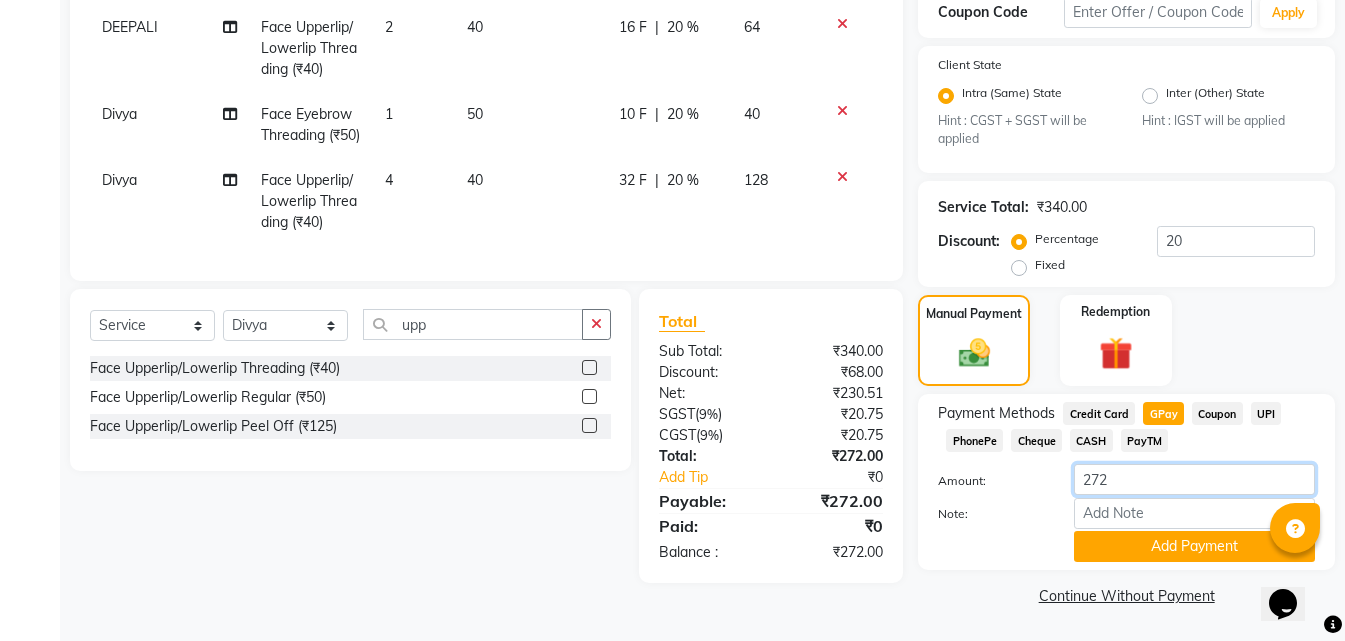 click on "272" 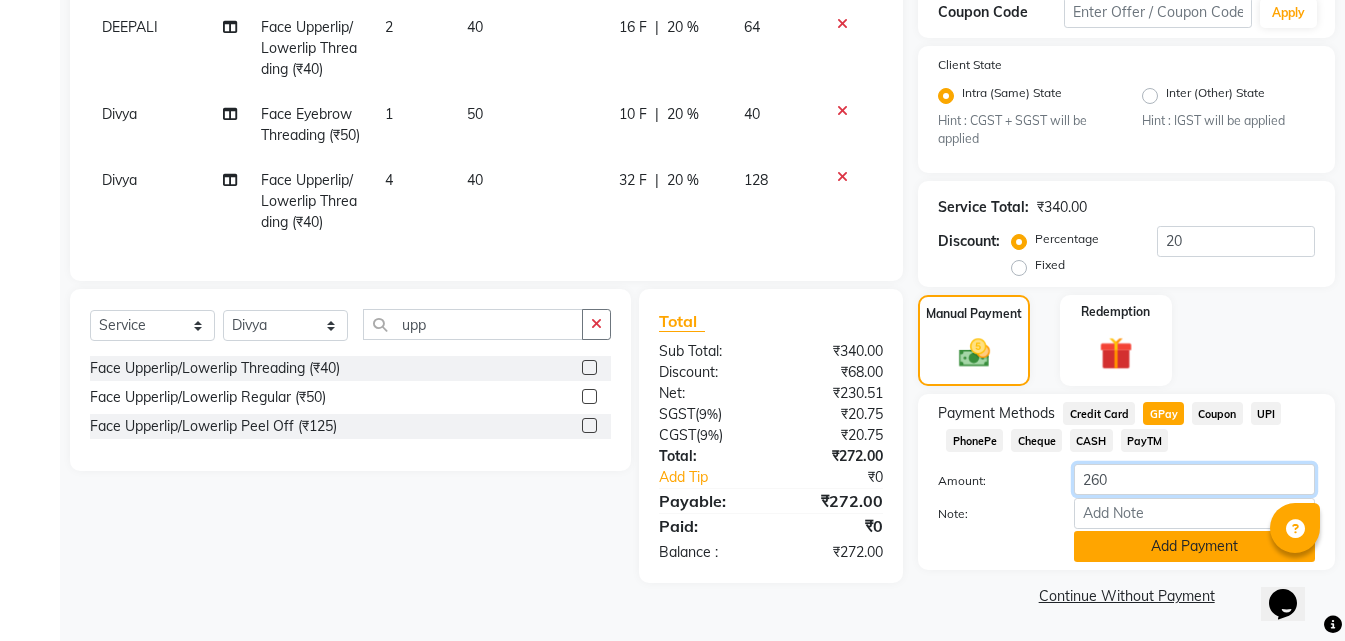 type on "260" 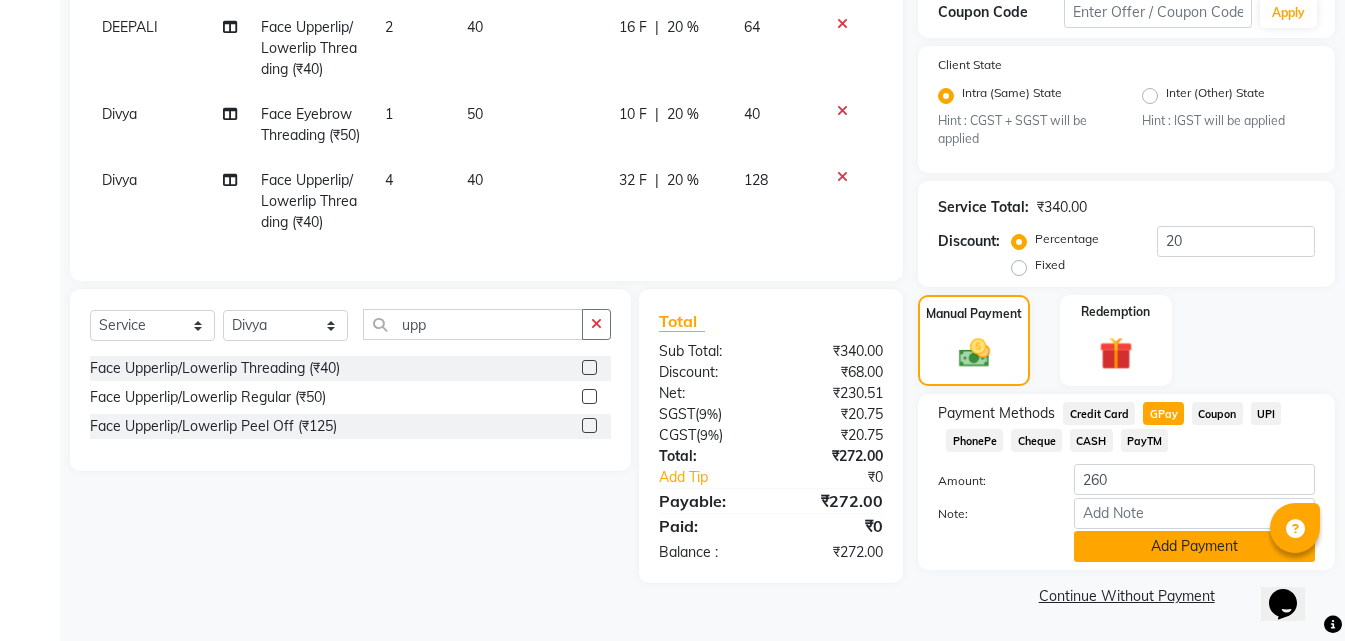 click on "Add Payment" 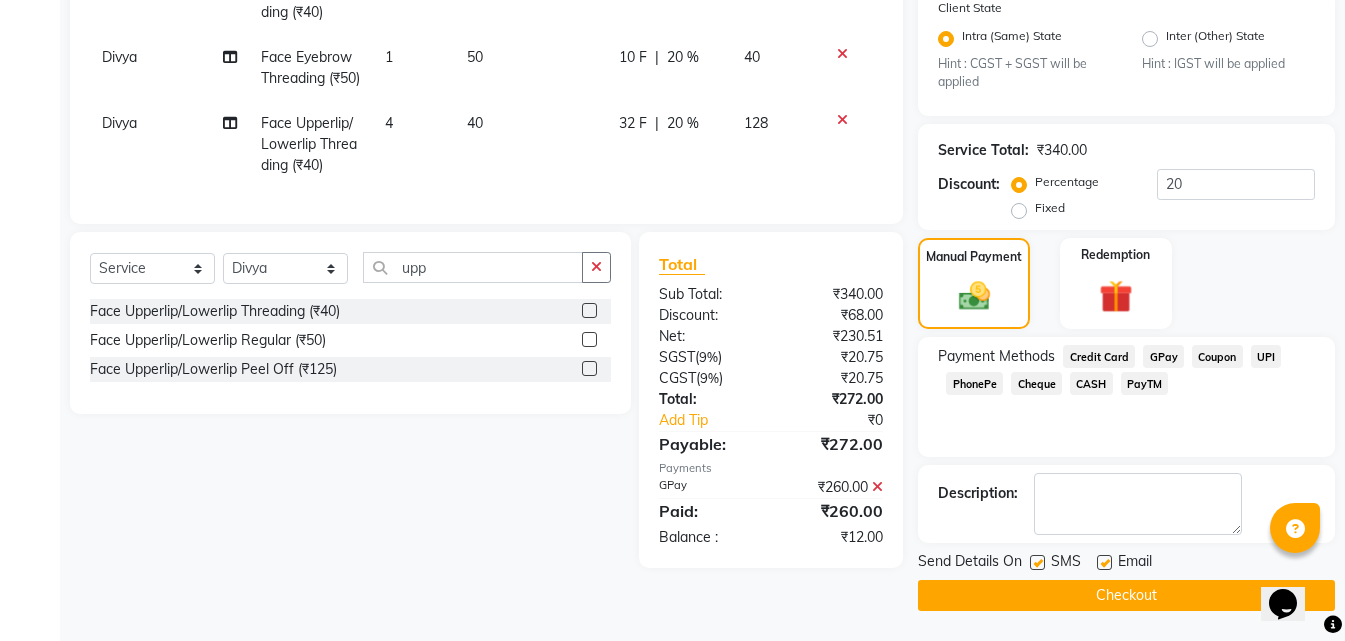 scroll, scrollTop: 462, scrollLeft: 0, axis: vertical 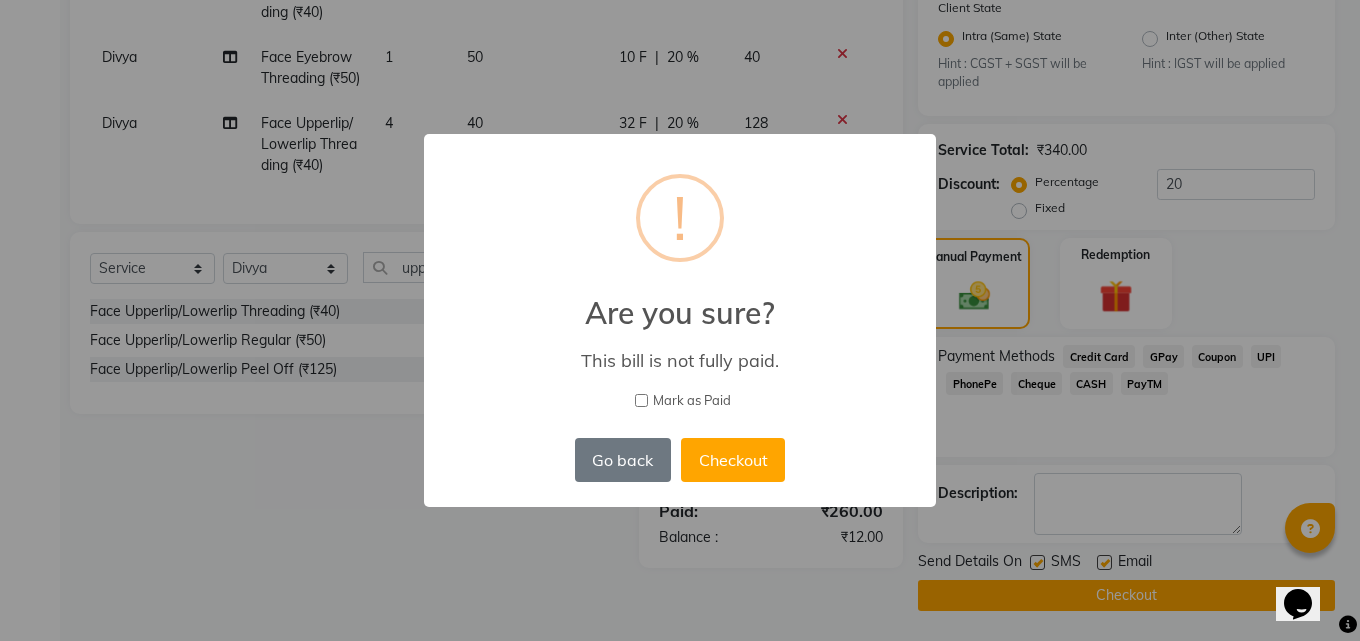 click on "Mark as Paid" at bounding box center [641, 400] 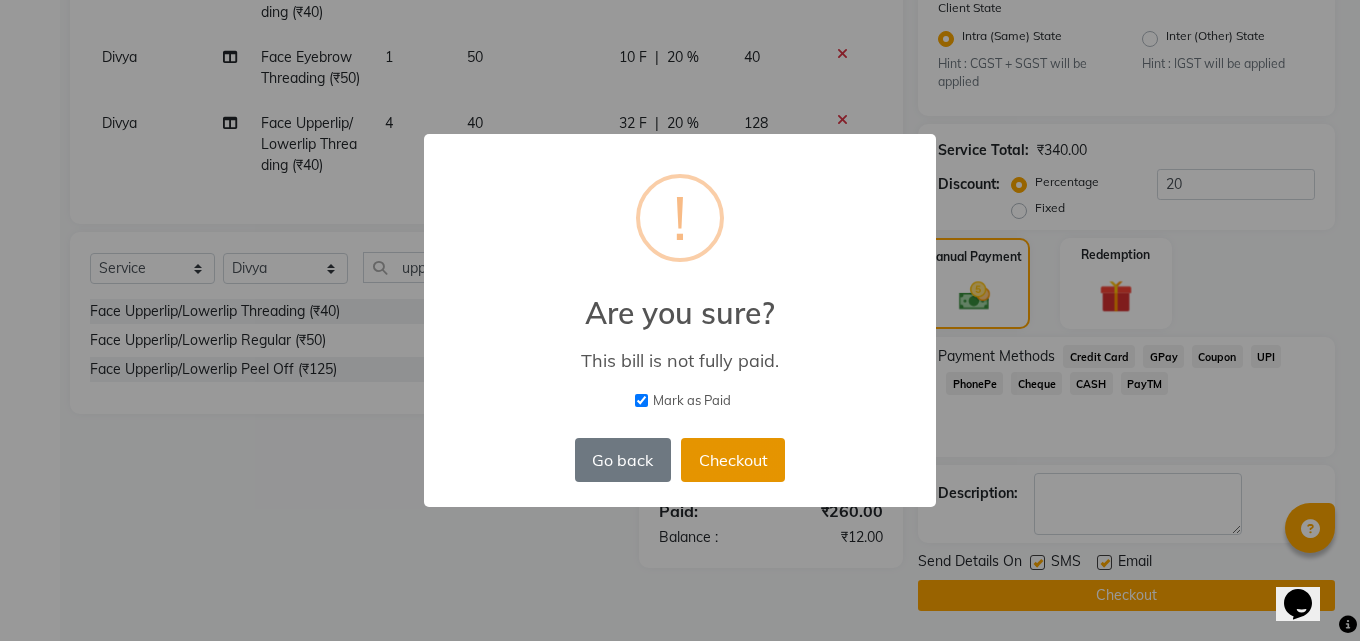 click on "Checkout" at bounding box center [733, 460] 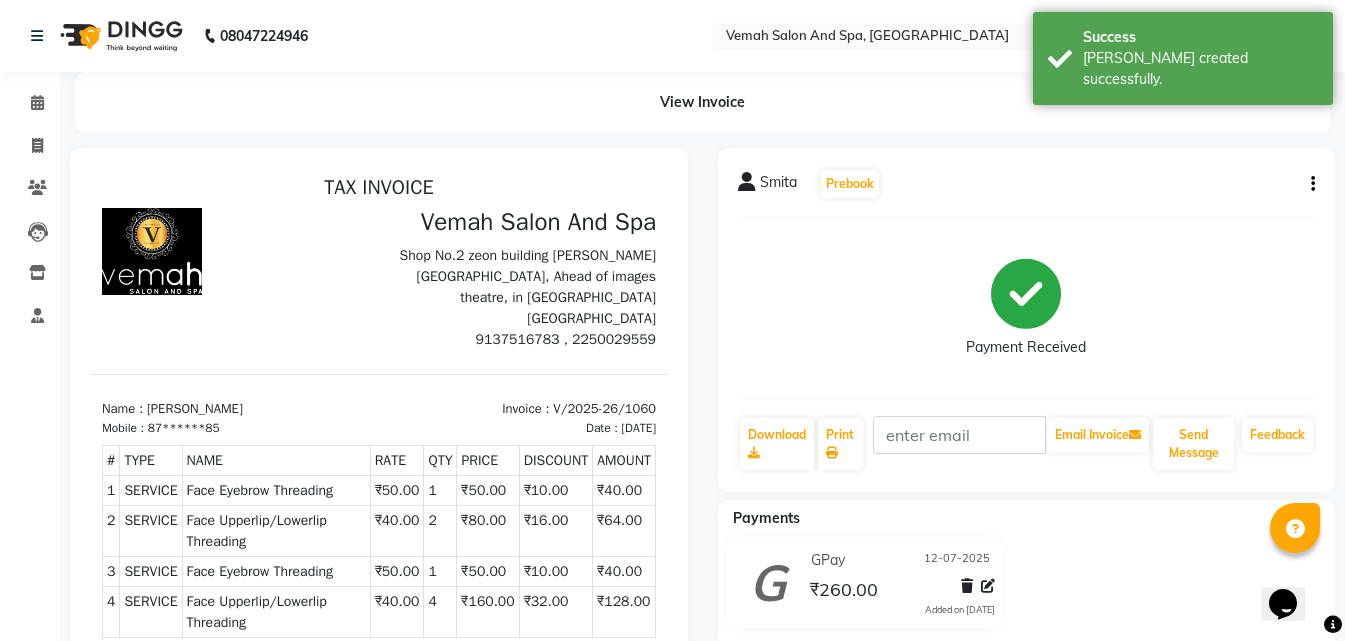 scroll, scrollTop: 0, scrollLeft: 0, axis: both 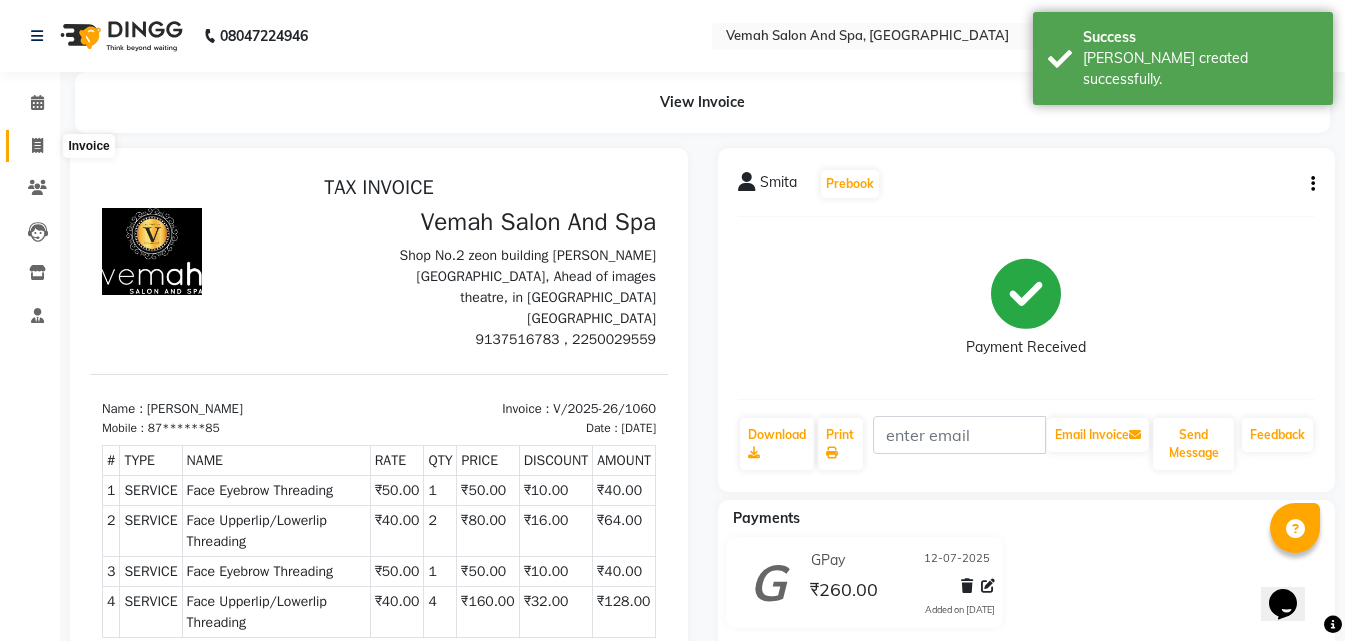 click 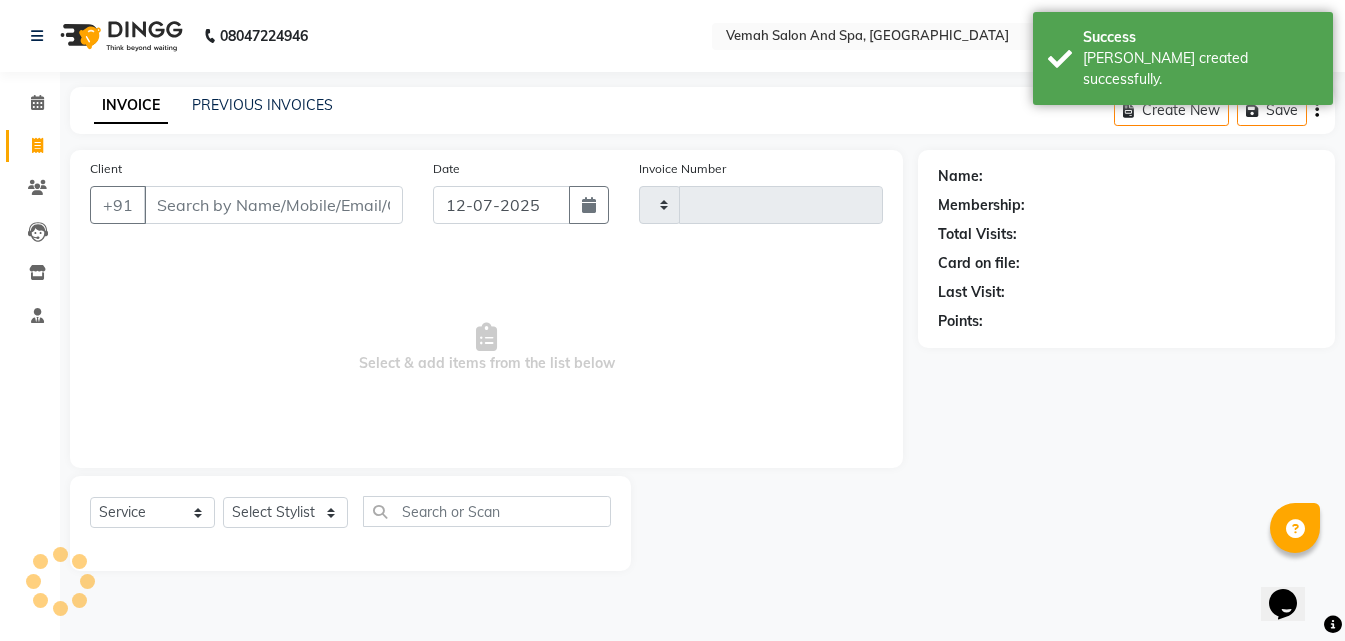 type on "1061" 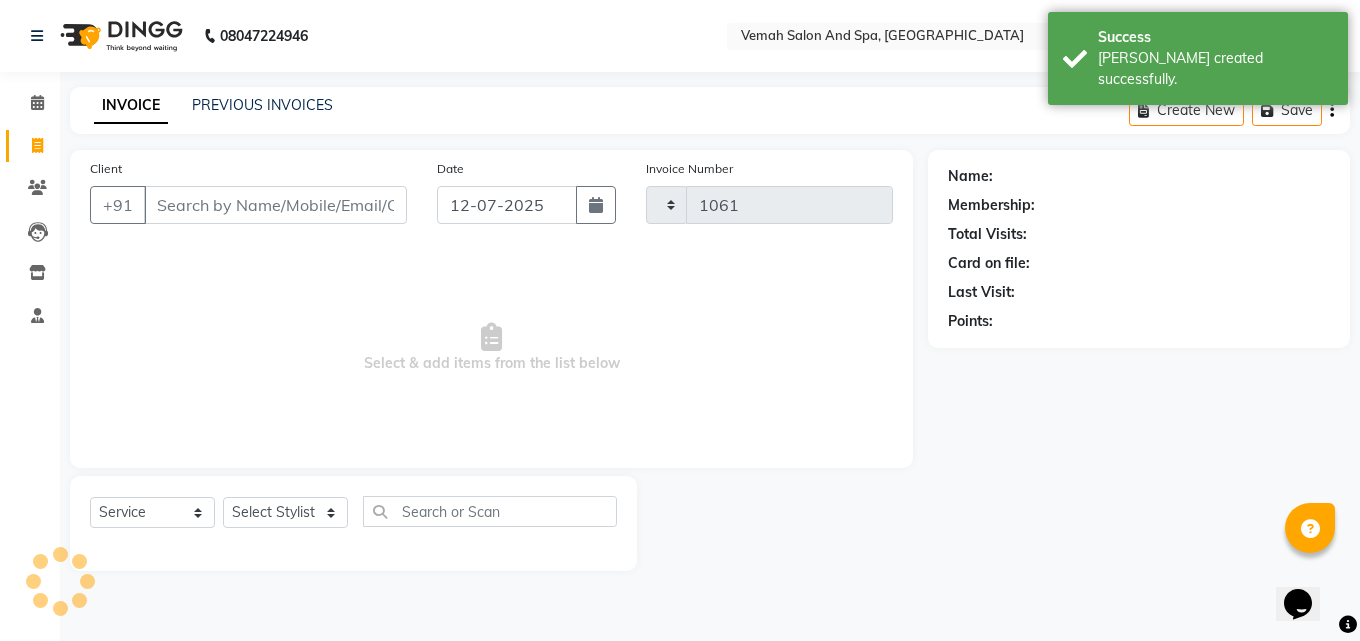 select on "7315" 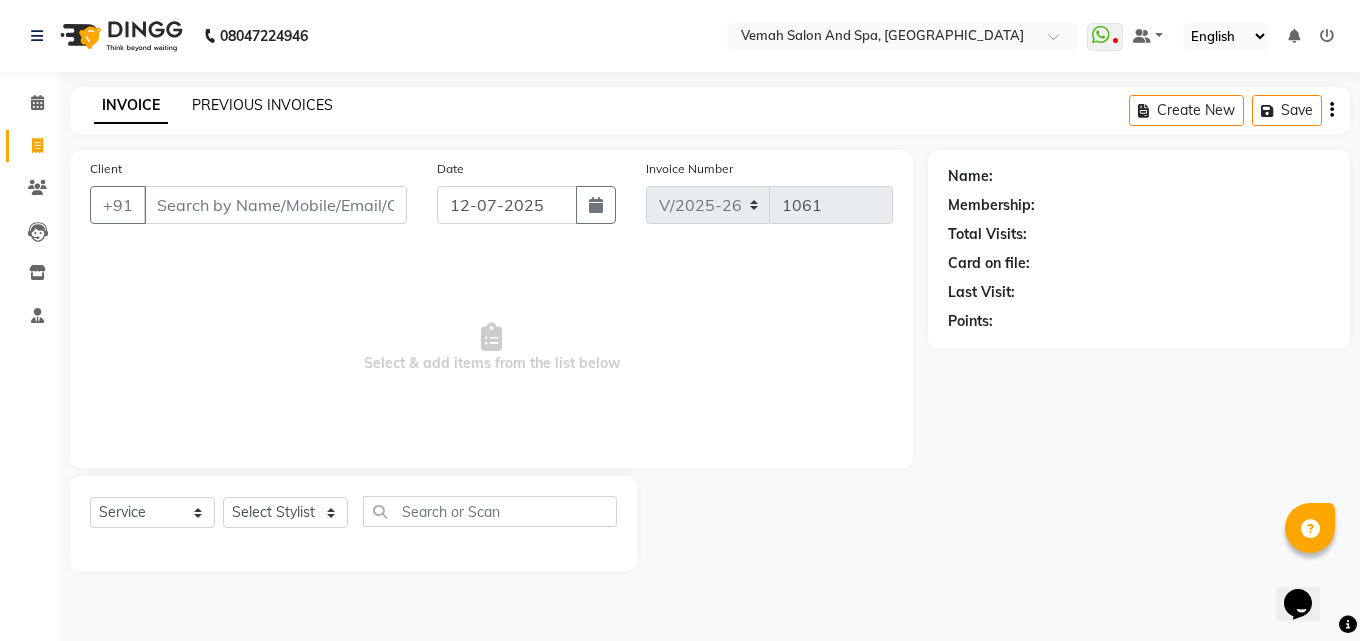 click on "PREVIOUS INVOICES" 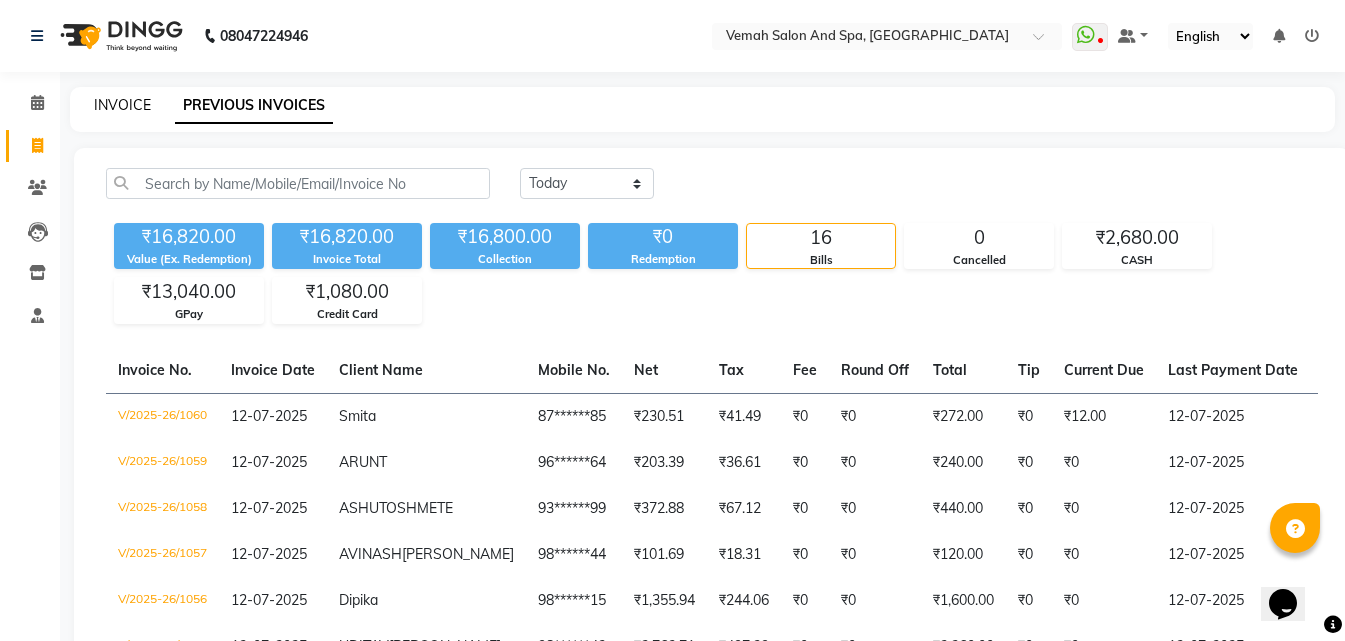 click on "INVOICE" 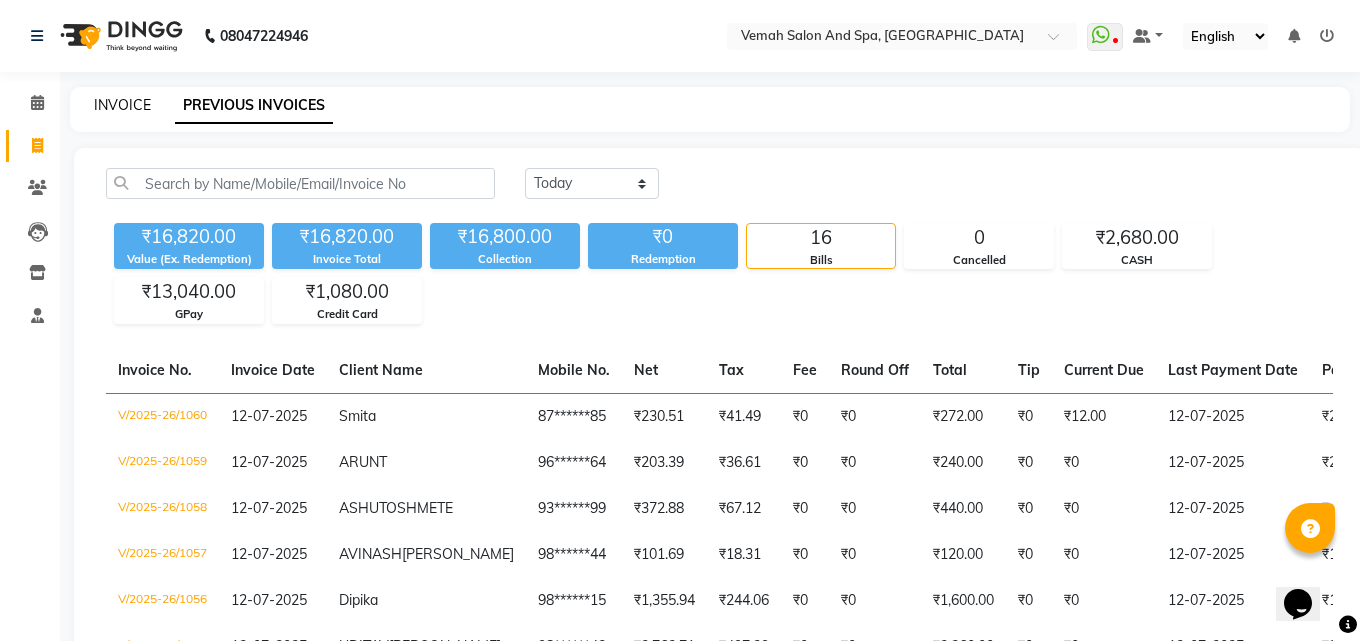 select on "service" 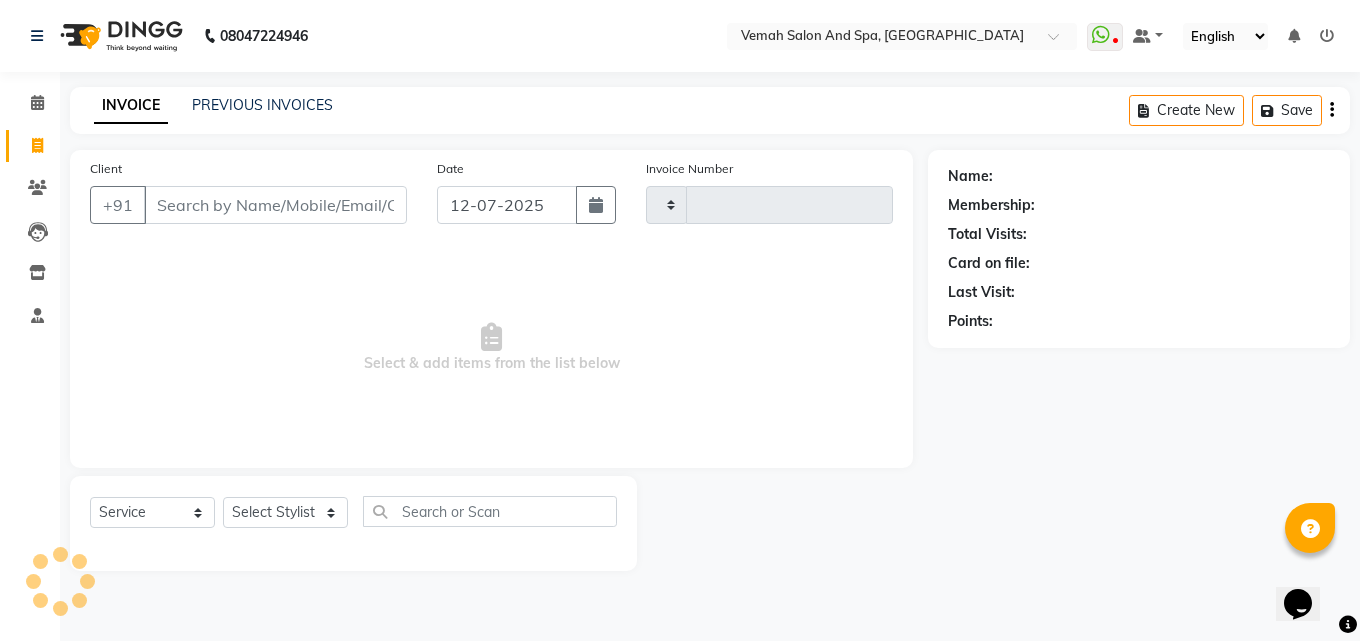 type on "1061" 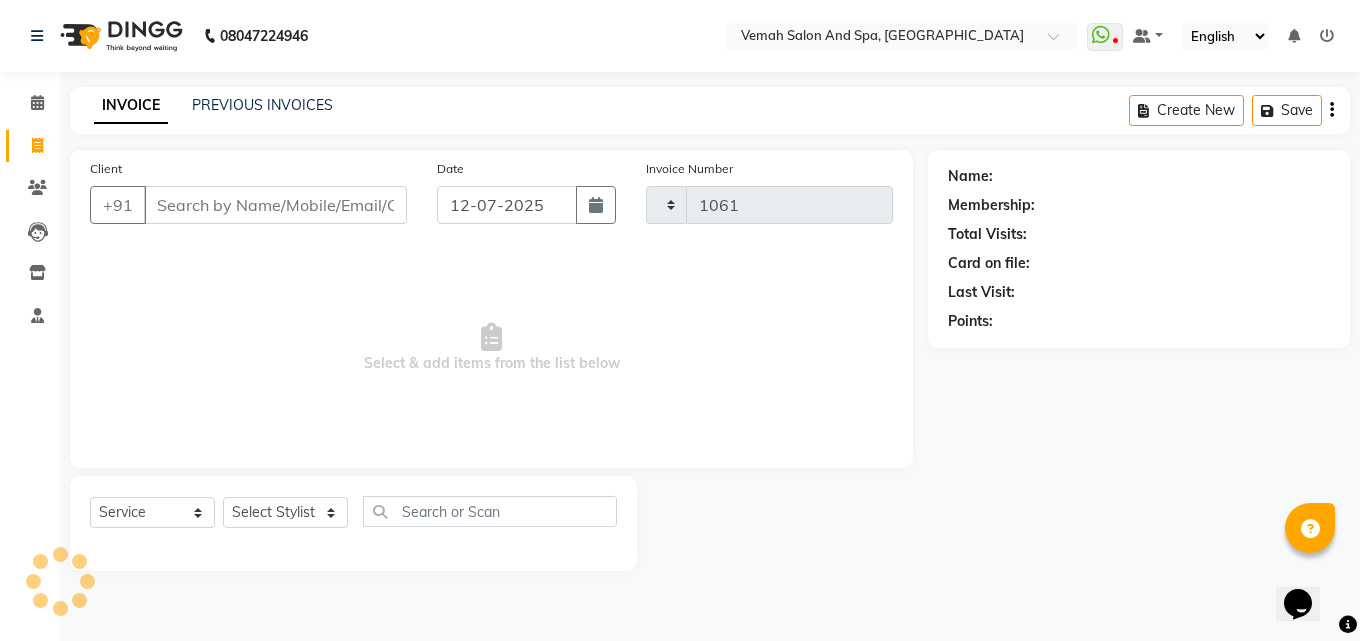 select on "7315" 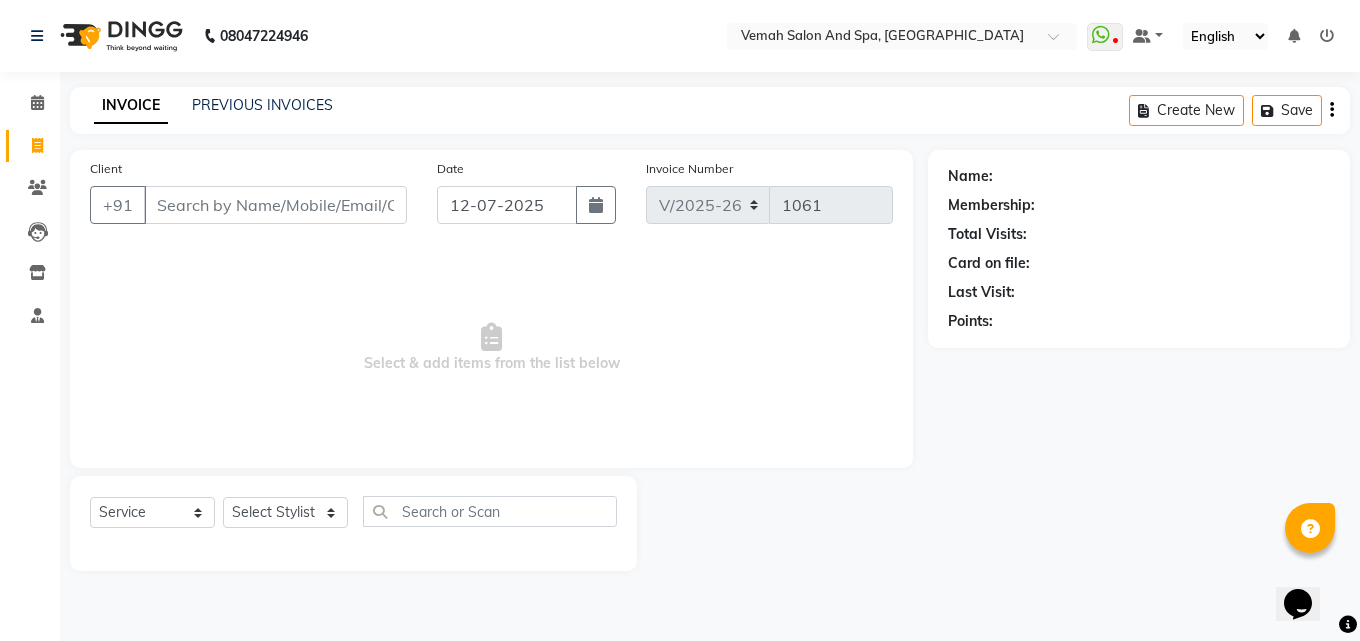 click on "Client" at bounding box center (275, 205) 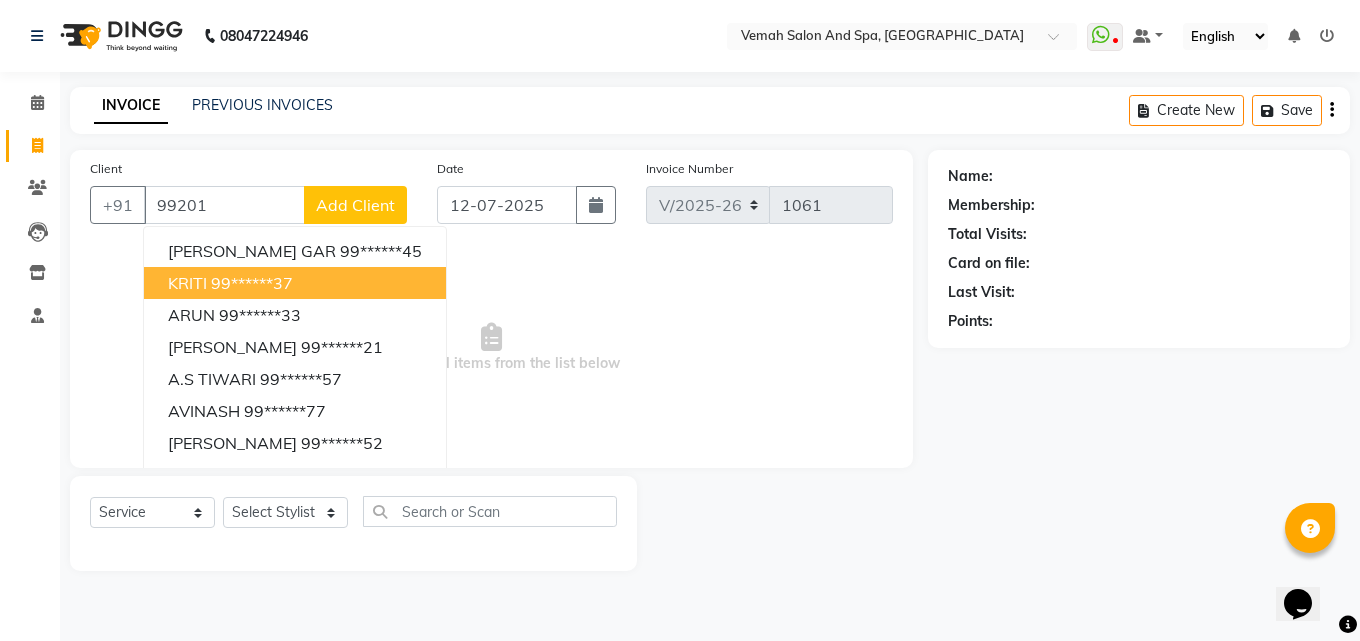 click on "KRITI" at bounding box center [187, 283] 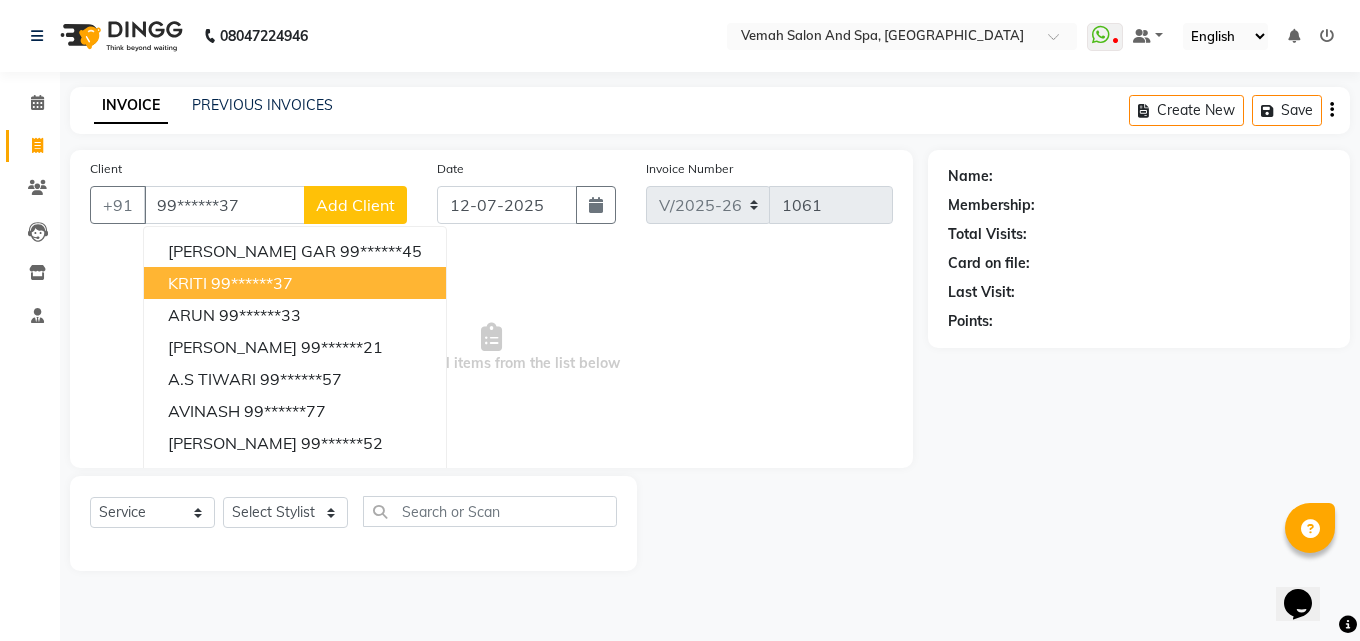 type on "99******37" 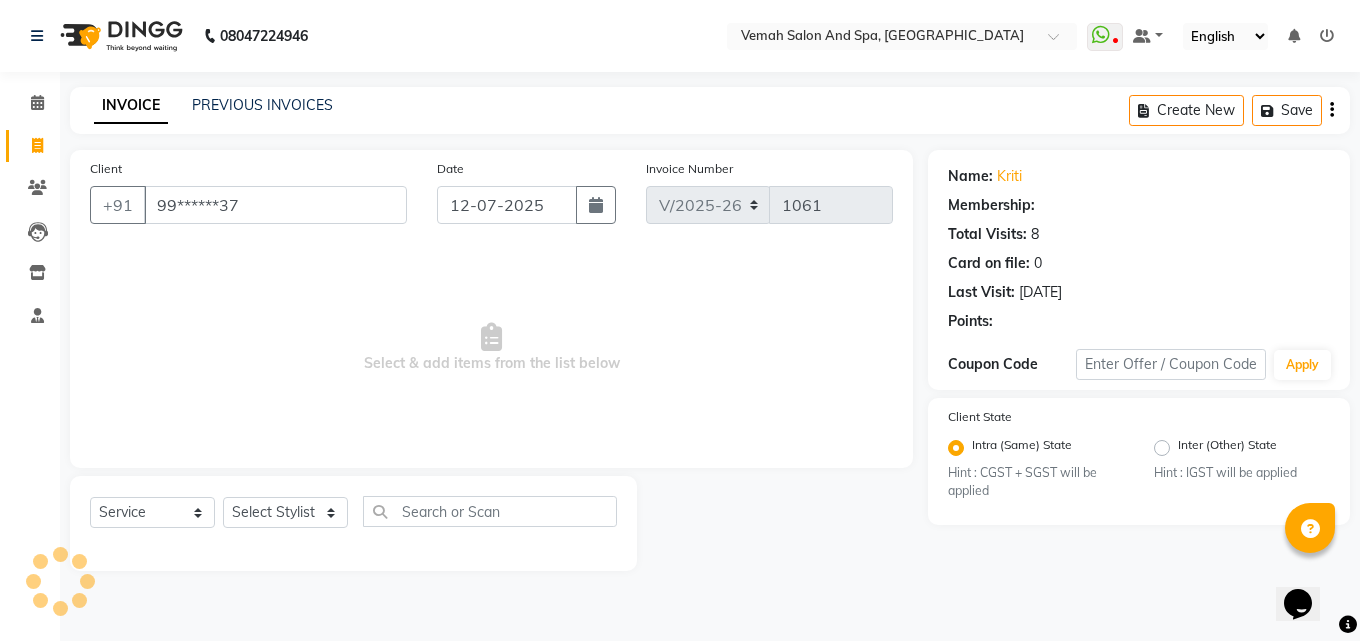 select on "1: Object" 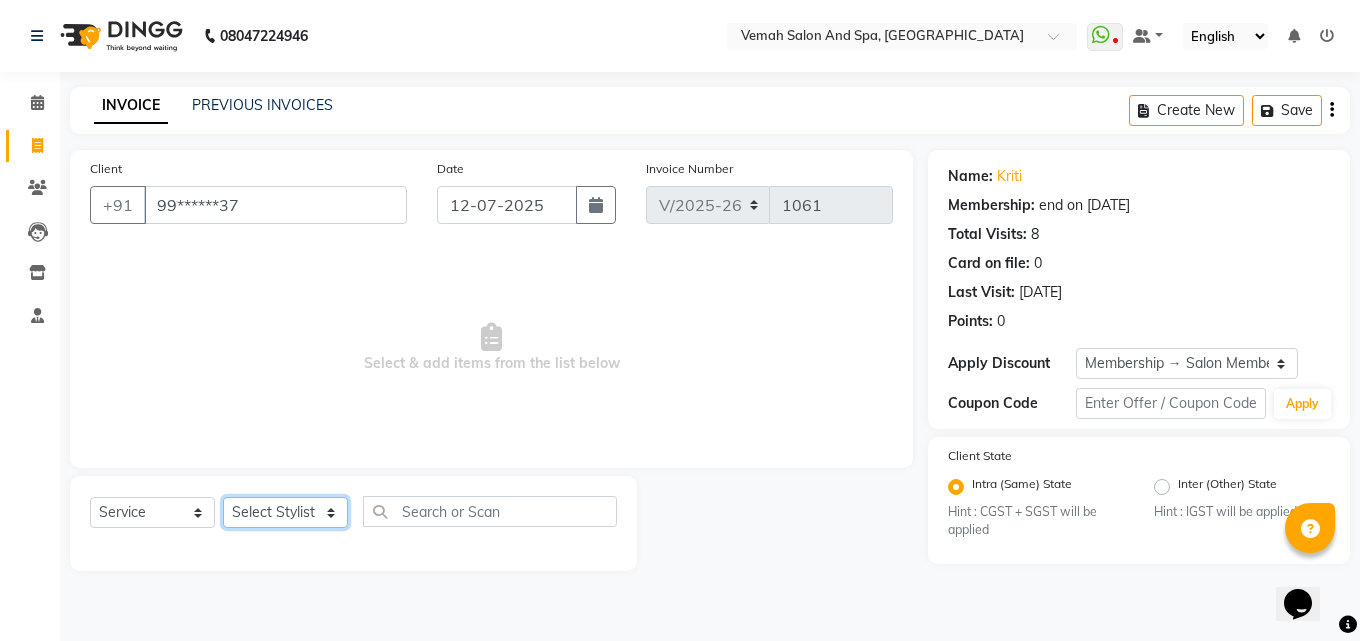 click on "Select Stylist Bhoomi Chahat [PERSON_NAME] Divya [PERSON_NAME] [PERSON_NAME] Salon Manager [PERSON_NAME] [PERSON_NAME]" 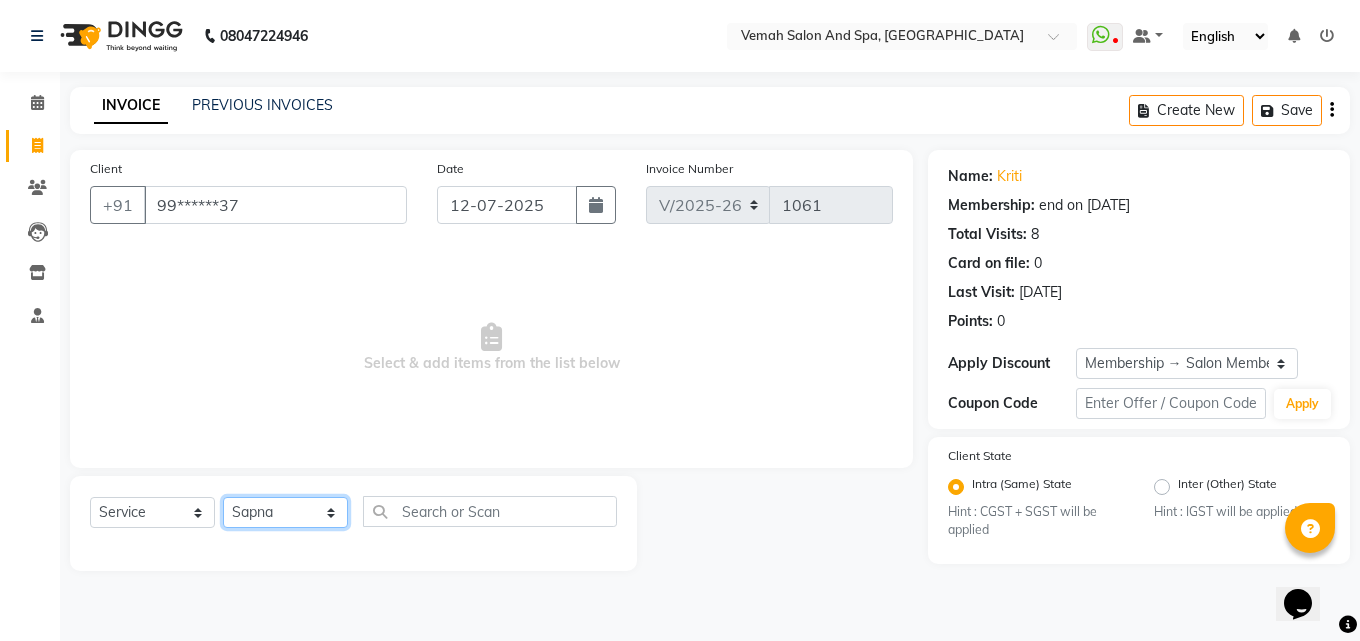 click on "Select Stylist Bhoomi Chahat [PERSON_NAME] Divya [PERSON_NAME] [PERSON_NAME] Salon Manager [PERSON_NAME] [PERSON_NAME]" 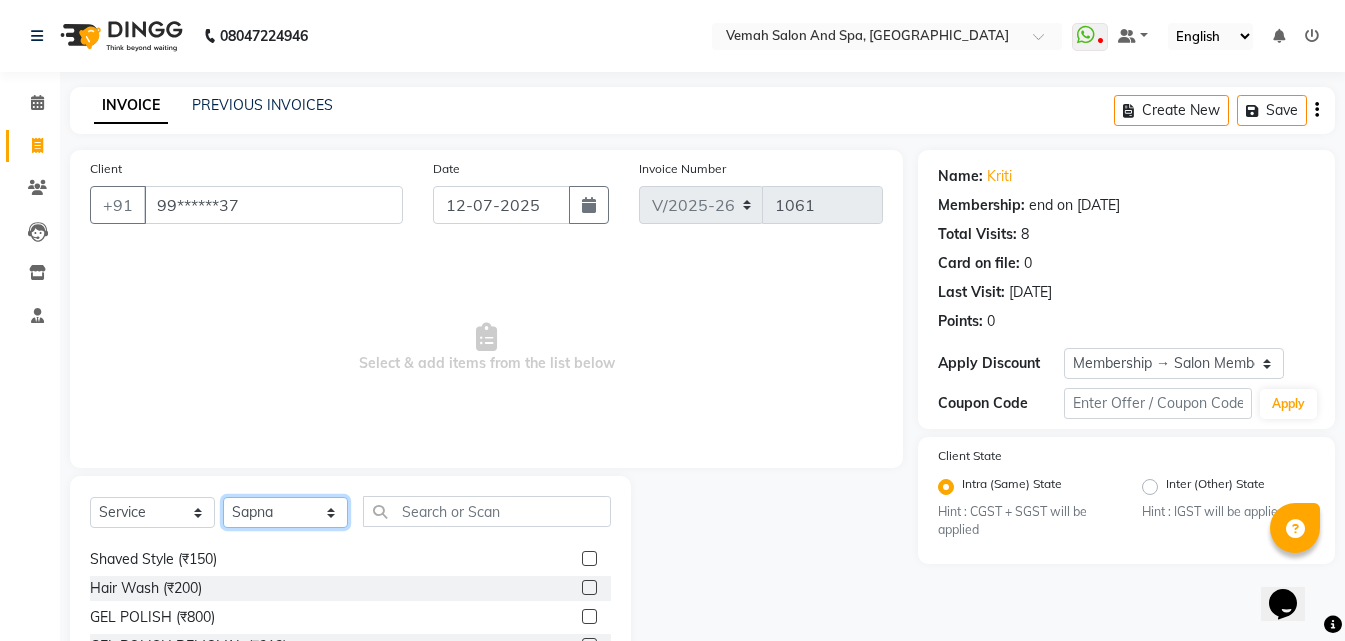 scroll, scrollTop: 200, scrollLeft: 0, axis: vertical 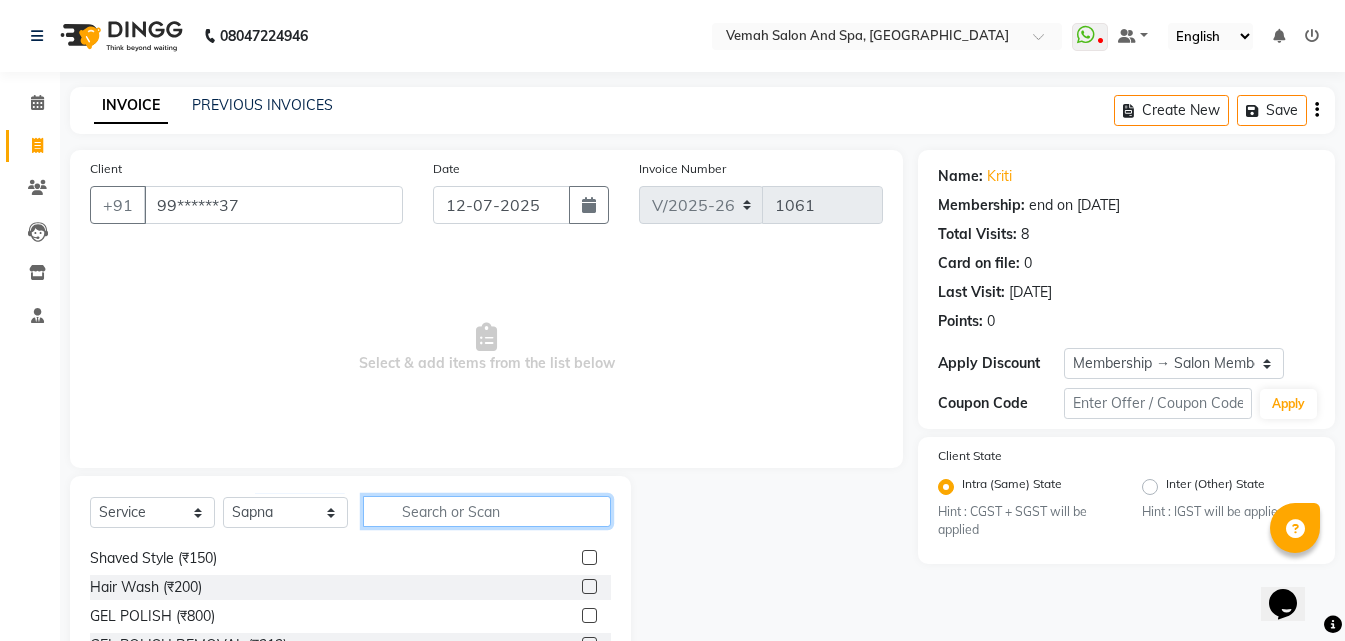 click 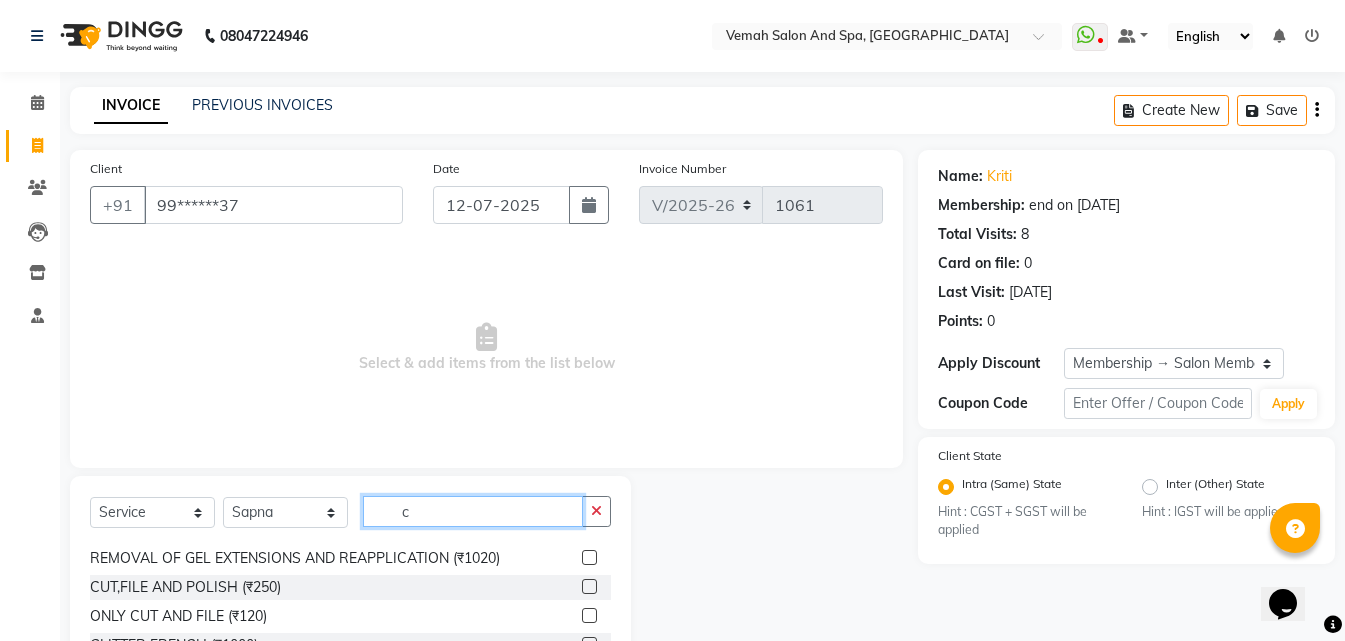 scroll, scrollTop: 0, scrollLeft: 0, axis: both 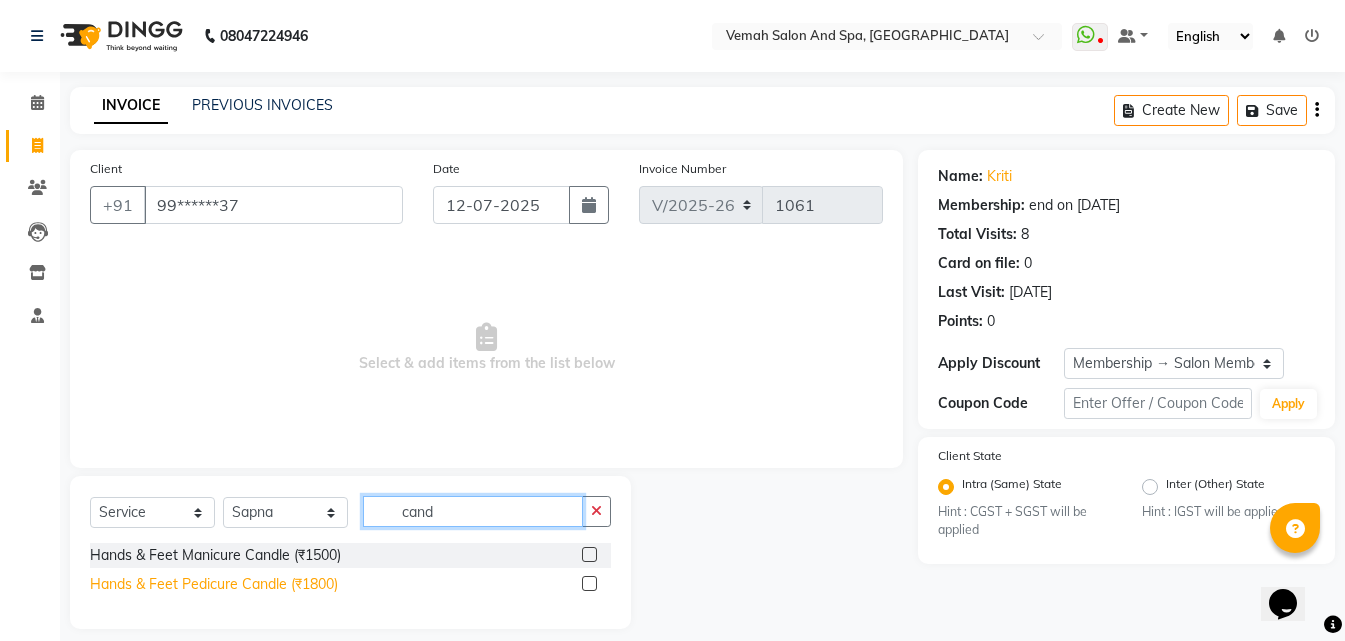 type on "cand" 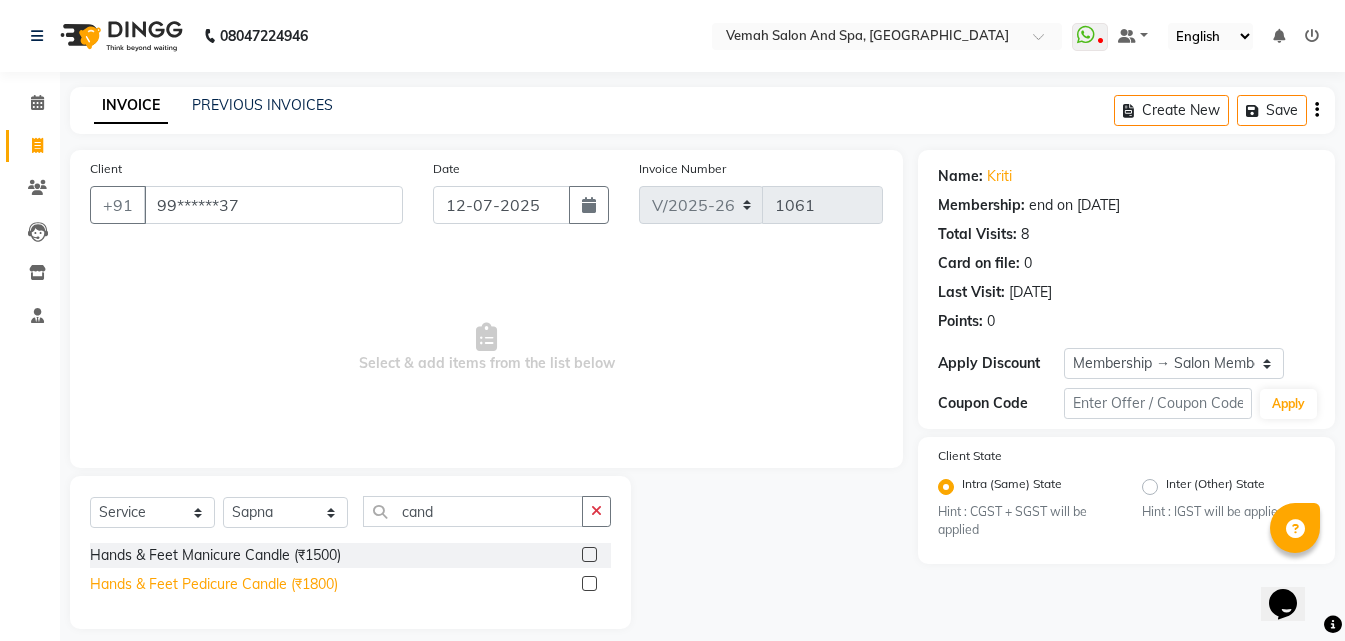 click on "Hands & Feet Pedicure Candle (₹1800)" 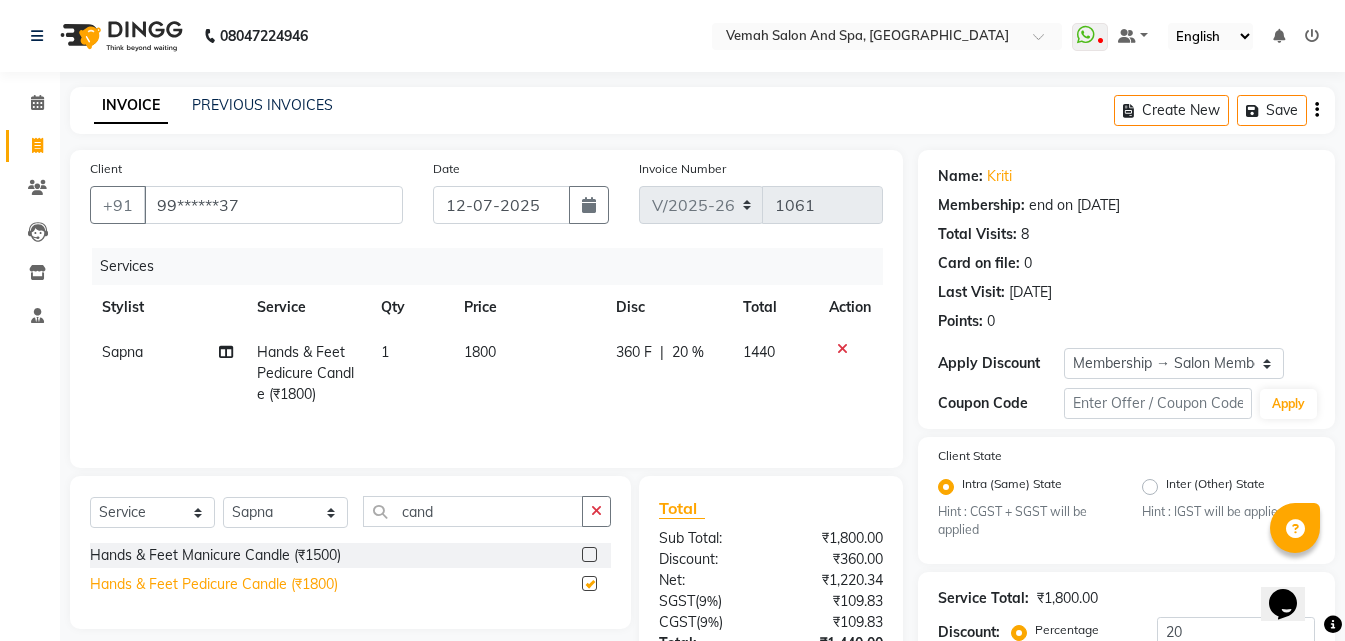checkbox on "false" 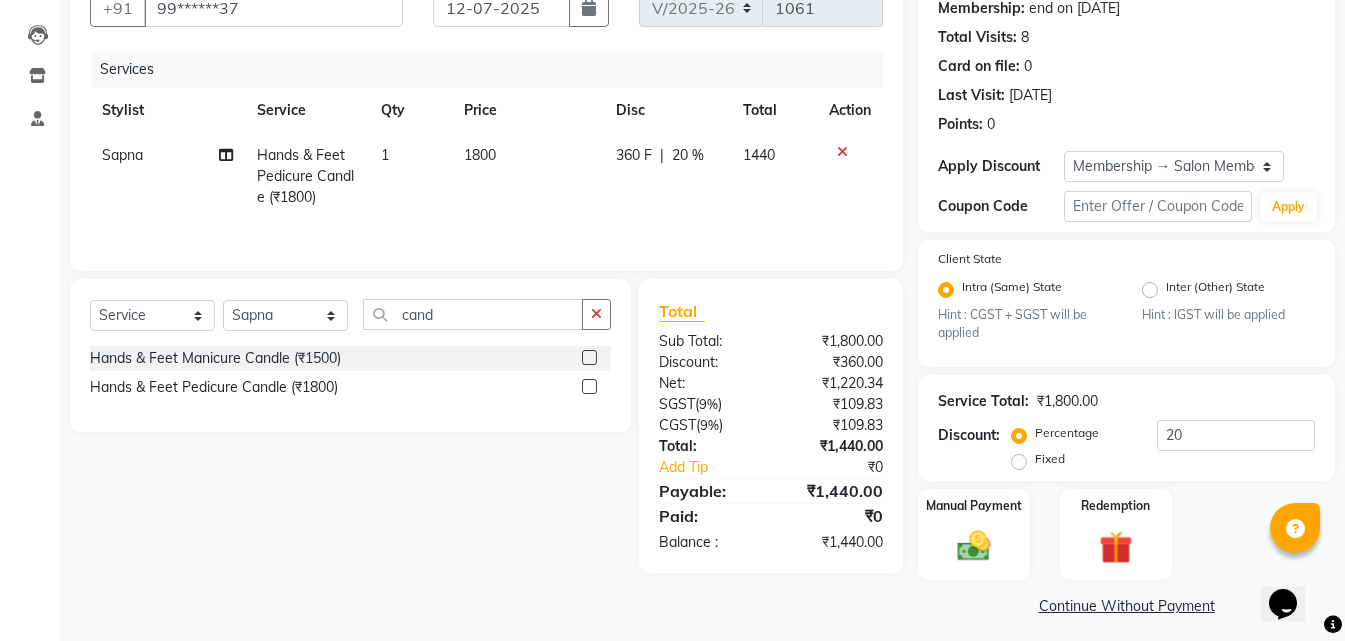 scroll, scrollTop: 207, scrollLeft: 0, axis: vertical 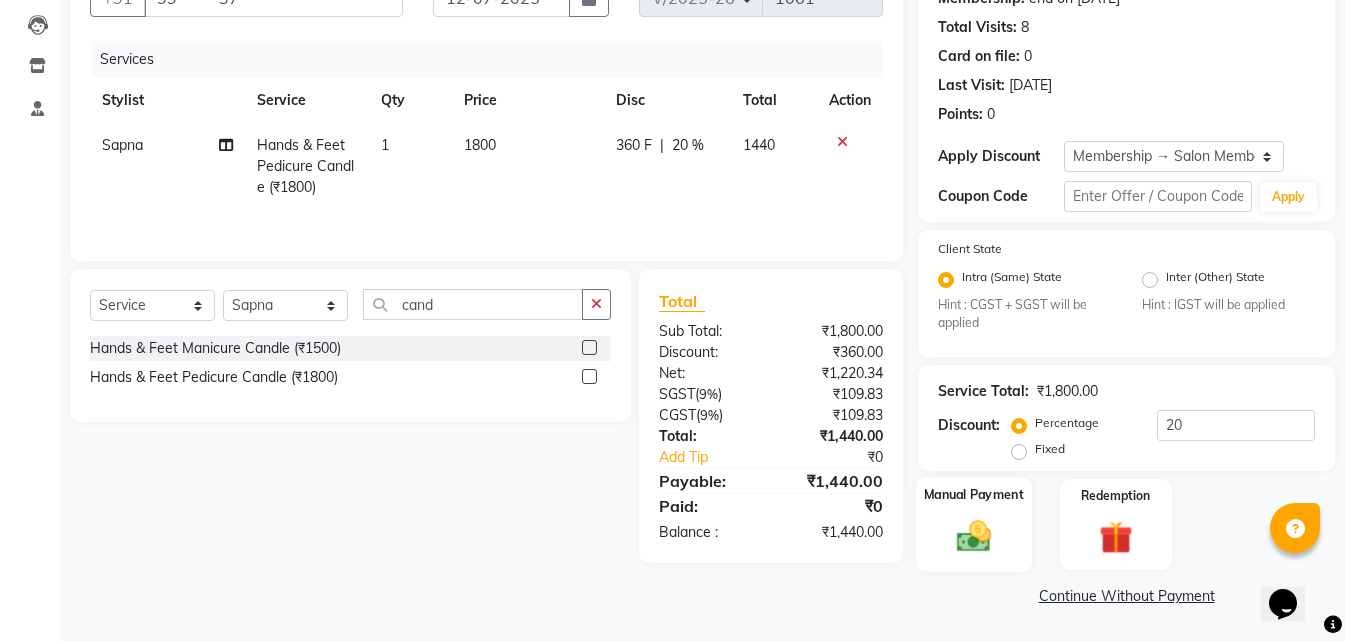 click 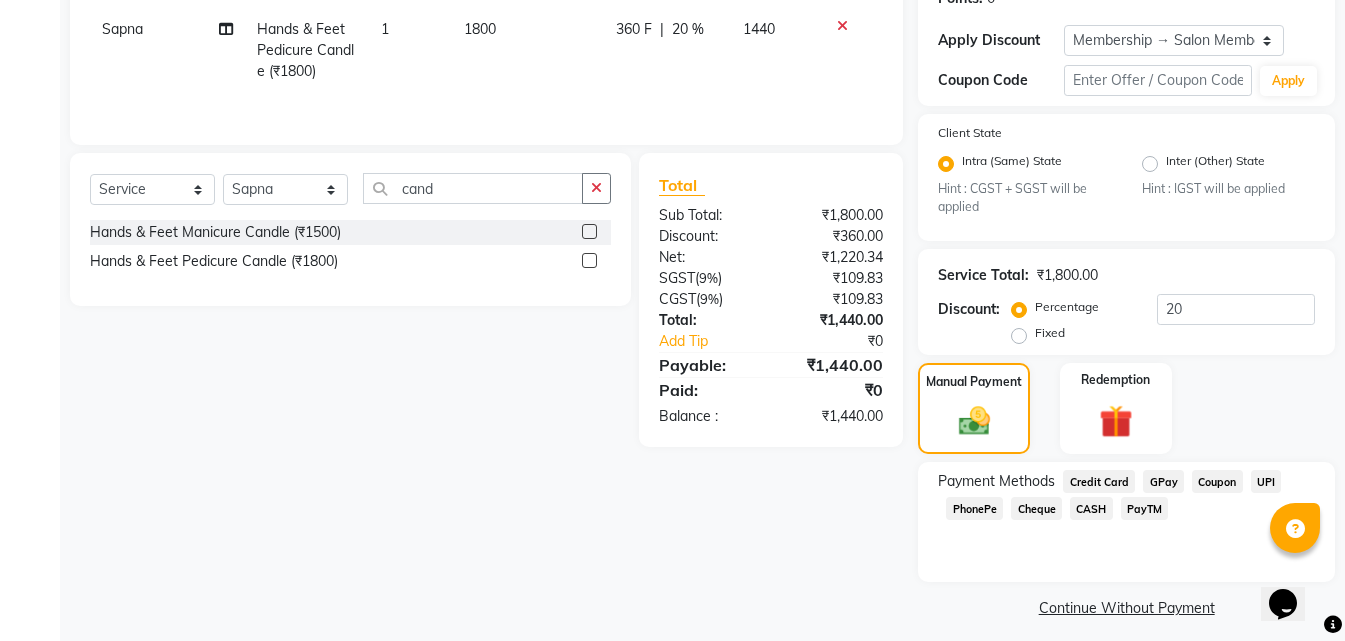 scroll, scrollTop: 335, scrollLeft: 0, axis: vertical 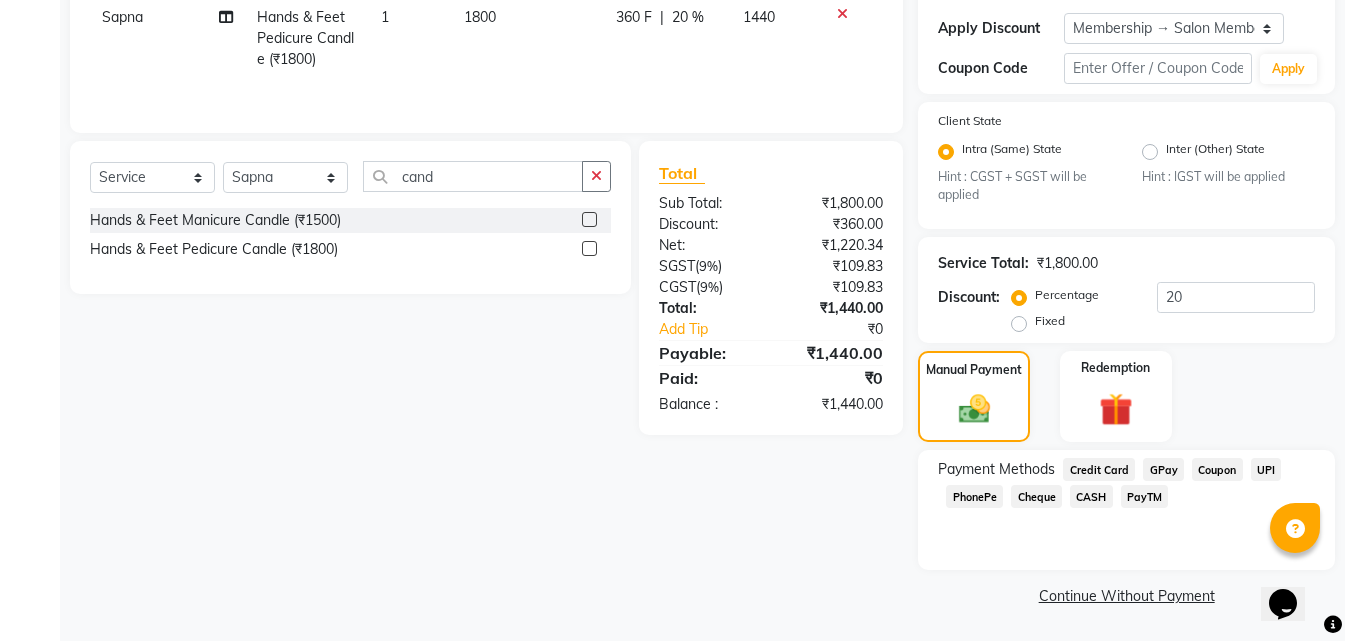 click on "GPay" 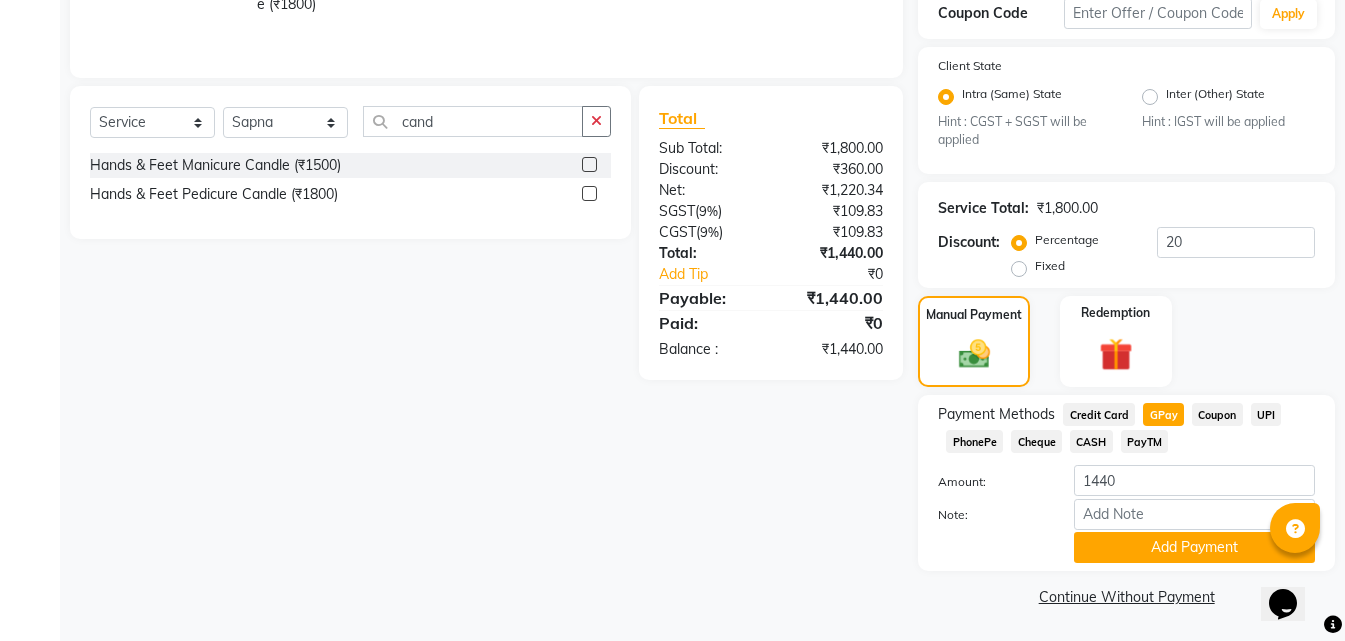 scroll, scrollTop: 391, scrollLeft: 0, axis: vertical 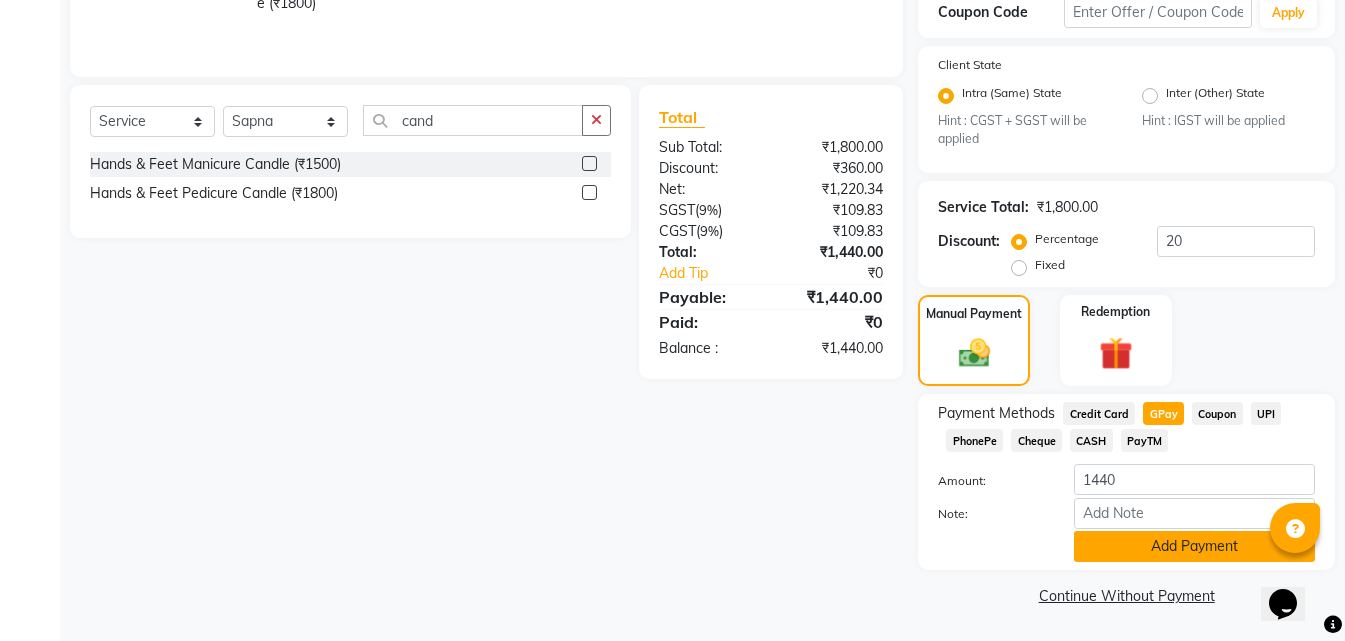 click on "Add Payment" 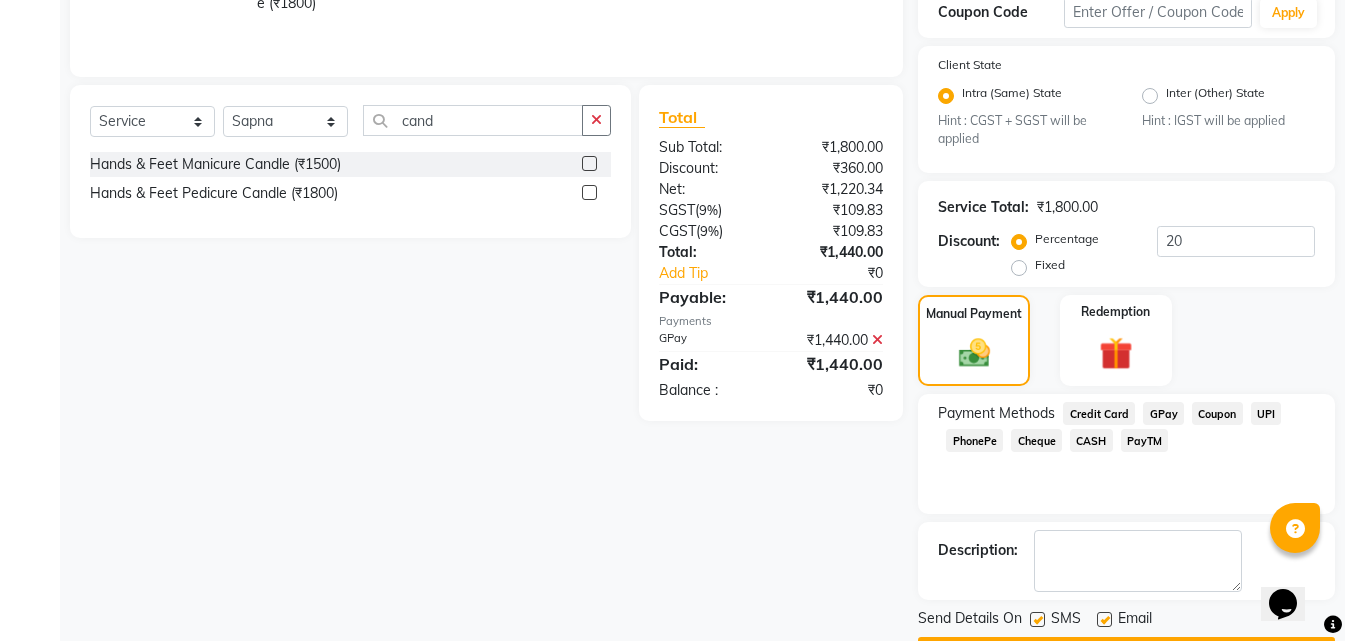 scroll, scrollTop: 448, scrollLeft: 0, axis: vertical 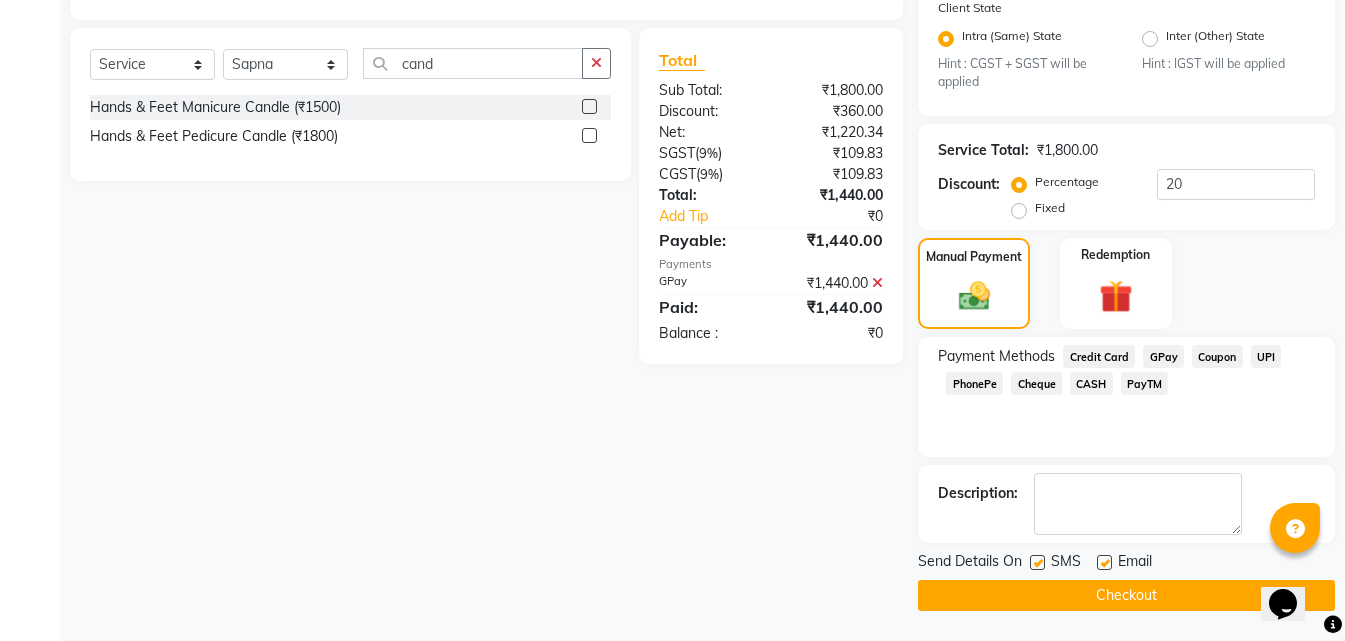 click on "Checkout" 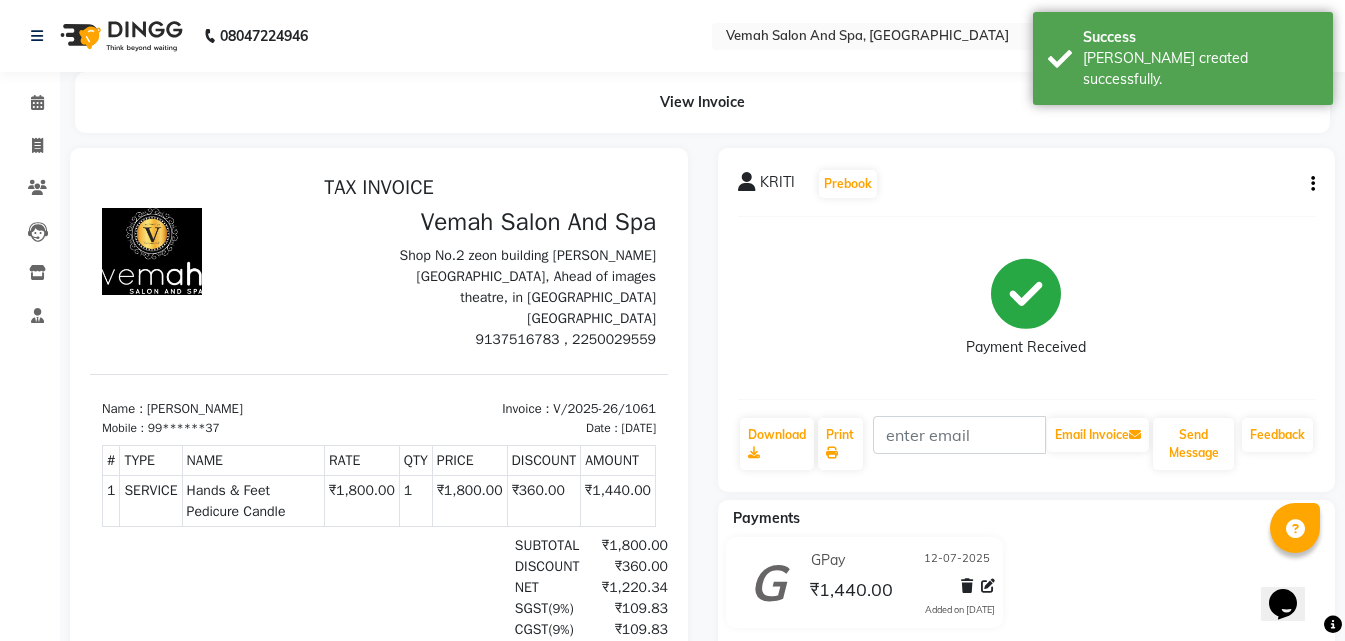 scroll, scrollTop: 0, scrollLeft: 0, axis: both 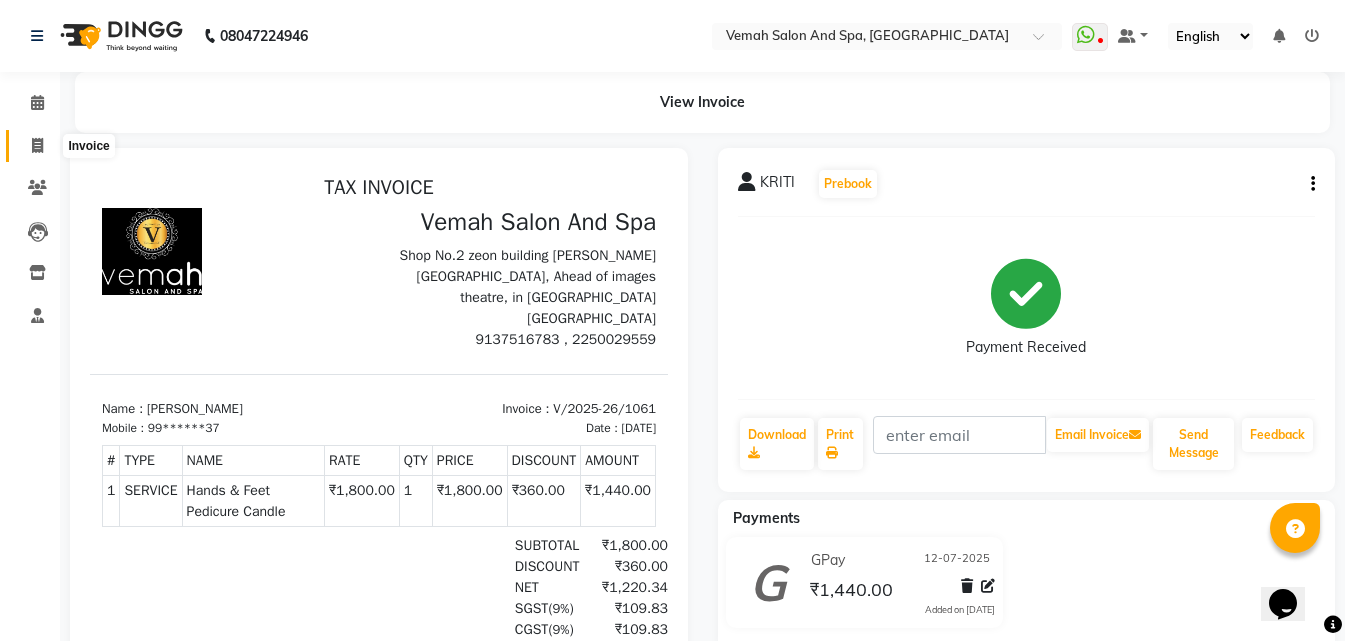 click 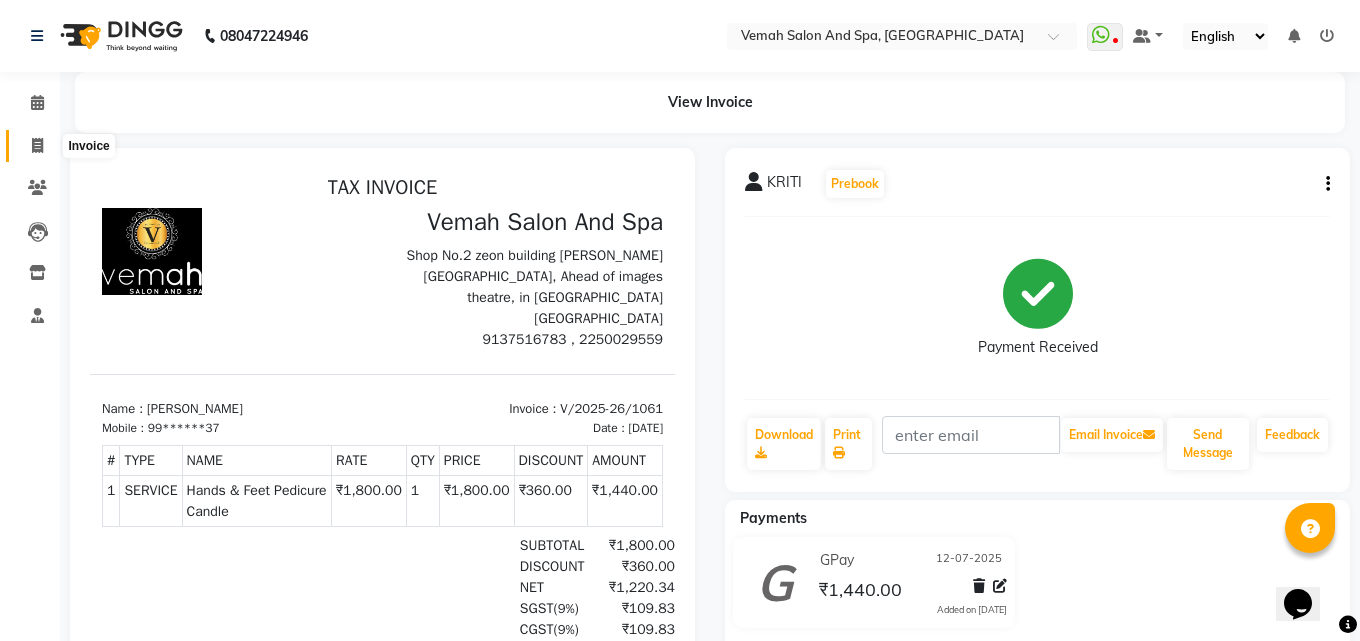 select on "service" 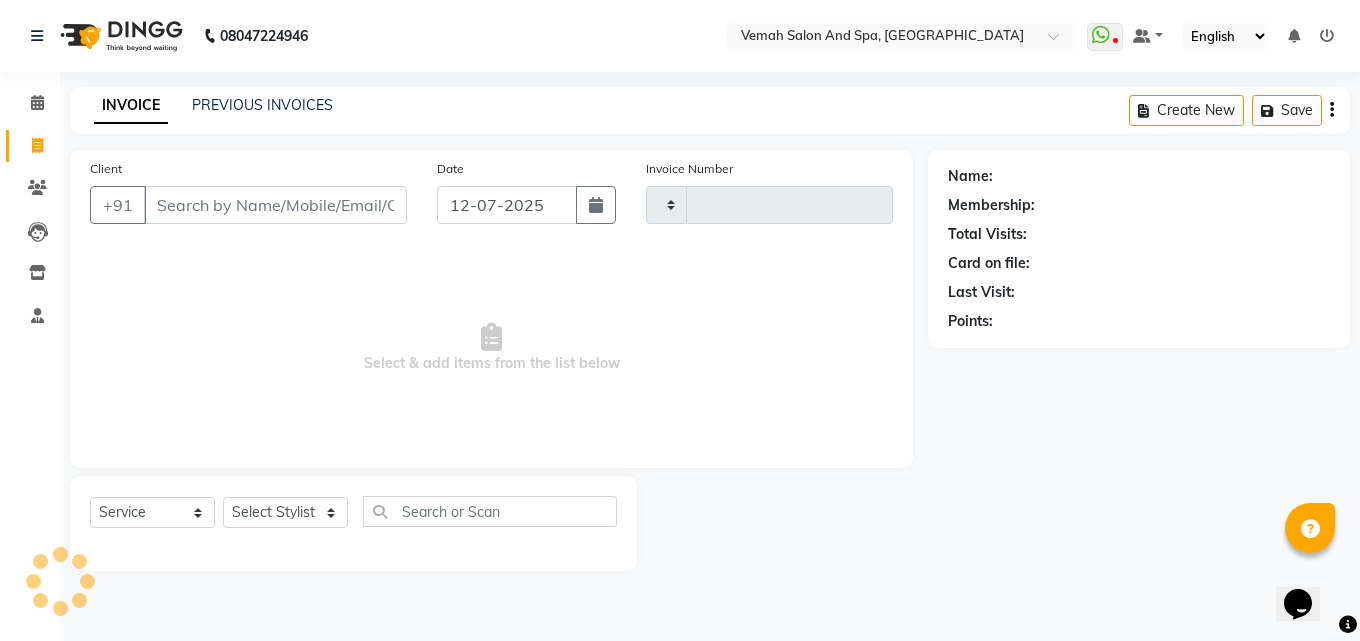 type on "1062" 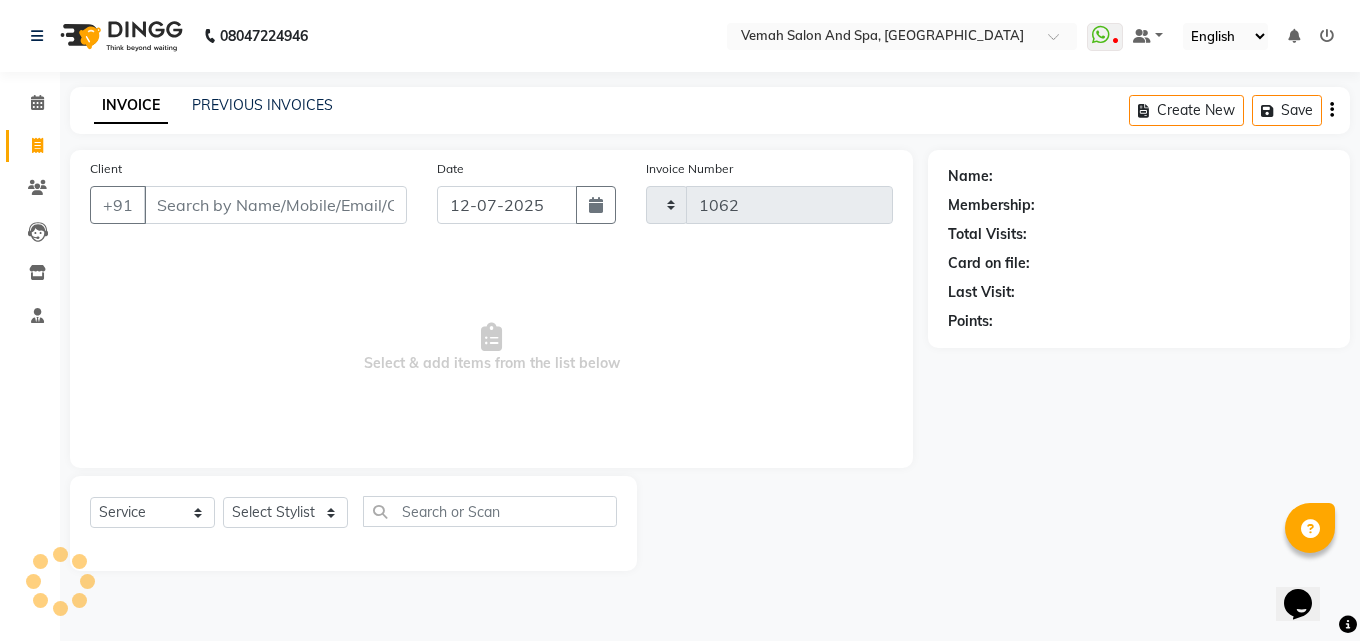 select on "7315" 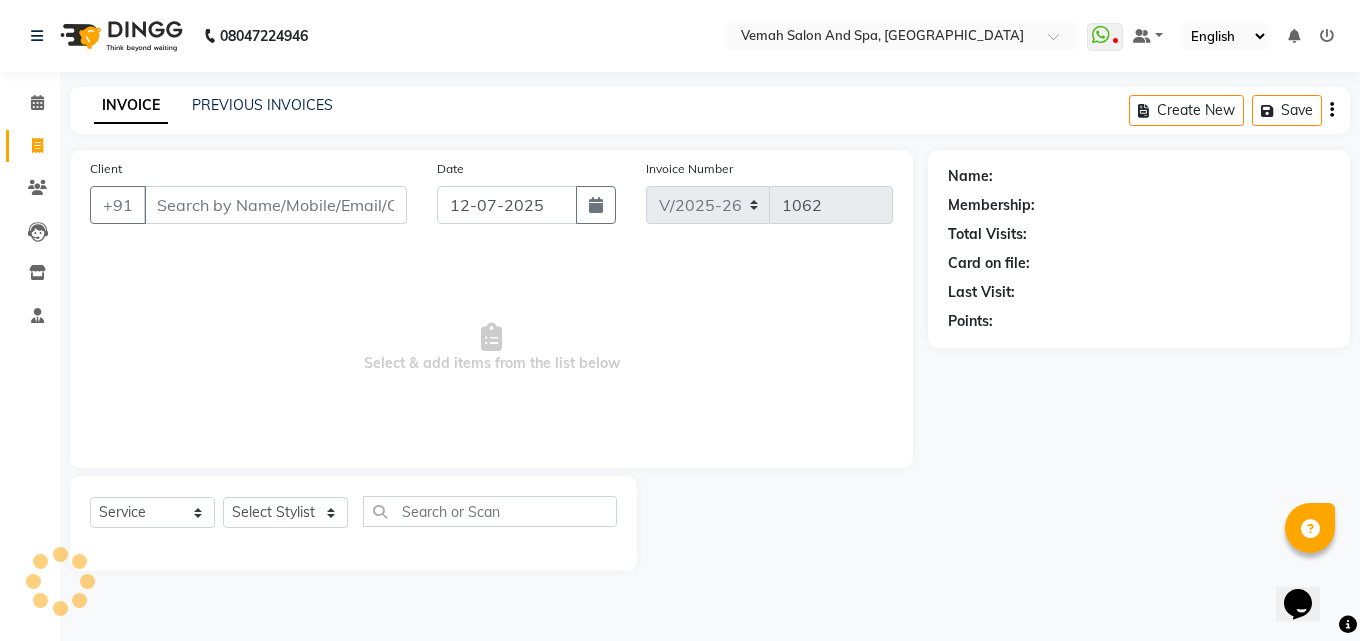 click on "Client" at bounding box center (275, 205) 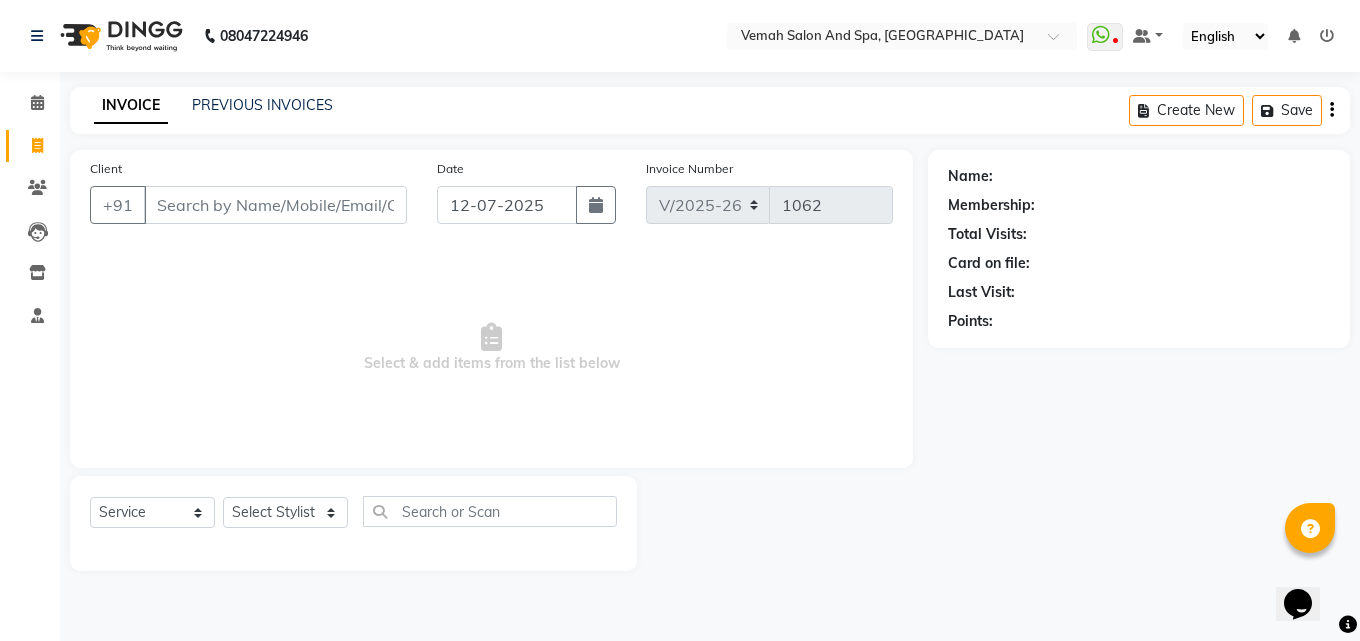 drag, startPoint x: 370, startPoint y: 220, endPoint x: 351, endPoint y: 222, distance: 19.104973 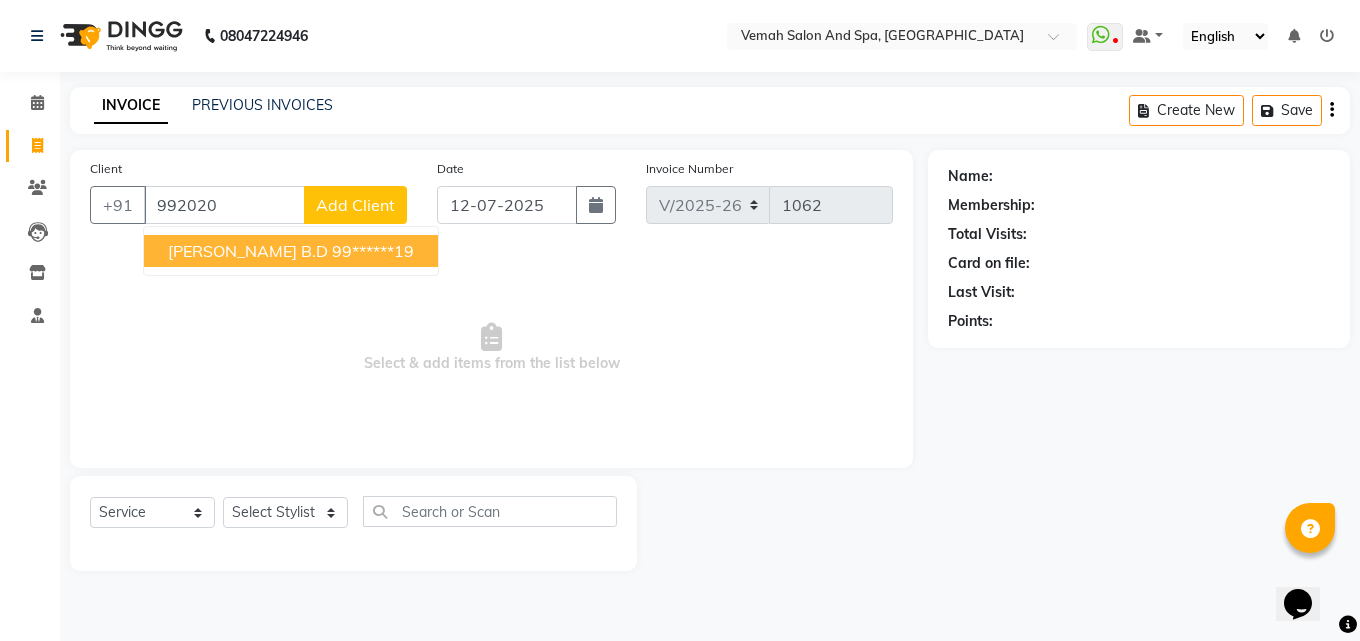 click on "99******19" at bounding box center (373, 251) 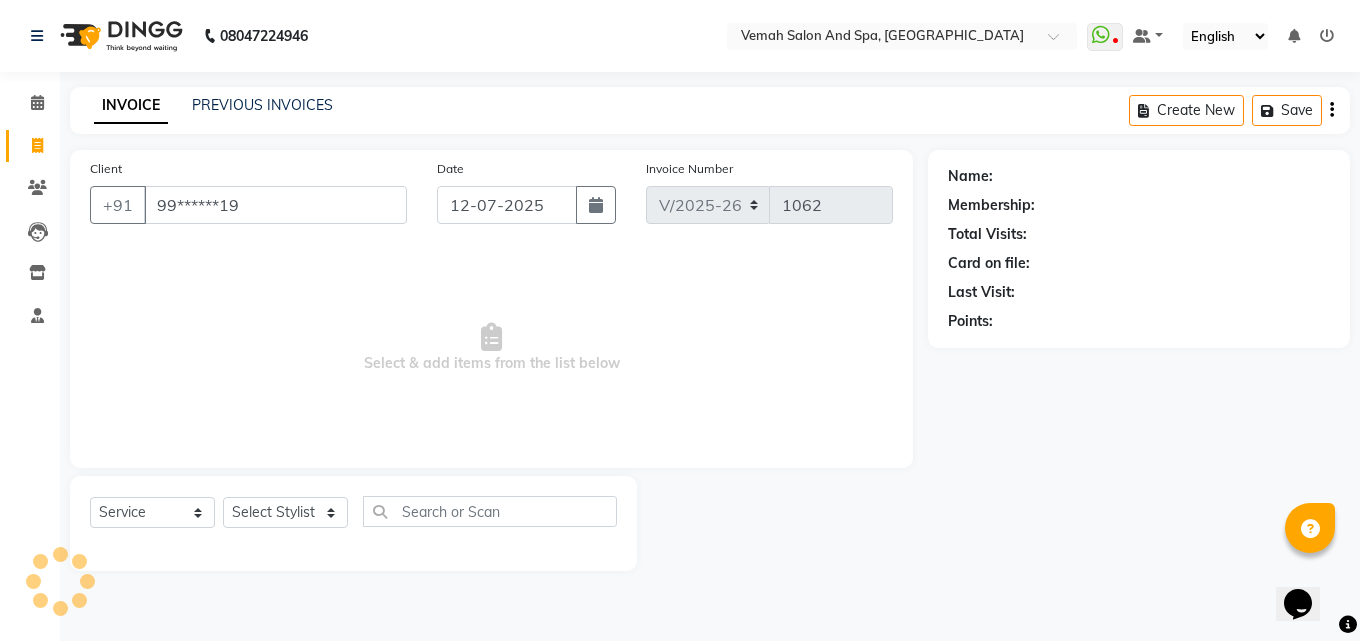 type on "99******19" 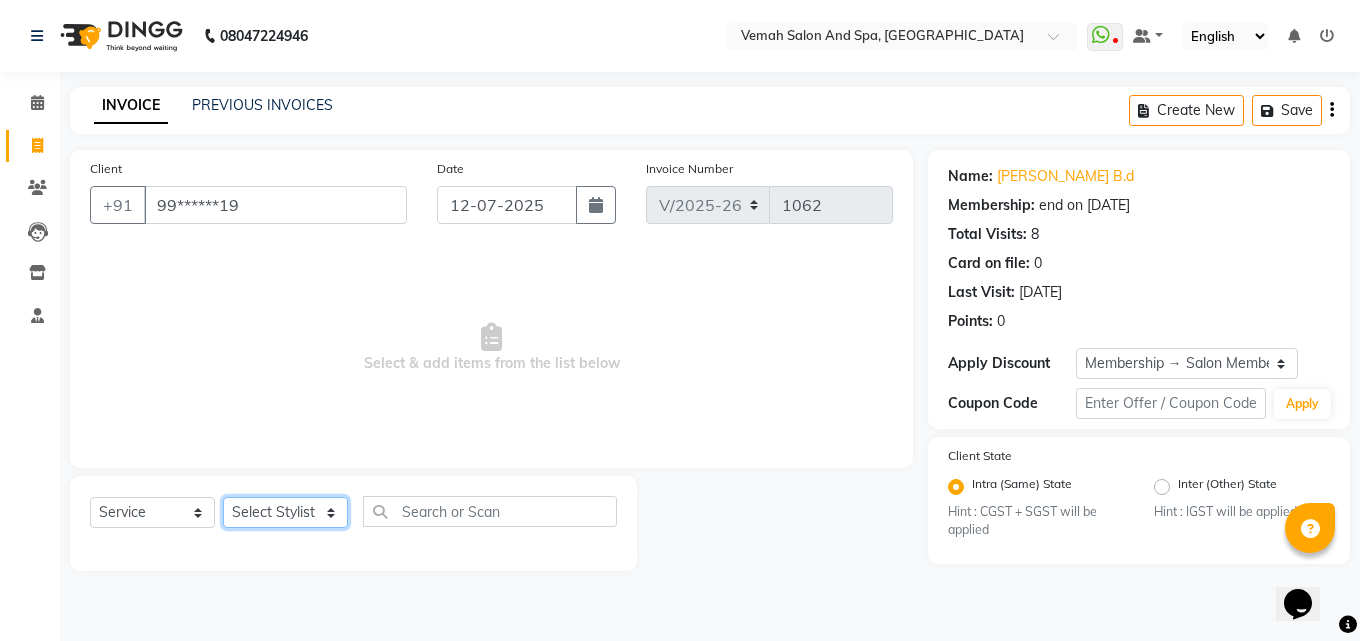 click on "Select Stylist Bhoomi Chahat [PERSON_NAME] Divya [PERSON_NAME] [PERSON_NAME] Salon Manager [PERSON_NAME] [PERSON_NAME]" 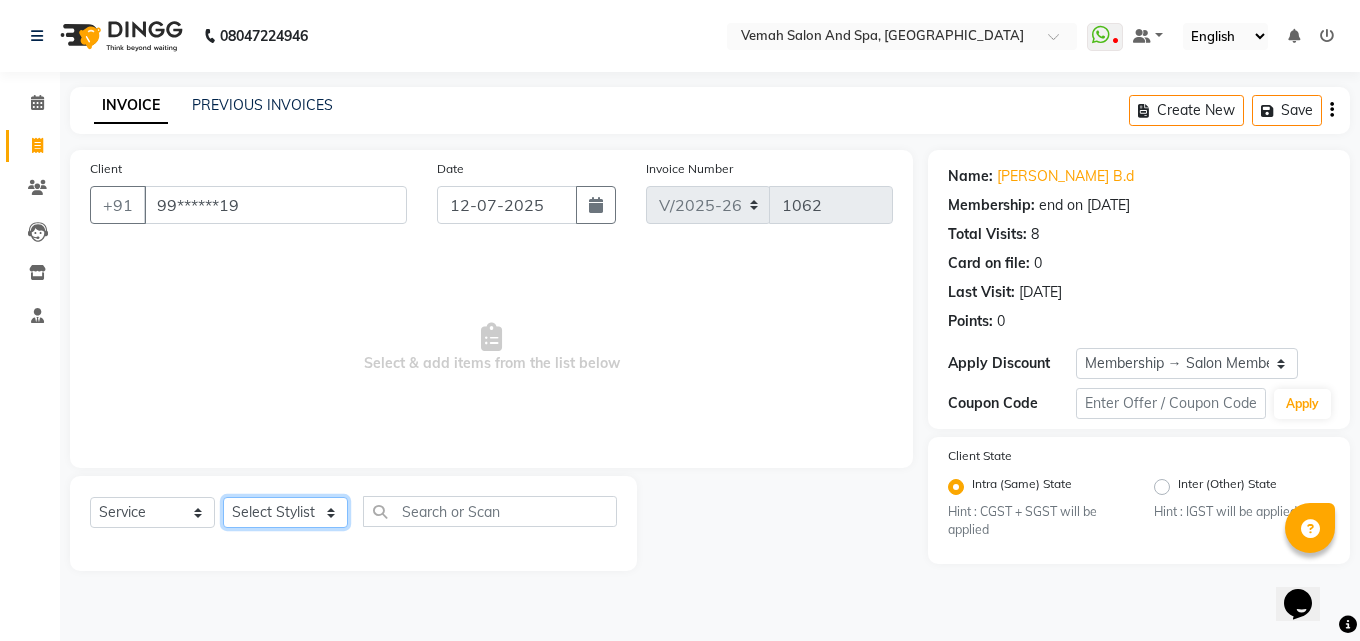 select on "62757" 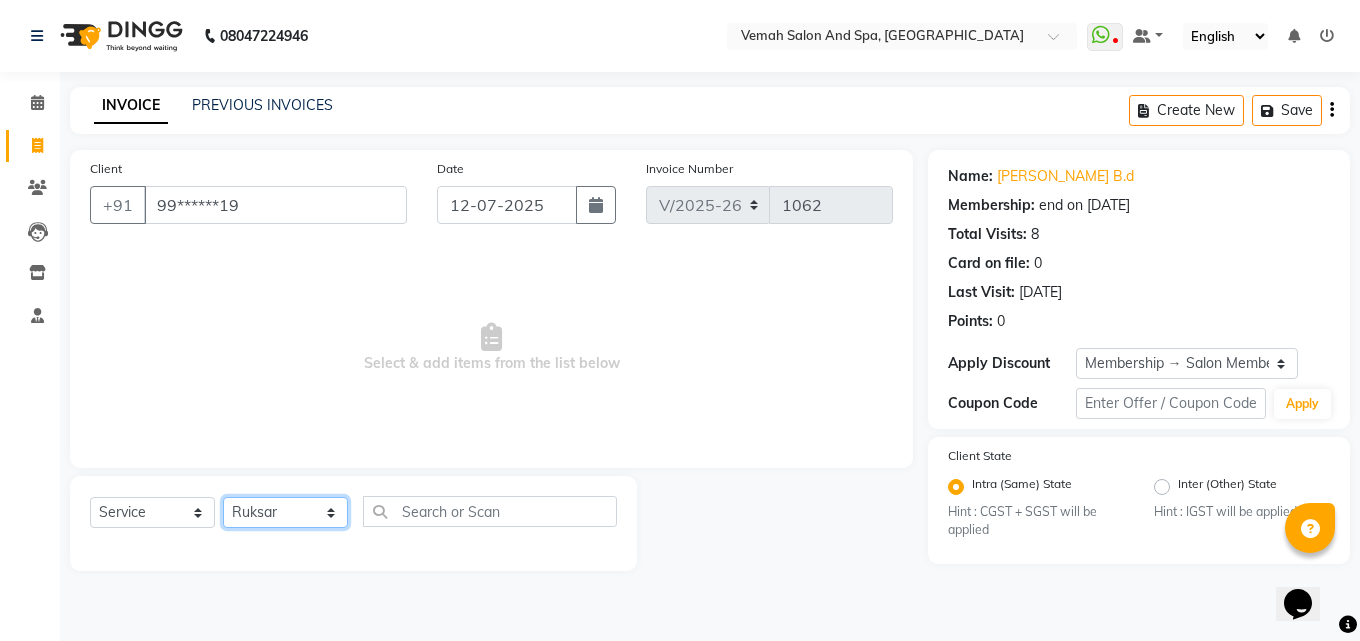 click on "Select Stylist Bhoomi Chahat [PERSON_NAME] Divya [PERSON_NAME] [PERSON_NAME] Salon Manager [PERSON_NAME] [PERSON_NAME]" 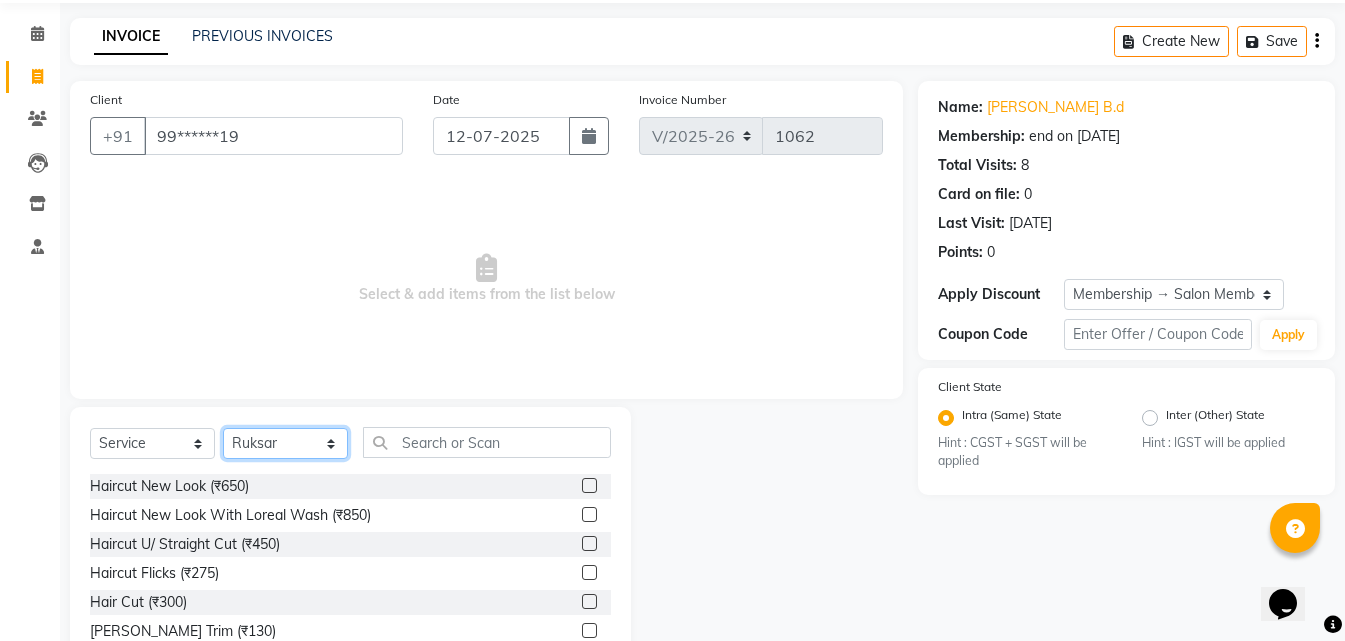 scroll, scrollTop: 160, scrollLeft: 0, axis: vertical 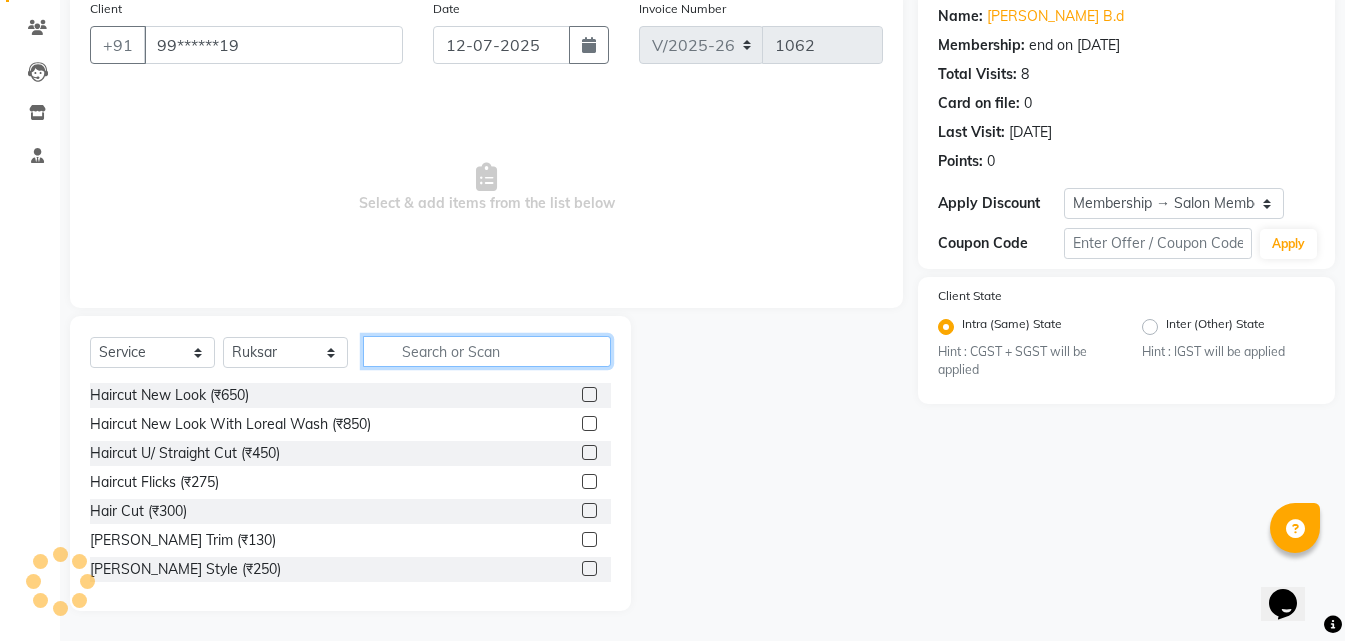 click 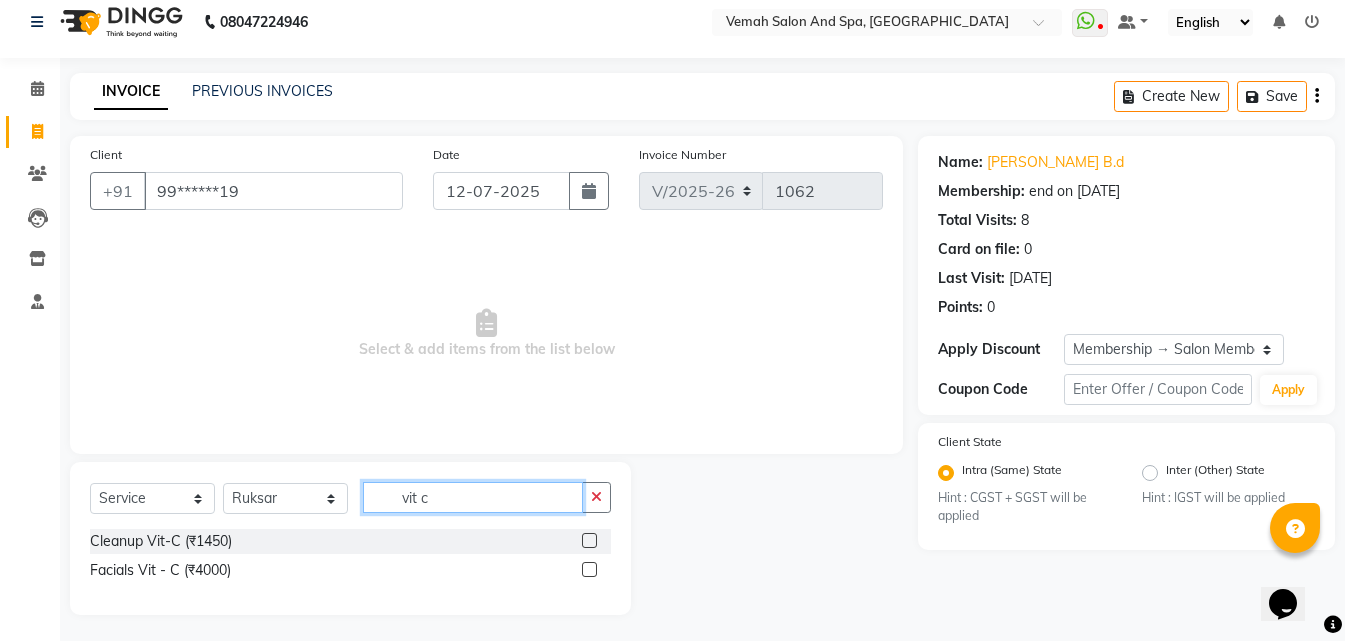 scroll, scrollTop: 18, scrollLeft: 0, axis: vertical 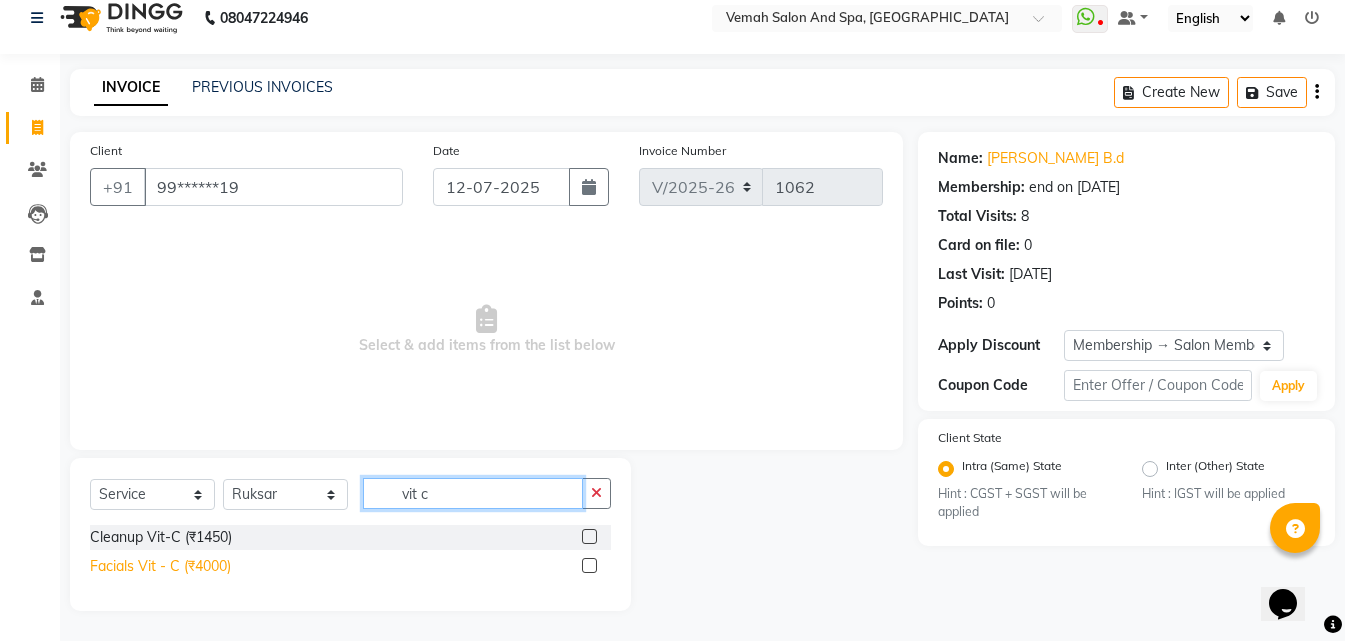 type on "vit c" 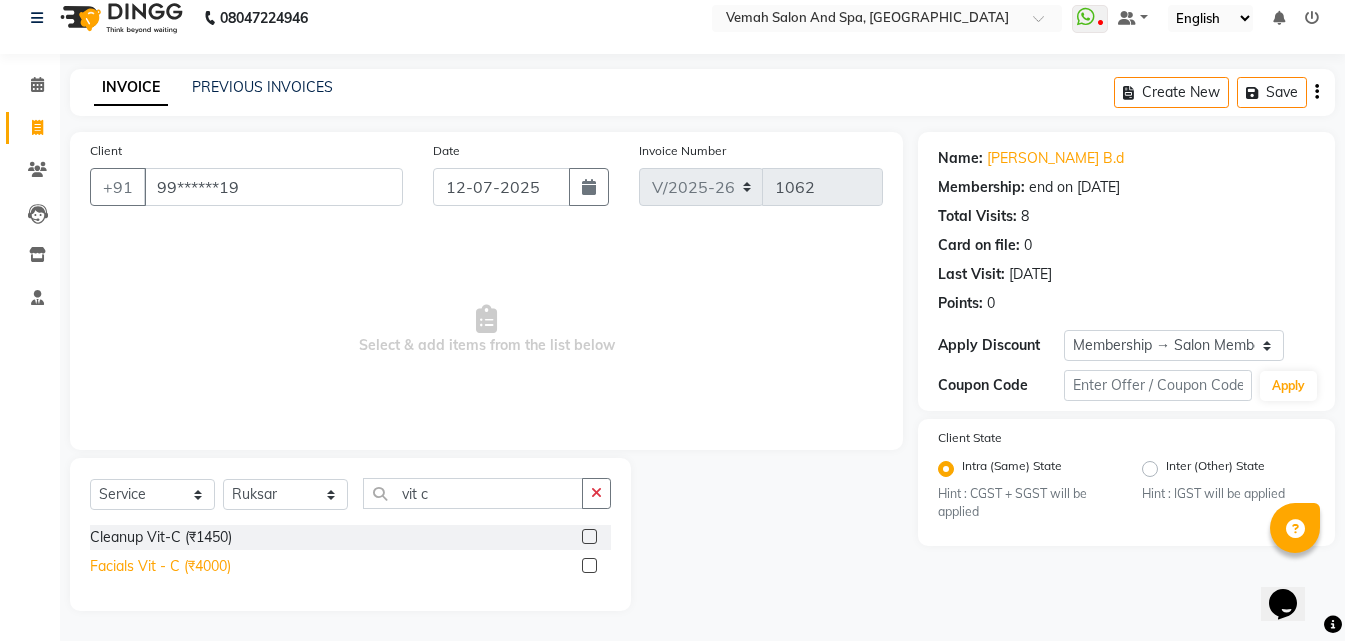 click on "Facials Vit - C (₹4000)" 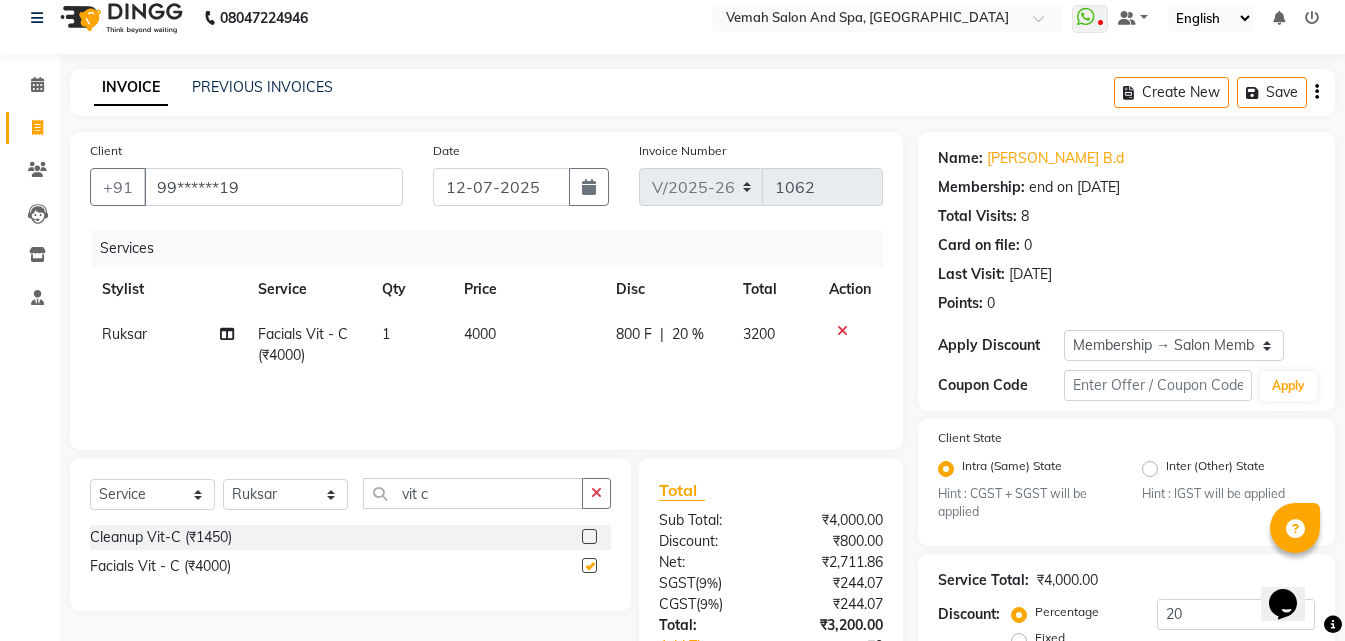 checkbox on "false" 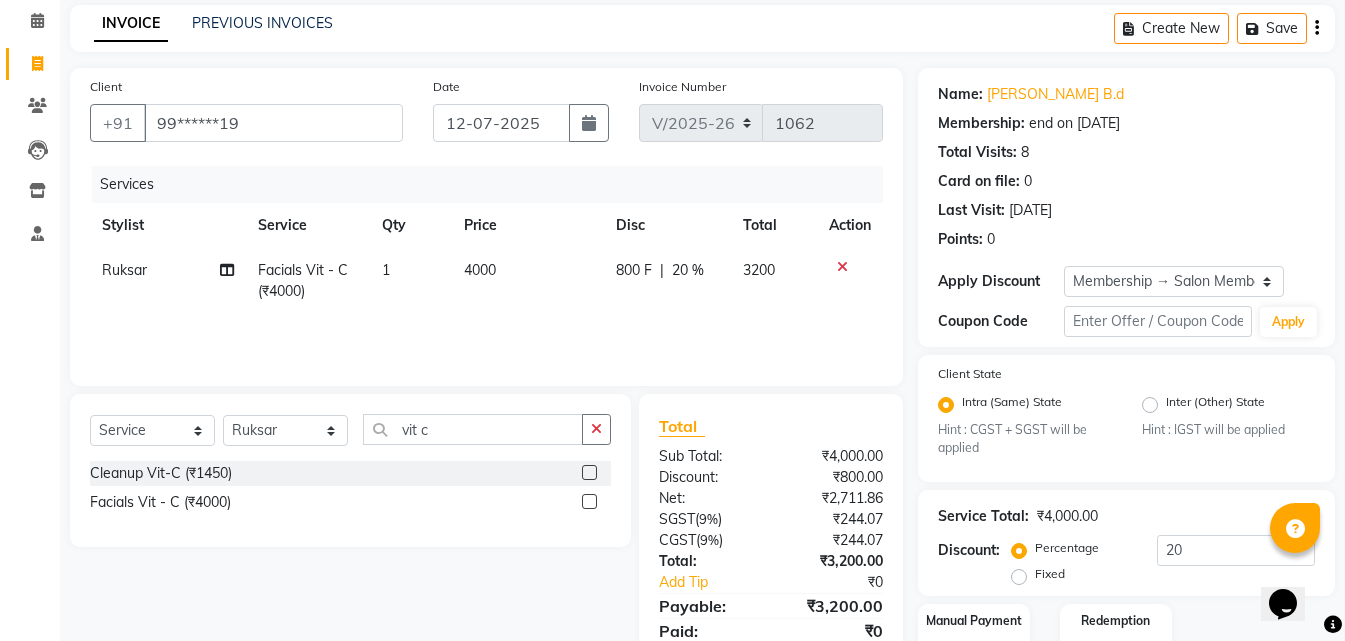 scroll, scrollTop: 118, scrollLeft: 0, axis: vertical 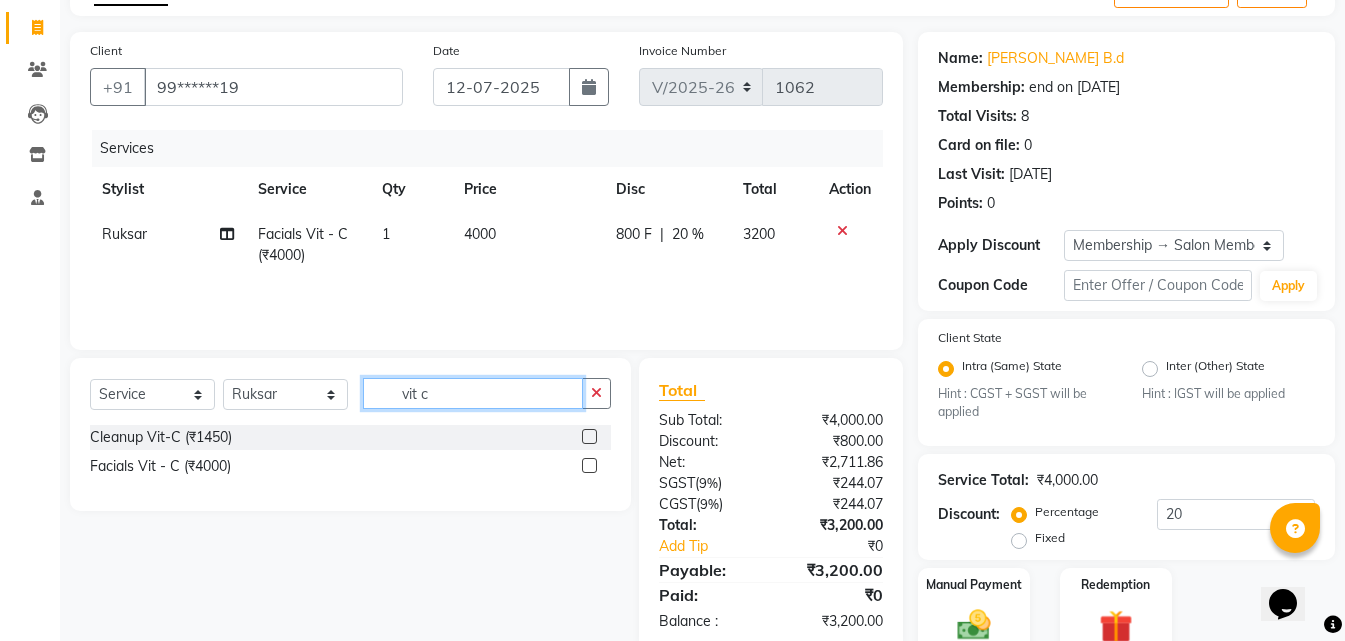 drag, startPoint x: 427, startPoint y: 394, endPoint x: 187, endPoint y: 399, distance: 240.05208 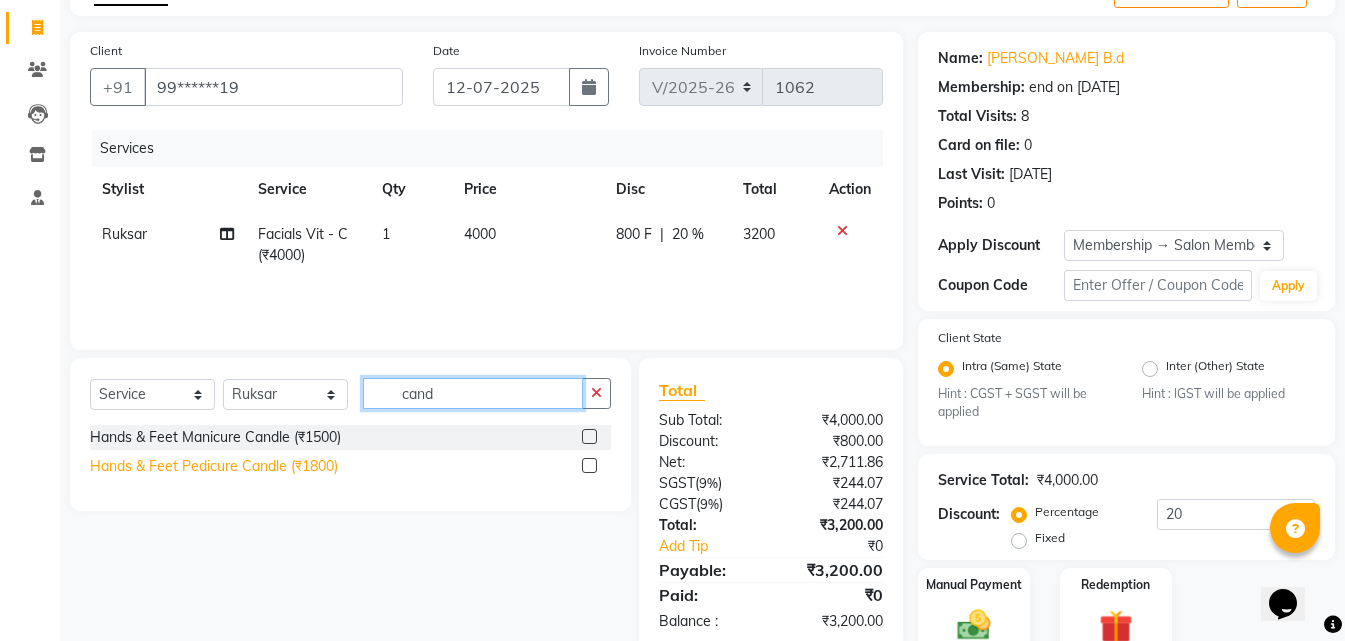 type on "cand" 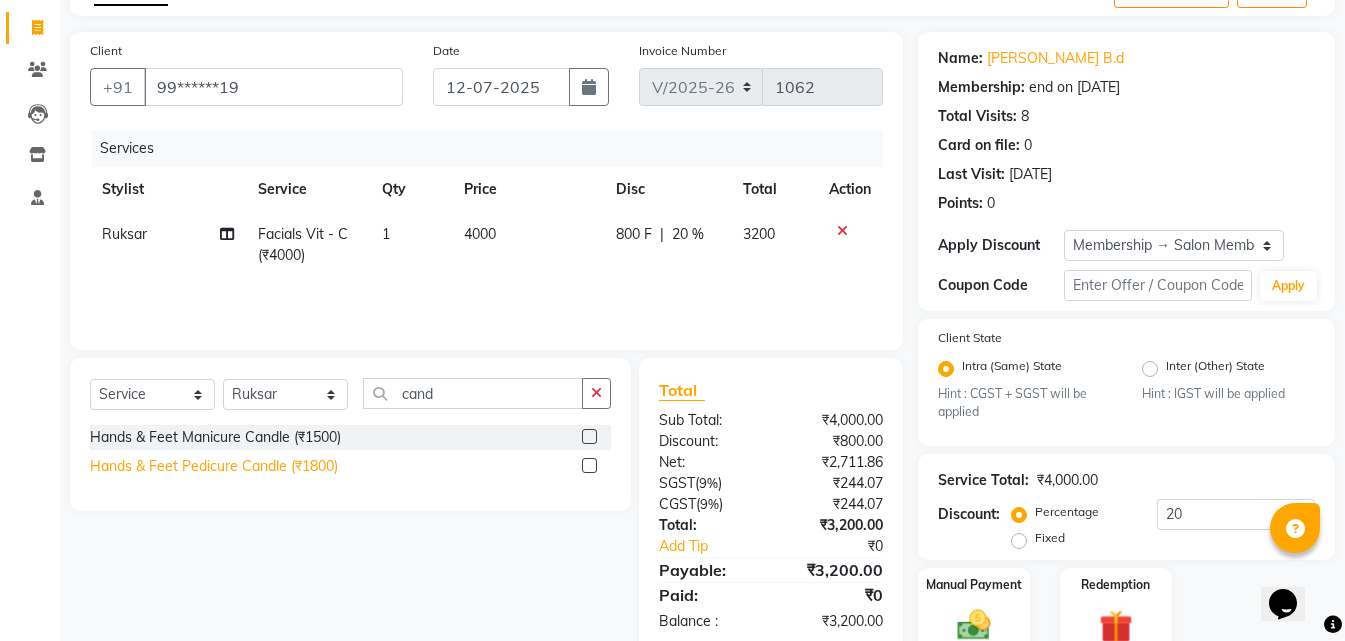 click on "Hands & Feet Pedicure Candle (₹1800)" 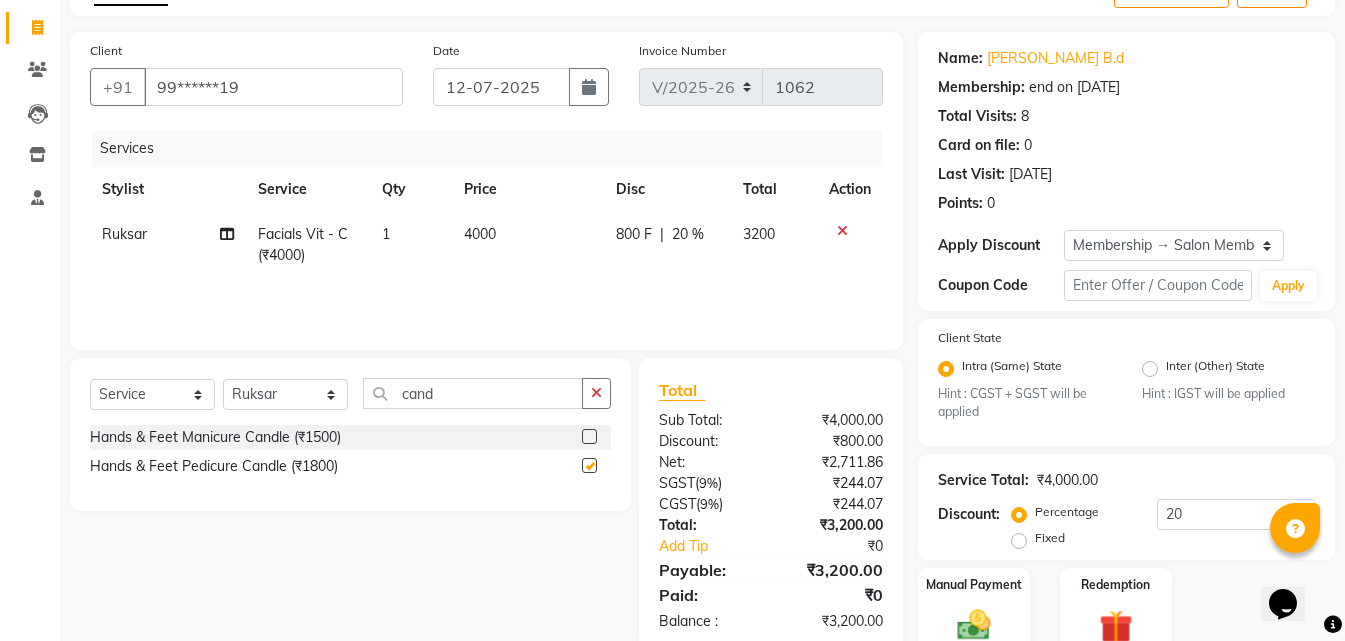 checkbox on "false" 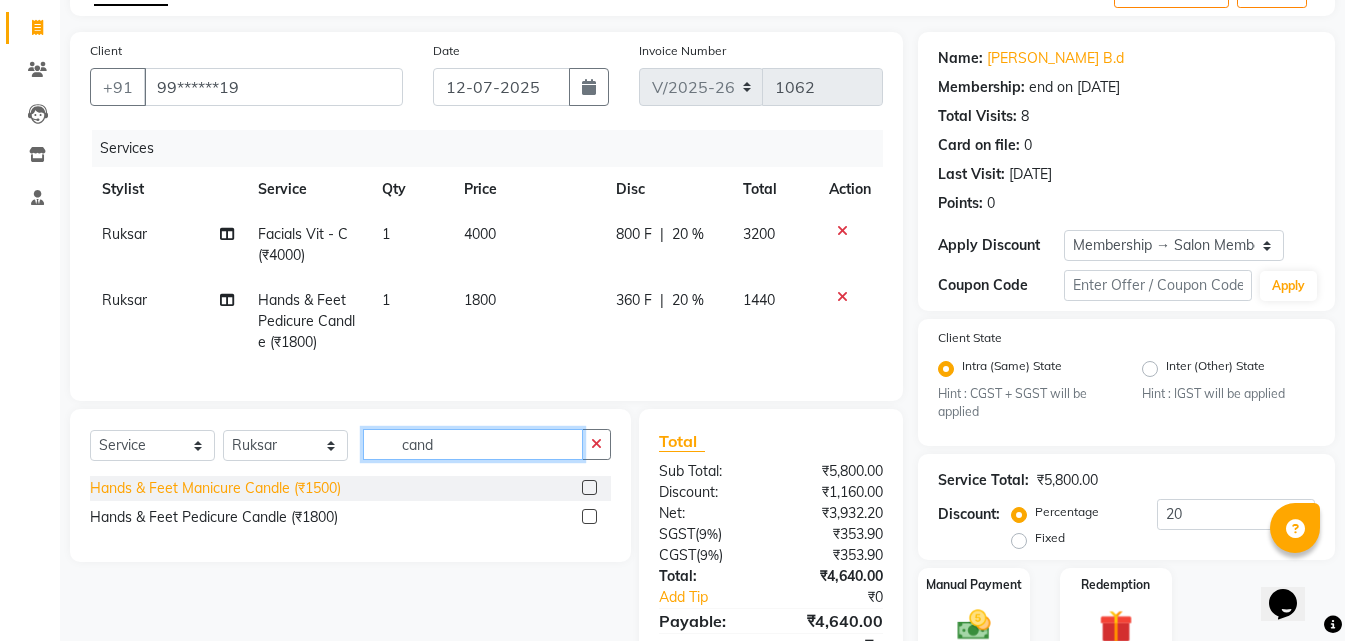 drag, startPoint x: 433, startPoint y: 461, endPoint x: 262, endPoint y: 511, distance: 178.16003 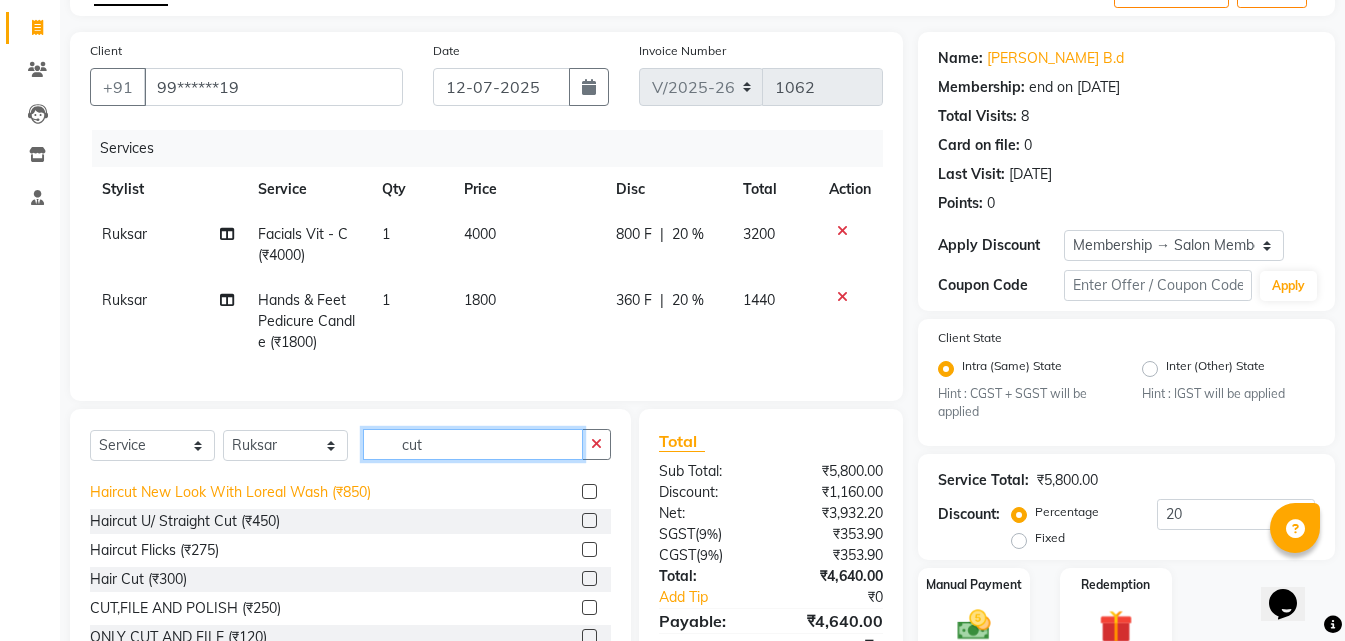 scroll, scrollTop: 32, scrollLeft: 0, axis: vertical 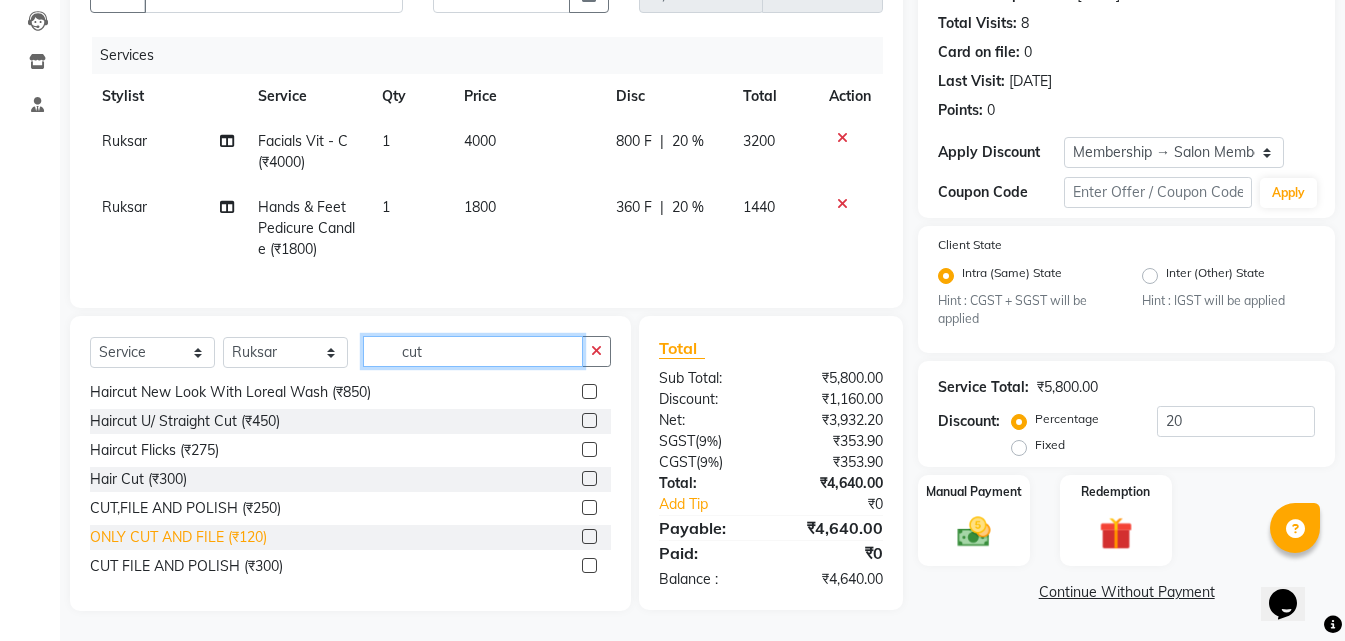 type on "cut" 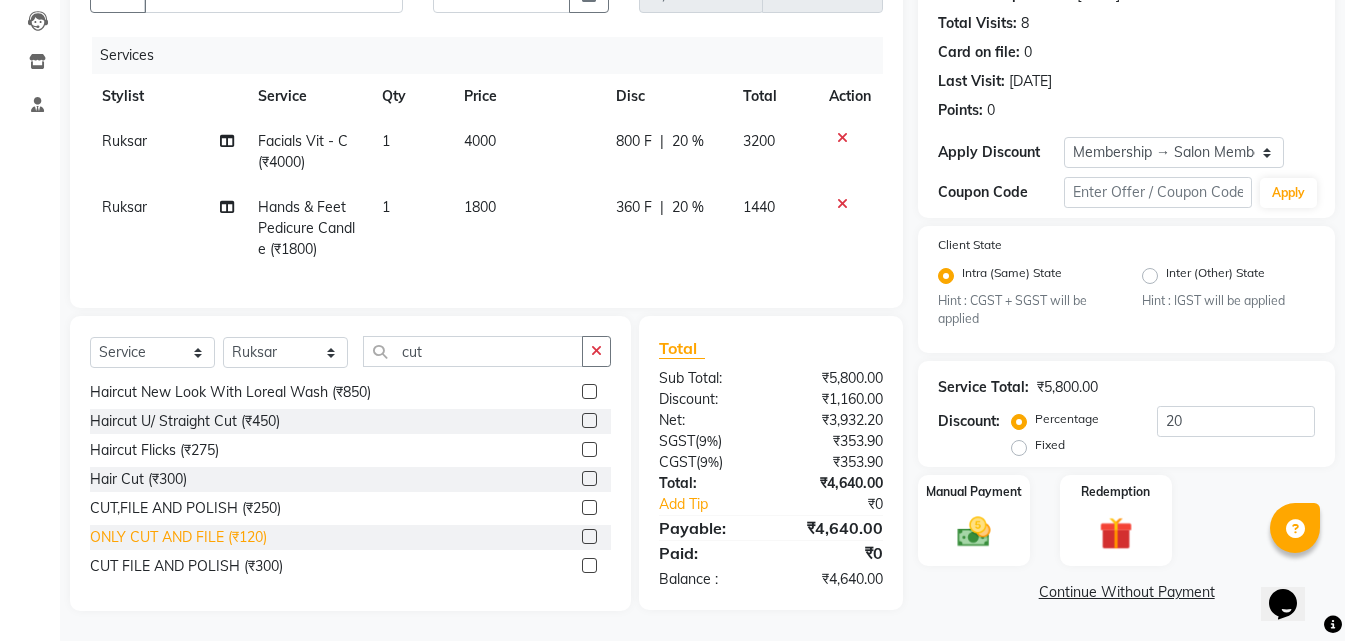click on "ONLY CUT AND FILE  (₹120)" 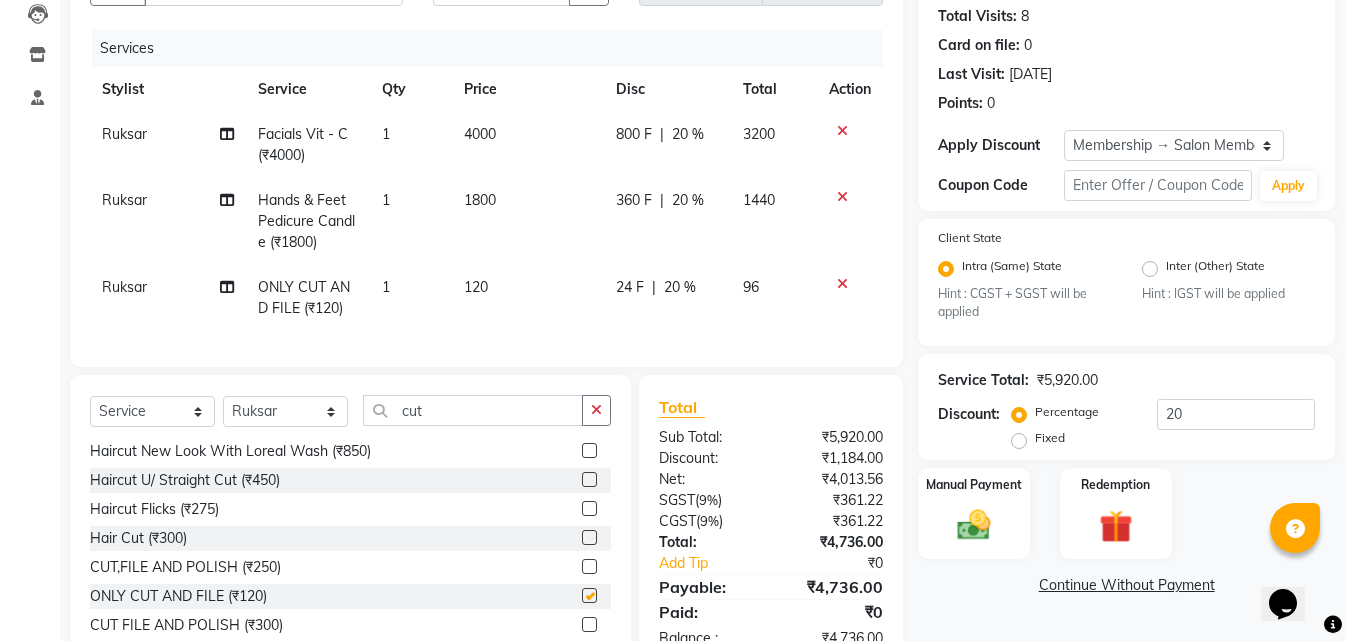checkbox on "false" 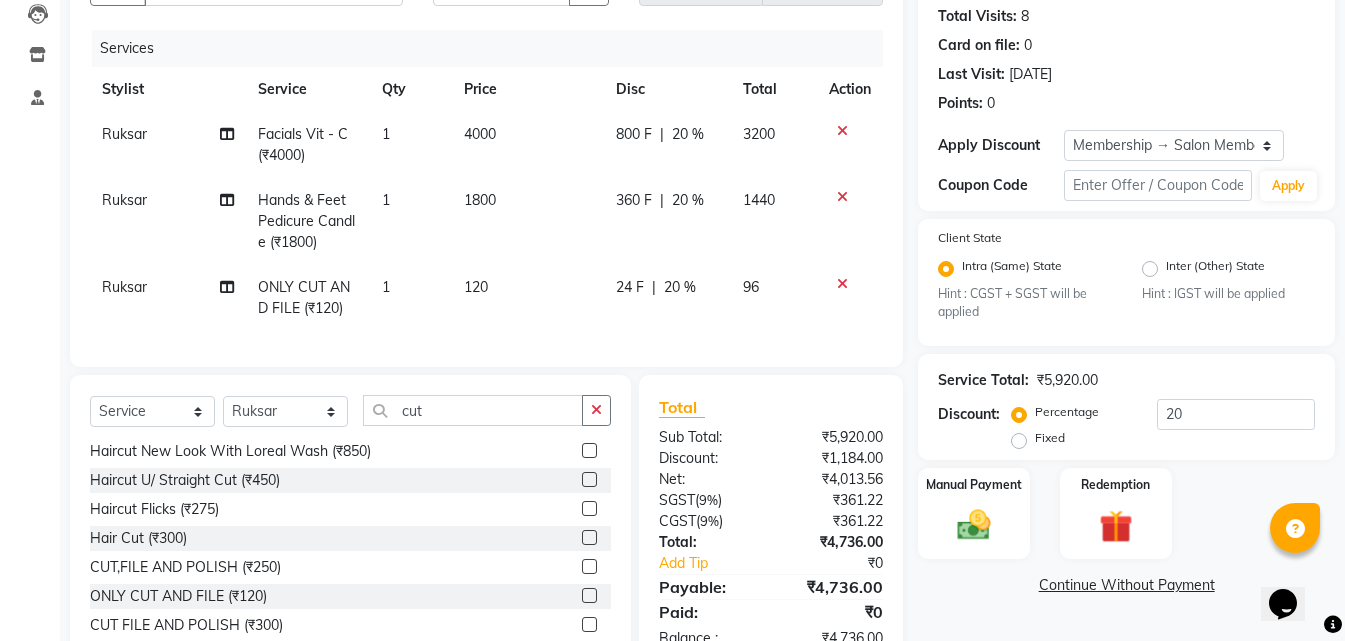 click on "120" 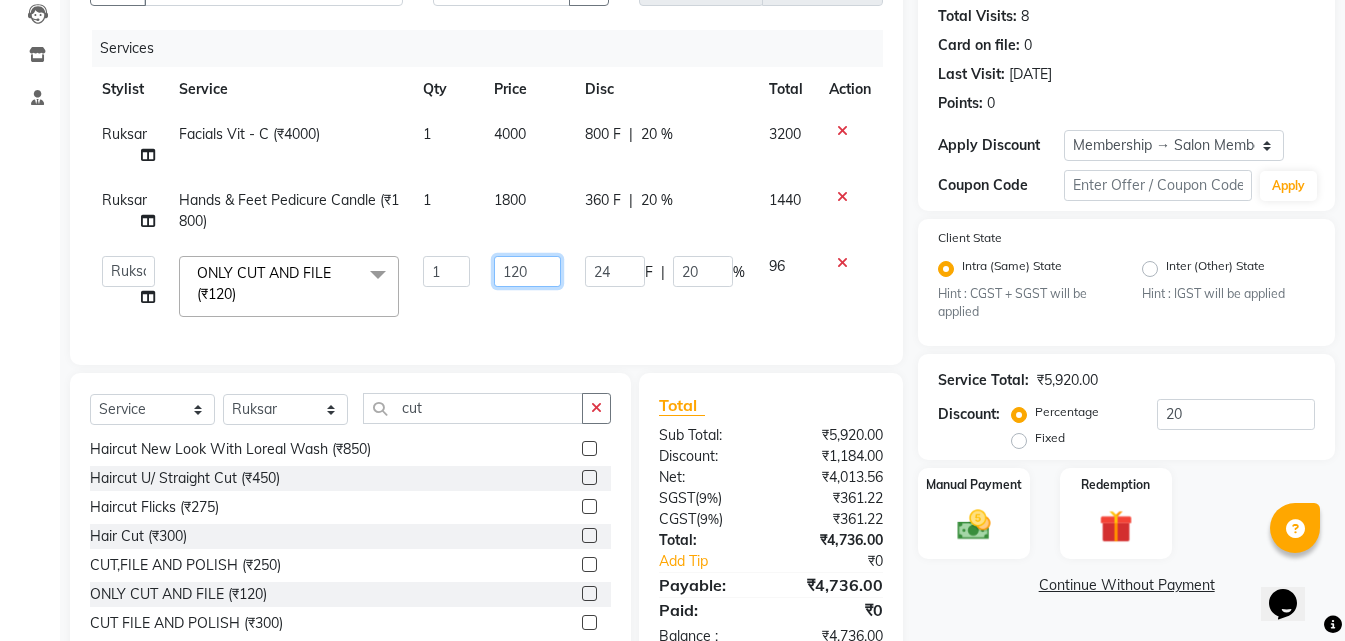 drag, startPoint x: 541, startPoint y: 272, endPoint x: 378, endPoint y: 269, distance: 163.0276 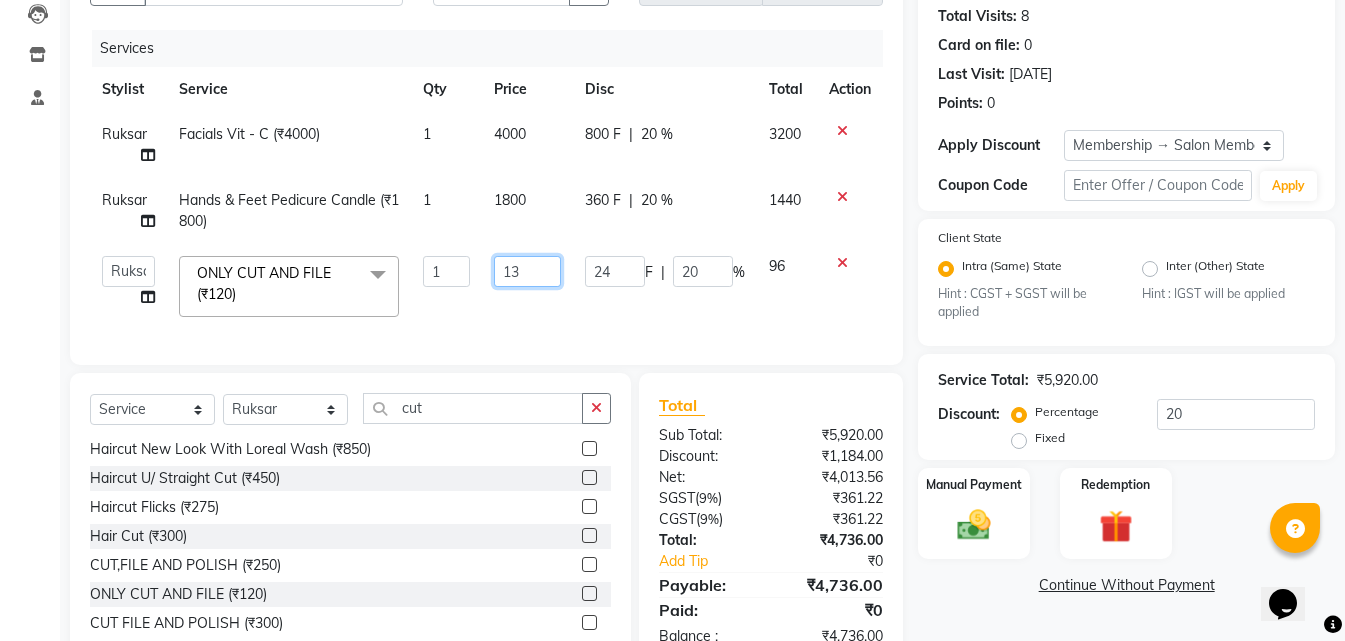 type on "130" 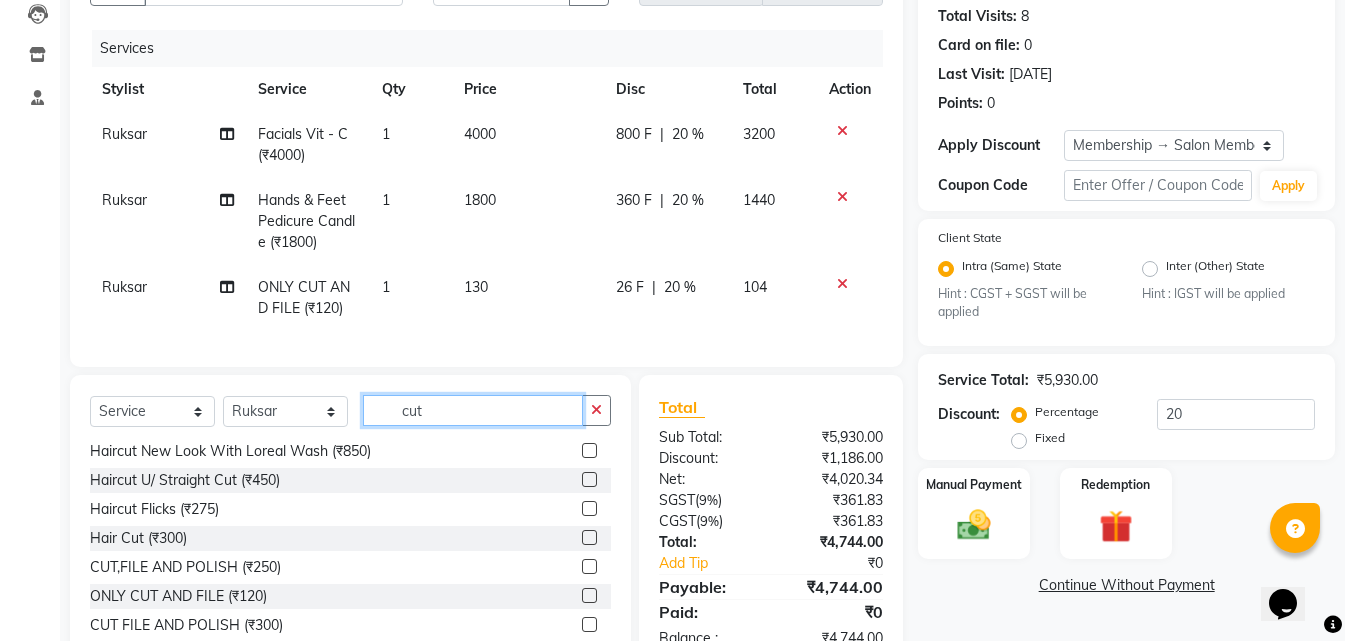 click on "cut" 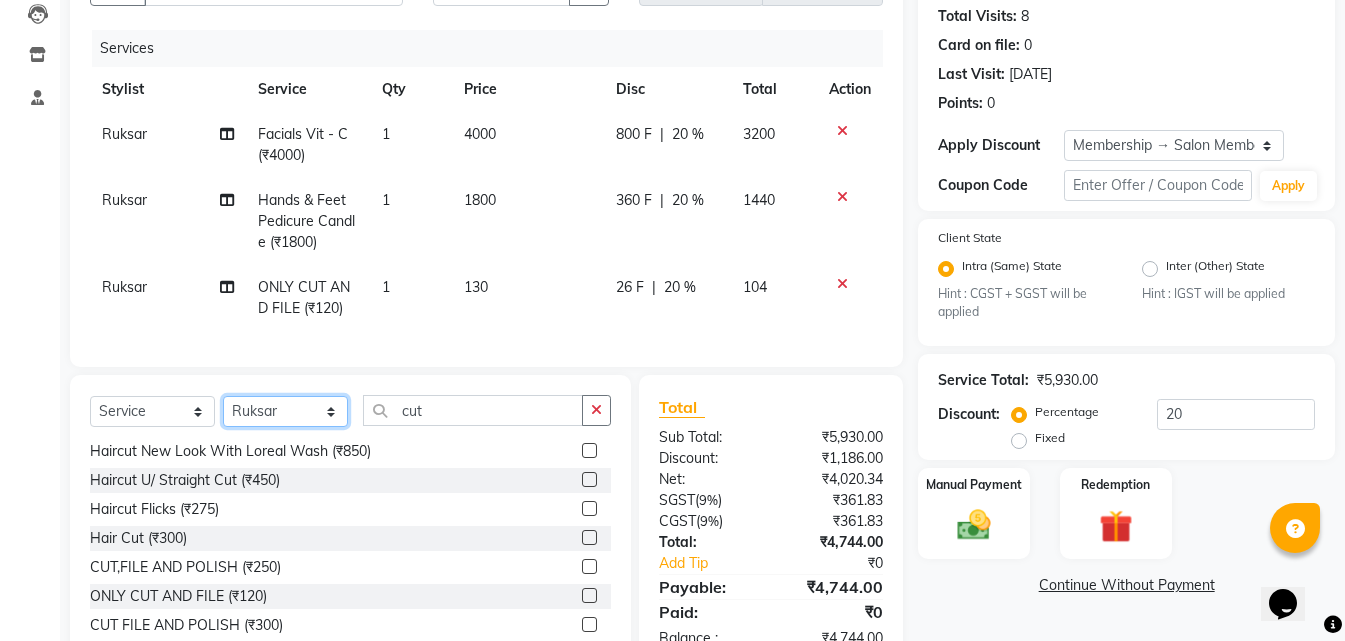 click on "Select Stylist Bhoomi Chahat [PERSON_NAME] Divya [PERSON_NAME] [PERSON_NAME] Salon Manager [PERSON_NAME] [PERSON_NAME]" 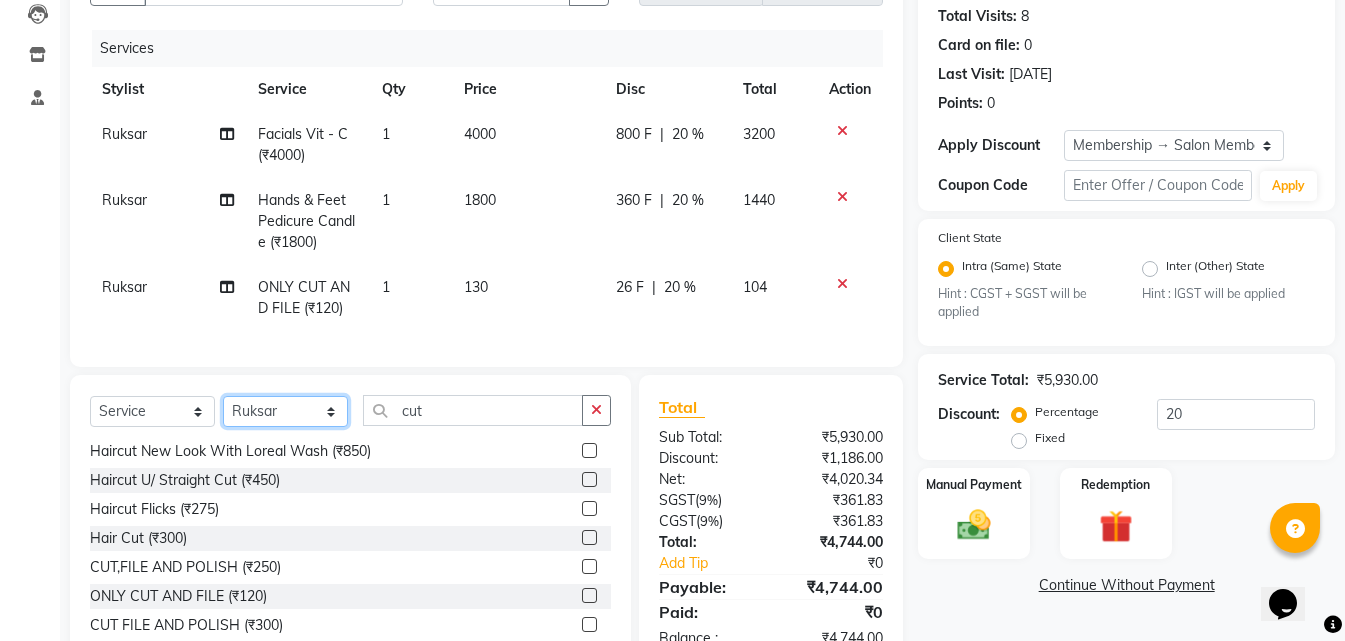 select on "62762" 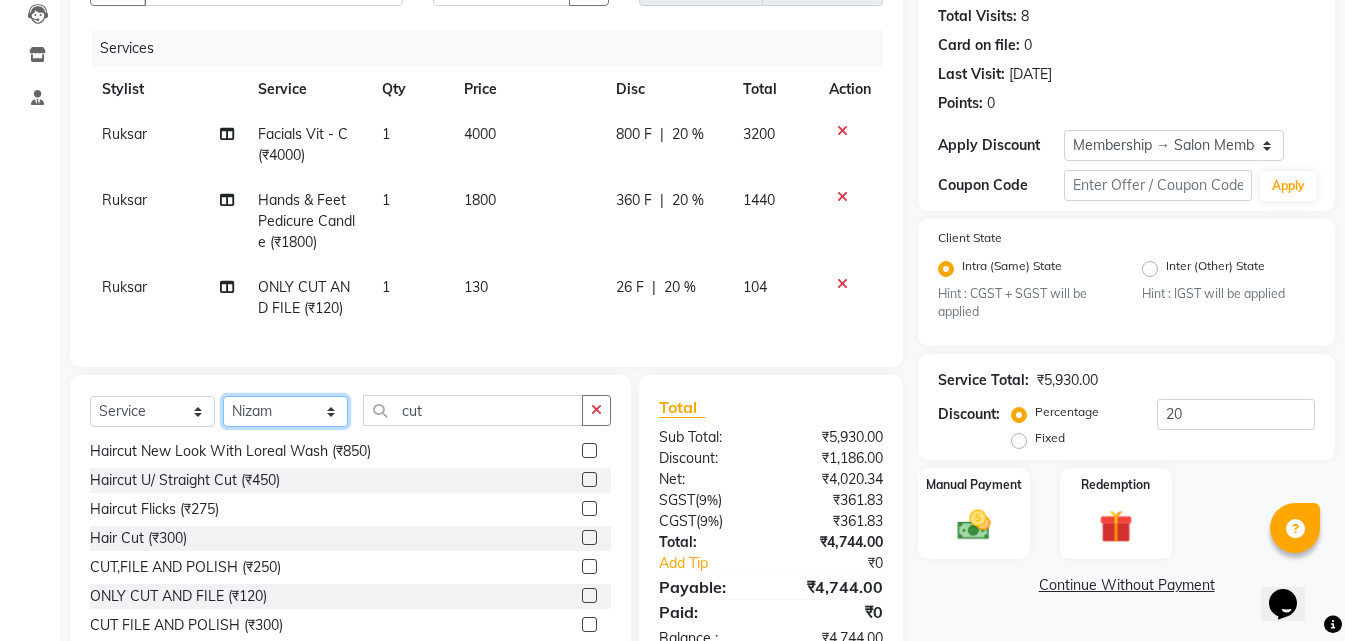 click on "Select Stylist Bhoomi Chahat [PERSON_NAME] Divya [PERSON_NAME] [PERSON_NAME] Salon Manager [PERSON_NAME] [PERSON_NAME]" 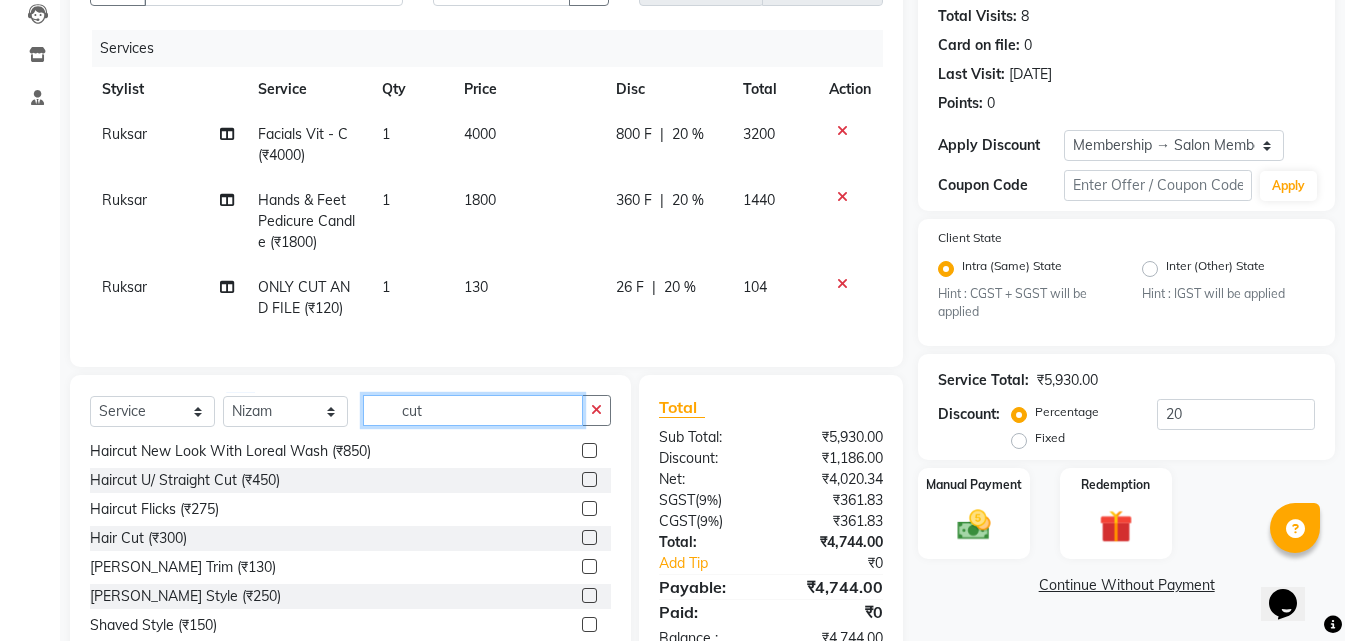 drag, startPoint x: 457, startPoint y: 430, endPoint x: 180, endPoint y: 442, distance: 277.2598 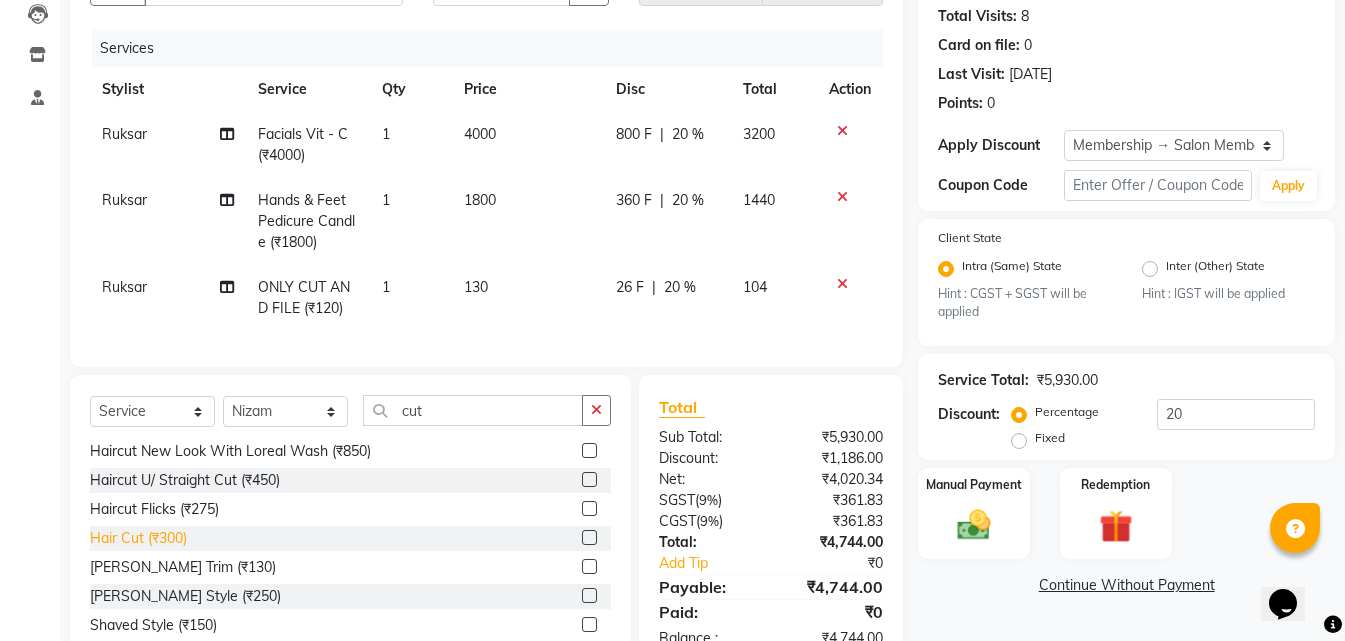 click on "Hair Cut (₹300)" 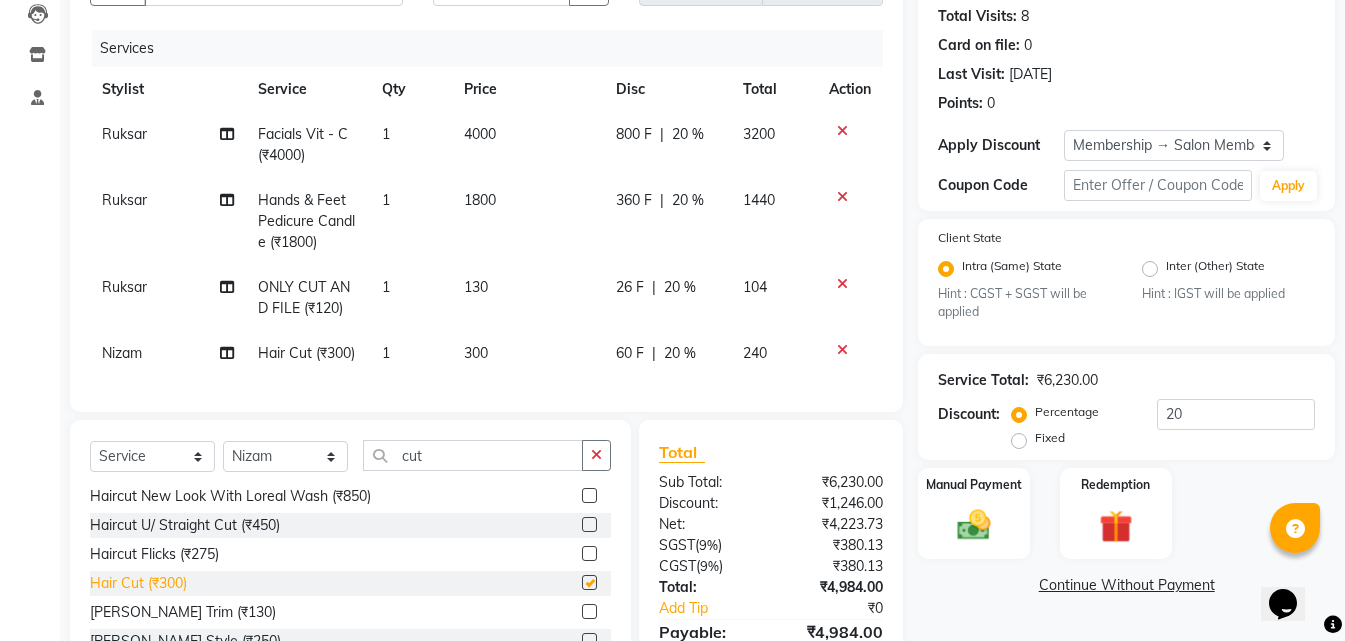 checkbox on "false" 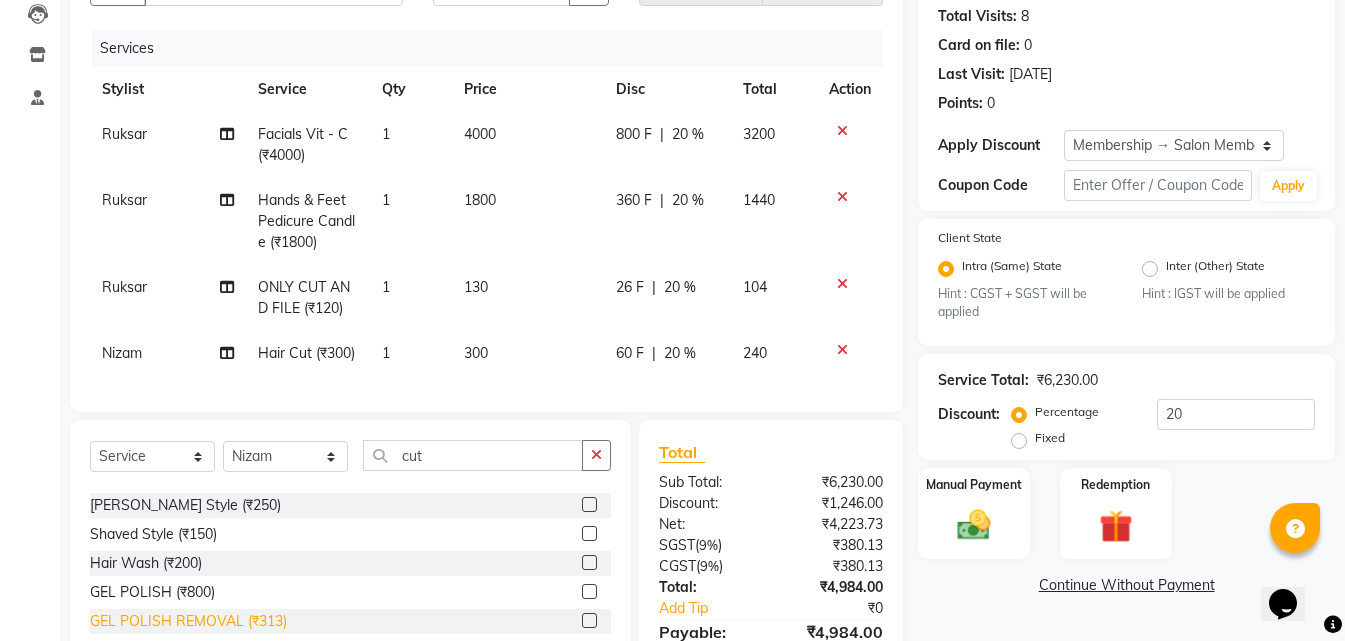 scroll, scrollTop: 132, scrollLeft: 0, axis: vertical 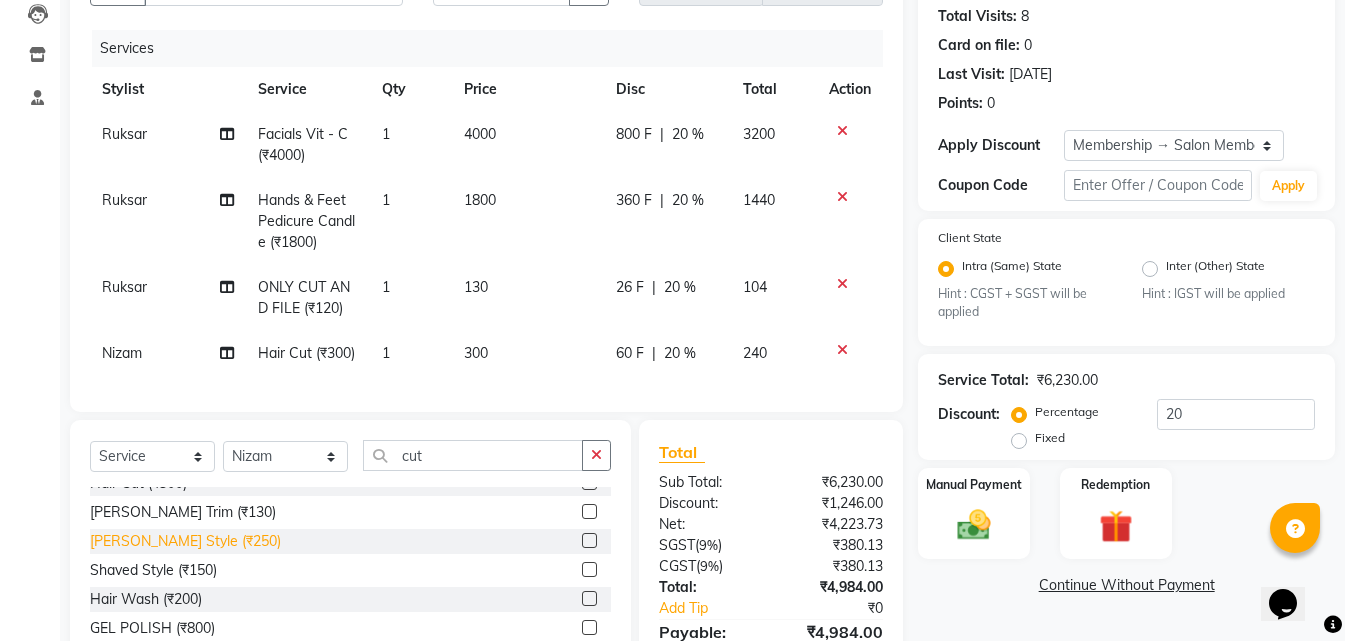 click on "[PERSON_NAME] Style (₹250)" 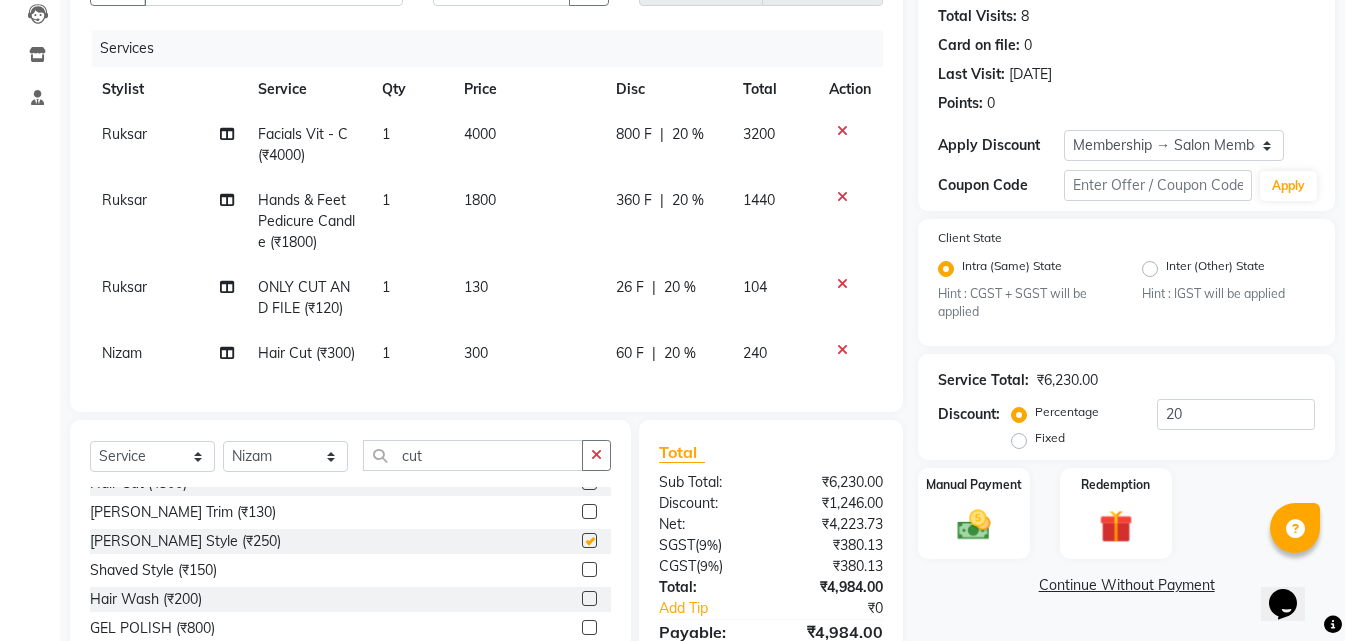 checkbox on "false" 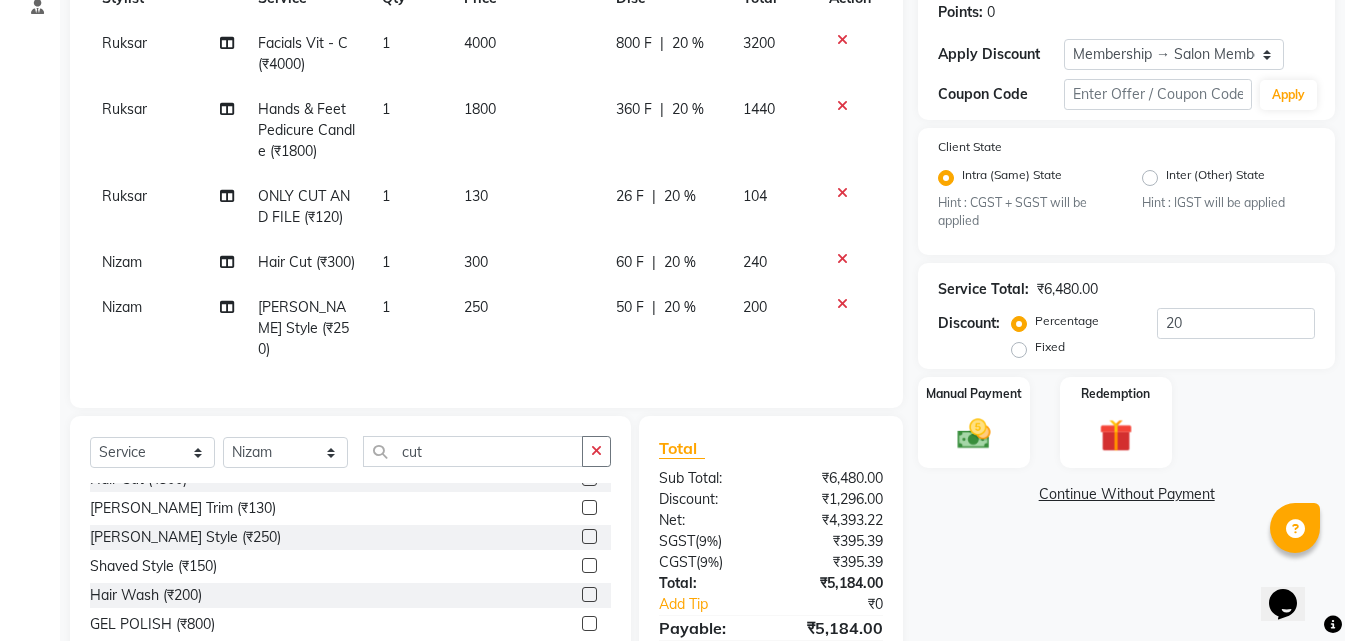 scroll, scrollTop: 424, scrollLeft: 0, axis: vertical 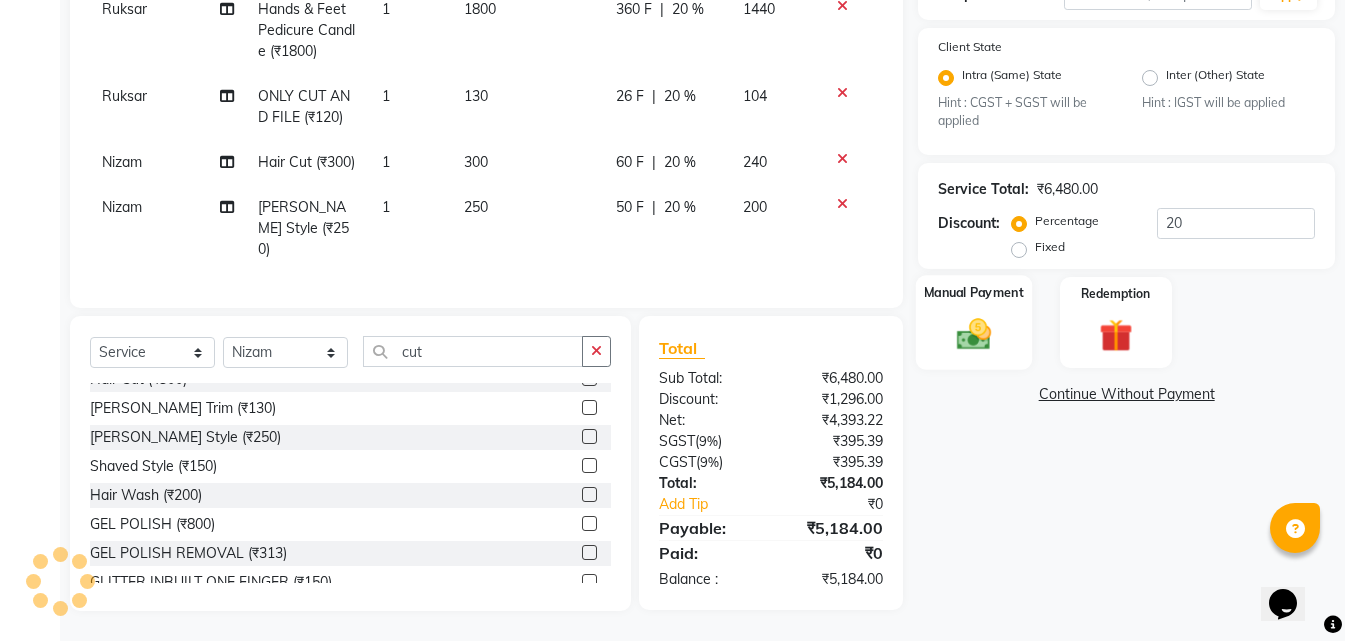 drag, startPoint x: 968, startPoint y: 328, endPoint x: 953, endPoint y: 332, distance: 15.524175 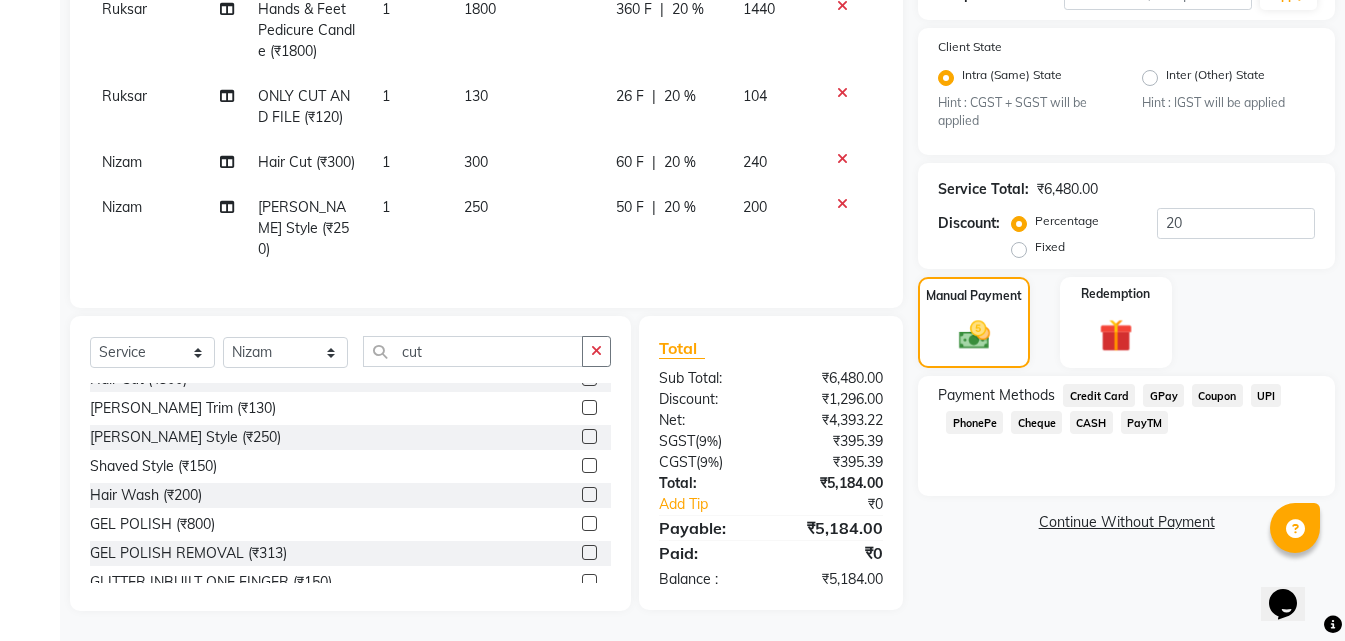 click on "CASH" 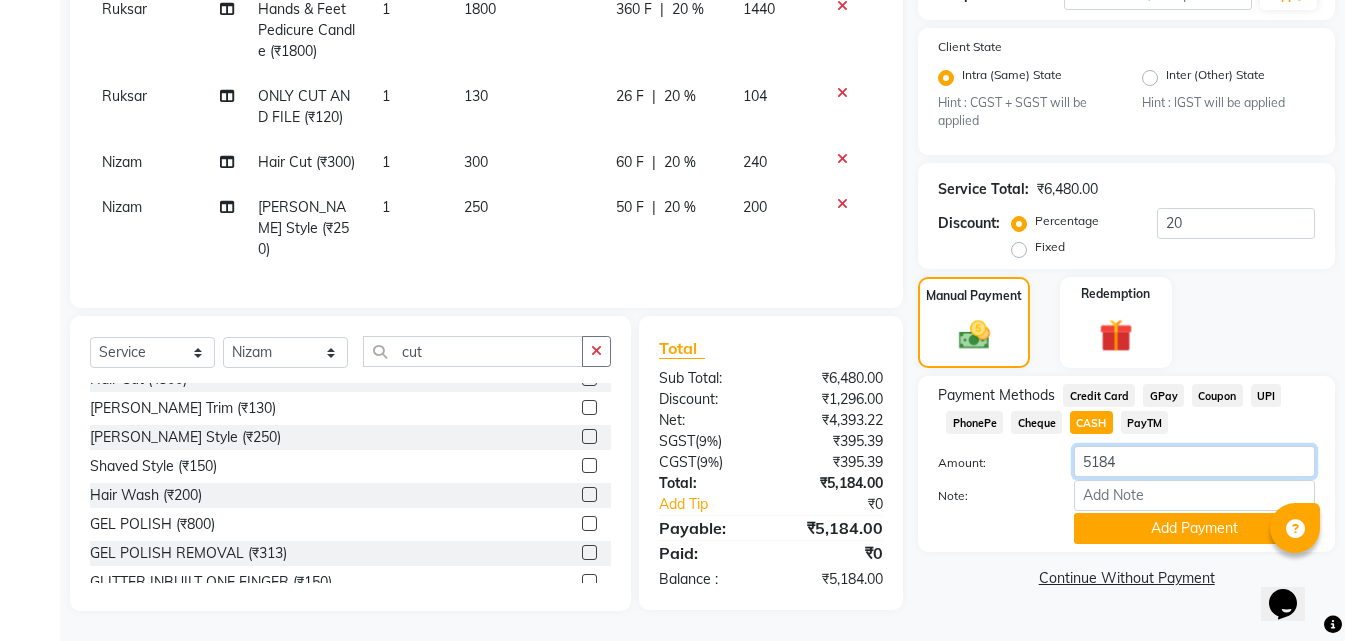 drag, startPoint x: 1143, startPoint y: 457, endPoint x: 1064, endPoint y: 392, distance: 102.30347 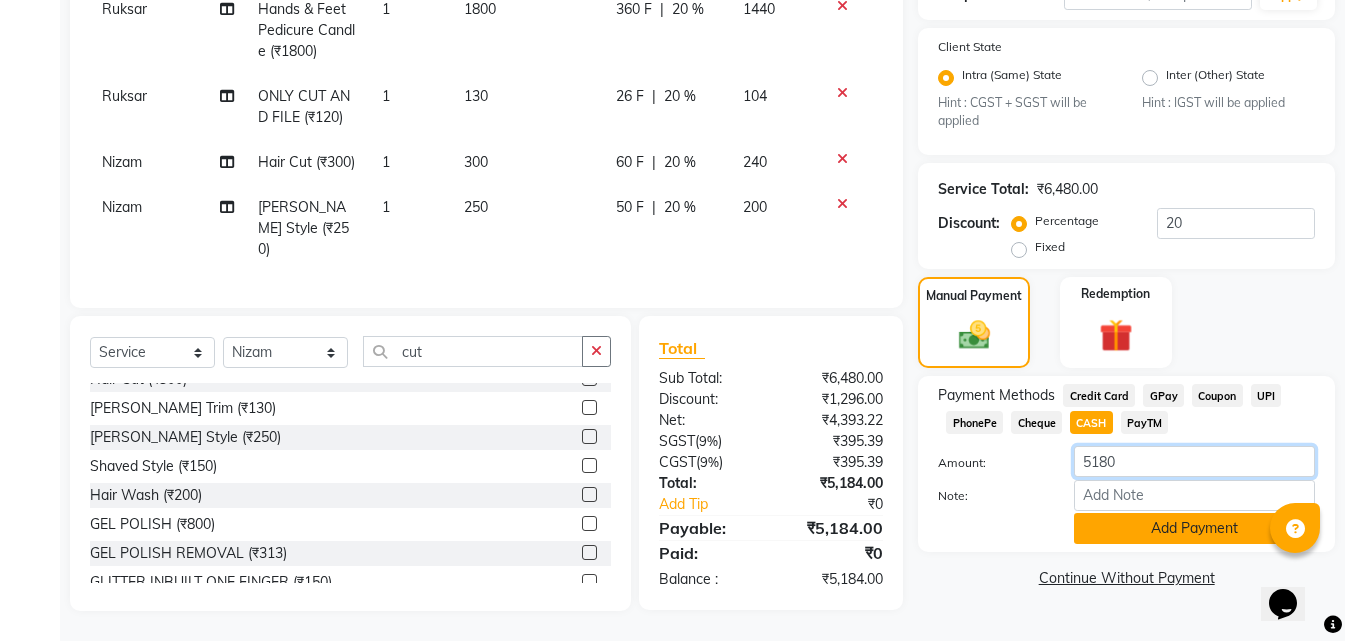 type on "5180" 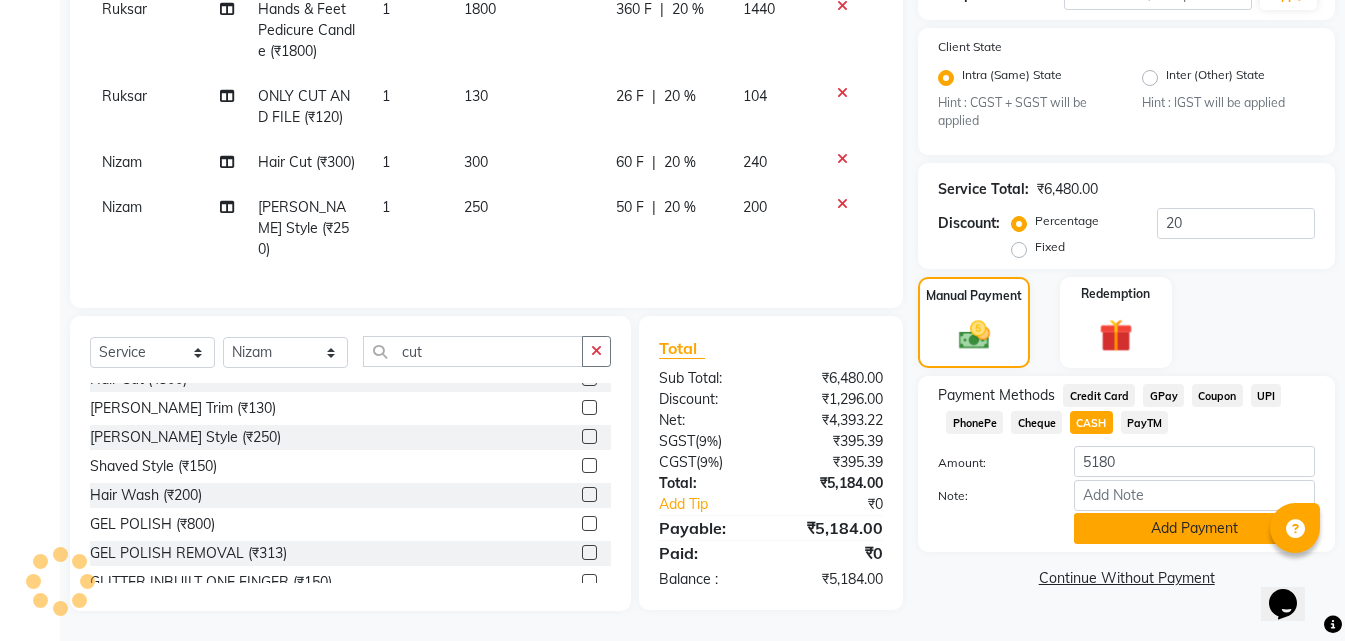click on "Add Payment" 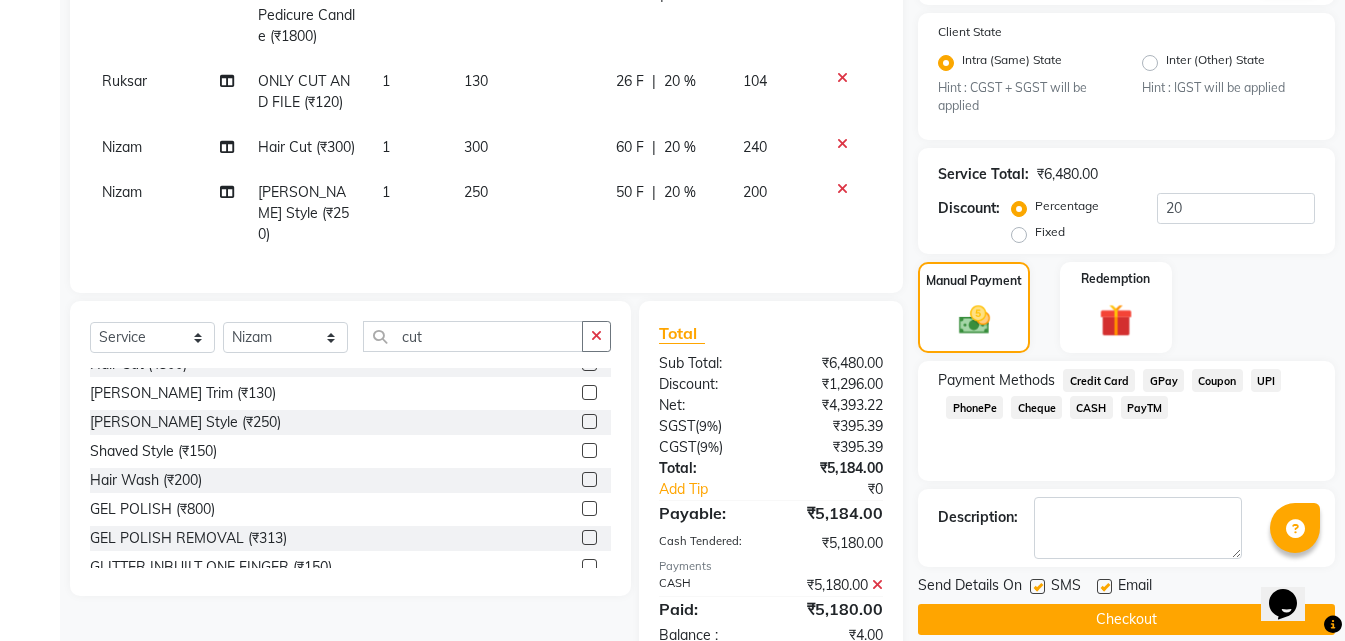 scroll, scrollTop: 494, scrollLeft: 0, axis: vertical 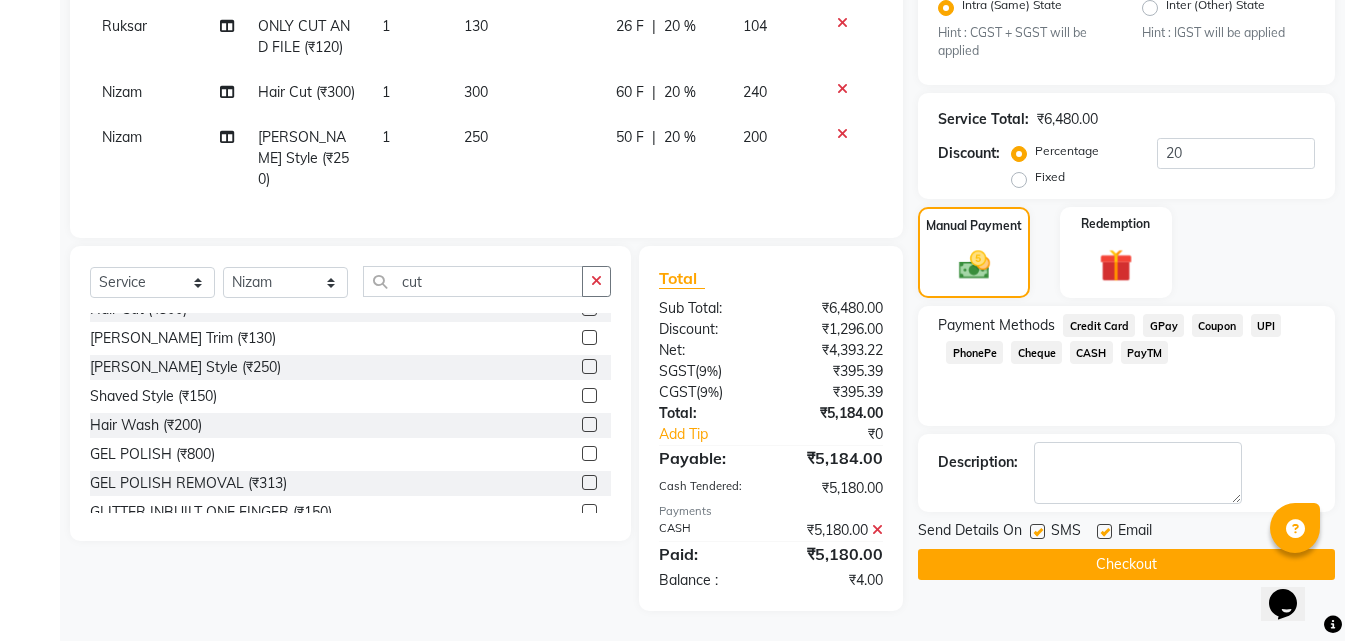 click on "Checkout" 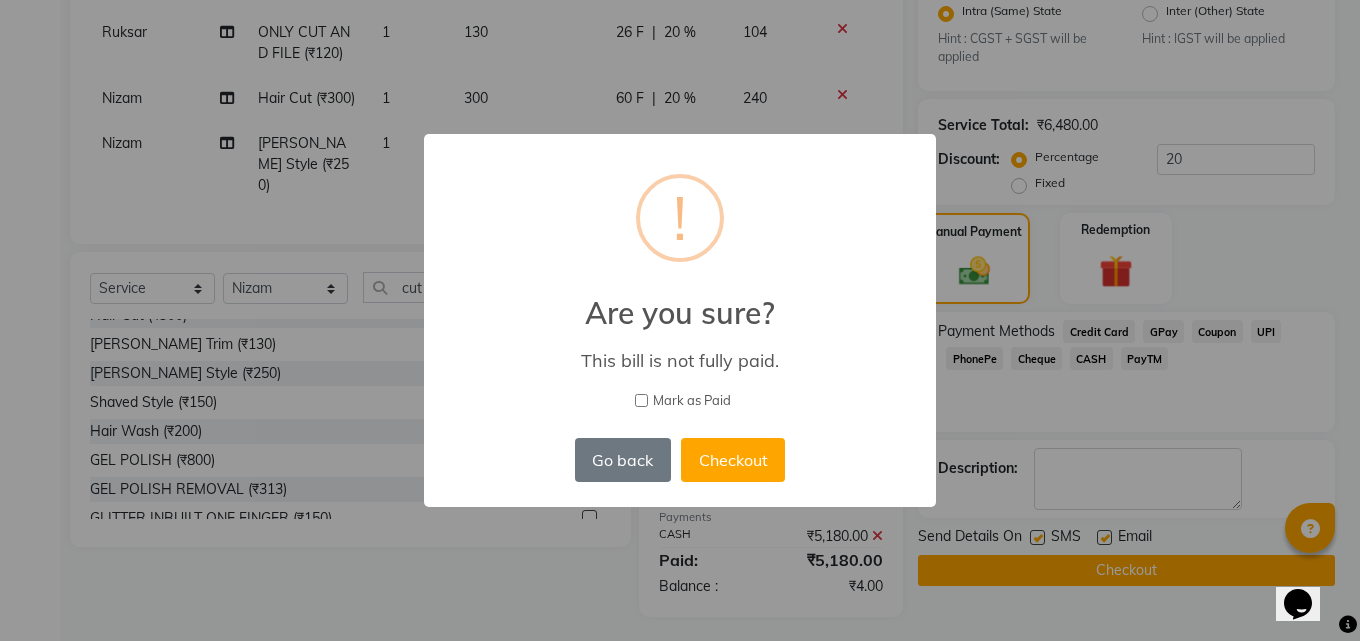 click on "Mark as Paid" at bounding box center (641, 400) 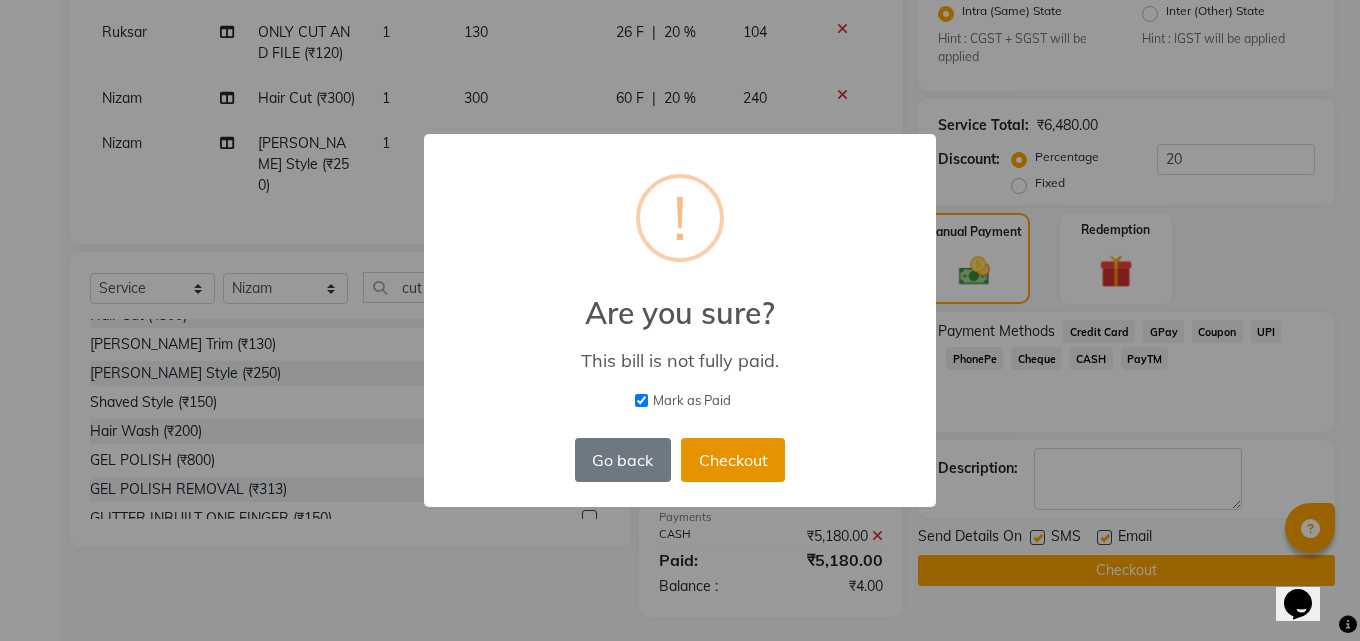 click on "Checkout" at bounding box center [733, 460] 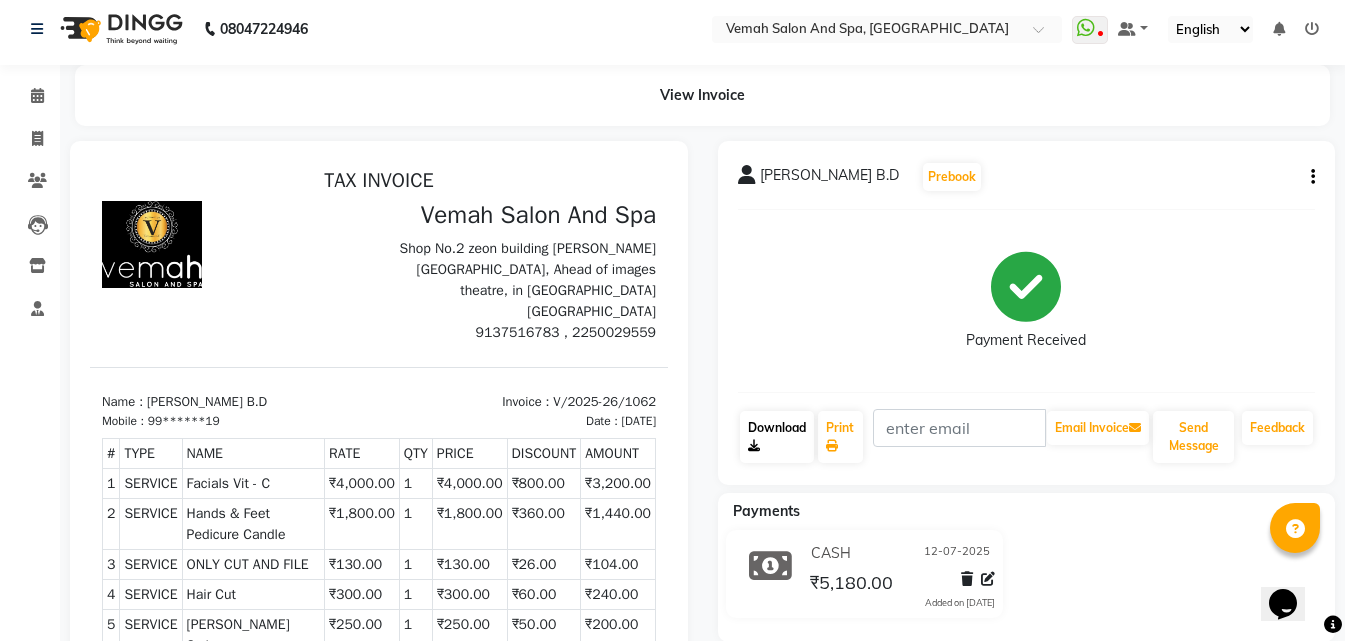 scroll, scrollTop: 0, scrollLeft: 0, axis: both 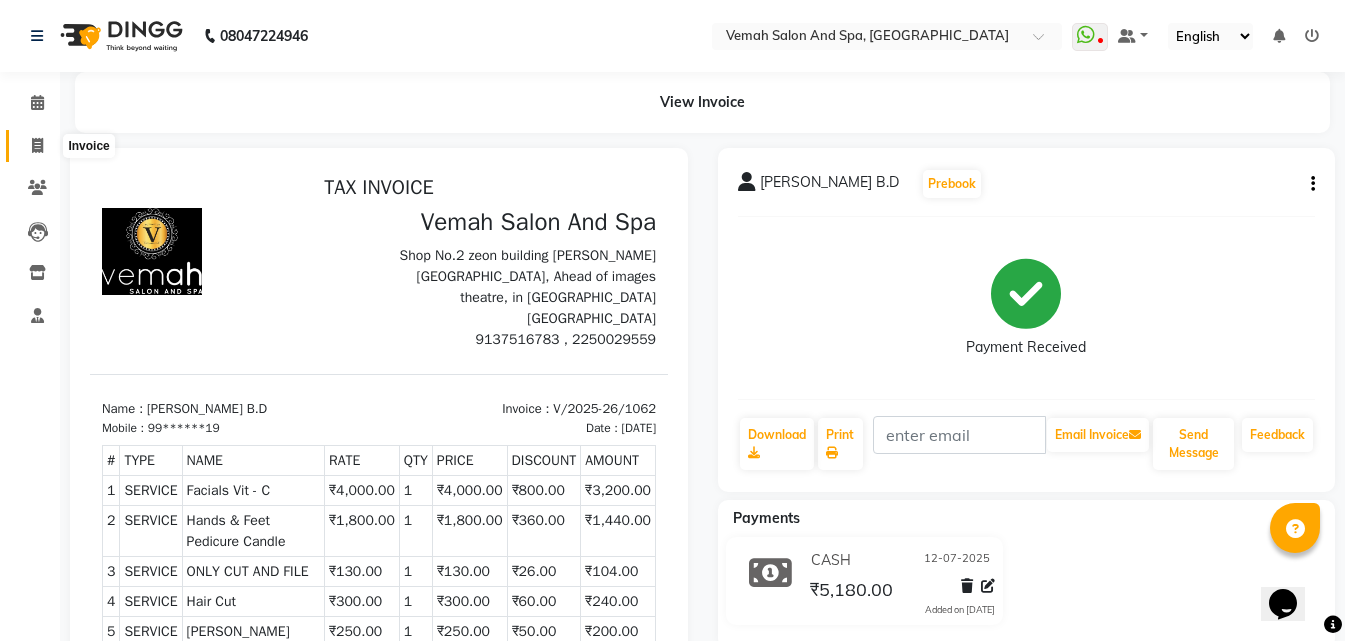 click 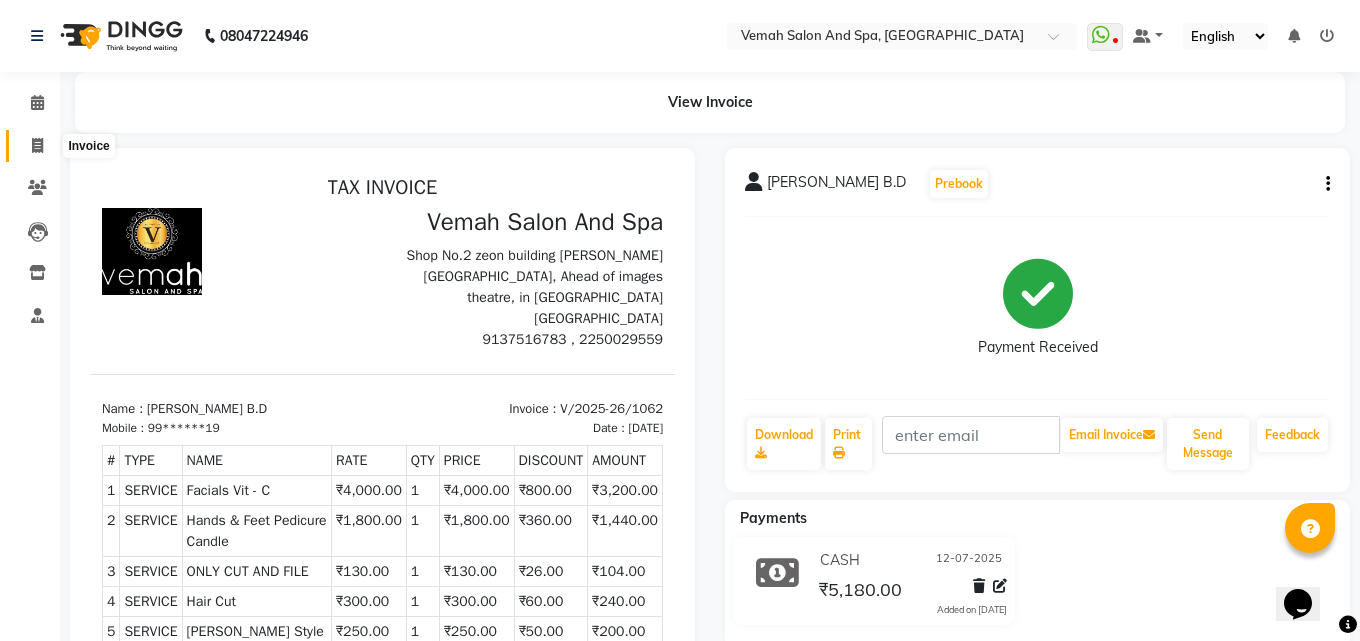 select on "7315" 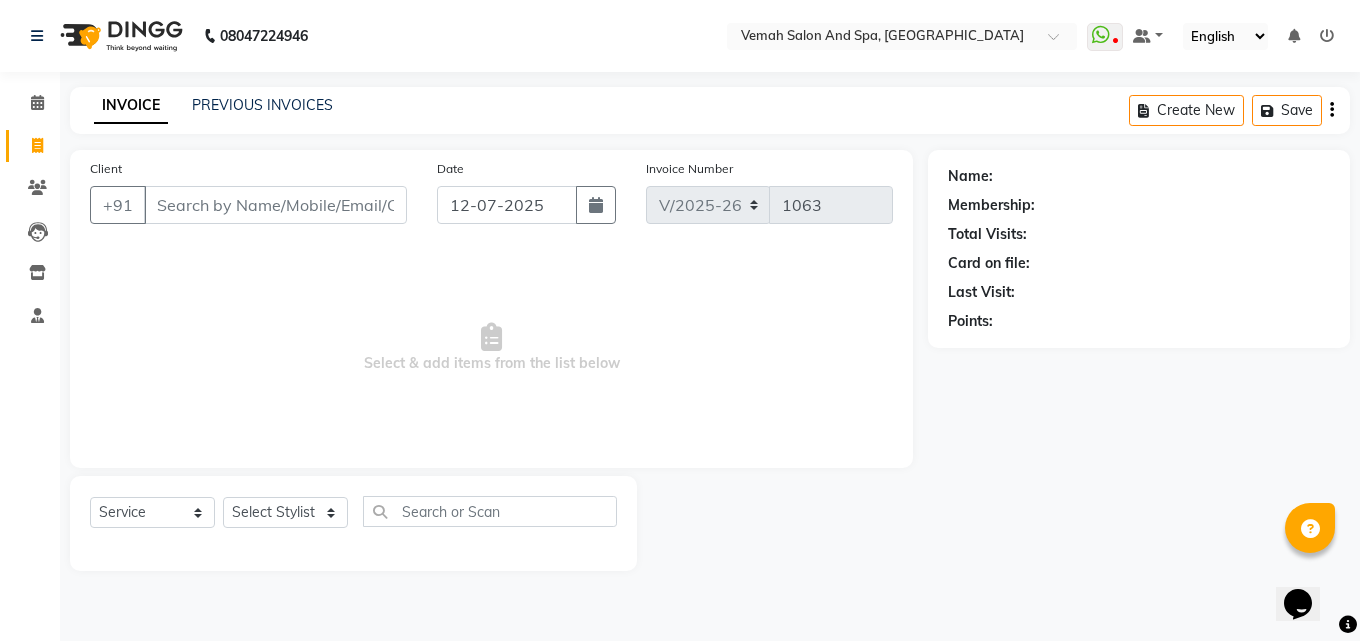 drag, startPoint x: 321, startPoint y: 213, endPoint x: 960, endPoint y: 130, distance: 644.3679 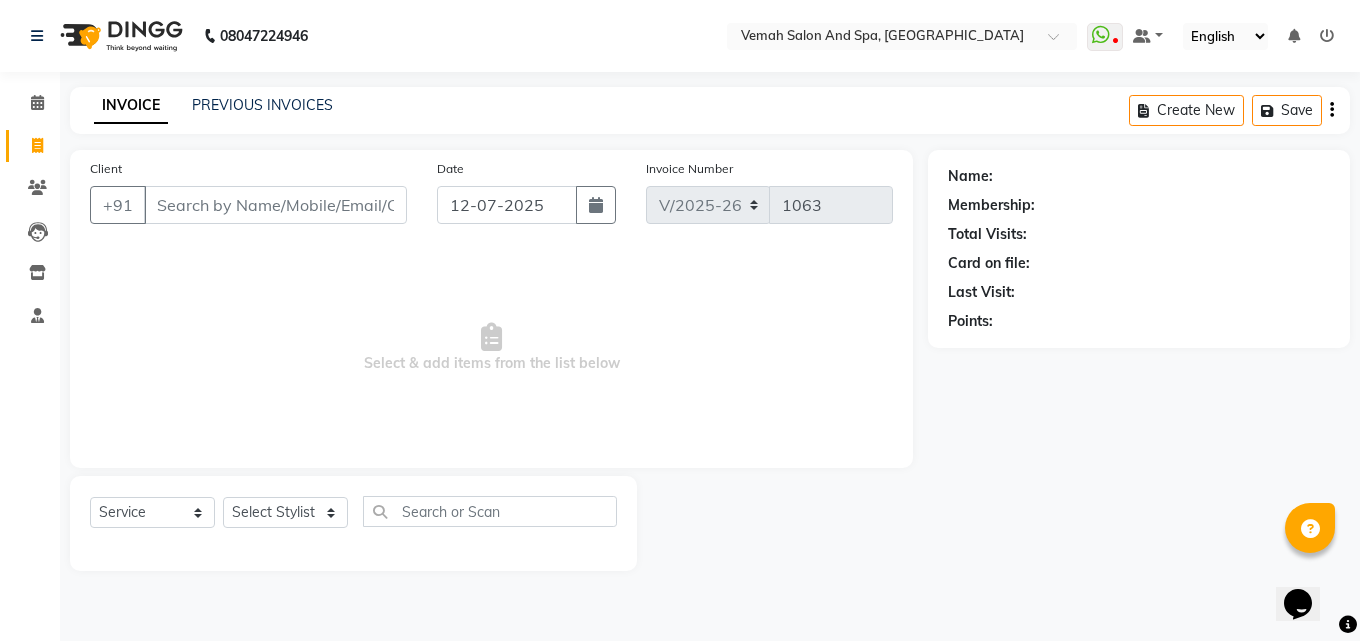 click on "Client" at bounding box center (275, 205) 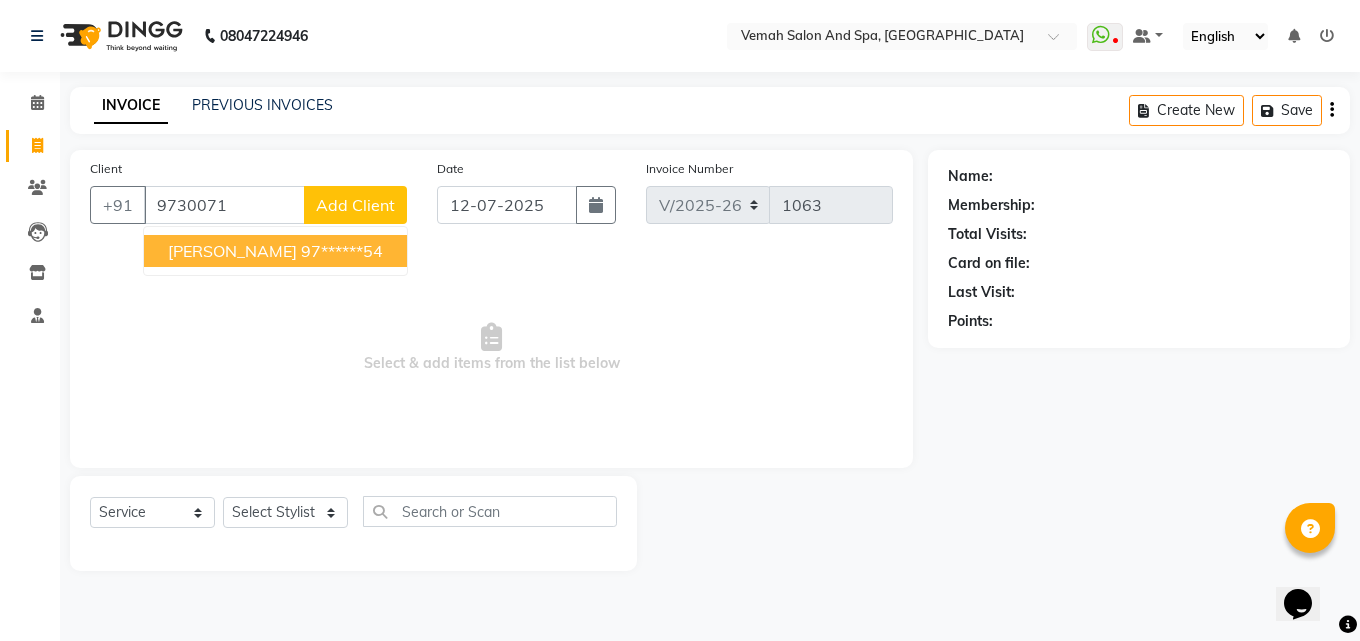 drag, startPoint x: 302, startPoint y: 249, endPoint x: 313, endPoint y: 249, distance: 11 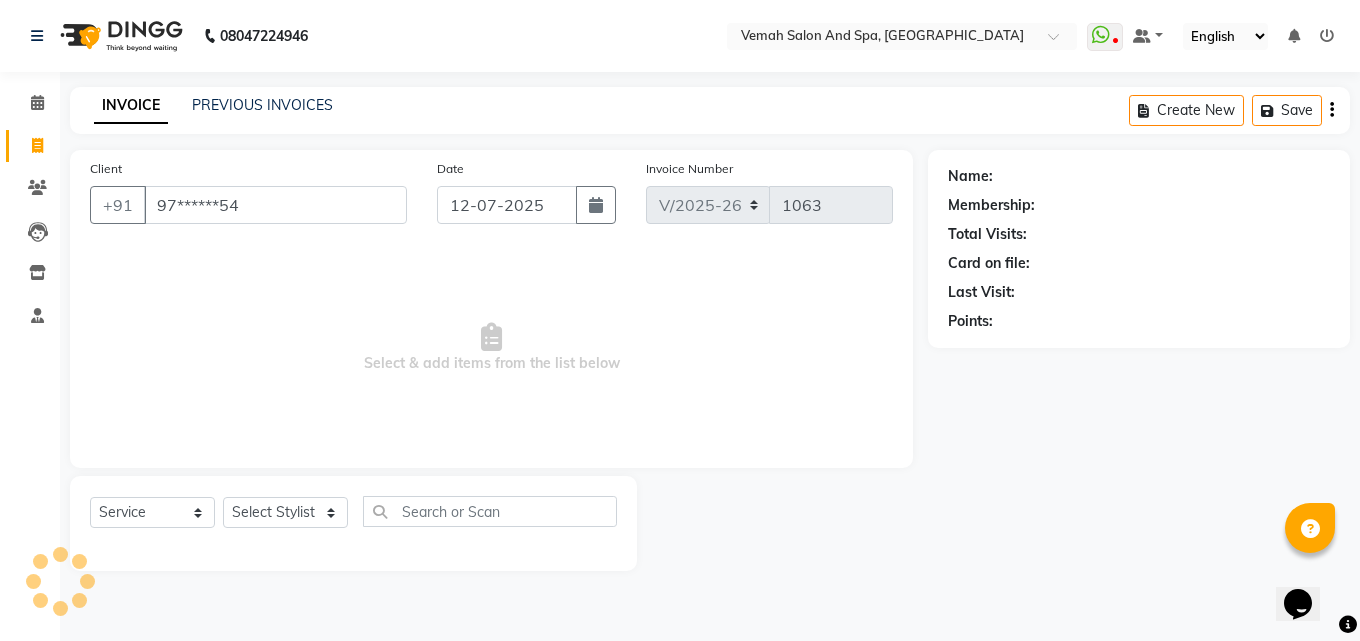 type on "97******54" 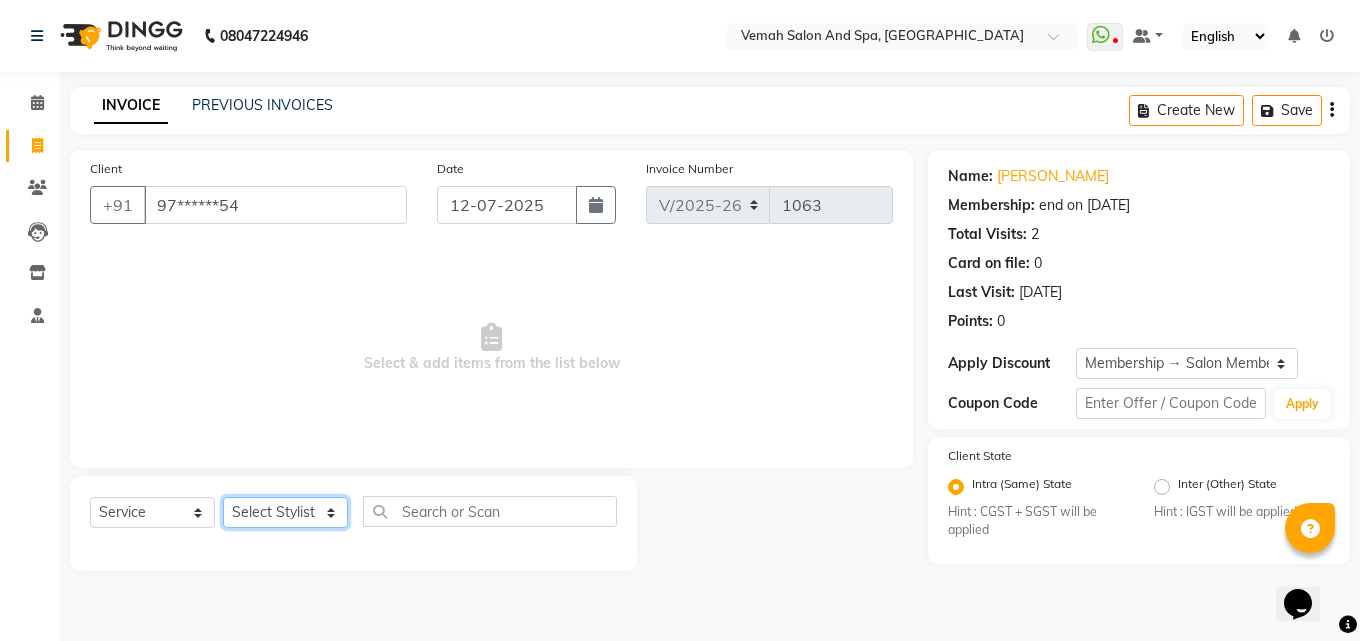 click on "Select Stylist Bhoomi Chahat [PERSON_NAME] Divya [PERSON_NAME] [PERSON_NAME] Salon Manager [PERSON_NAME] [PERSON_NAME]" 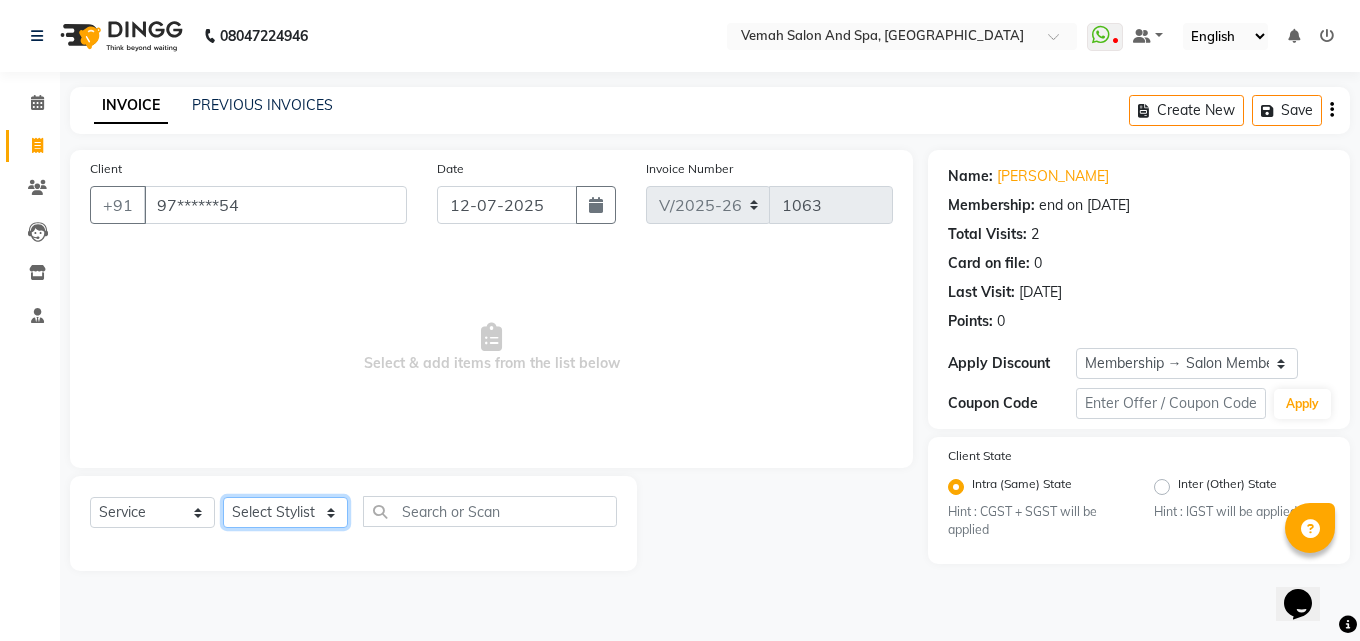 select on "62762" 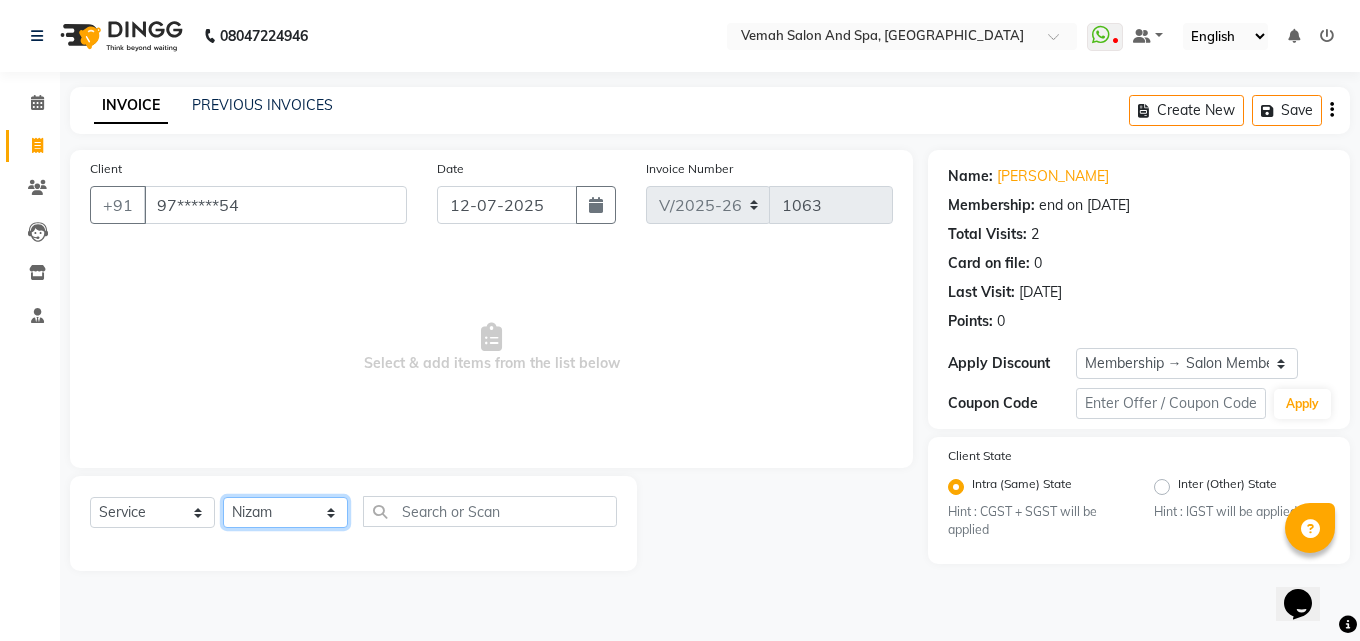 click on "Select Stylist Bhoomi Chahat [PERSON_NAME] Divya [PERSON_NAME] [PERSON_NAME] Salon Manager [PERSON_NAME] [PERSON_NAME]" 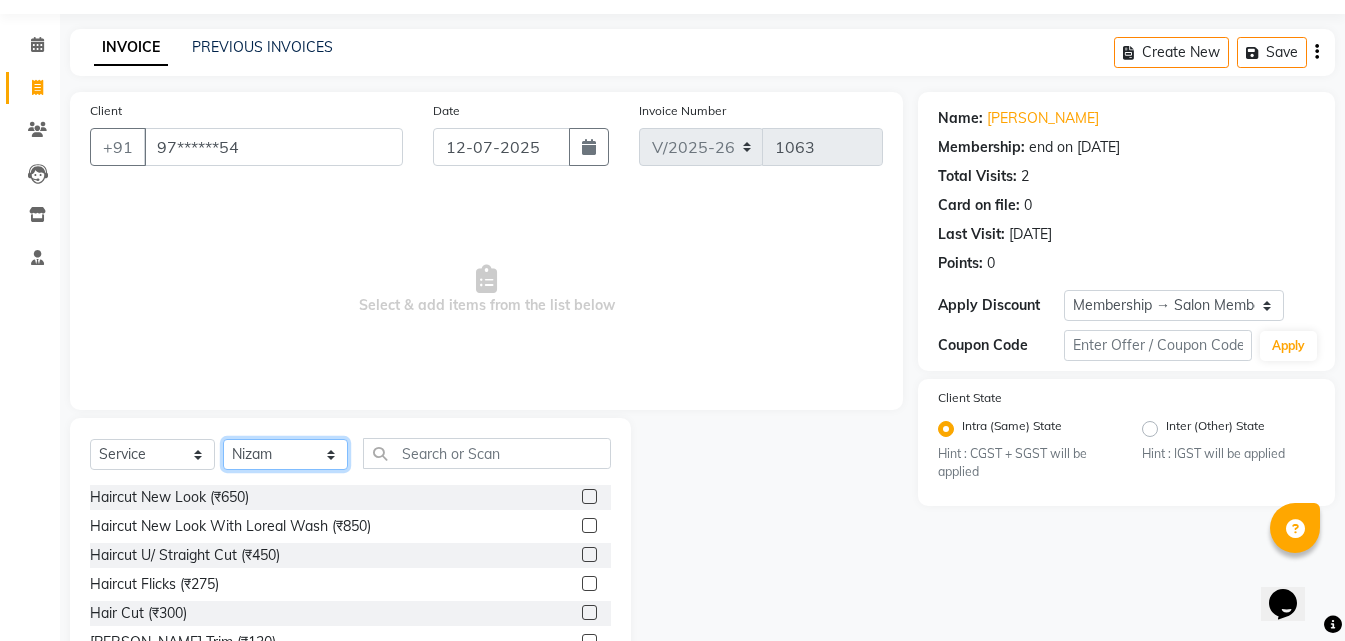 scroll, scrollTop: 160, scrollLeft: 0, axis: vertical 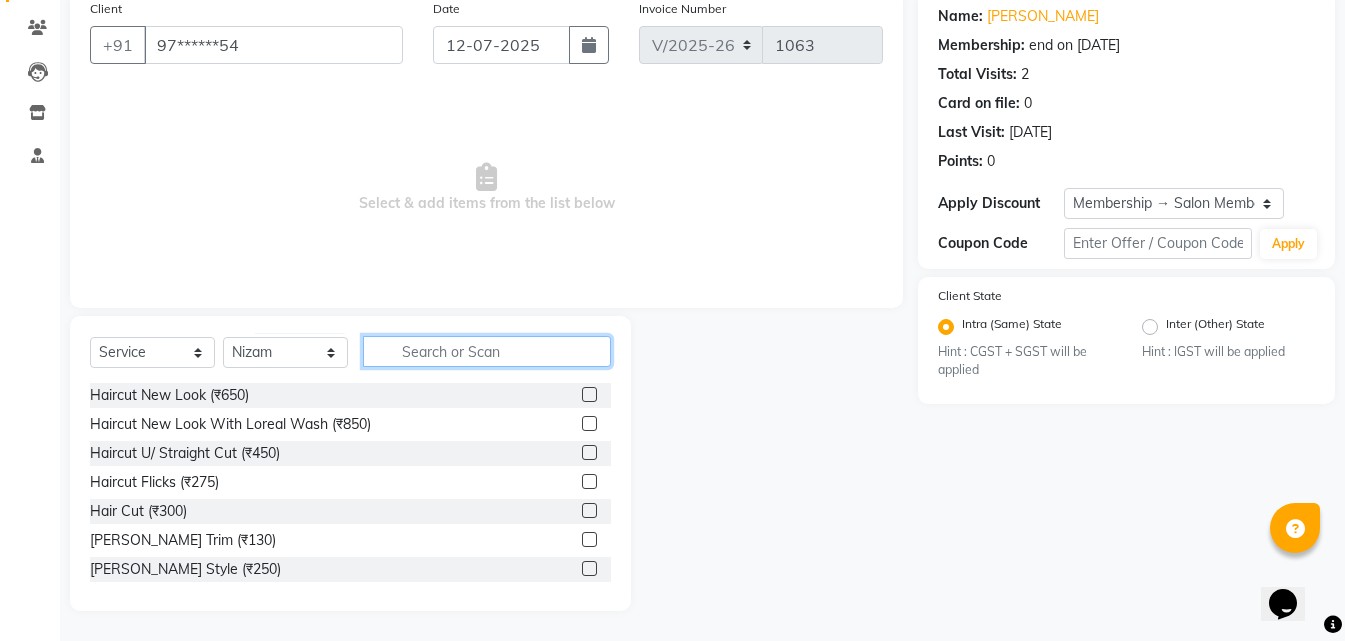 click 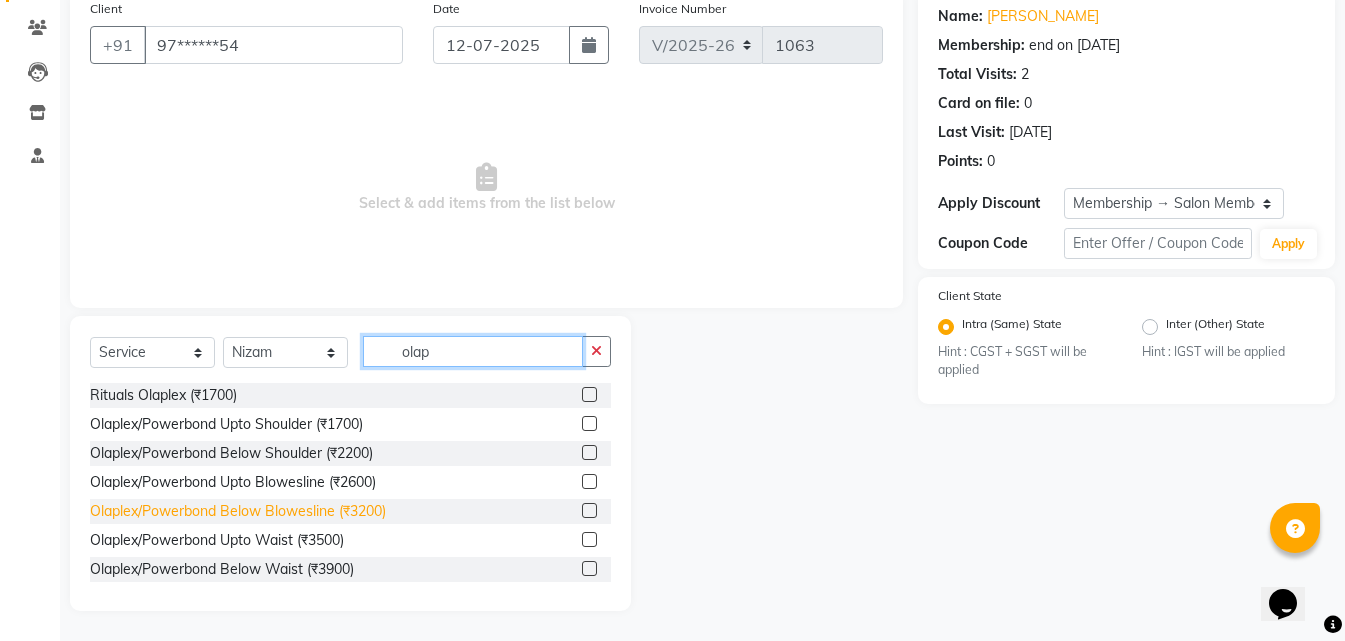 type on "olap" 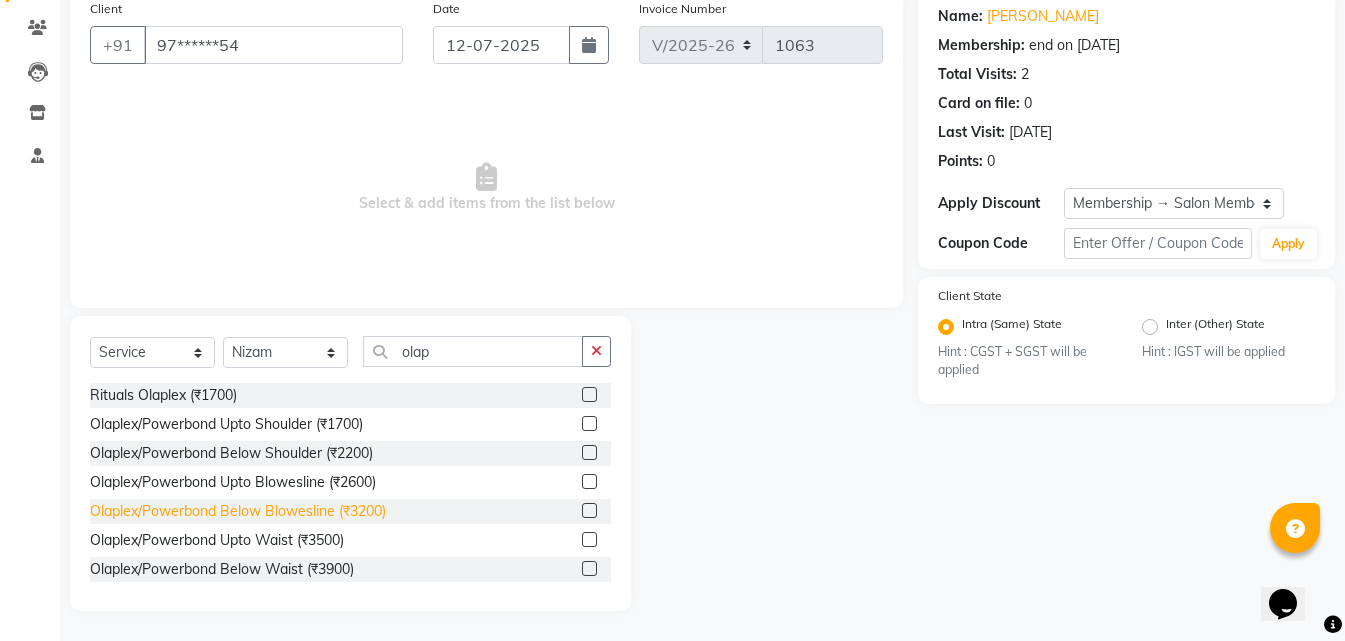 click on "Olaplex/Powerbond Below Blowesline (₹3200)" 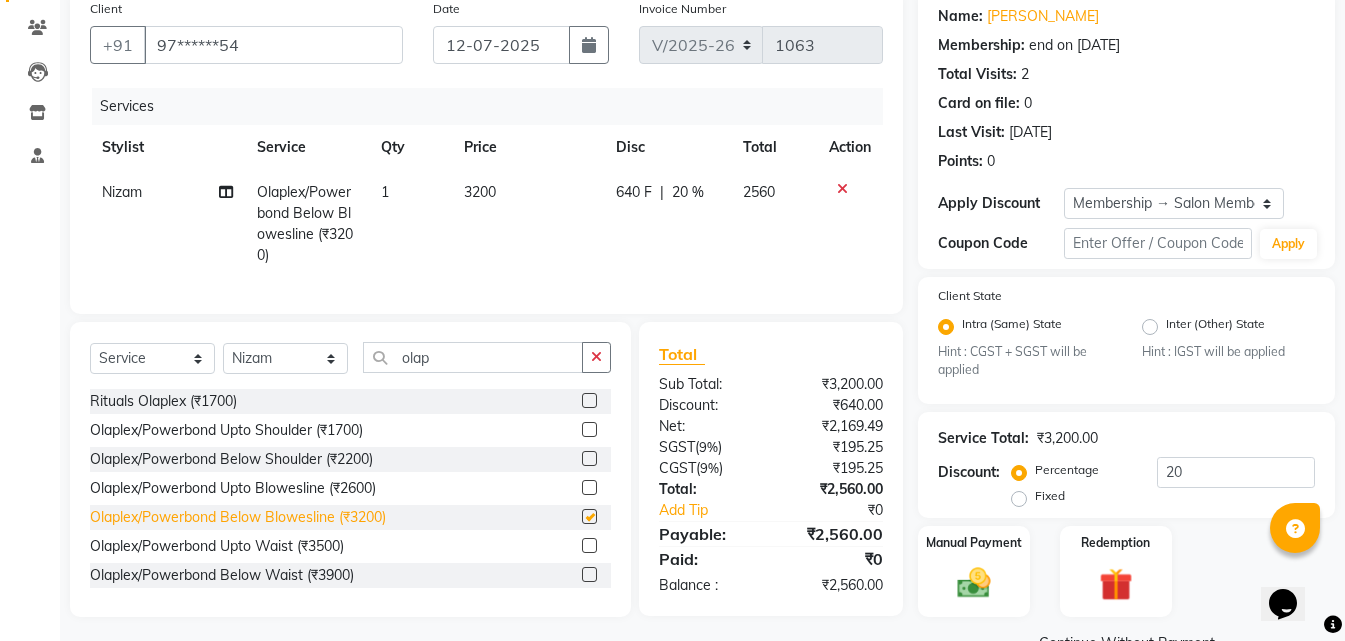 checkbox on "false" 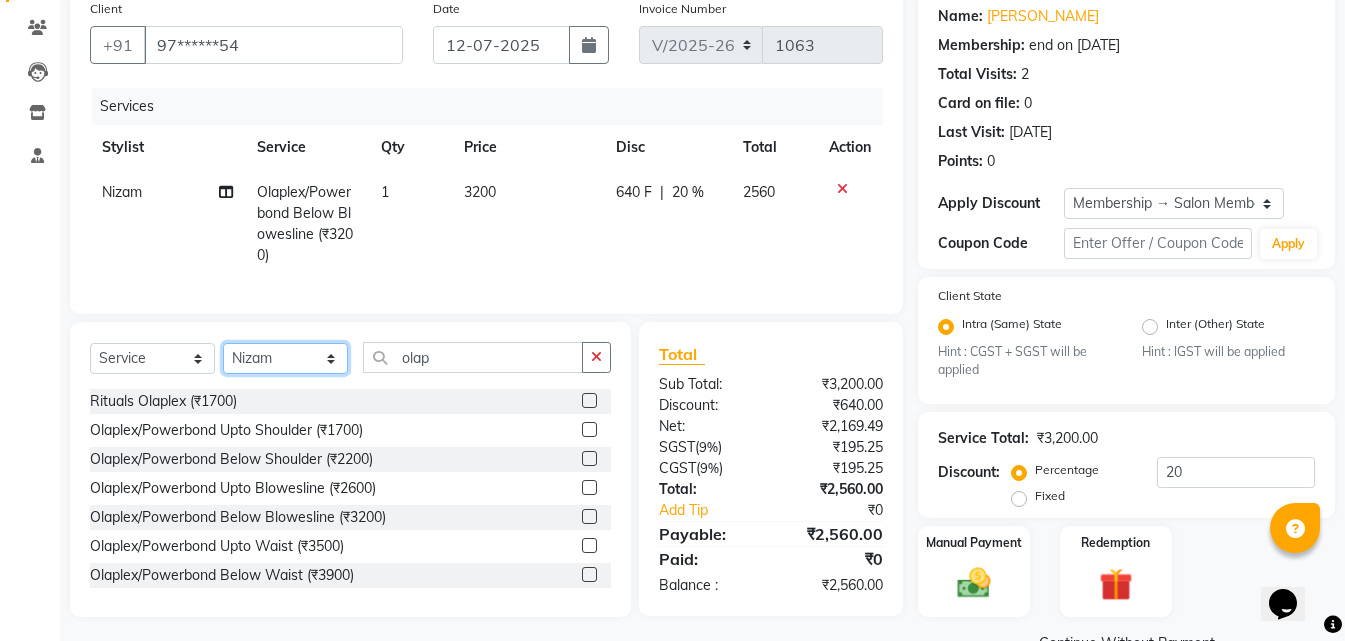 click on "Select Stylist Bhoomi Chahat [PERSON_NAME] Divya [PERSON_NAME] [PERSON_NAME] Salon Manager [PERSON_NAME] [PERSON_NAME]" 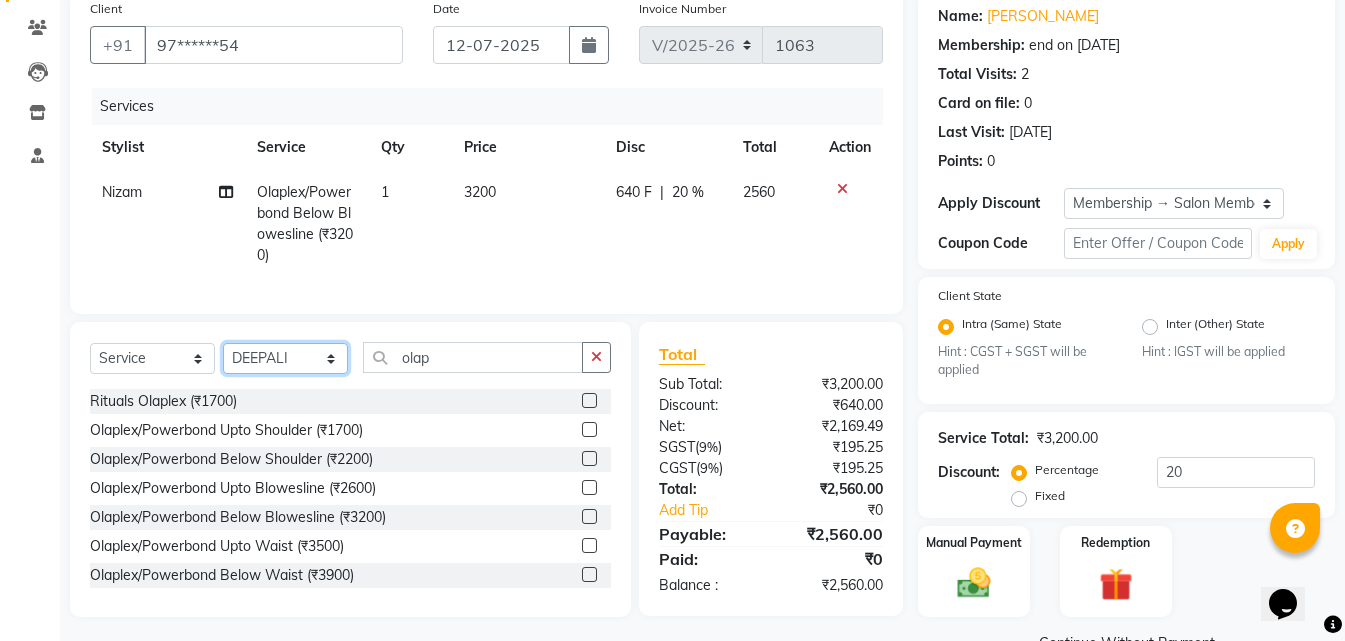 click on "Select Stylist Bhoomi Chahat [PERSON_NAME] Divya [PERSON_NAME] [PERSON_NAME] Salon Manager [PERSON_NAME] [PERSON_NAME]" 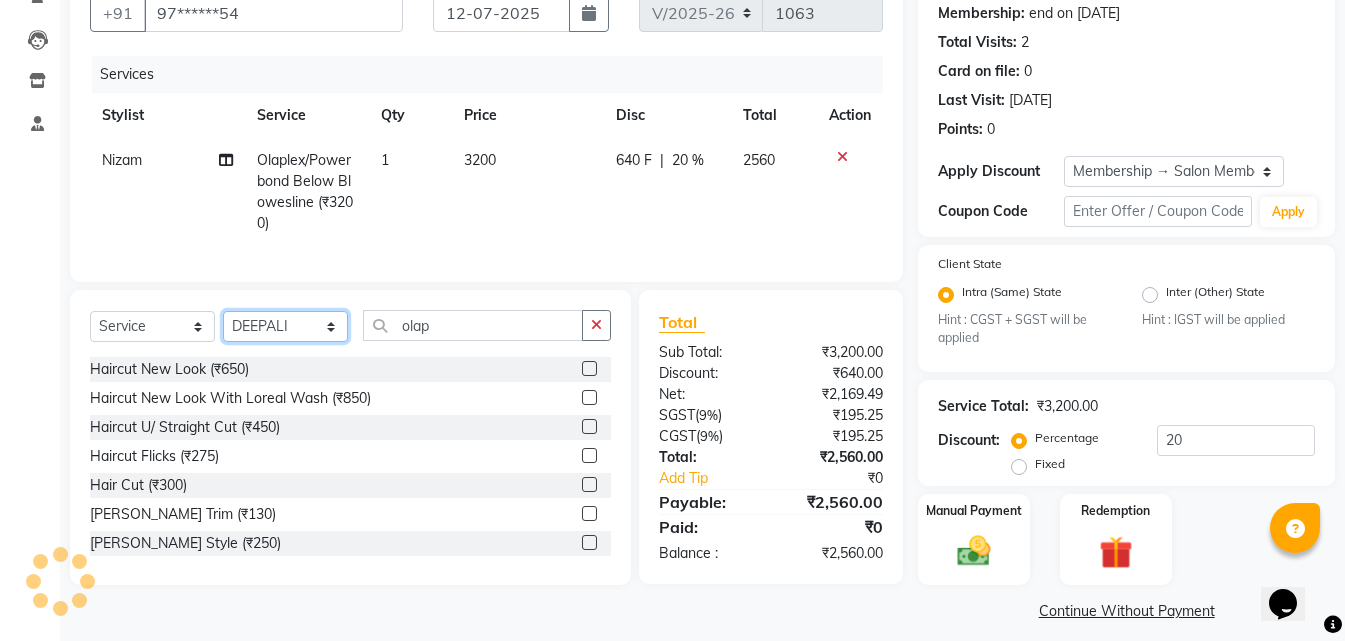 scroll, scrollTop: 207, scrollLeft: 0, axis: vertical 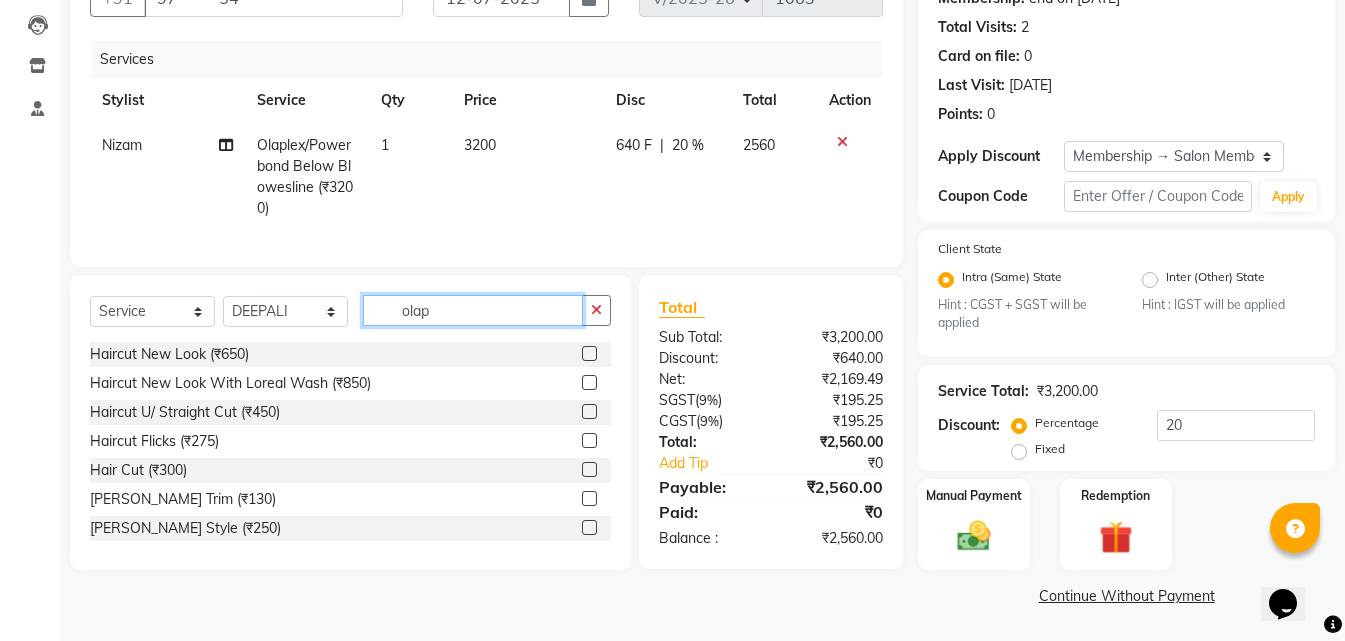 drag, startPoint x: 464, startPoint y: 324, endPoint x: 220, endPoint y: 349, distance: 245.27739 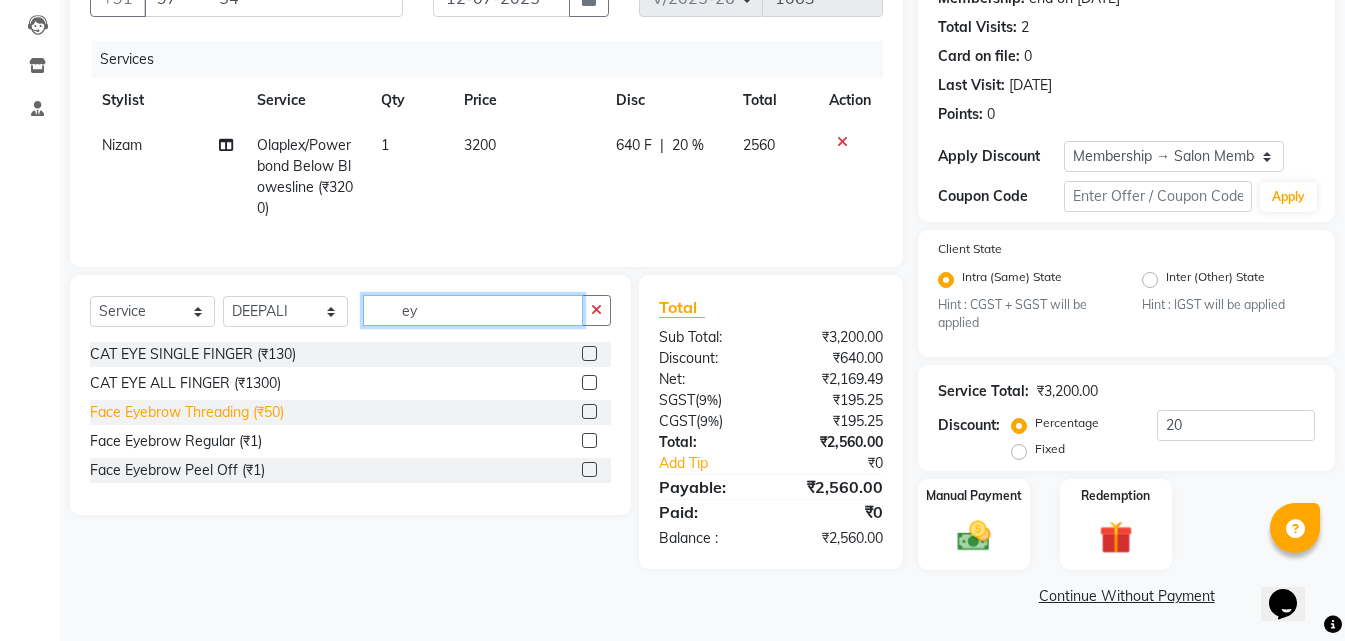 type on "ey" 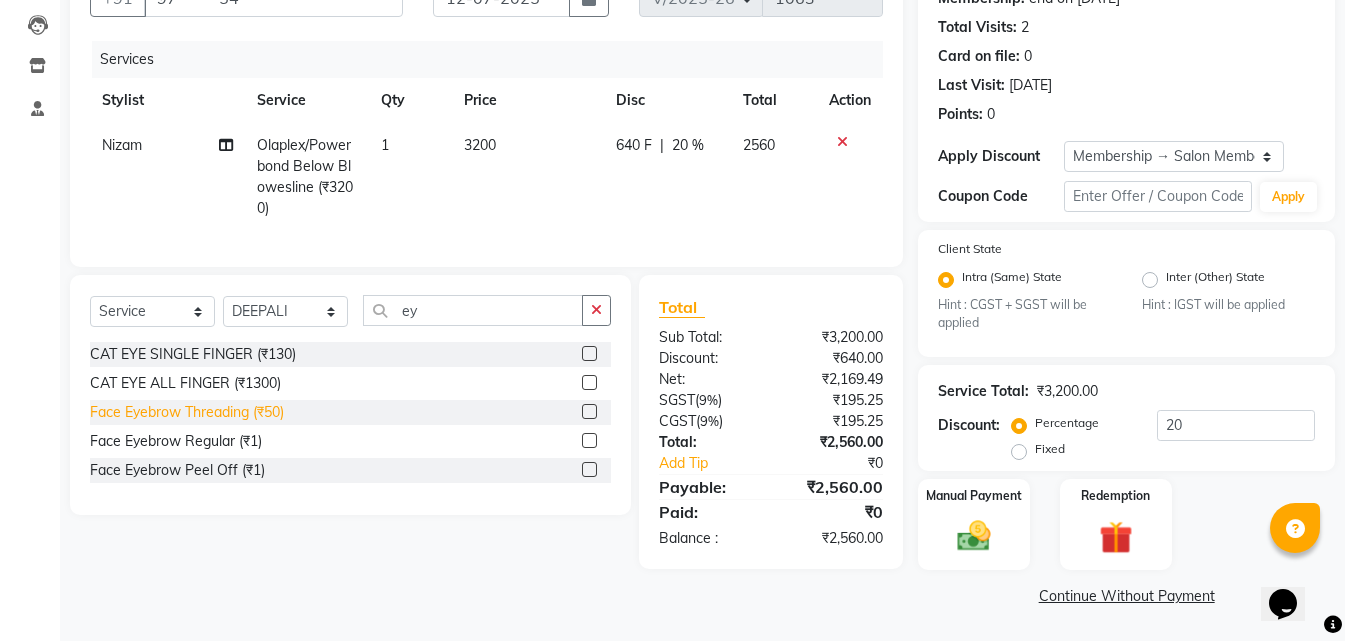 click on "Face Eyebrow Threading (₹50)" 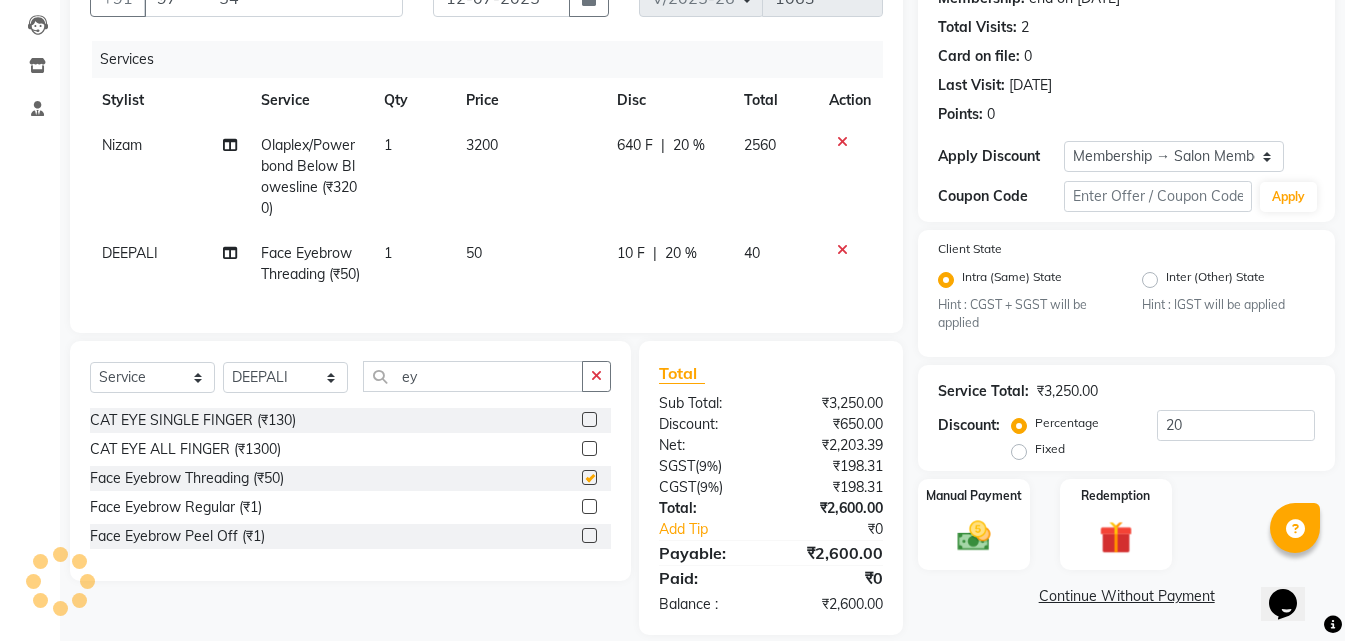 checkbox on "false" 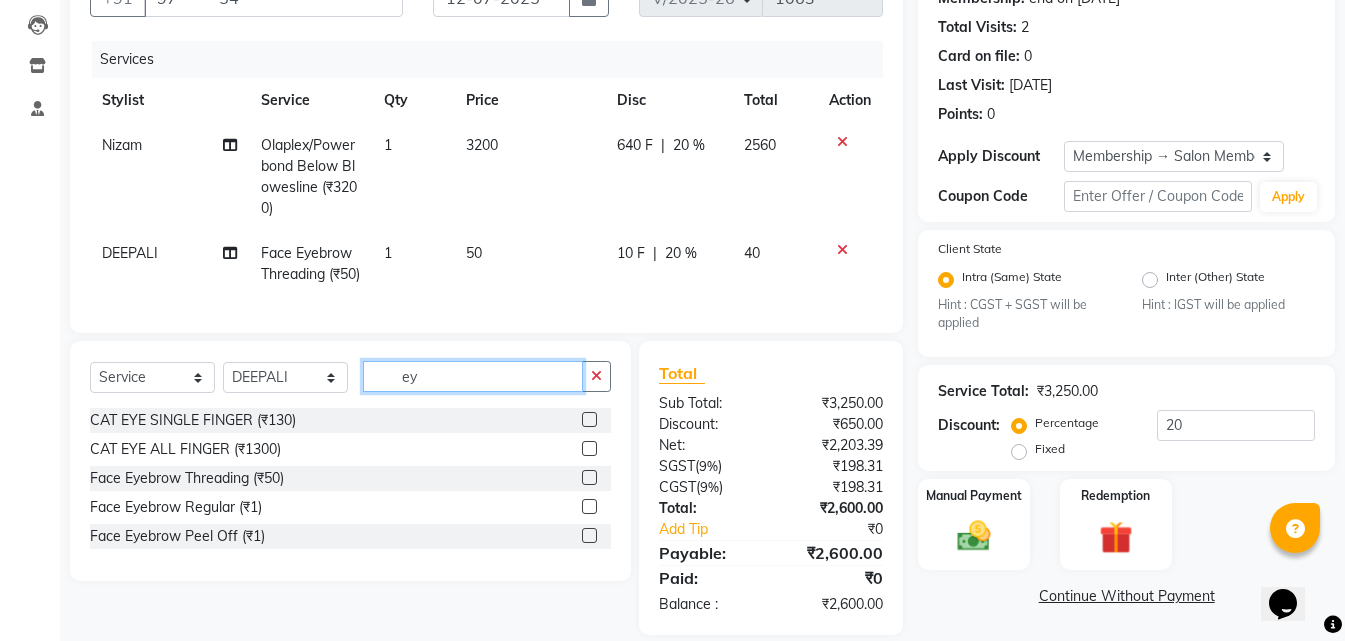 drag, startPoint x: 426, startPoint y: 415, endPoint x: 285, endPoint y: 395, distance: 142.41138 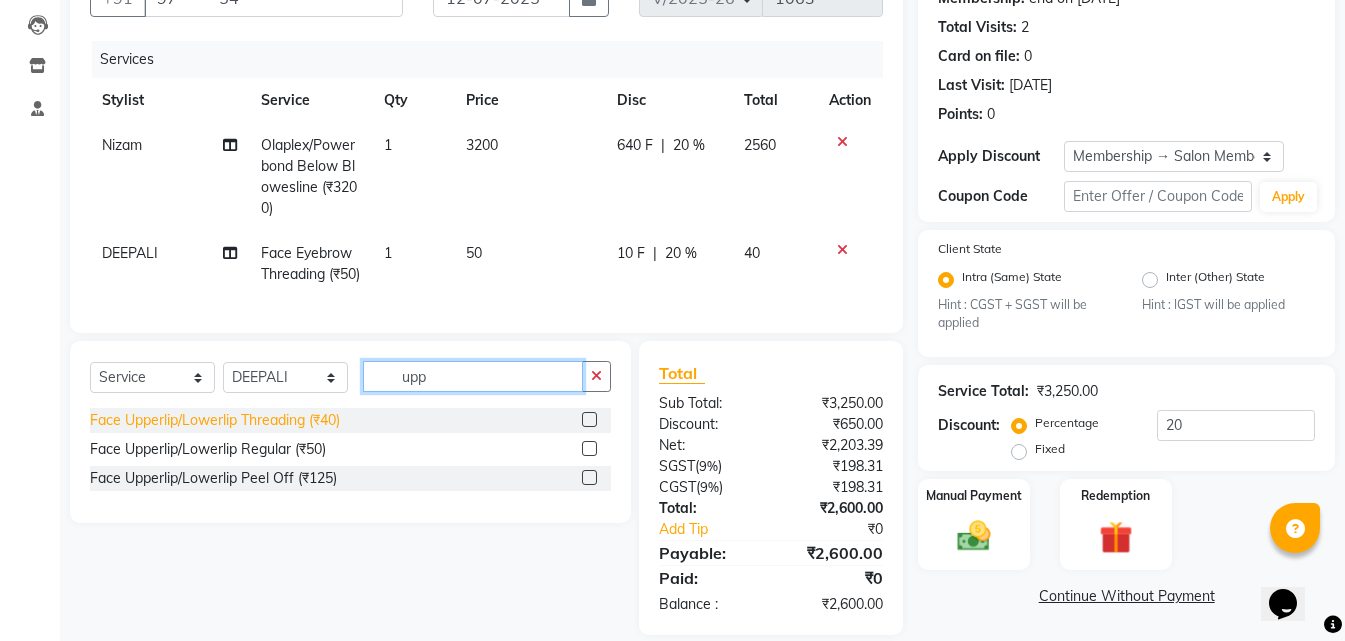 type on "upp" 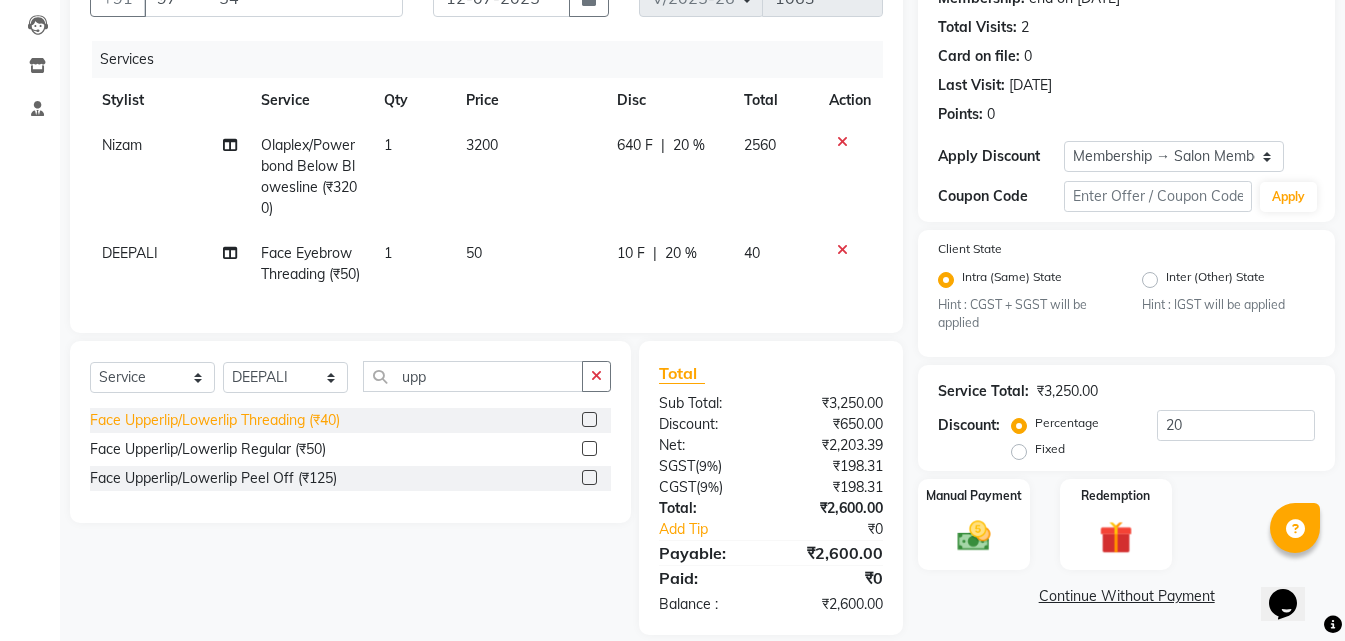 click on "Face Upperlip/Lowerlip Threading (₹40)" 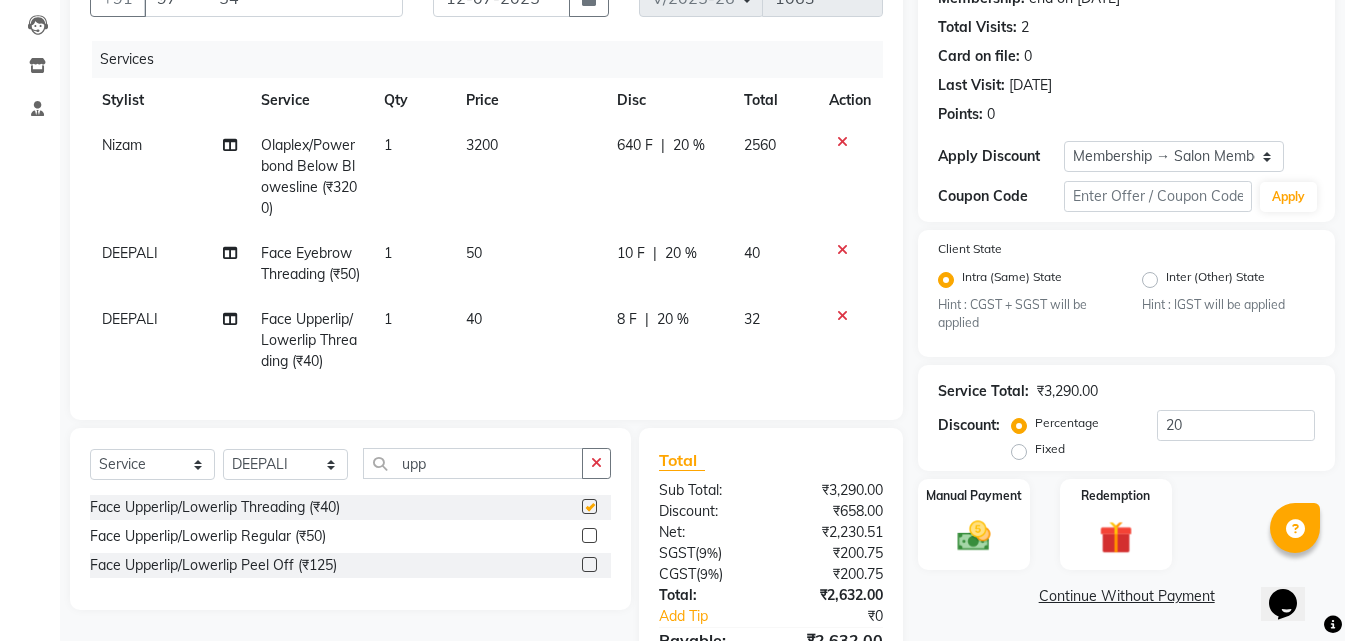 checkbox on "false" 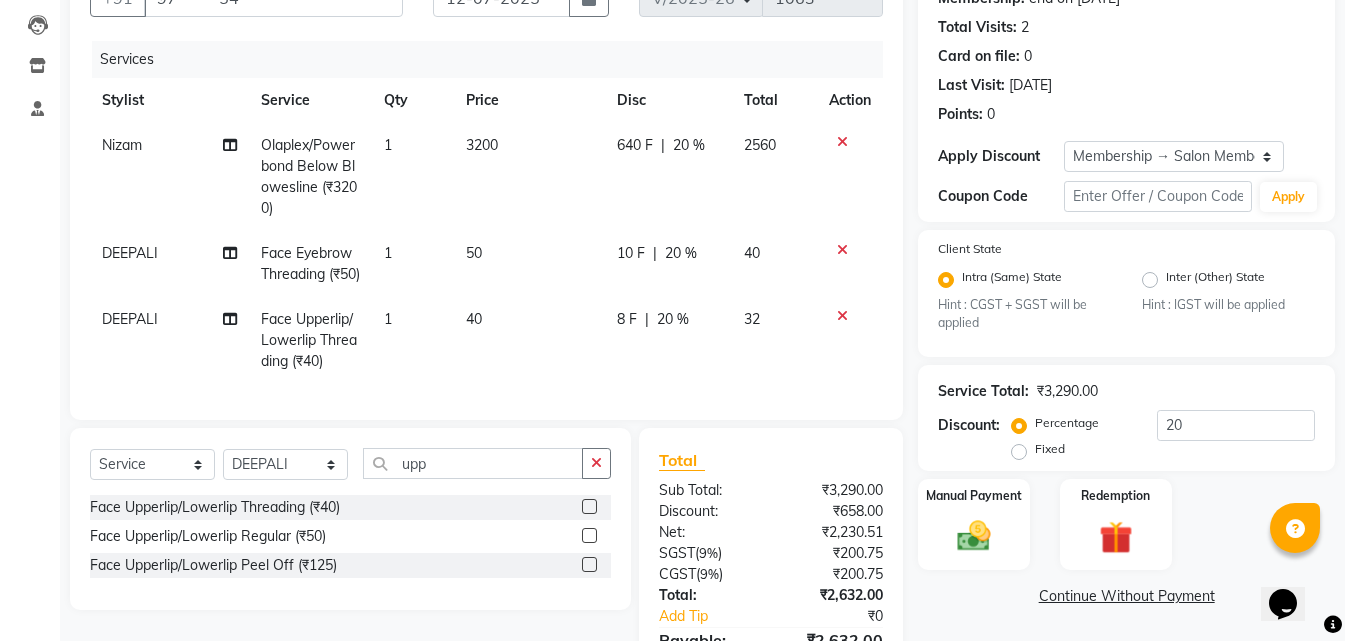 scroll, scrollTop: 354, scrollLeft: 0, axis: vertical 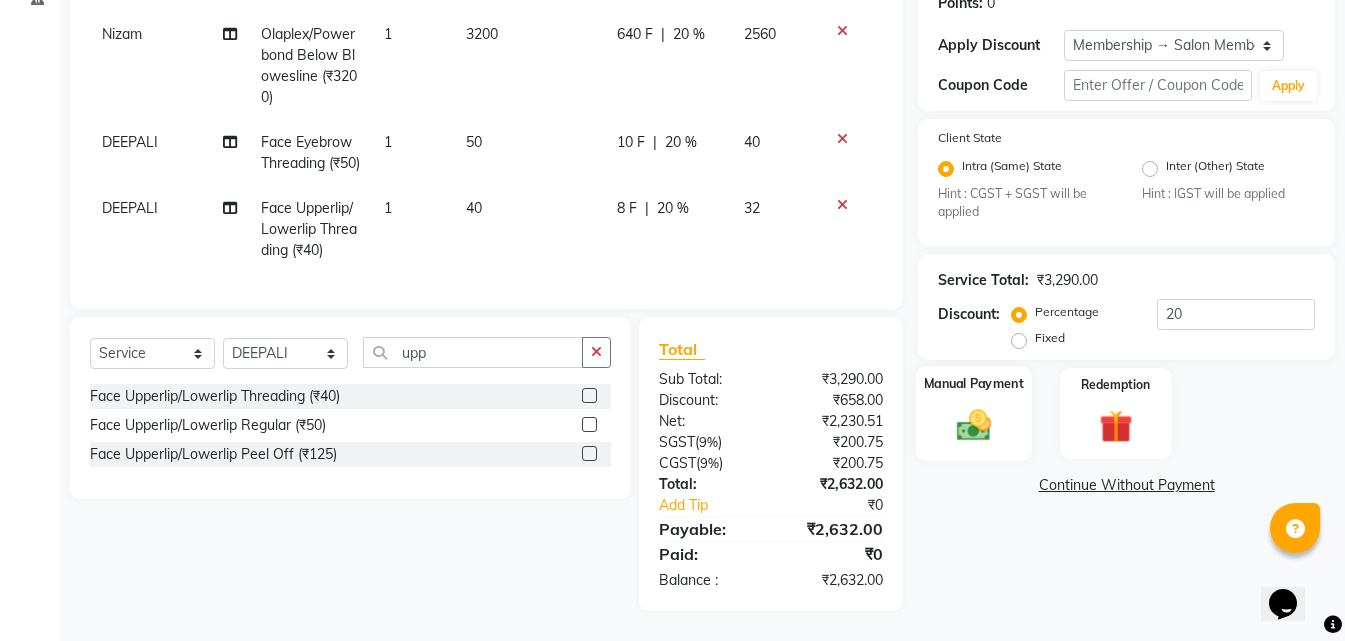 click 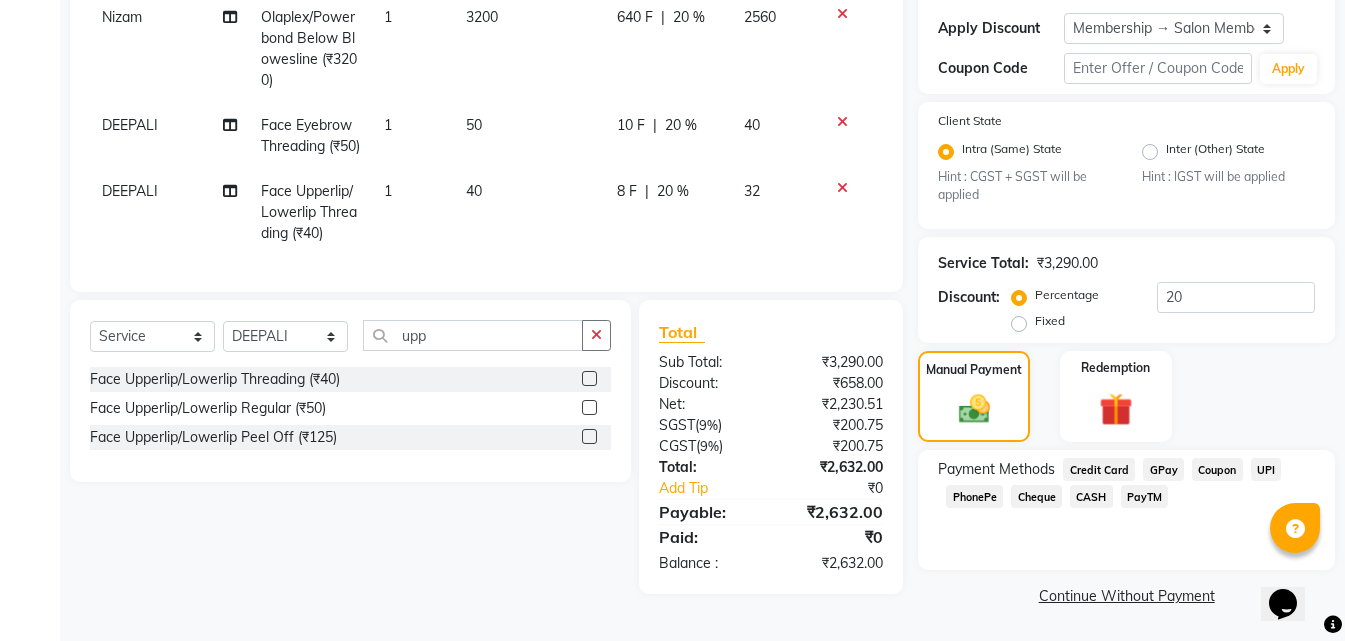 click on "Credit Card" 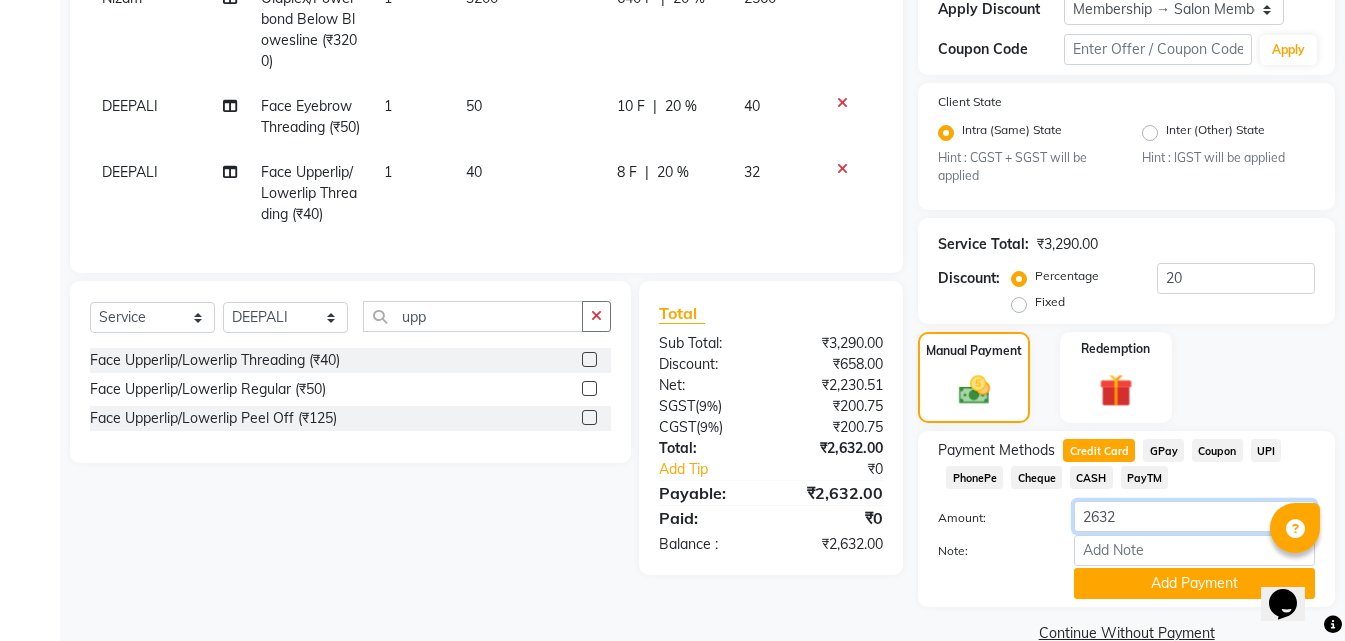 click on "2632" 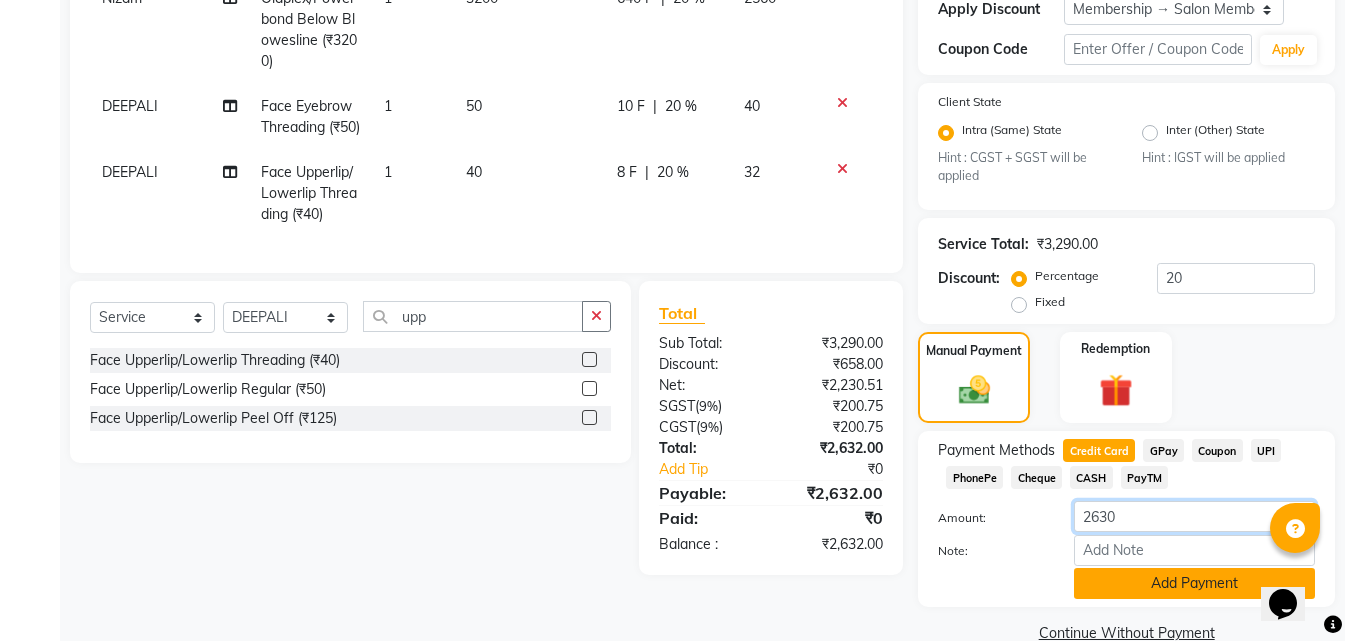 type on "2630" 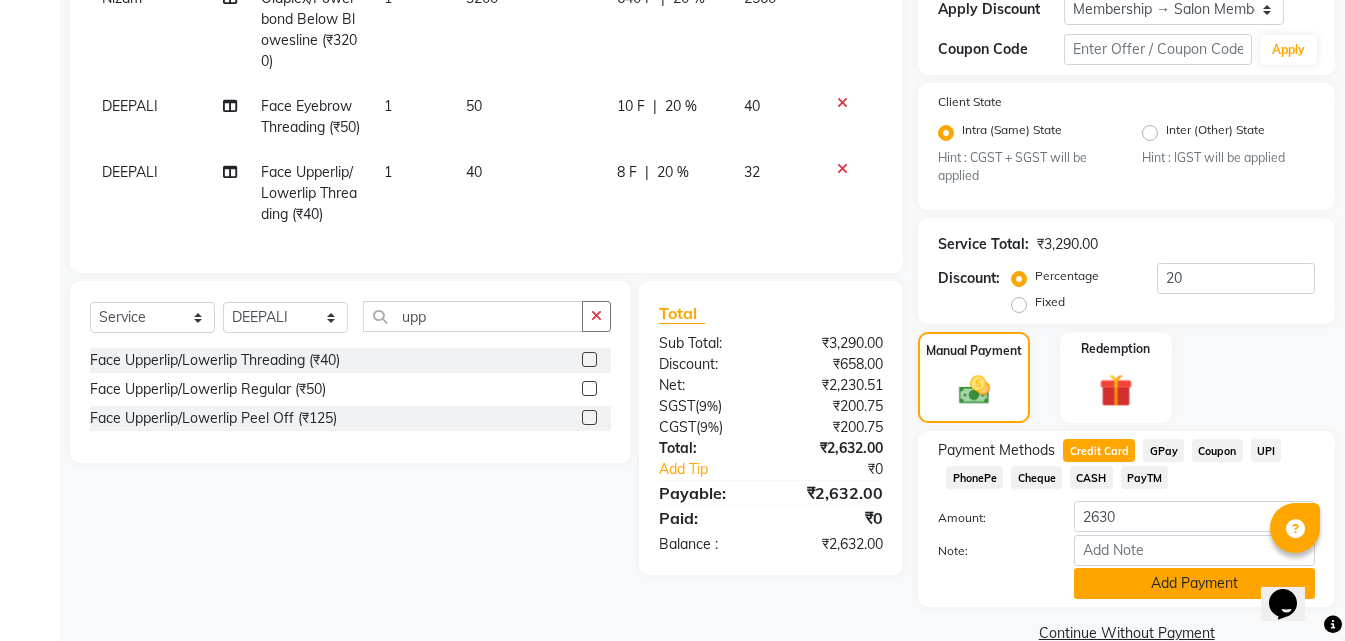 click on "Add Payment" 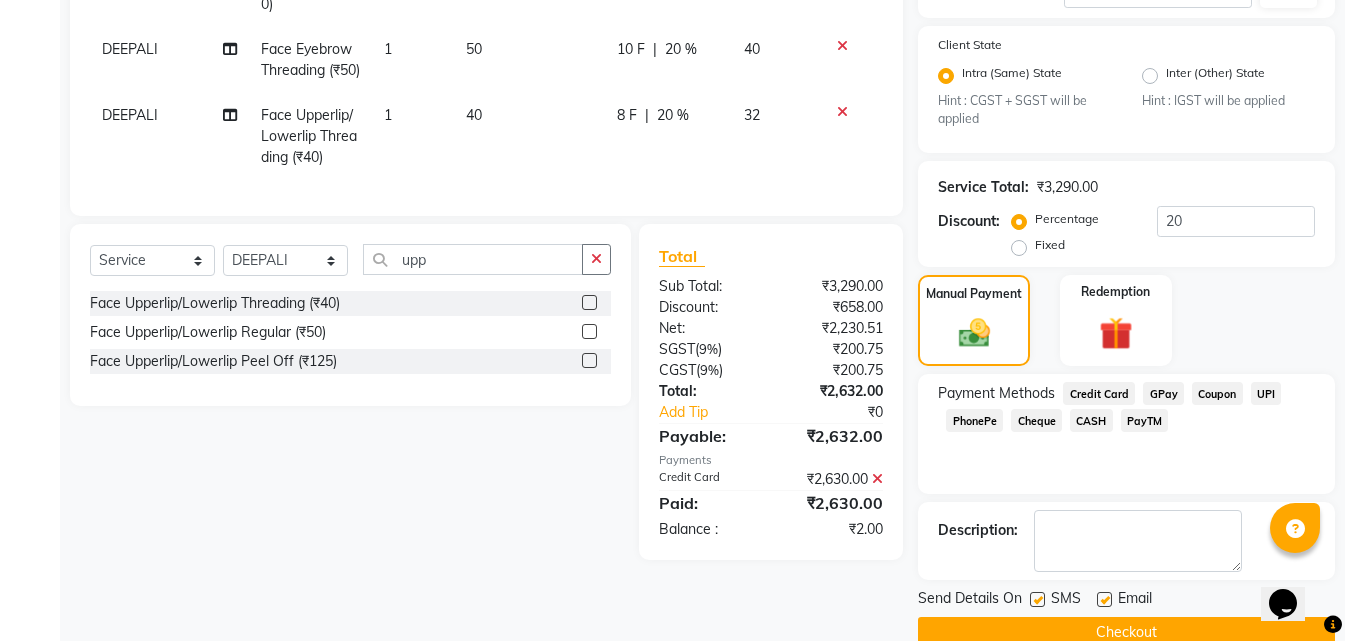 scroll, scrollTop: 448, scrollLeft: 0, axis: vertical 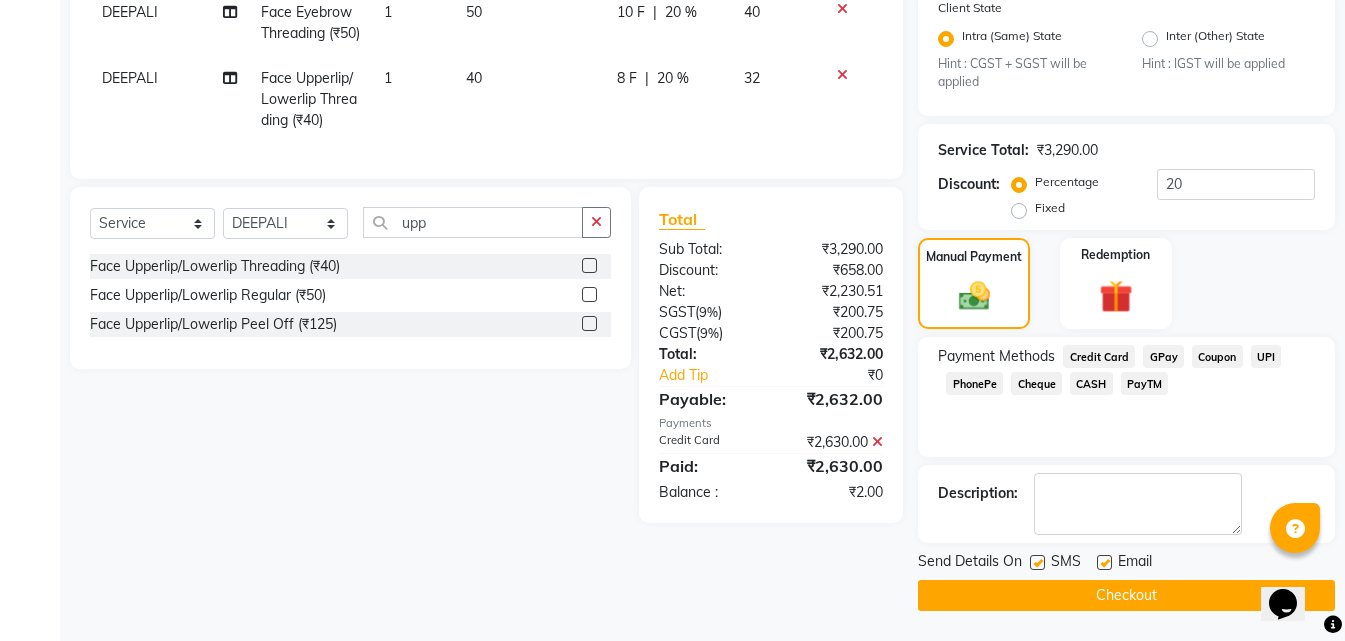 click on "Checkout" 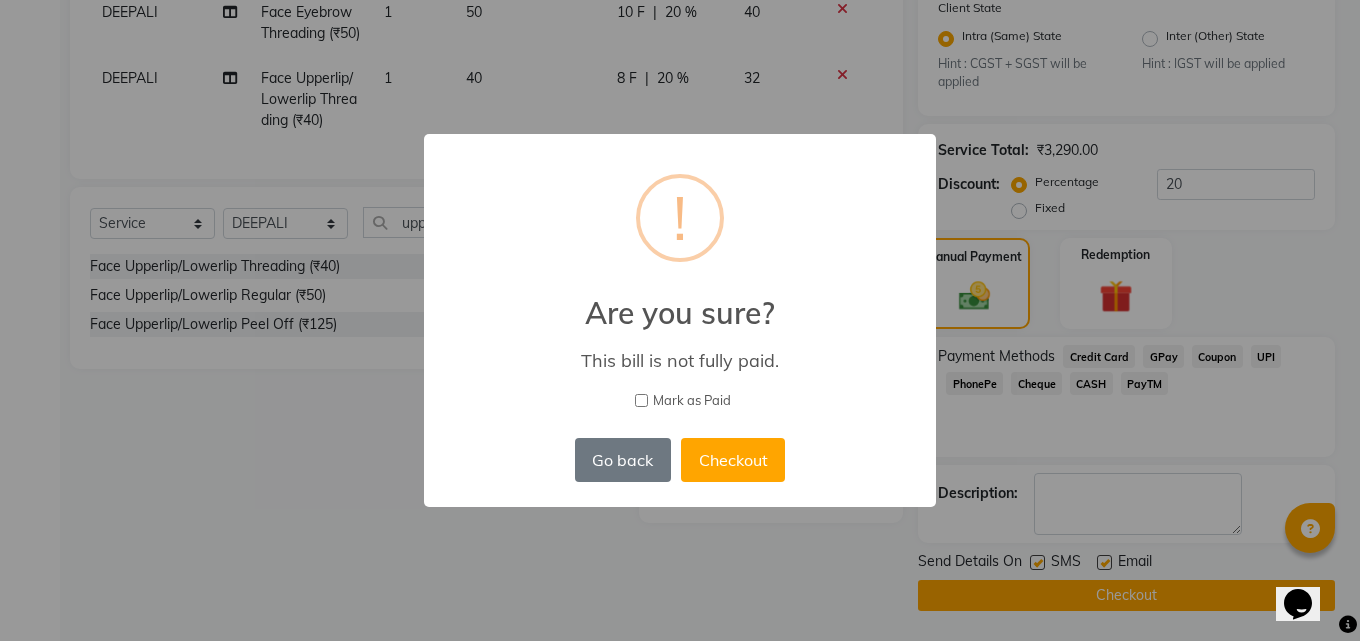click on "Mark as Paid" at bounding box center [641, 400] 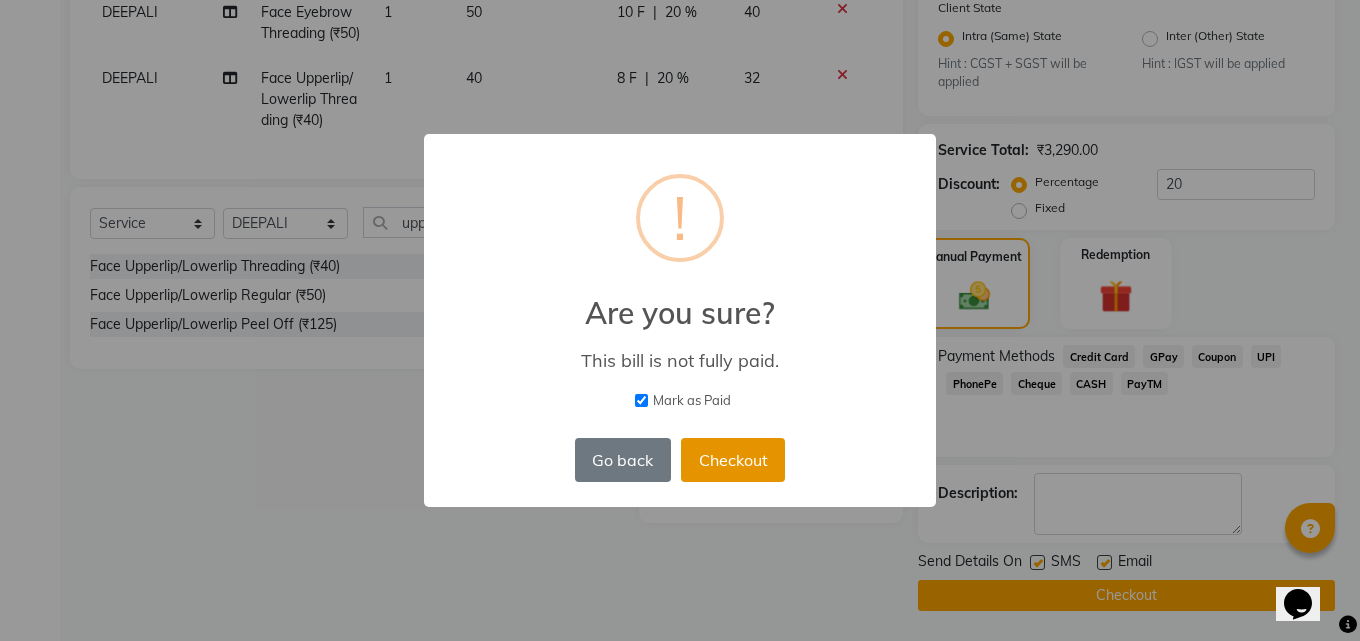 click on "Checkout" at bounding box center [733, 460] 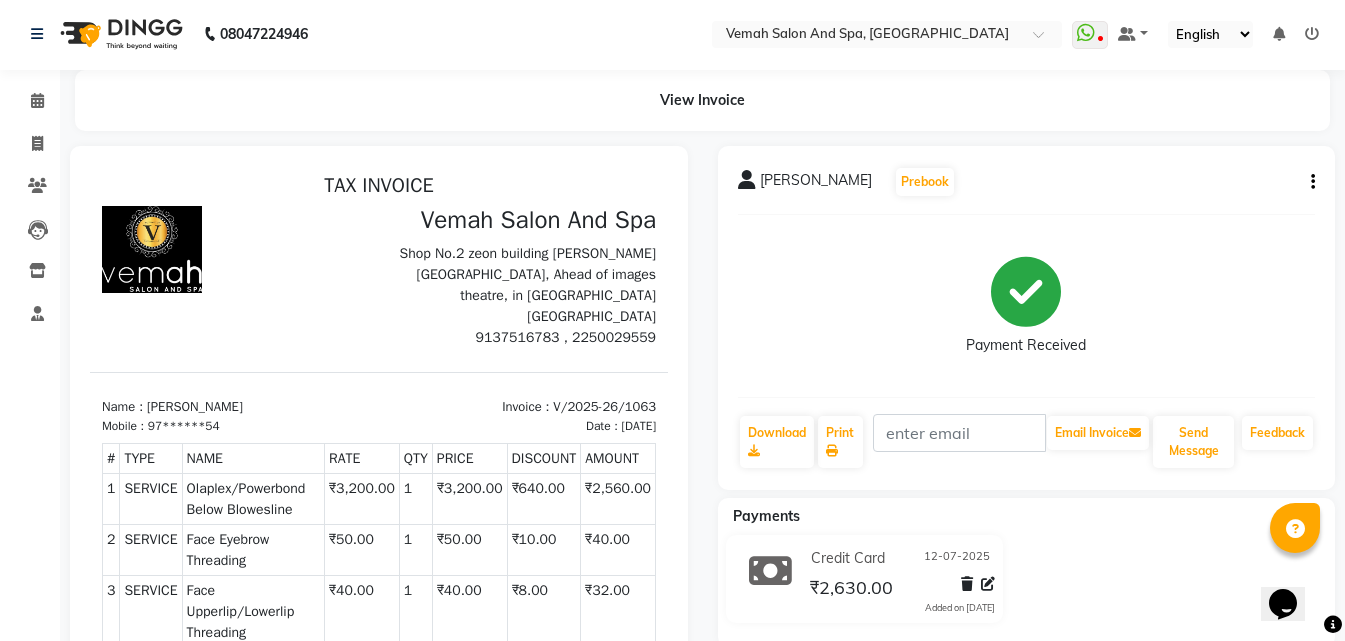 scroll, scrollTop: 0, scrollLeft: 0, axis: both 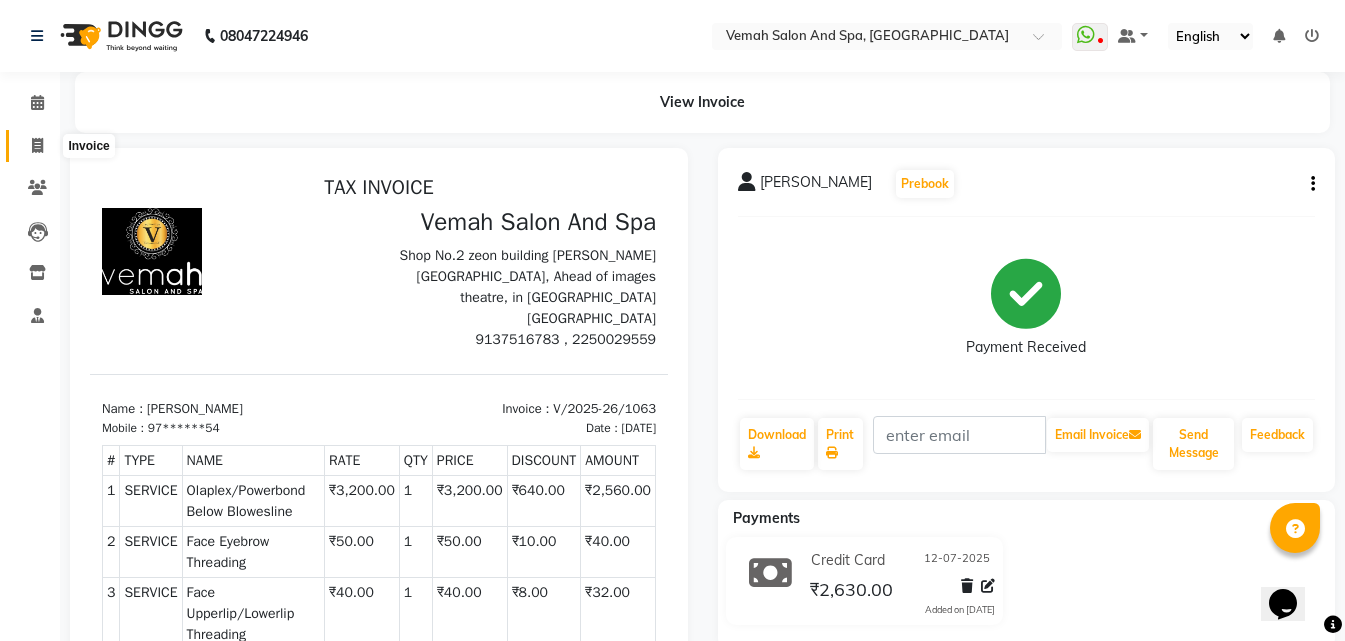 click 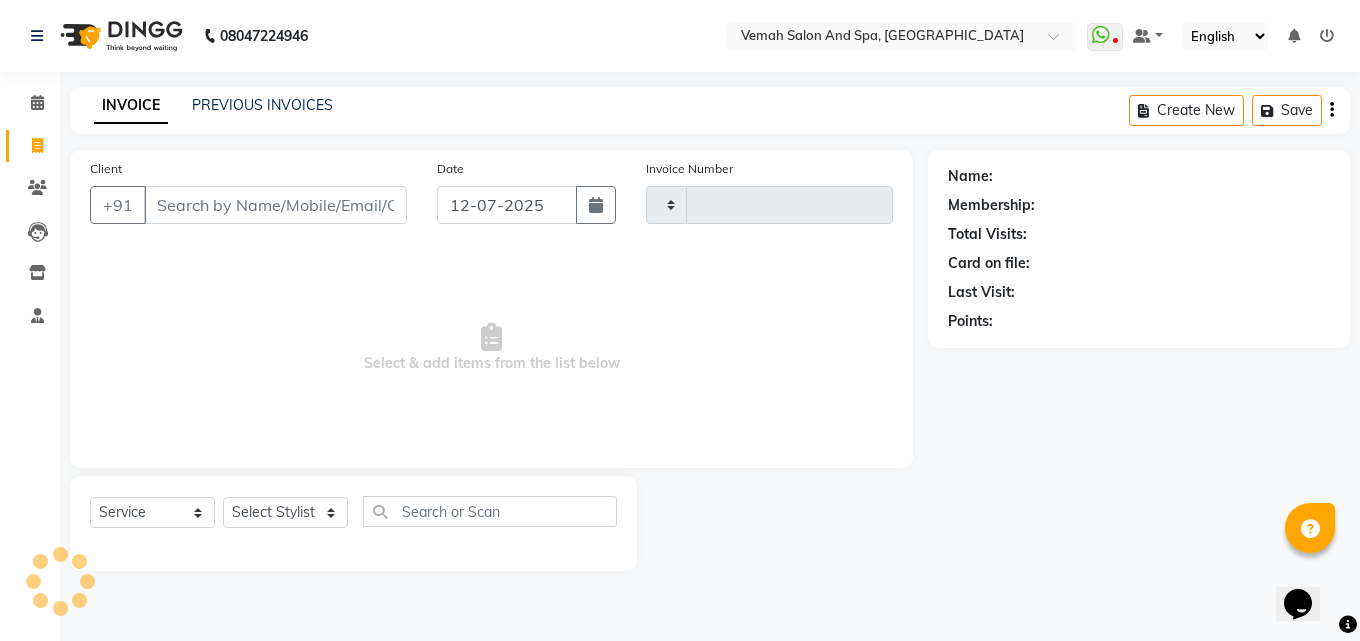 type on "1064" 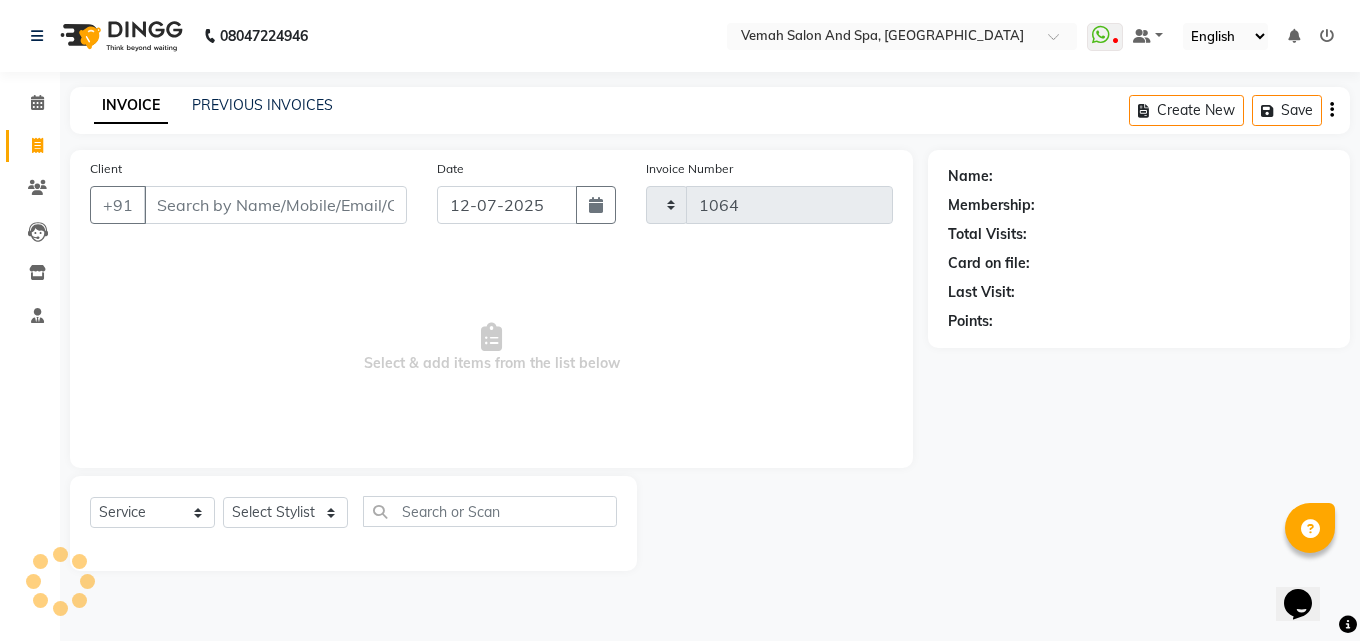 select on "7315" 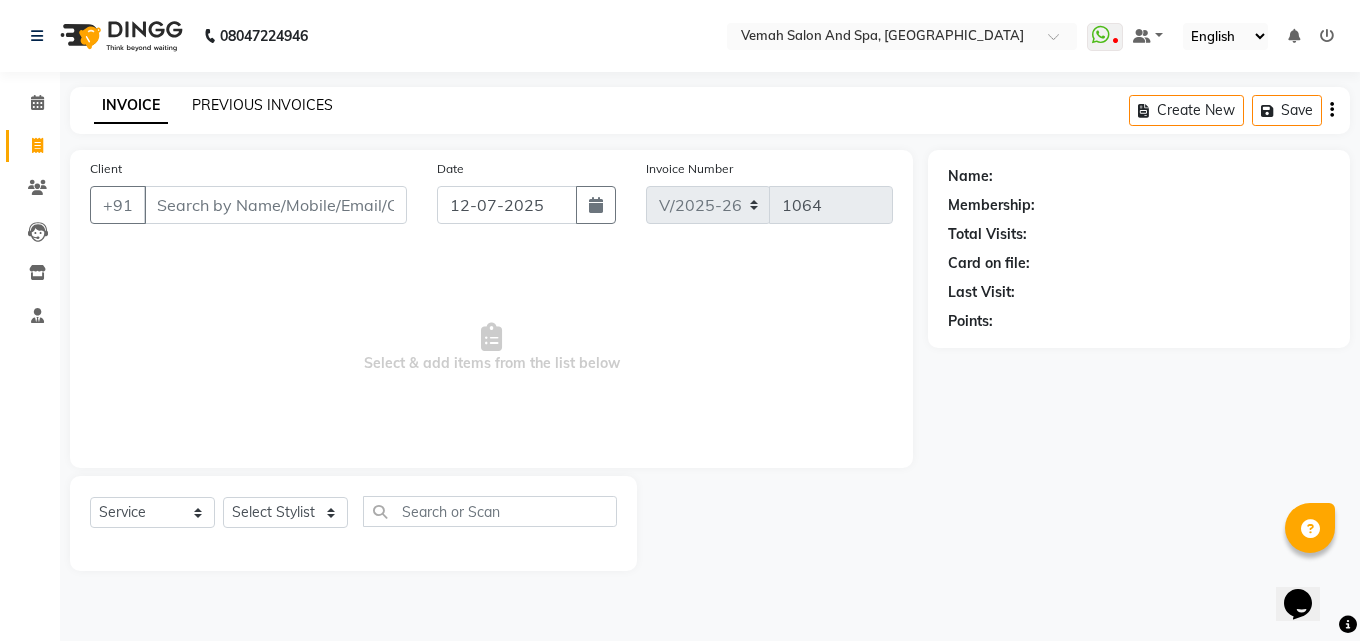 click on "PREVIOUS INVOICES" 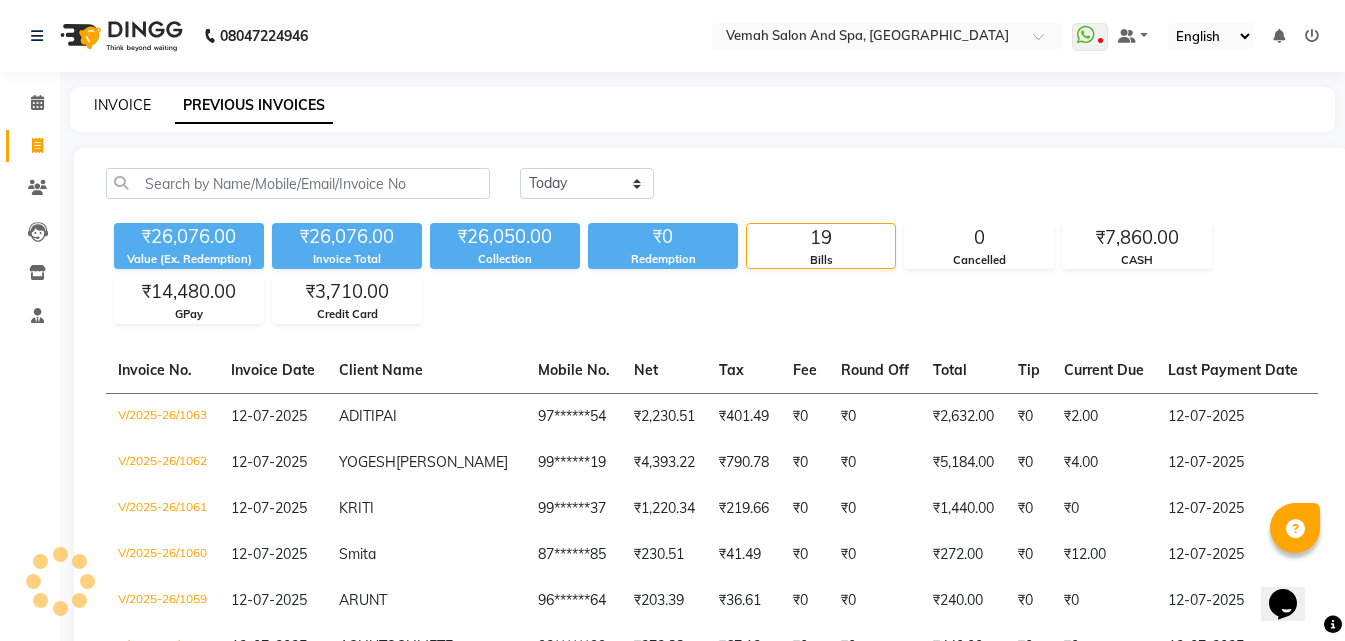 click on "INVOICE" 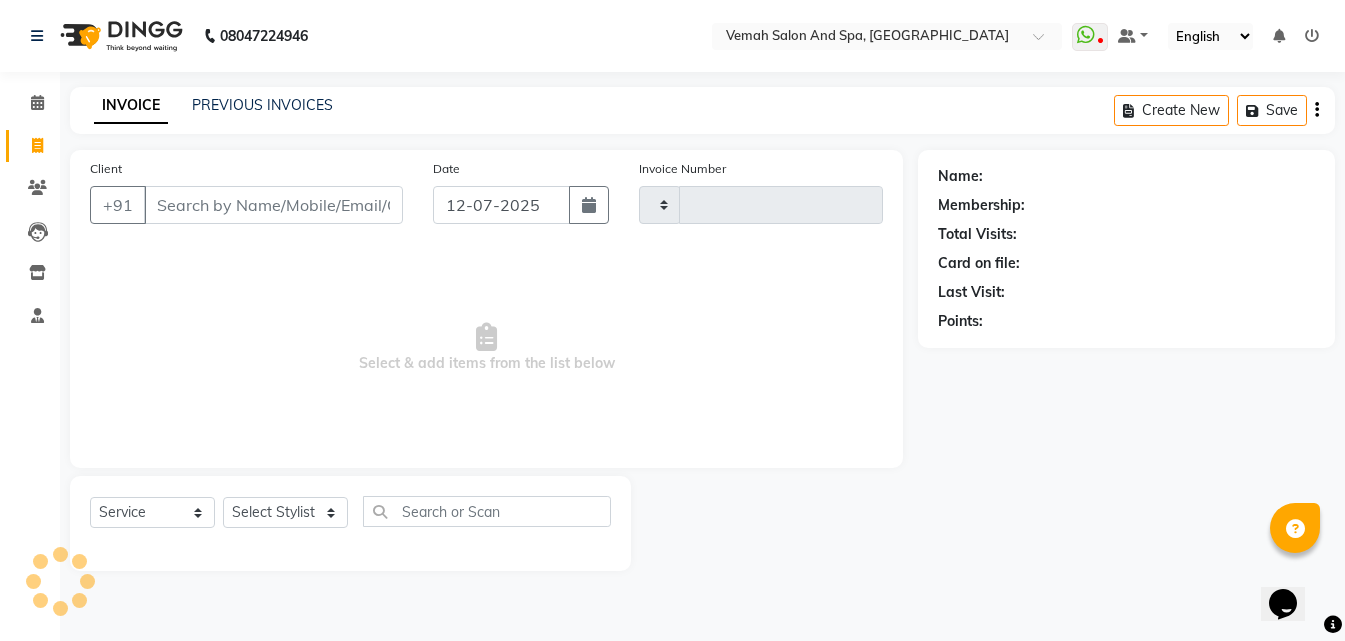 type on "1064" 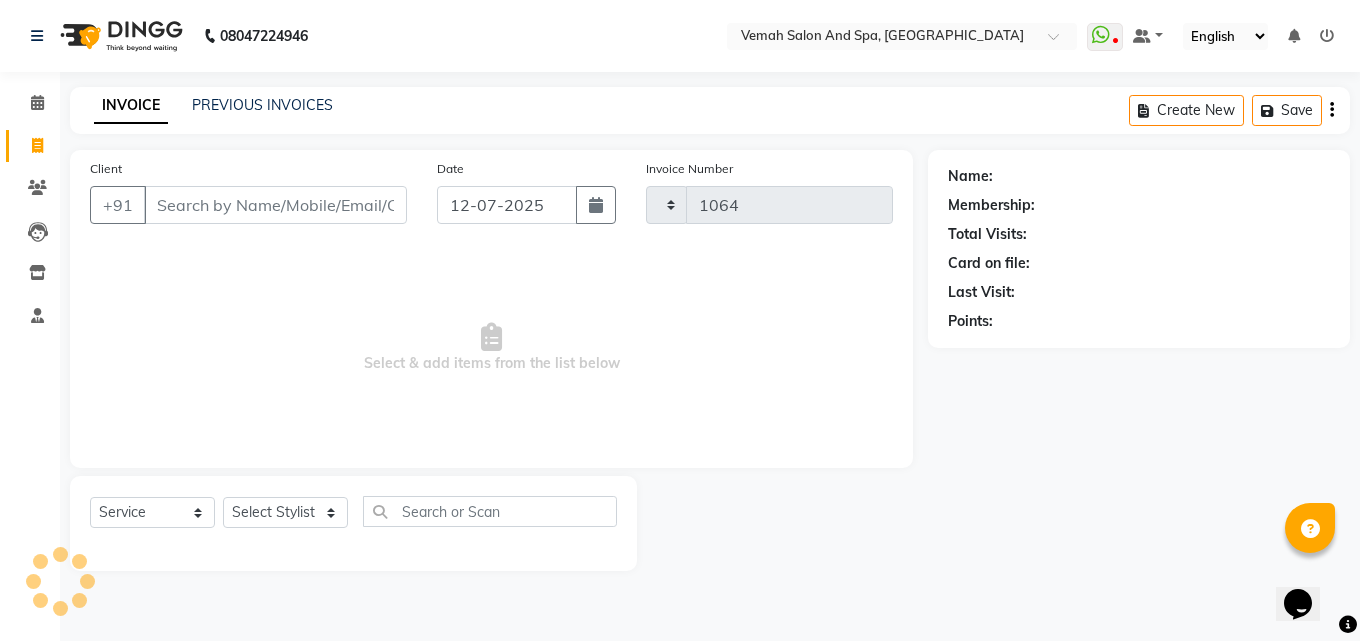 select on "7315" 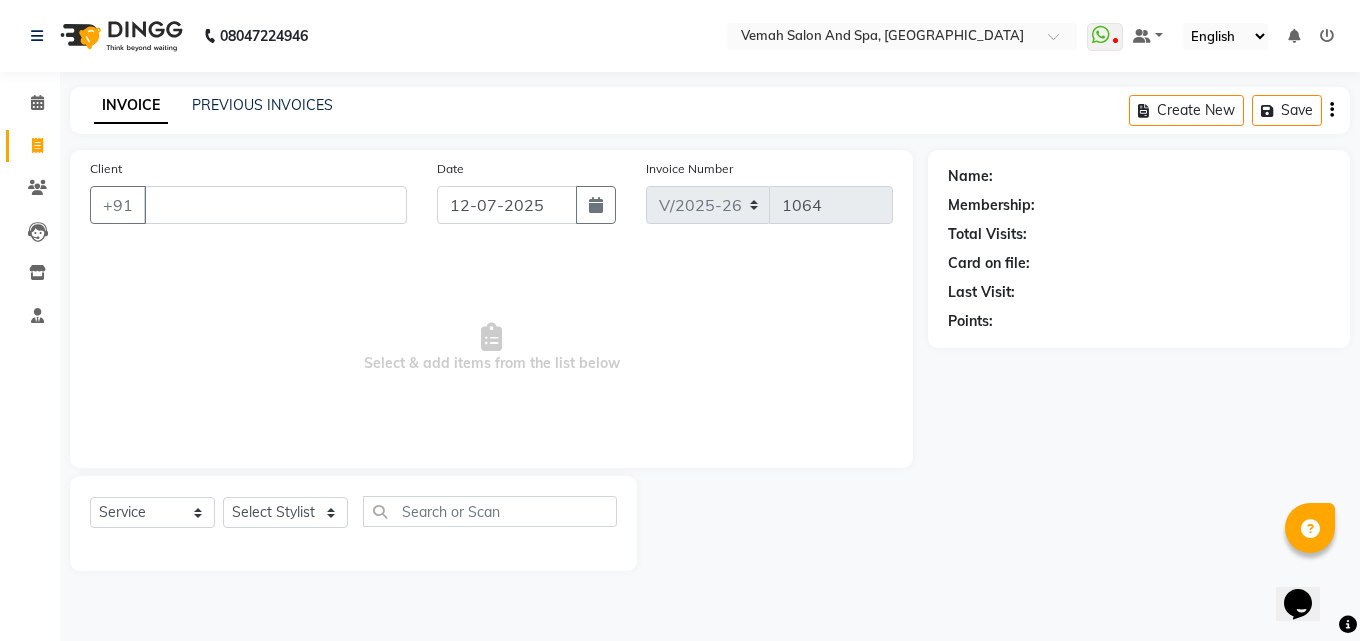 type 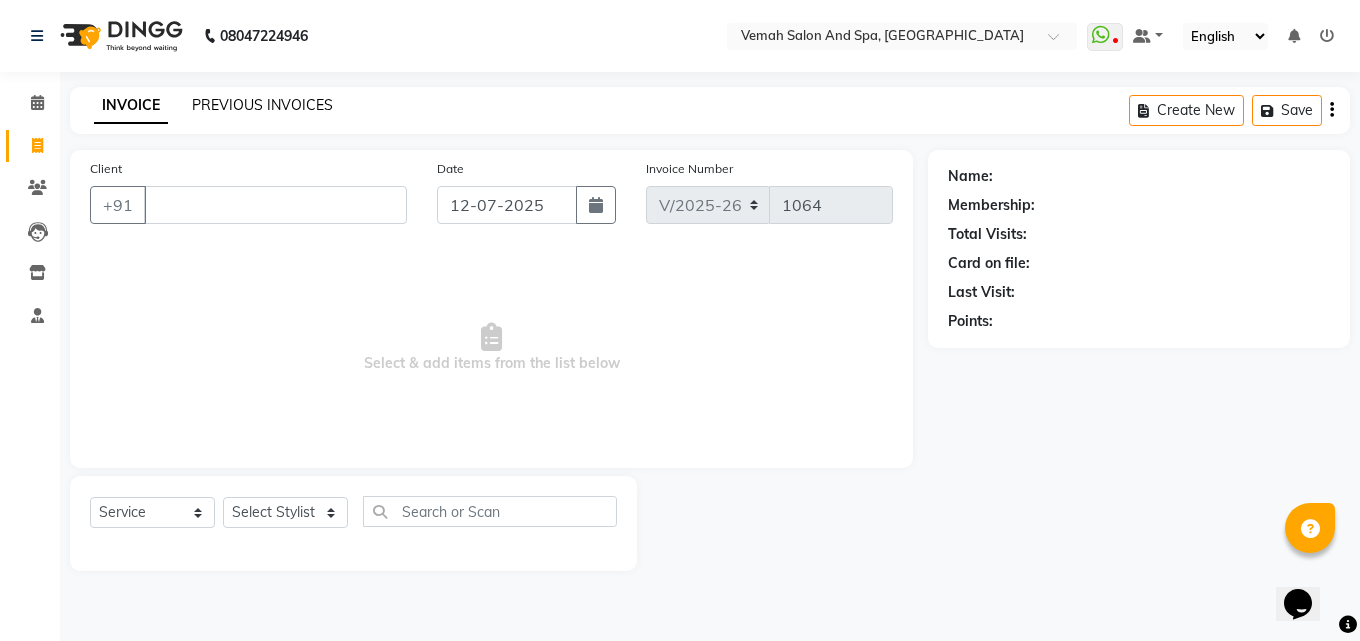 click on "PREVIOUS INVOICES" 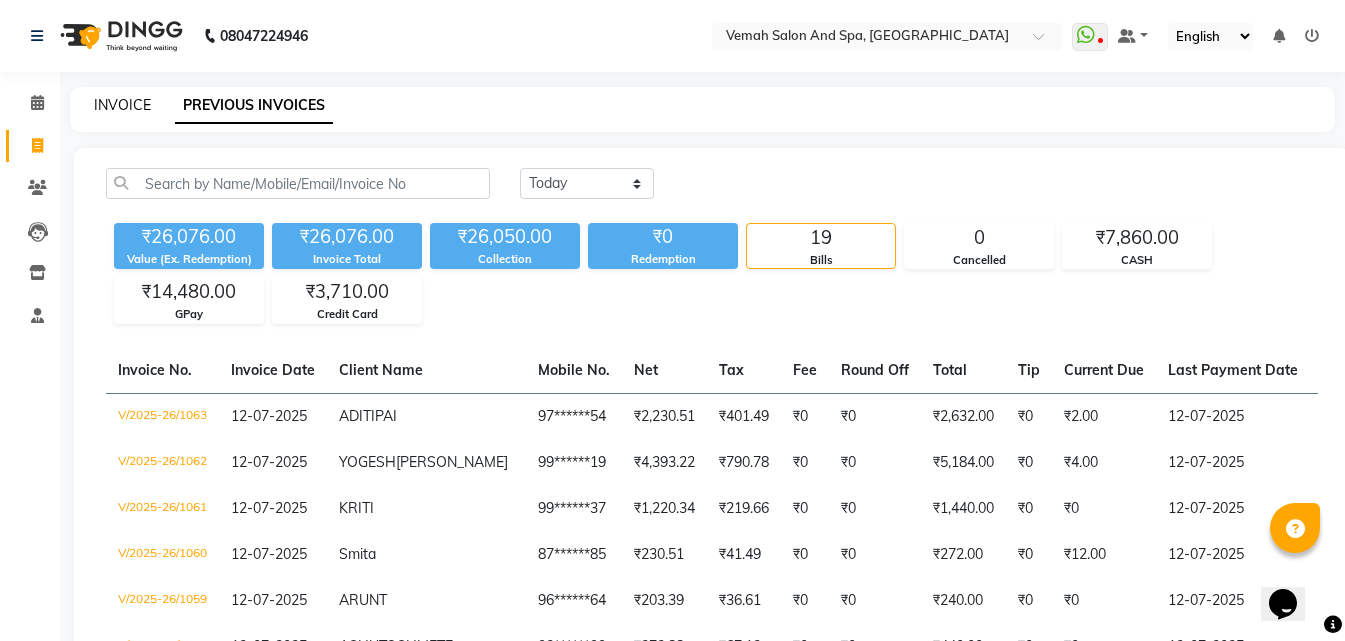 click on "INVOICE" 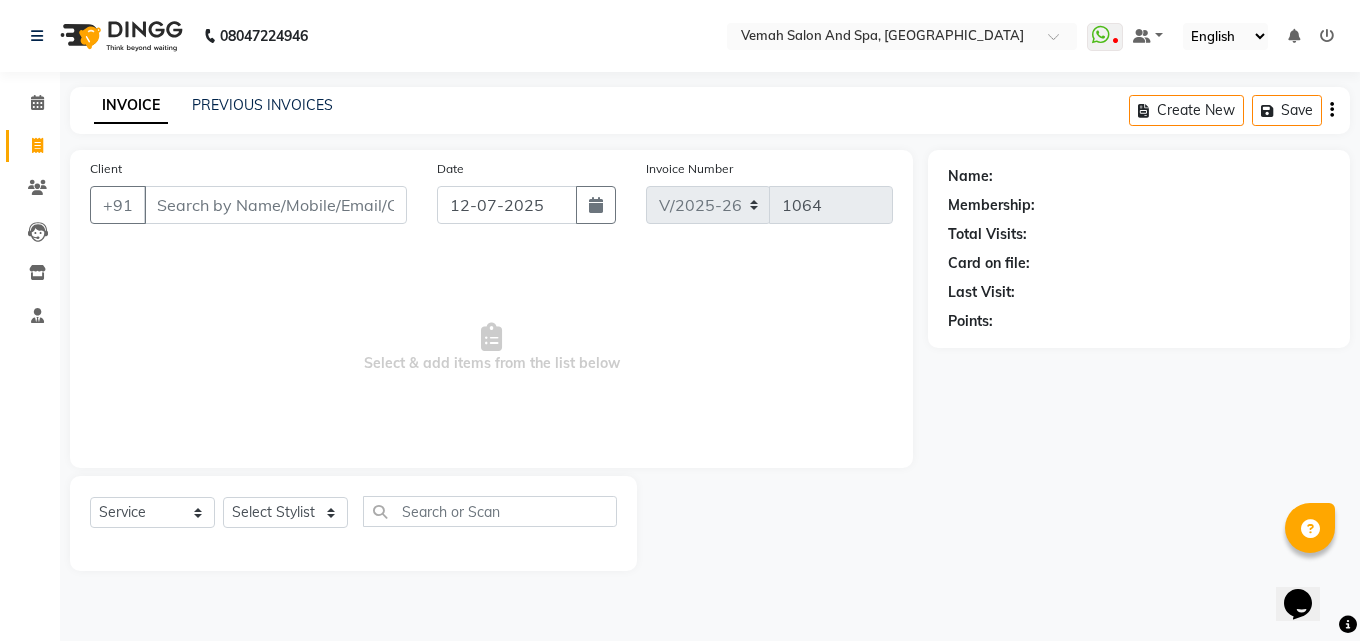 click on "Client" at bounding box center (275, 205) 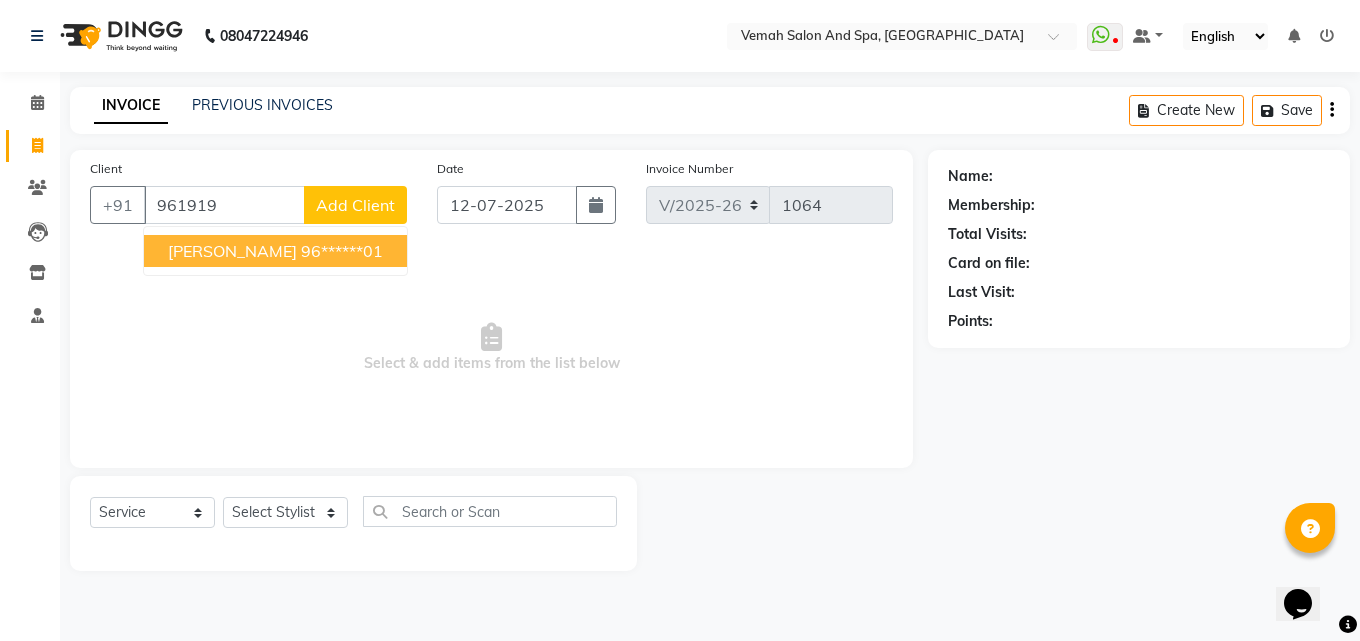 click on "[PERSON_NAME]  96******01" at bounding box center (275, 251) 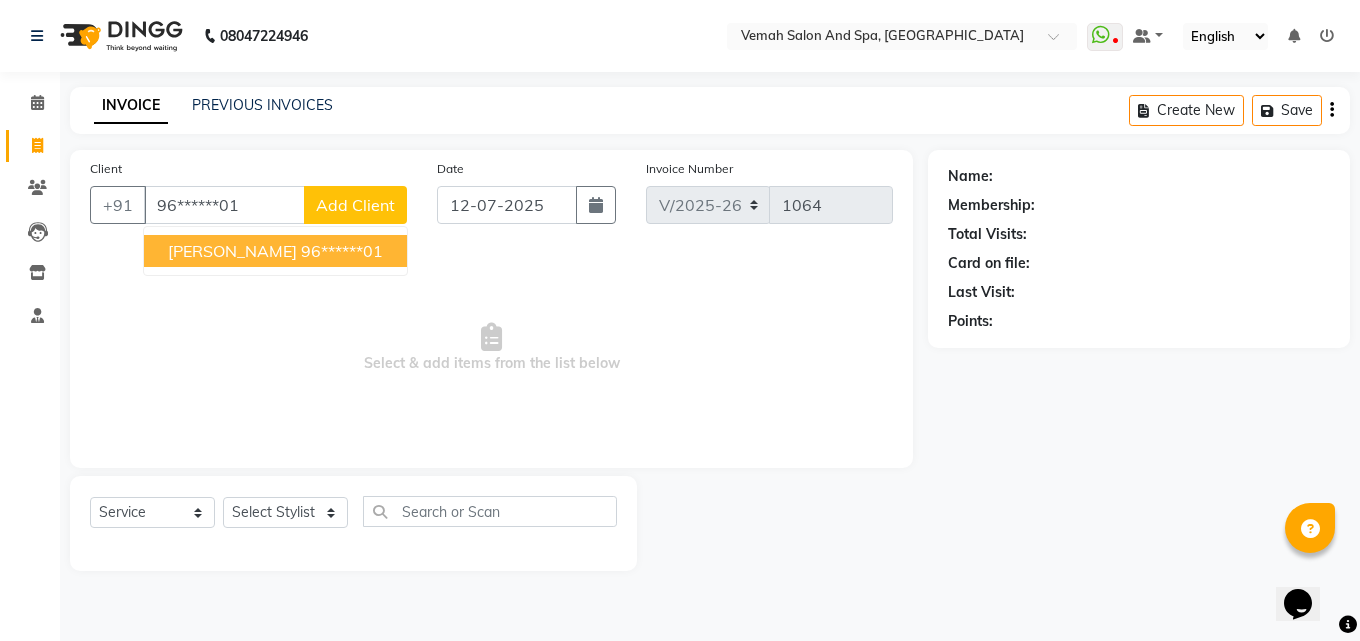 type on "96******01" 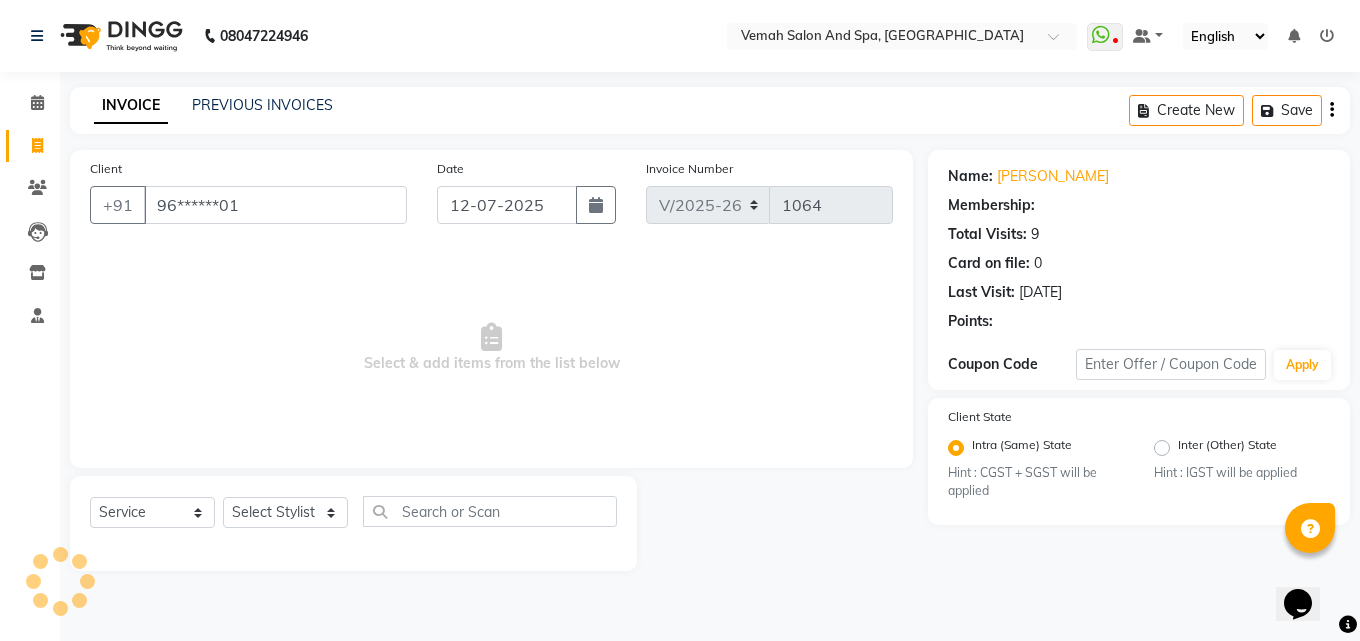 select on "1: Object" 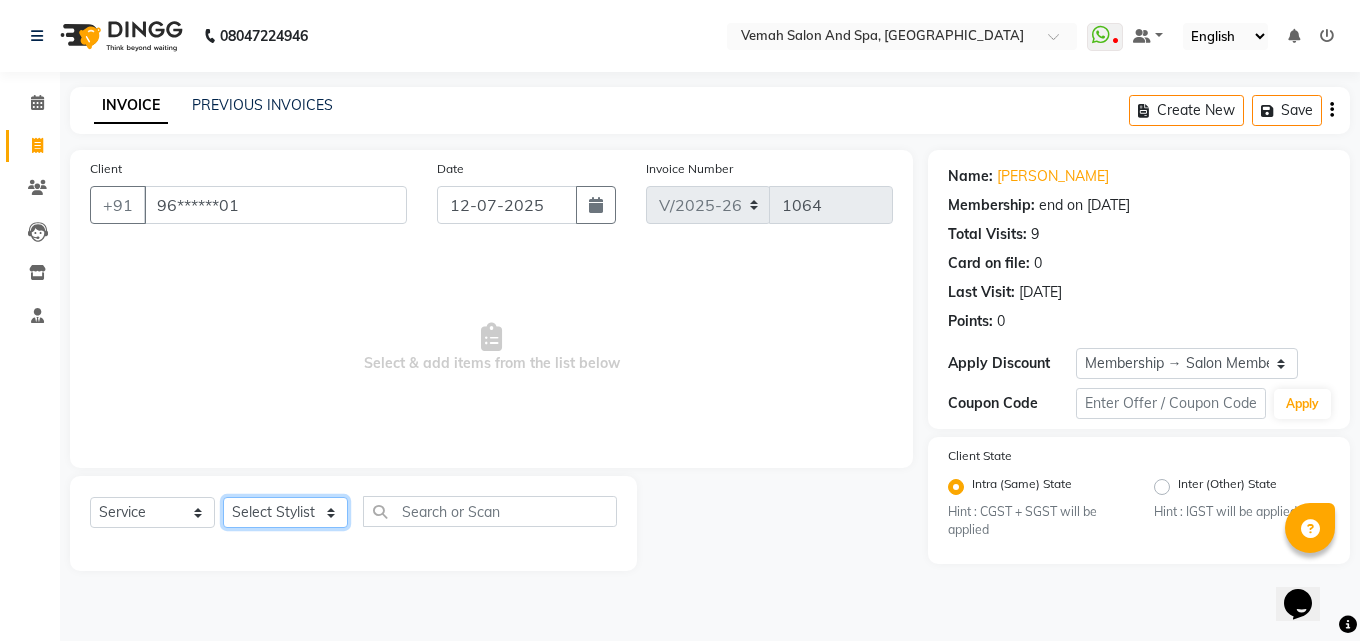 click on "Select Stylist Bhoomi Chahat [PERSON_NAME] Divya [PERSON_NAME] [PERSON_NAME] Salon Manager [PERSON_NAME] [PERSON_NAME]" 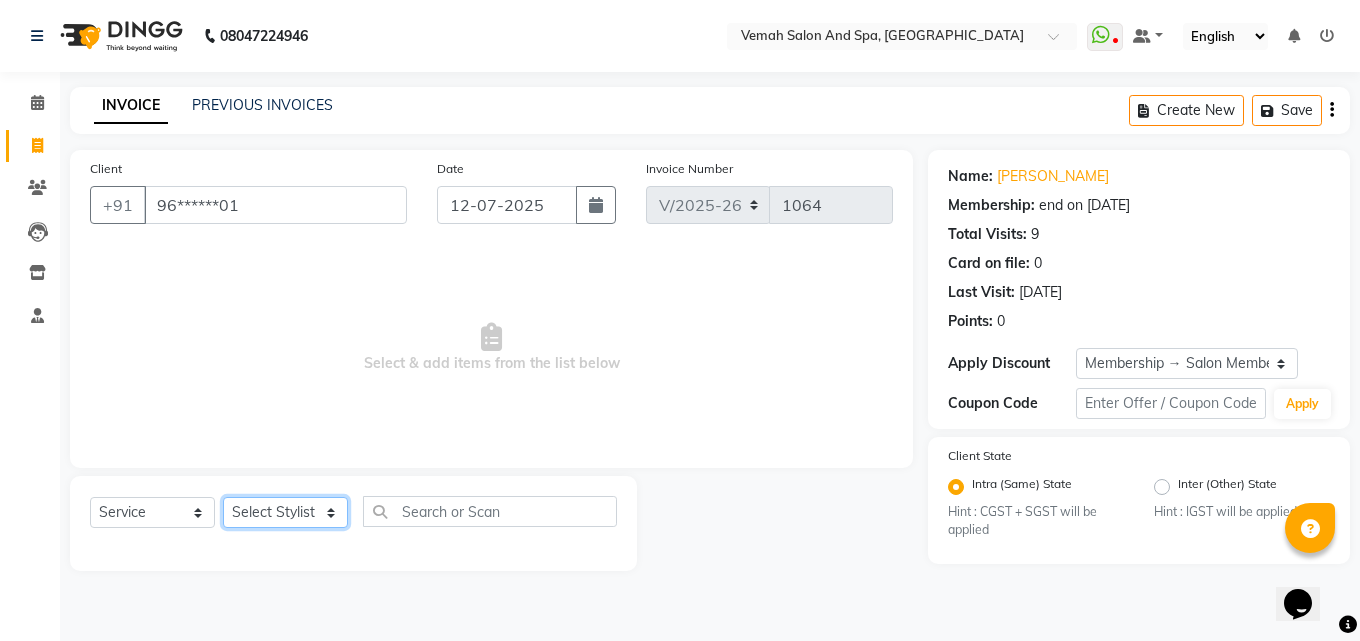 select on "62762" 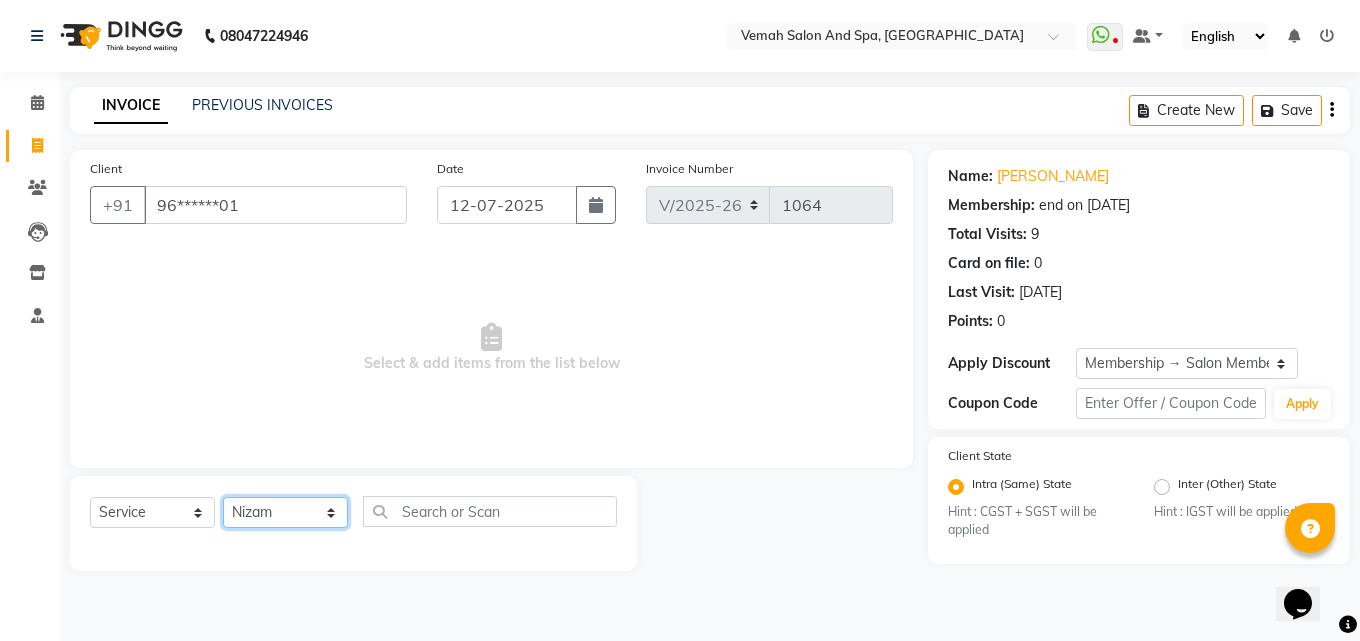 click on "Select Stylist Bhoomi Chahat [PERSON_NAME] Divya [PERSON_NAME] [PERSON_NAME] Salon Manager [PERSON_NAME] [PERSON_NAME]" 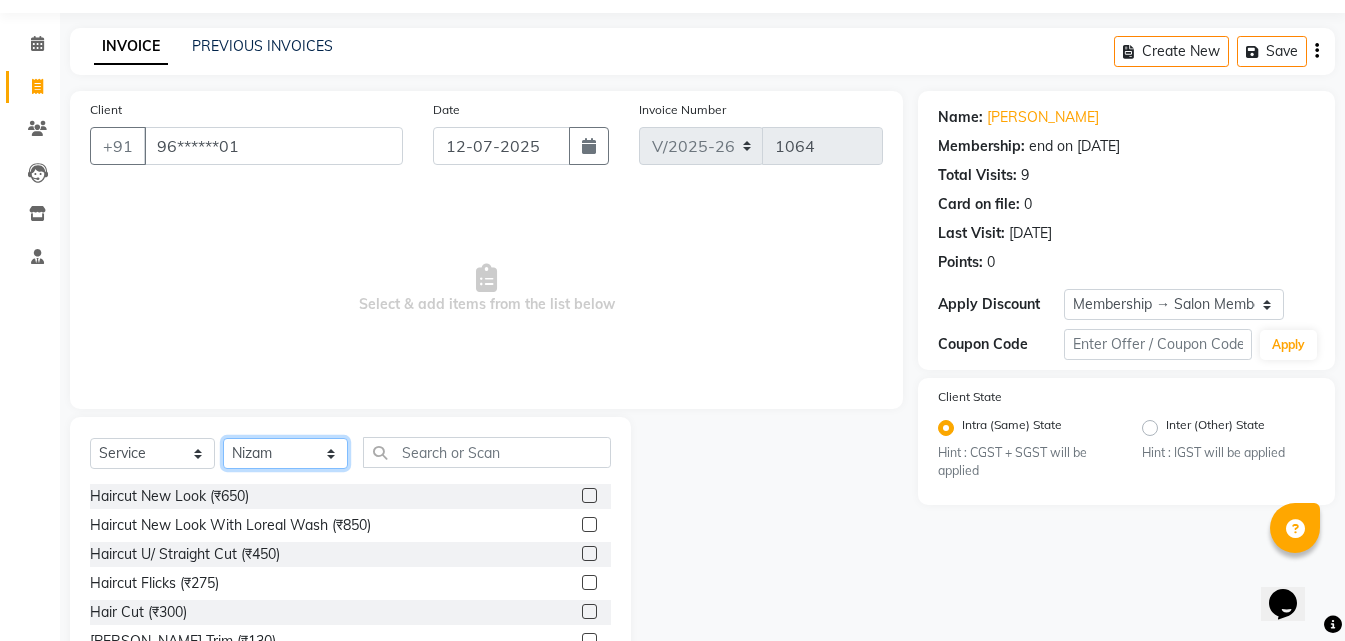 scroll, scrollTop: 160, scrollLeft: 0, axis: vertical 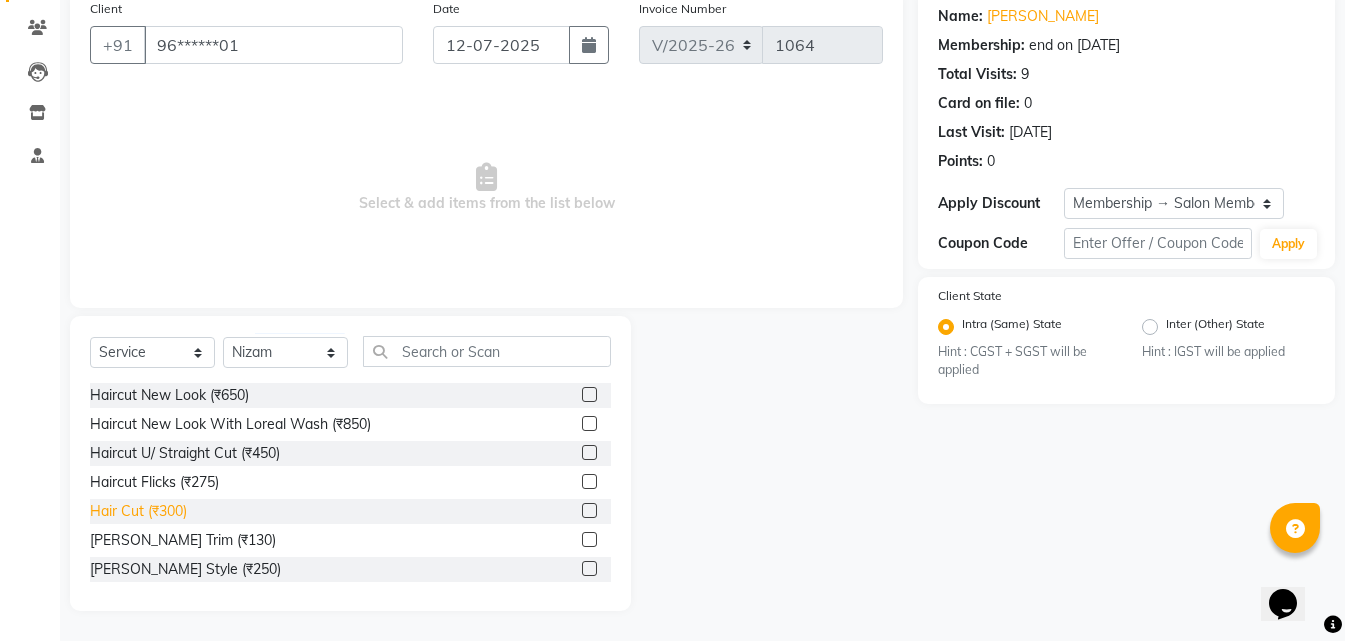 click on "Hair Cut (₹300)" 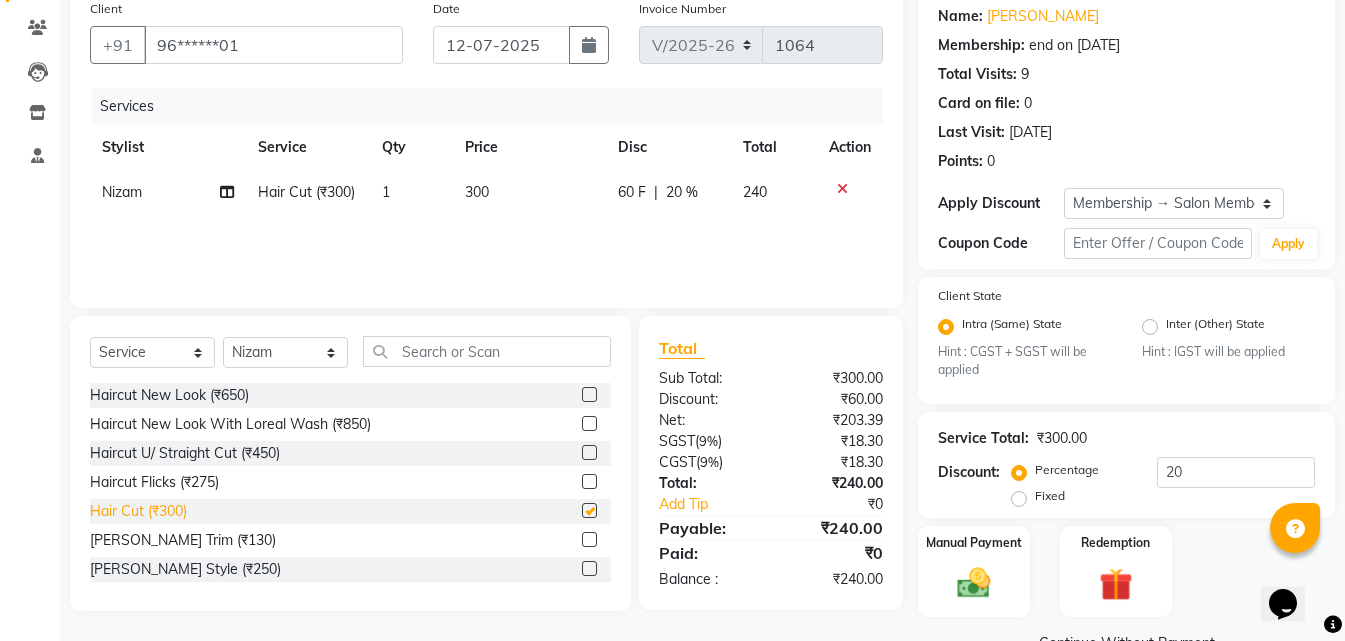 checkbox on "false" 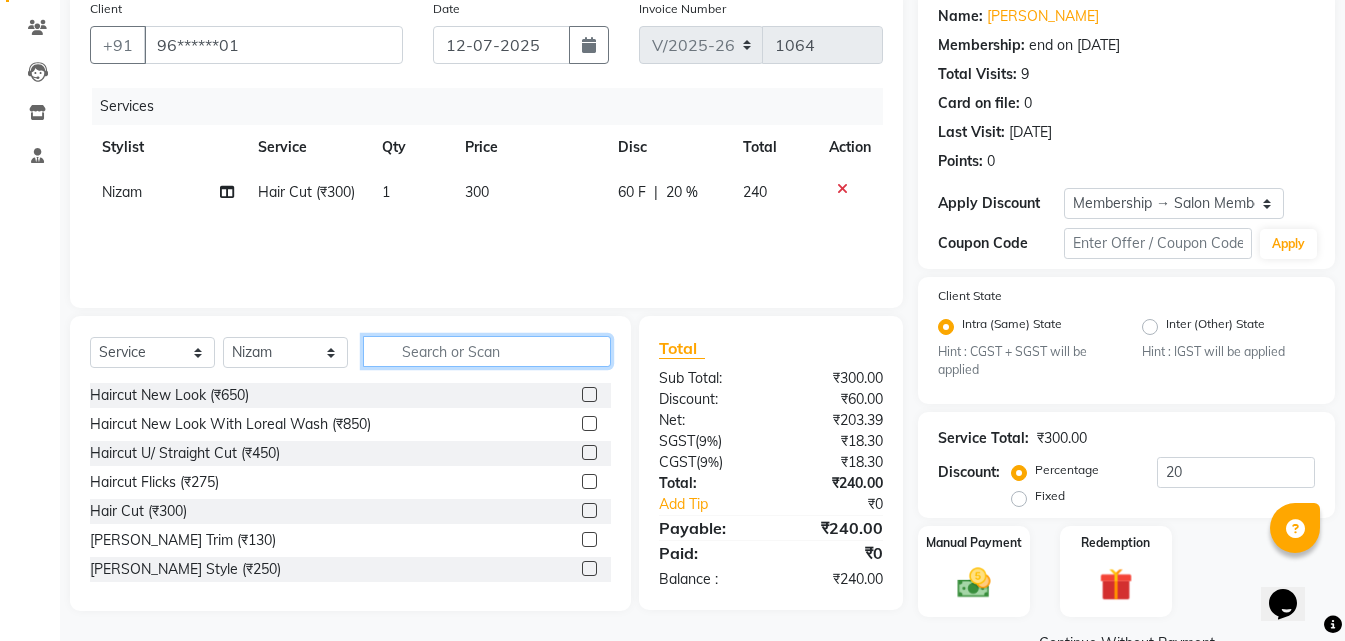 click 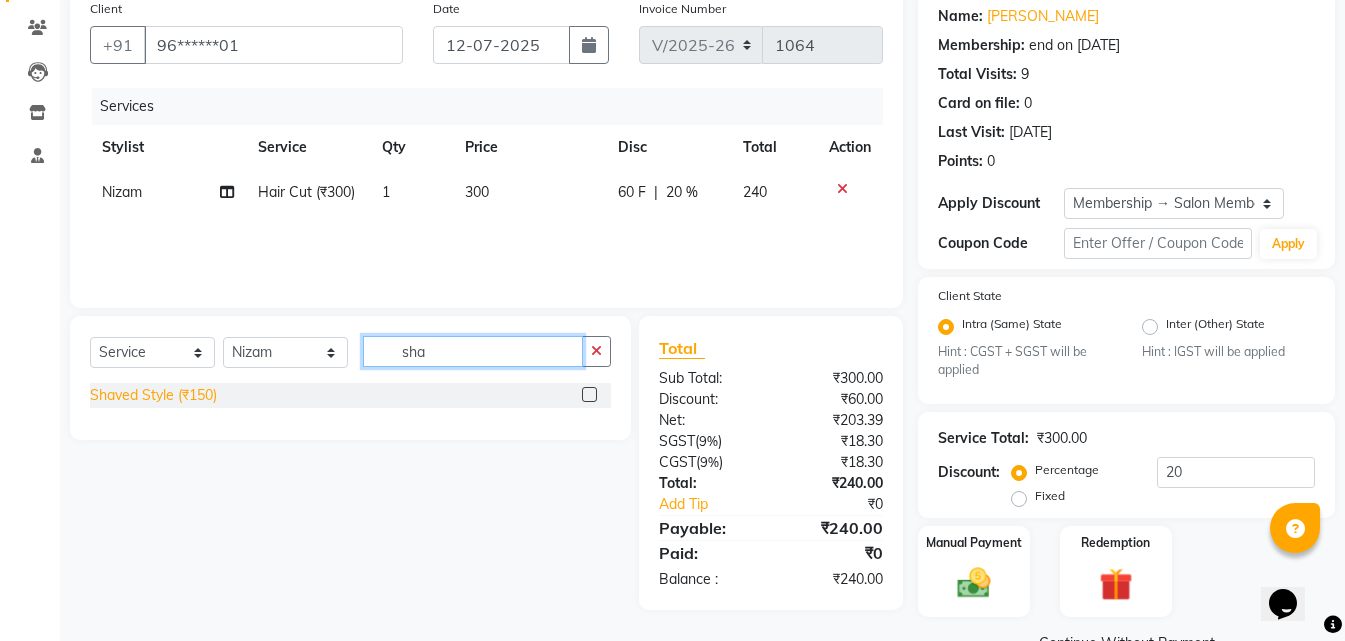 type on "sha" 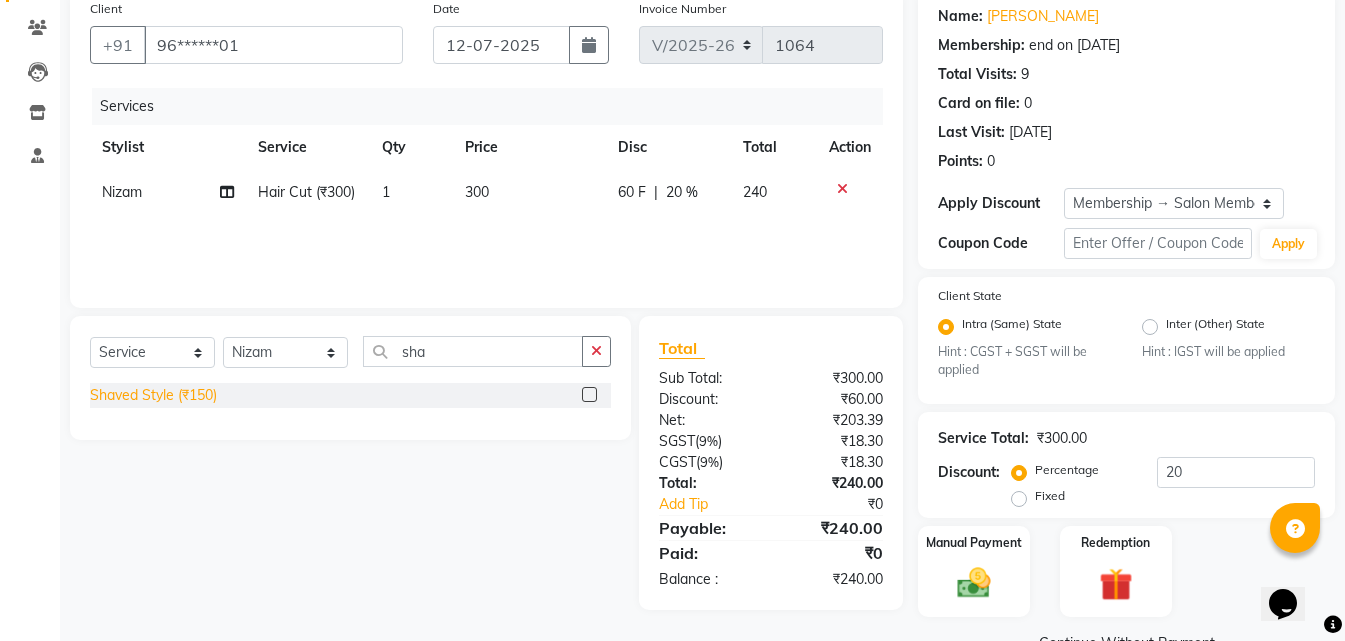 click on "Shaved Style (₹150)" 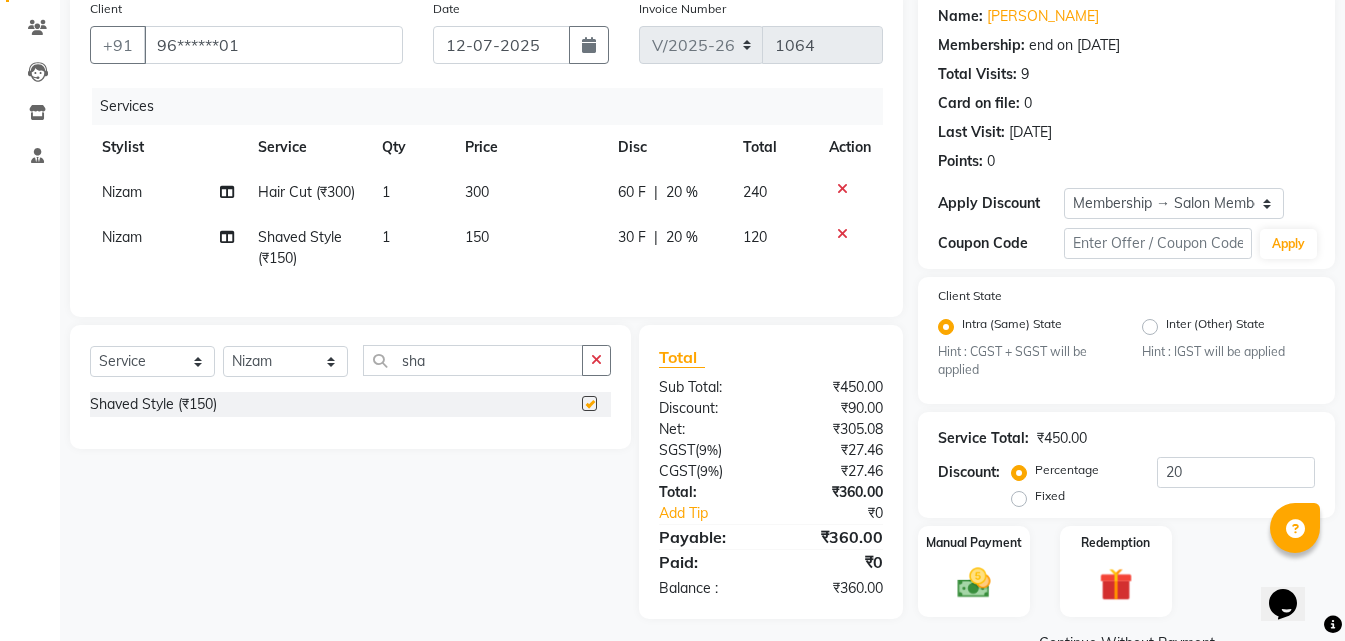 checkbox on "false" 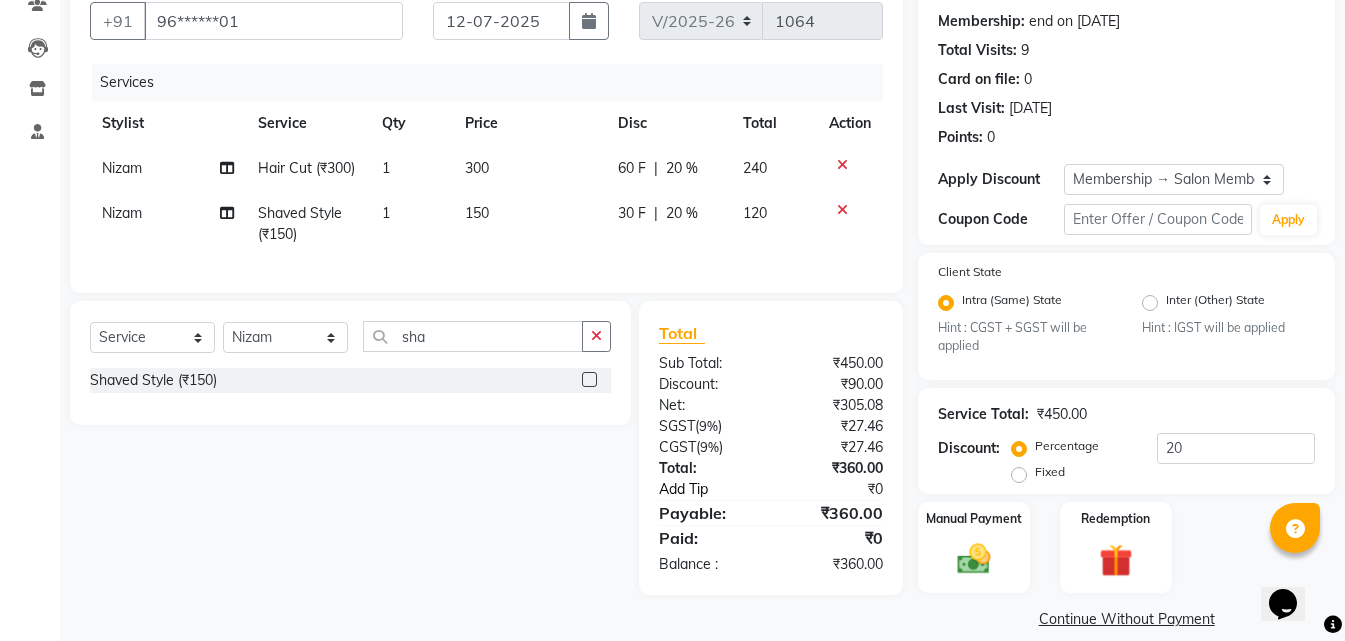 scroll, scrollTop: 207, scrollLeft: 0, axis: vertical 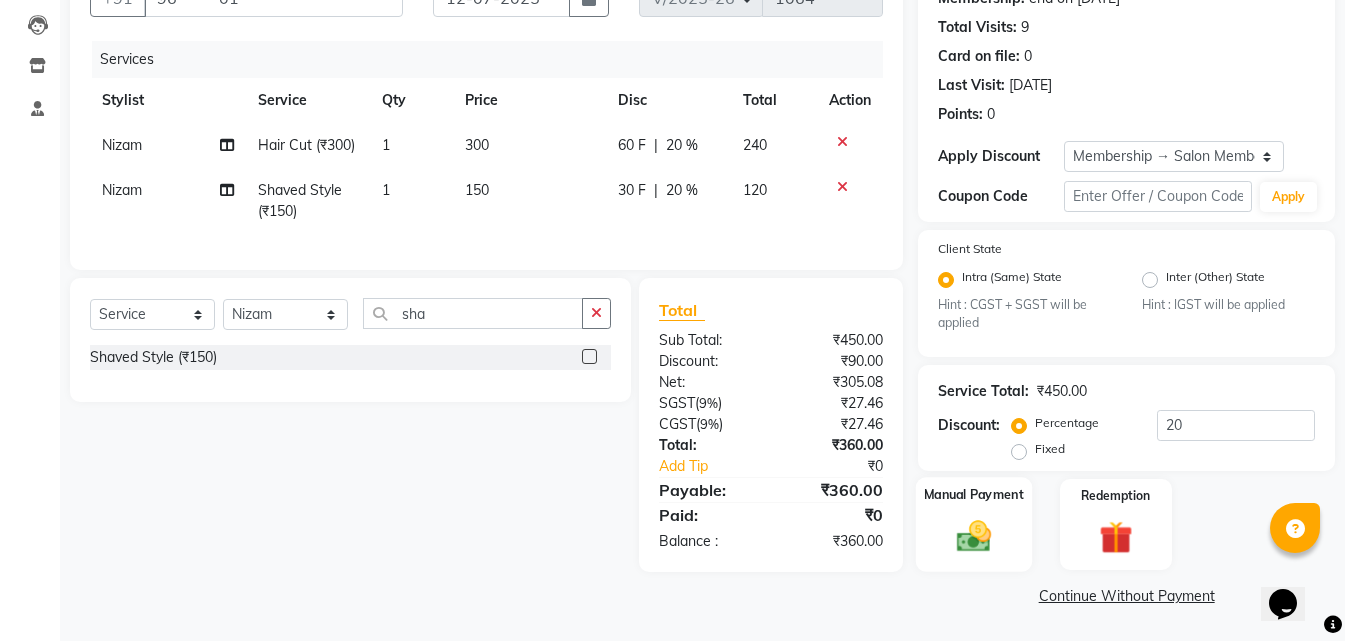 click 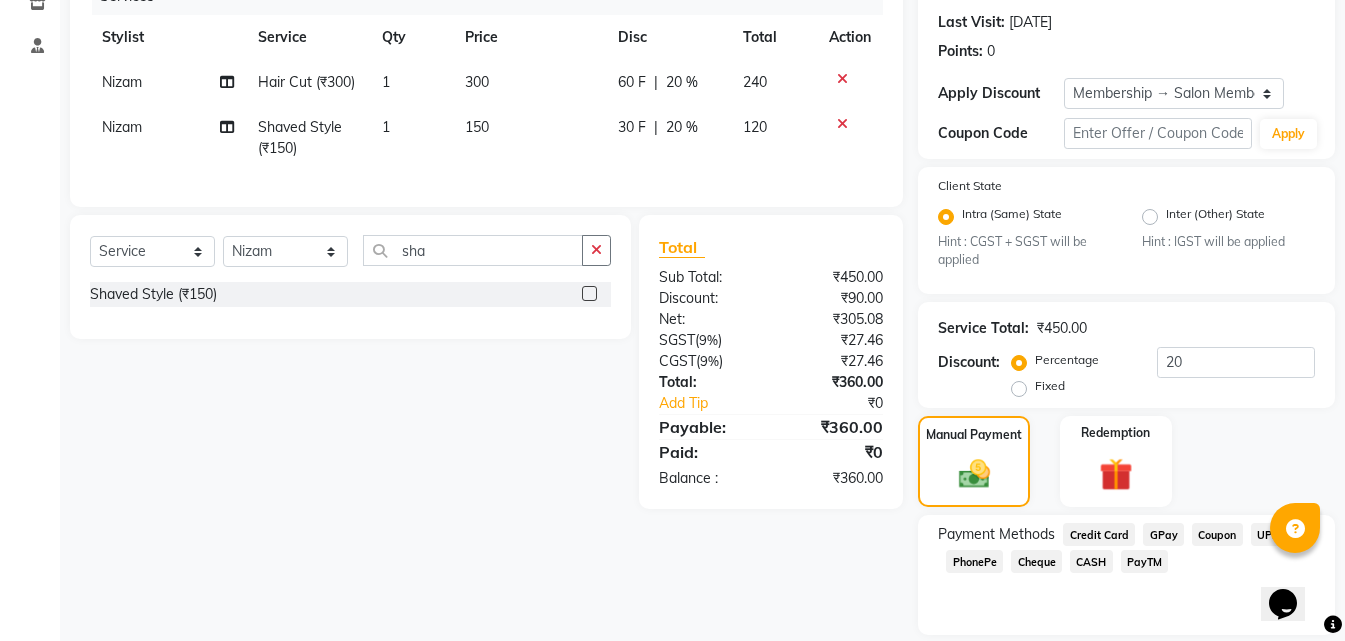 scroll, scrollTop: 335, scrollLeft: 0, axis: vertical 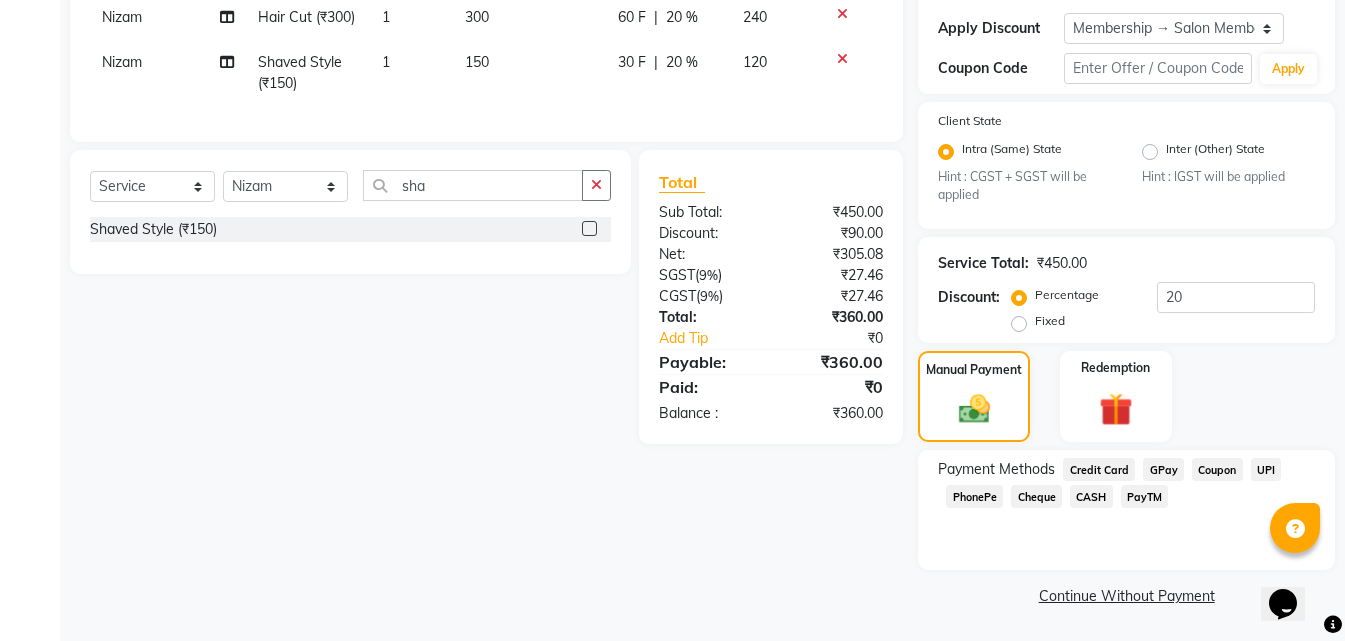 click on "Credit Card" 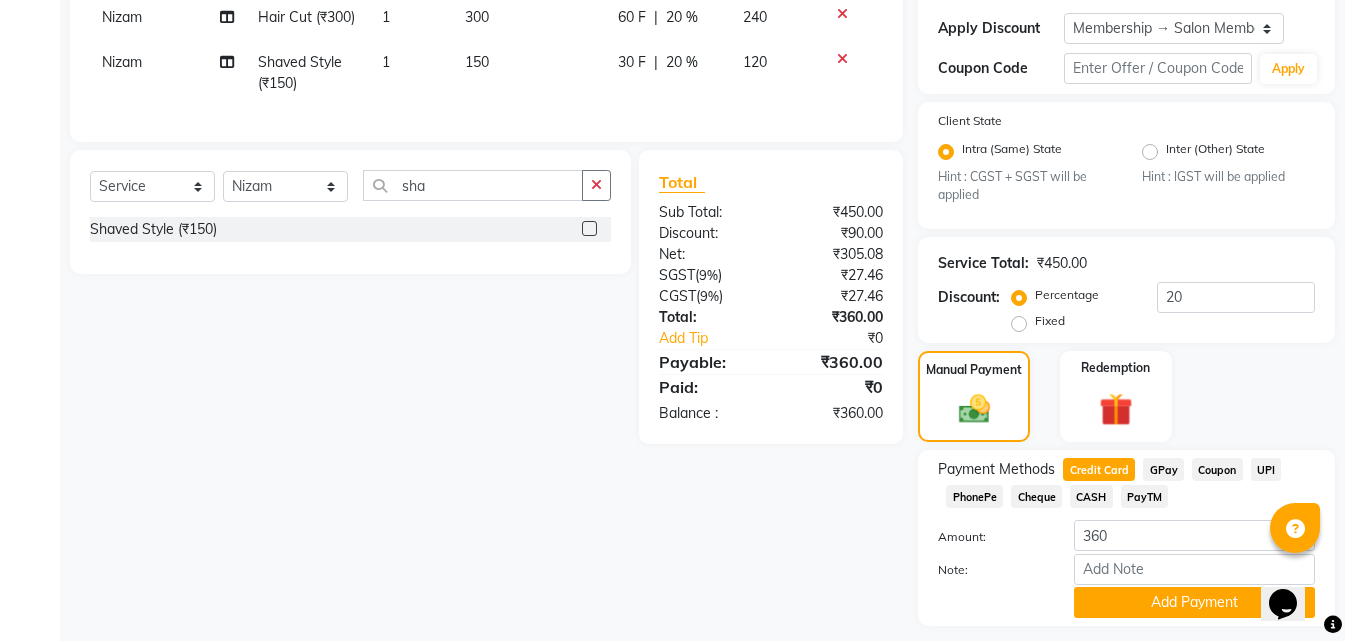scroll, scrollTop: 391, scrollLeft: 0, axis: vertical 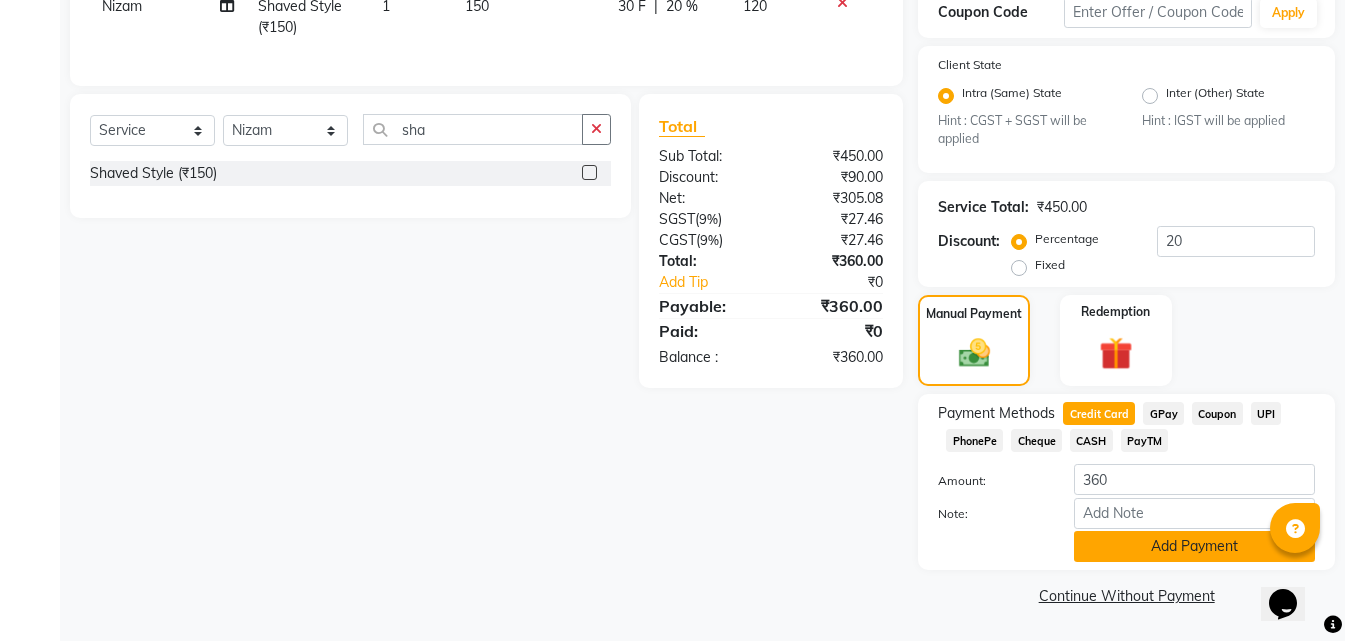click on "Add Payment" 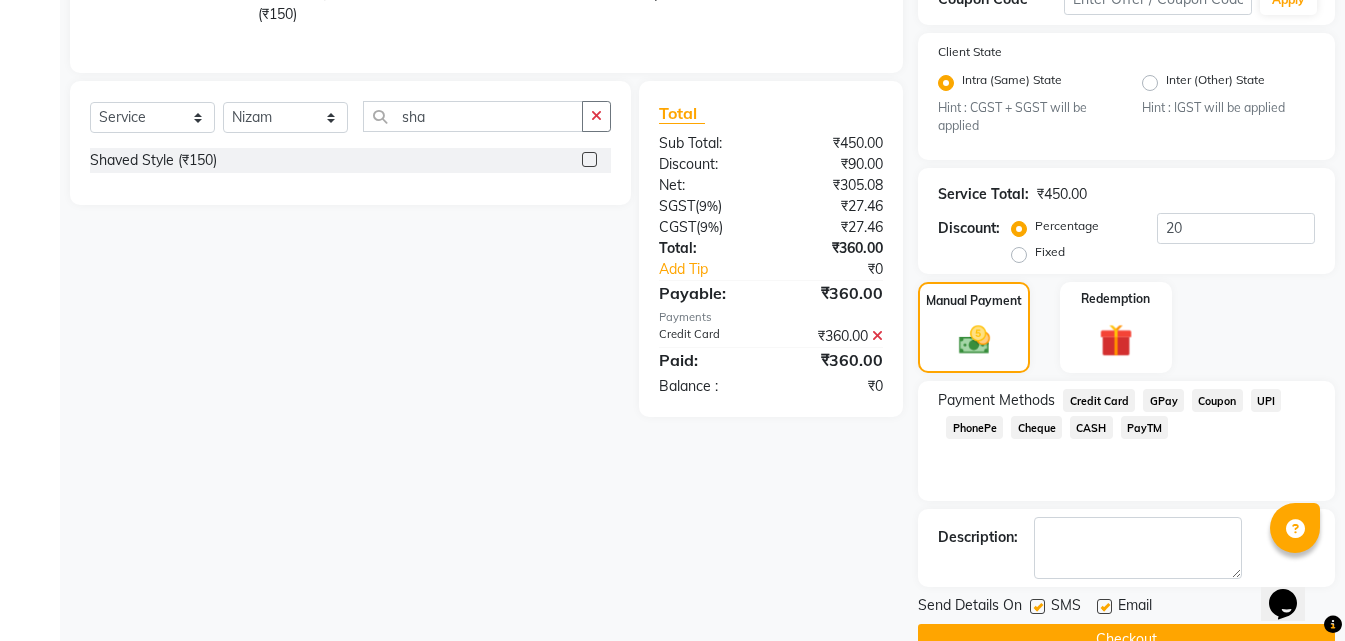 scroll, scrollTop: 448, scrollLeft: 0, axis: vertical 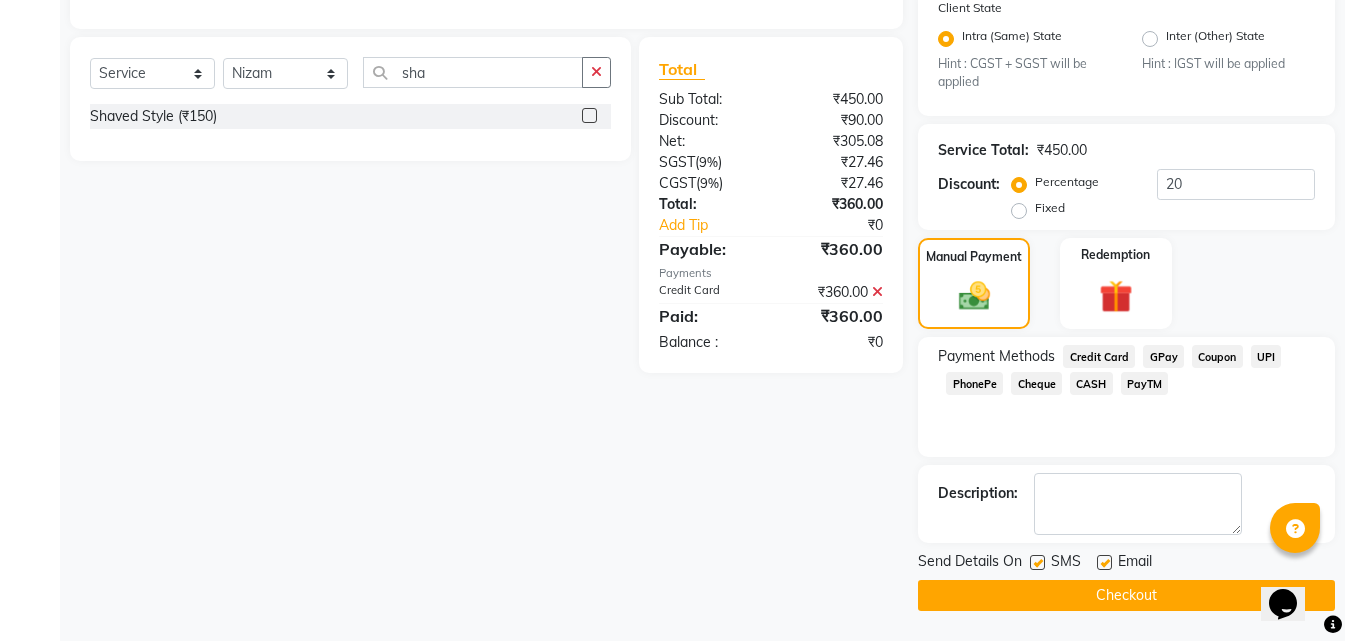 click on "Checkout" 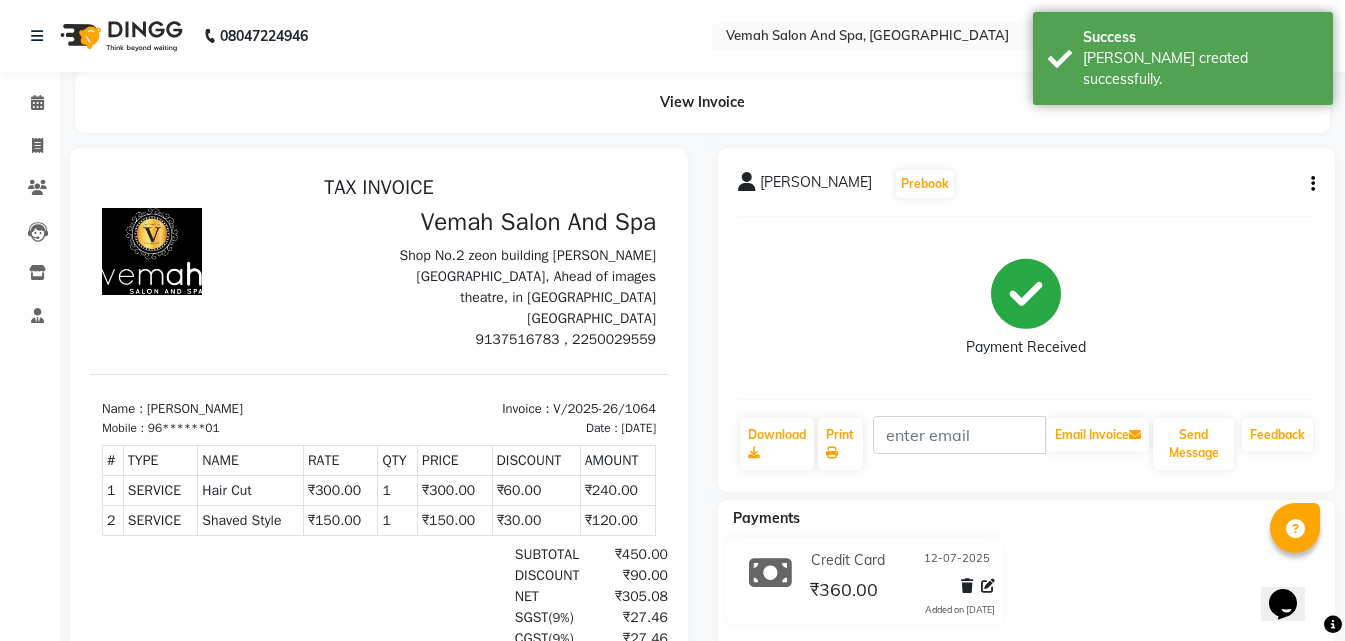 scroll, scrollTop: 0, scrollLeft: 0, axis: both 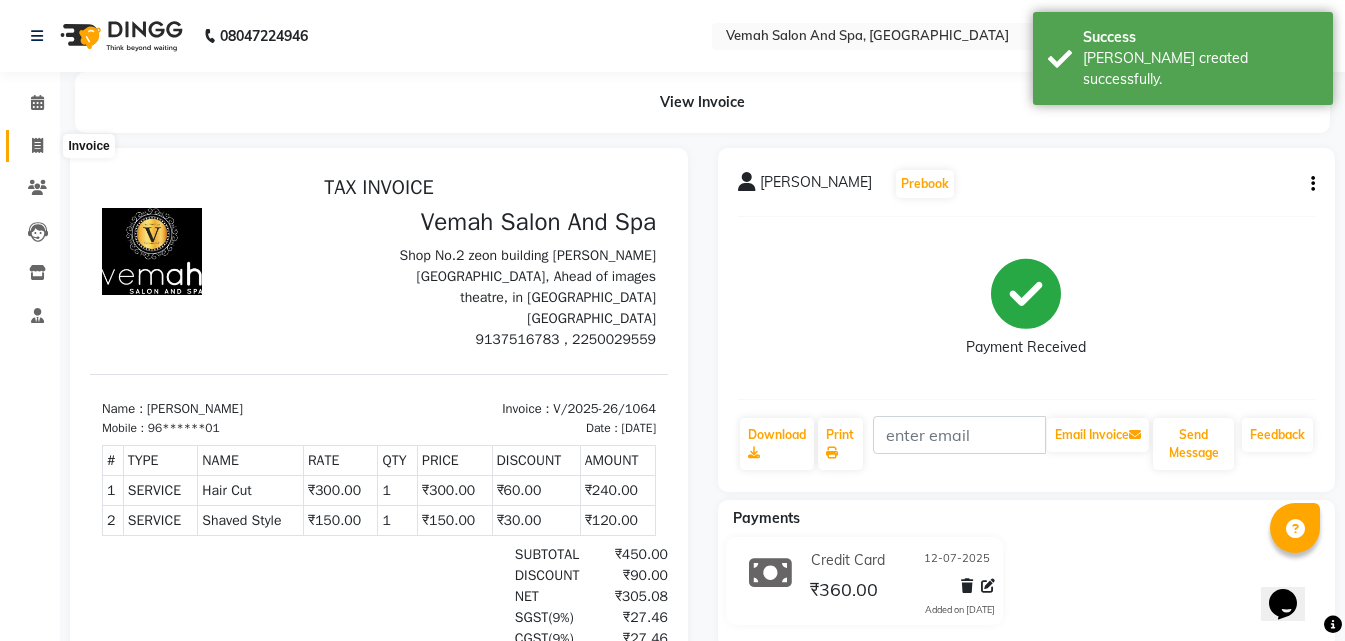 click 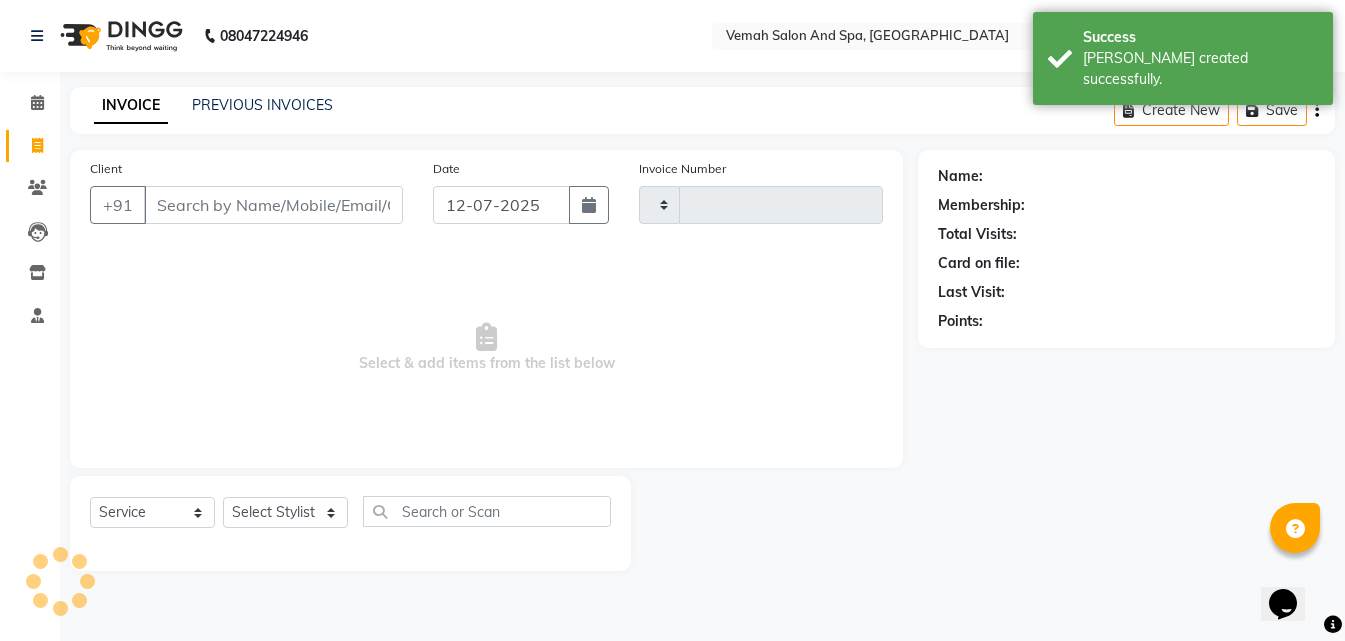 type on "1065" 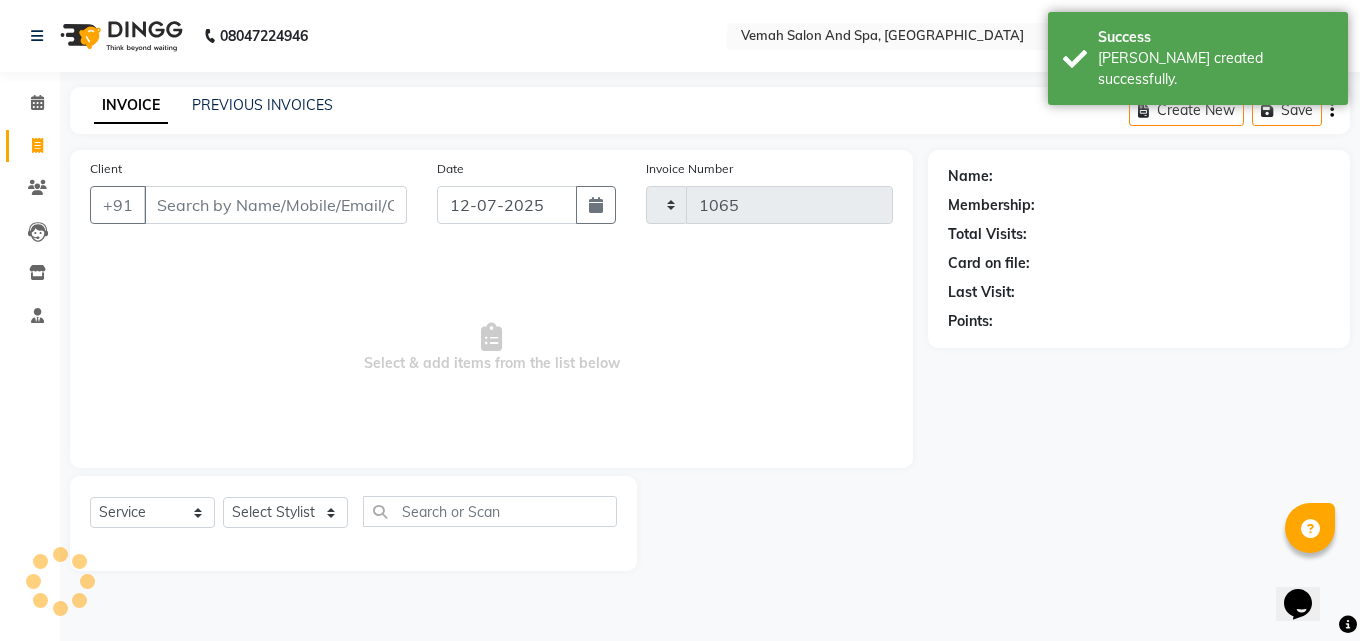 select on "7315" 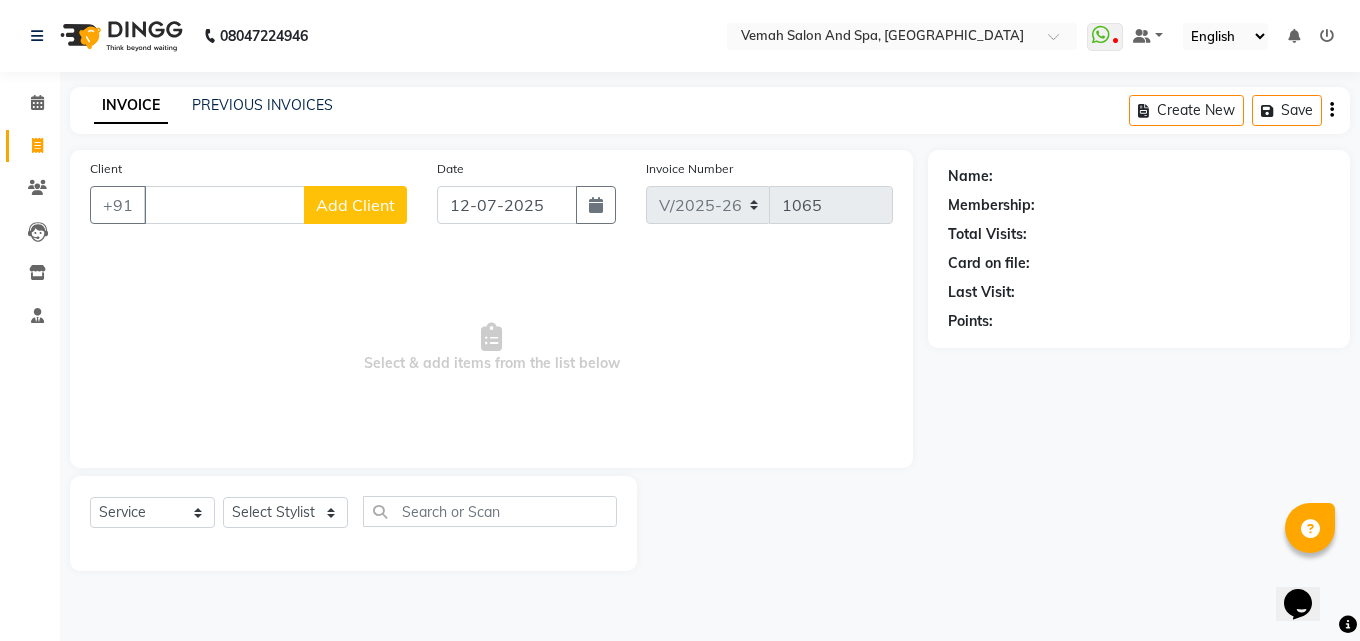 type 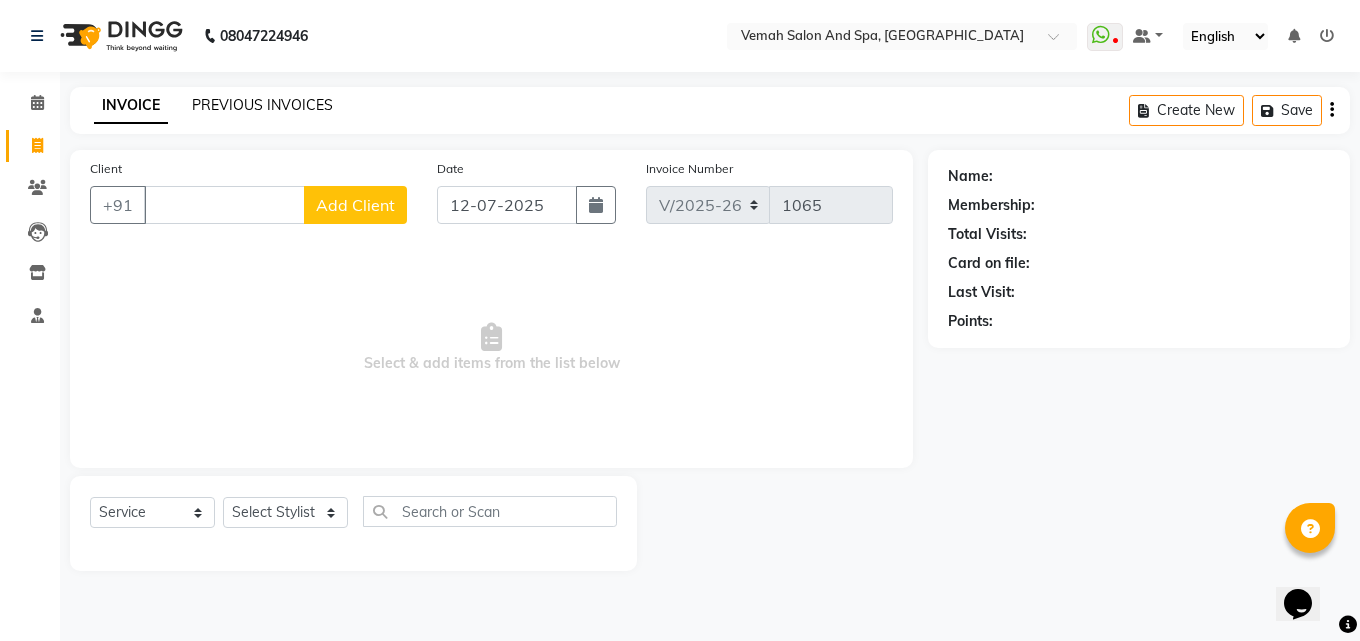 click on "PREVIOUS INVOICES" 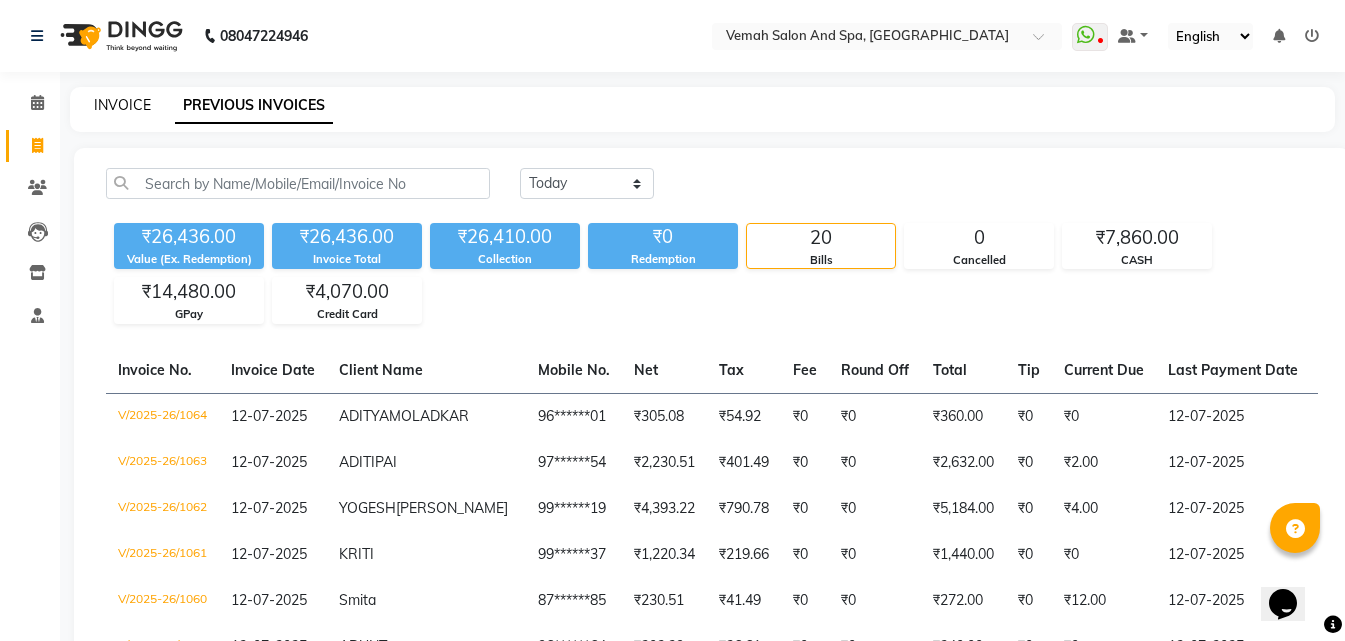 click on "INVOICE" 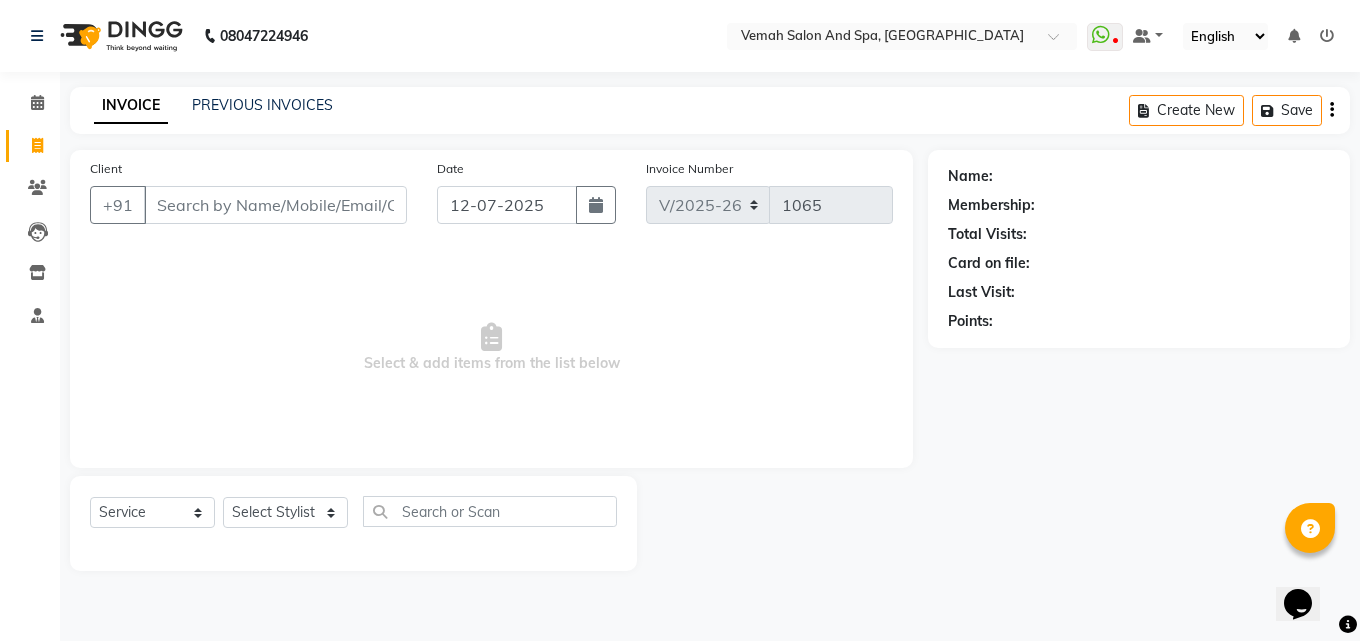 click on "Client" at bounding box center [275, 205] 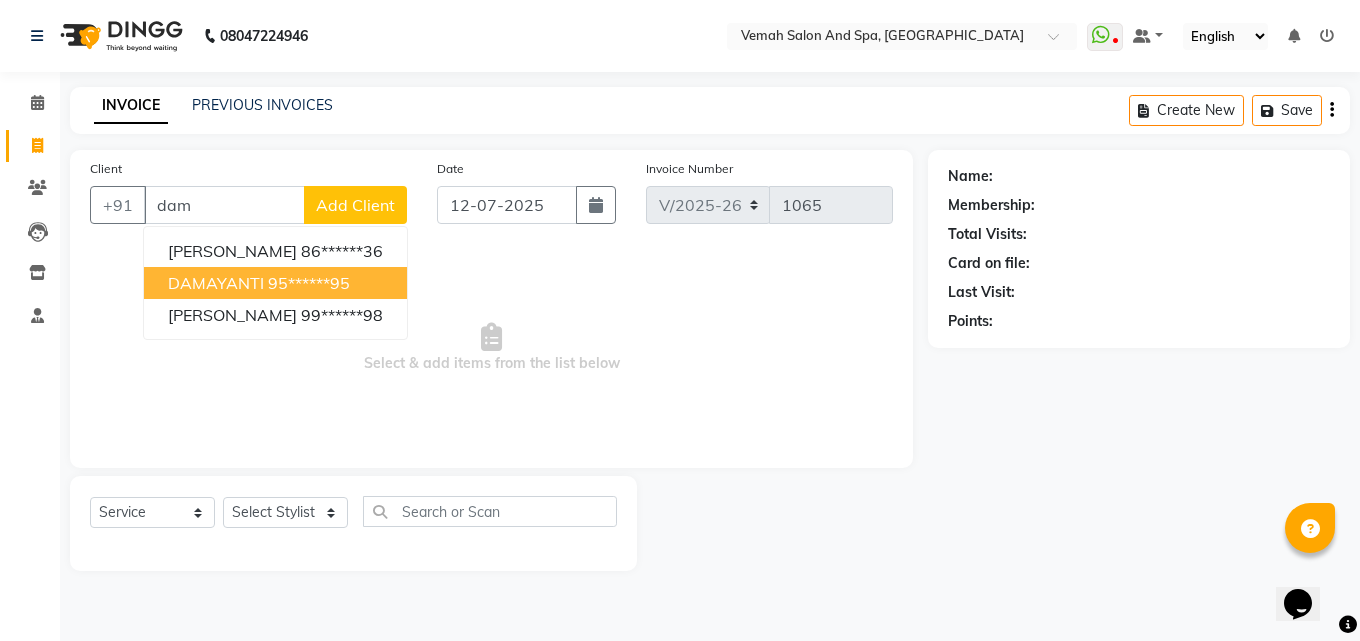click on "95******95" at bounding box center [309, 283] 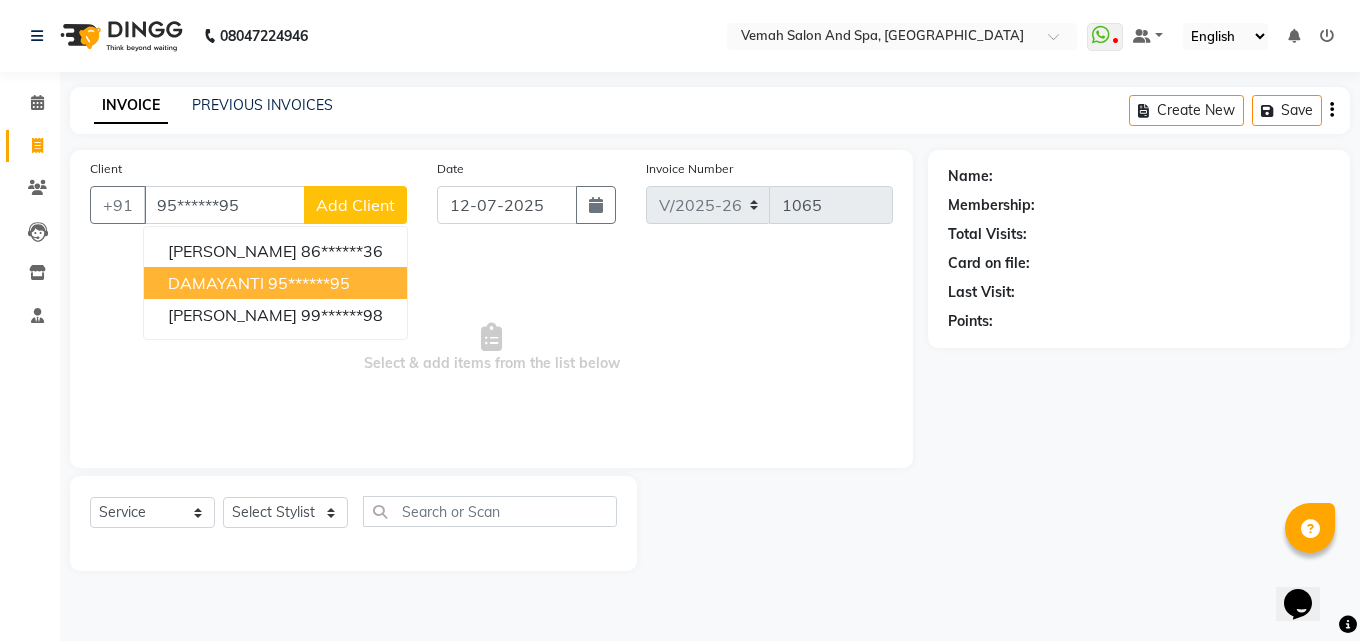 type on "95******95" 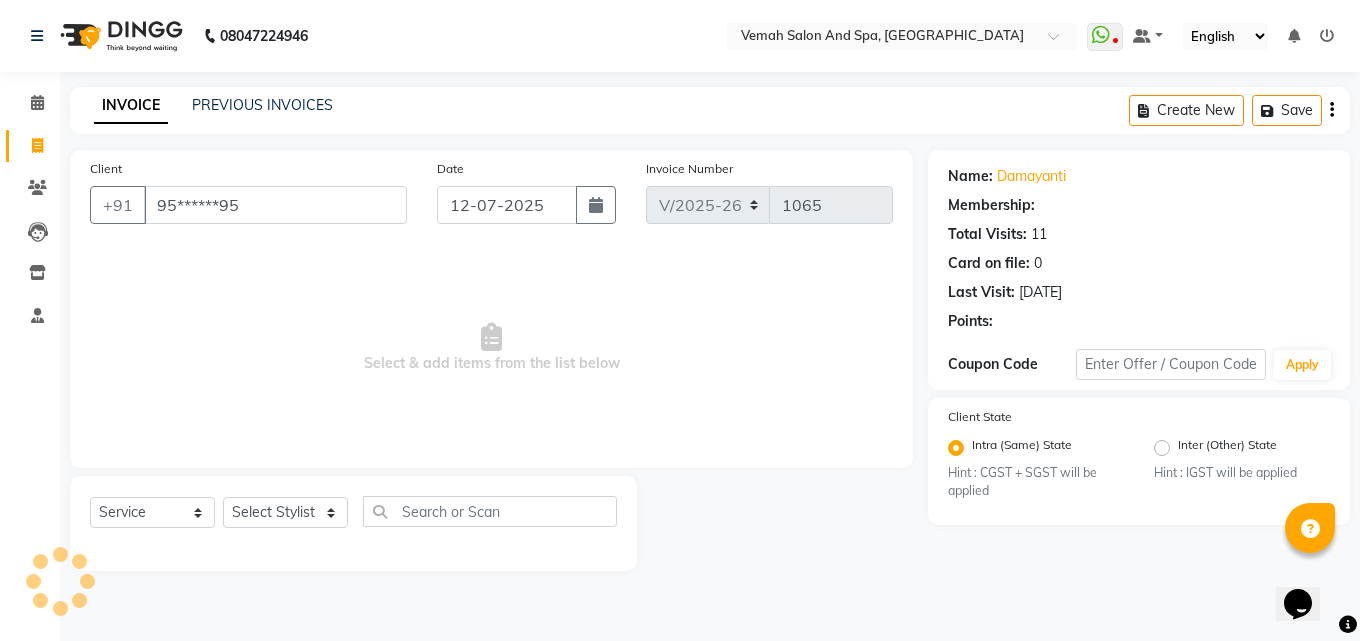 select on "1: Object" 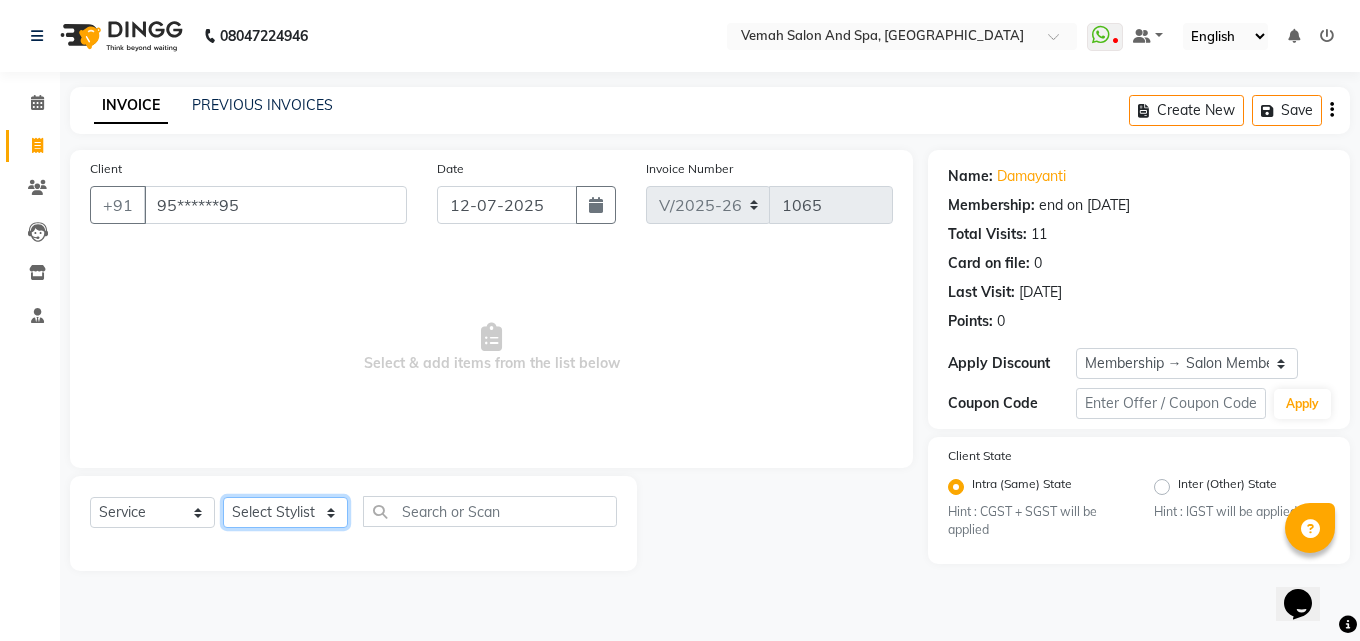 click on "Select Stylist Bhoomi Chahat [PERSON_NAME] Divya [PERSON_NAME] [PERSON_NAME] Salon Manager [PERSON_NAME] [PERSON_NAME]" 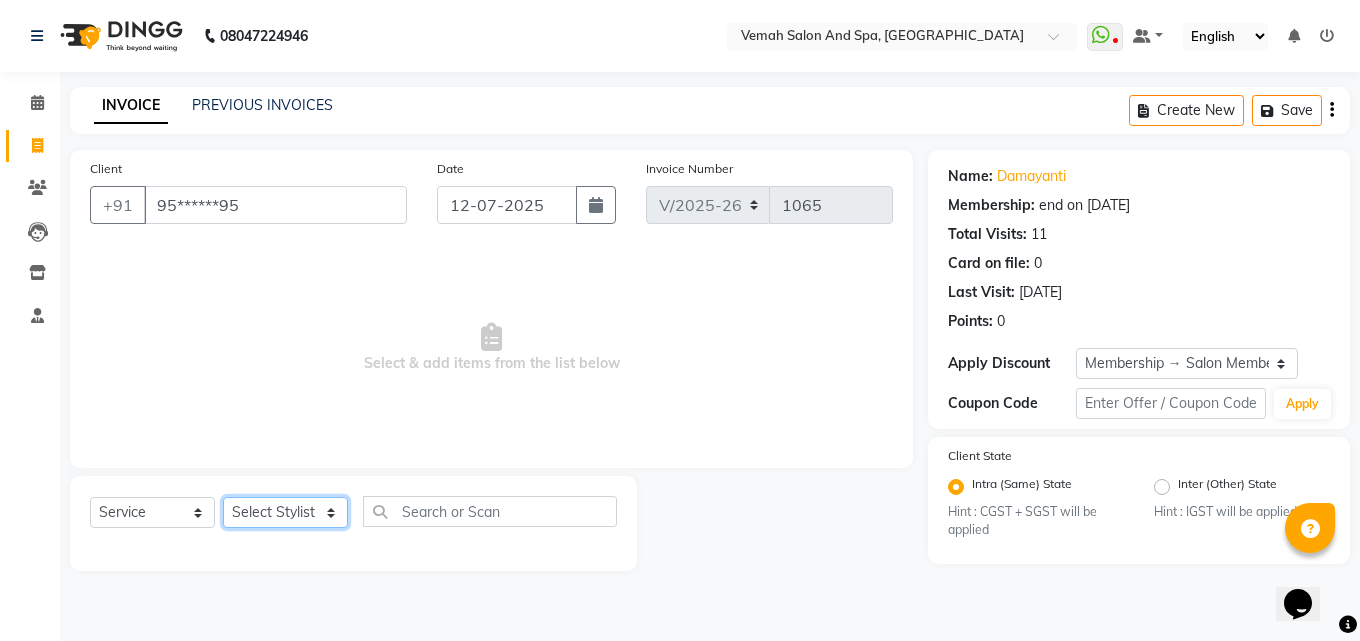 select on "66107" 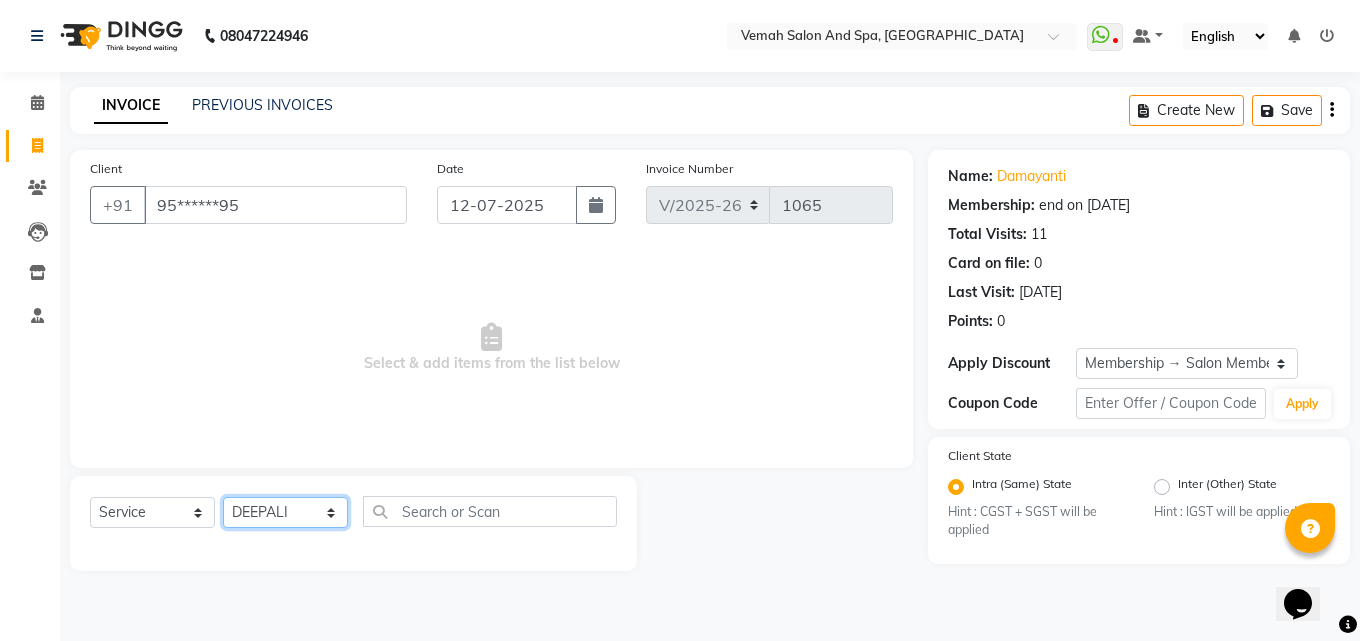 click on "Select Stylist Bhoomi Chahat [PERSON_NAME] Divya [PERSON_NAME] [PERSON_NAME] Salon Manager [PERSON_NAME] [PERSON_NAME]" 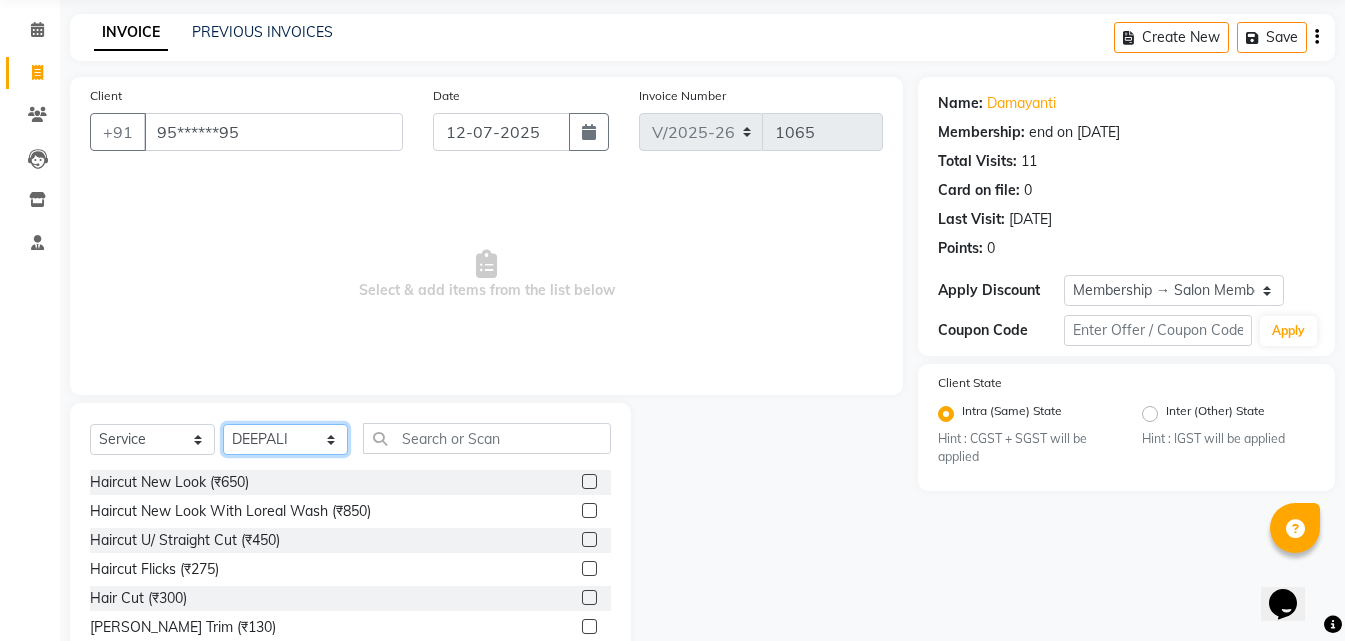scroll, scrollTop: 160, scrollLeft: 0, axis: vertical 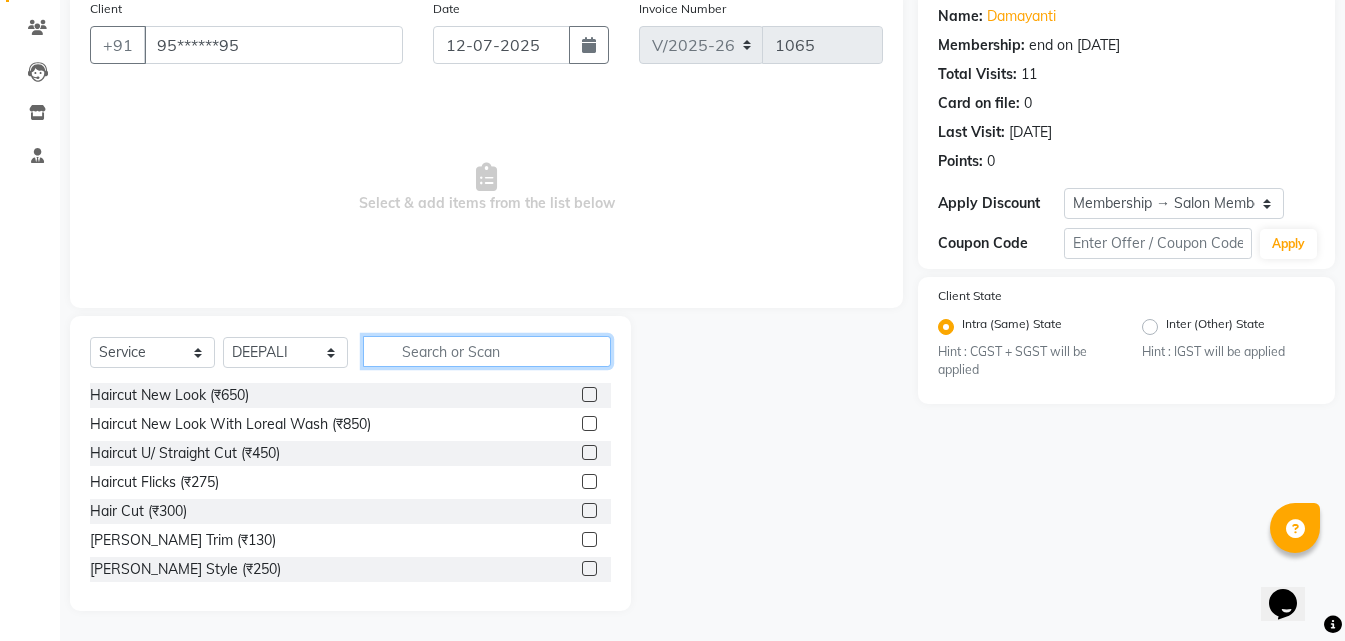 click 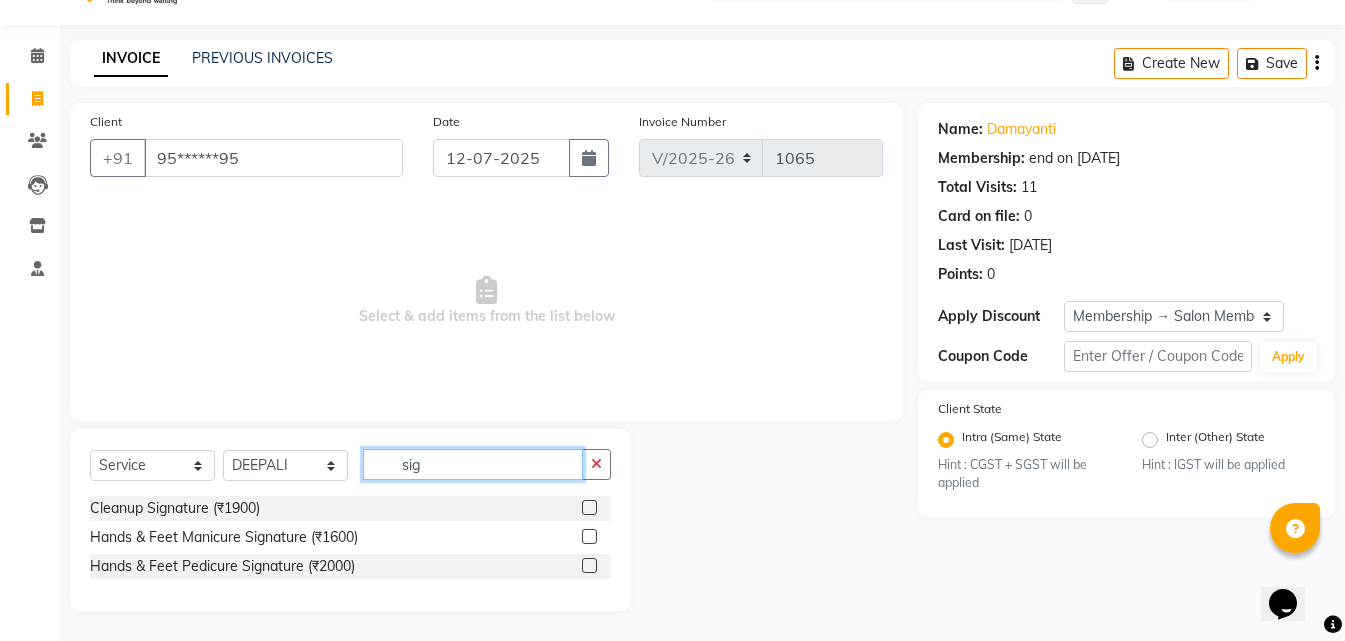 scroll, scrollTop: 47, scrollLeft: 0, axis: vertical 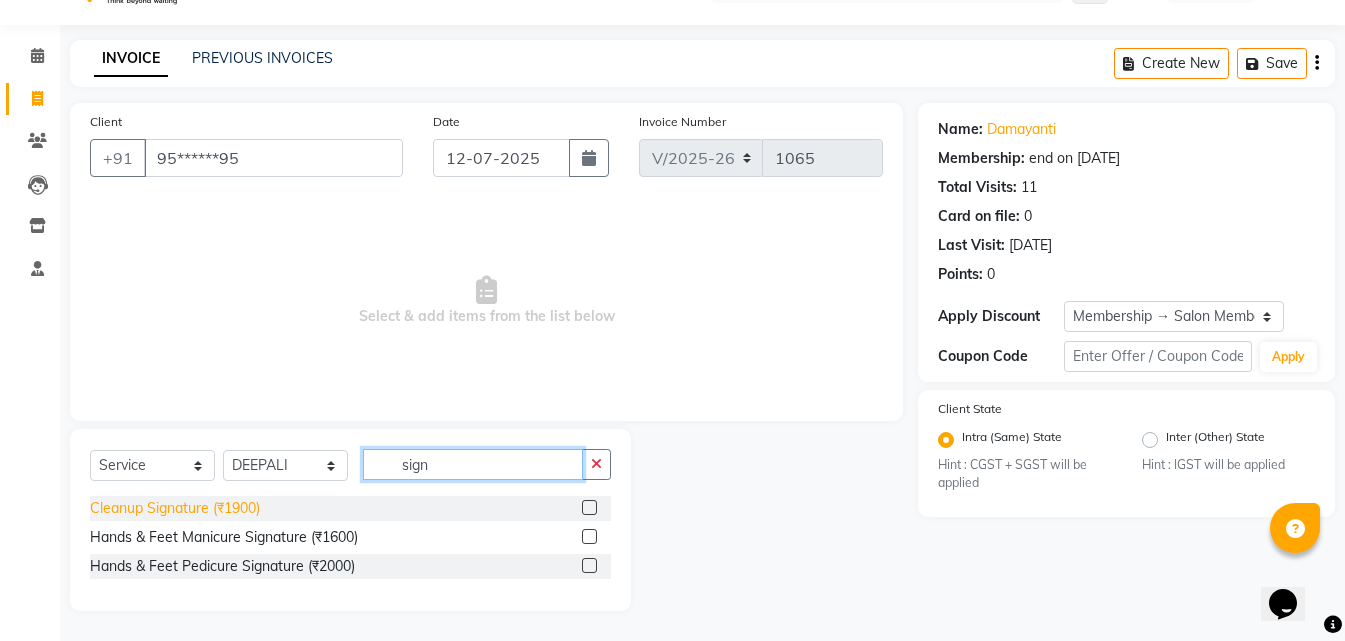 type on "sign" 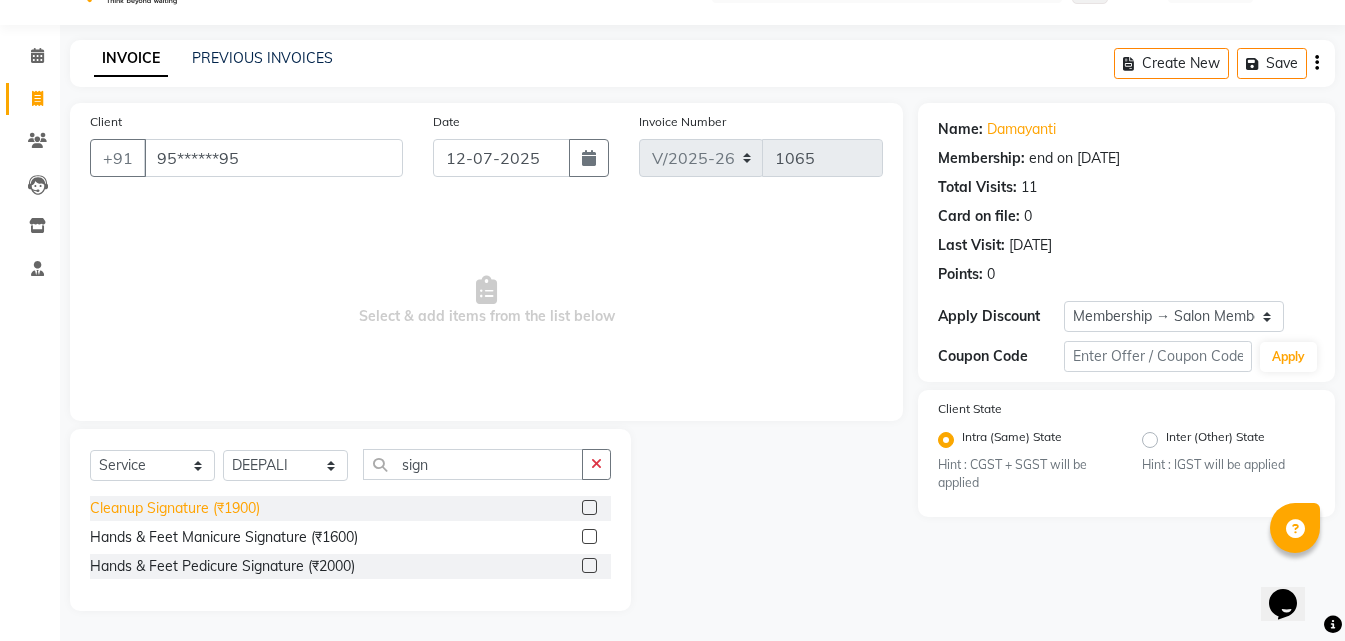 click on "Cleanup Signature (₹1900)" 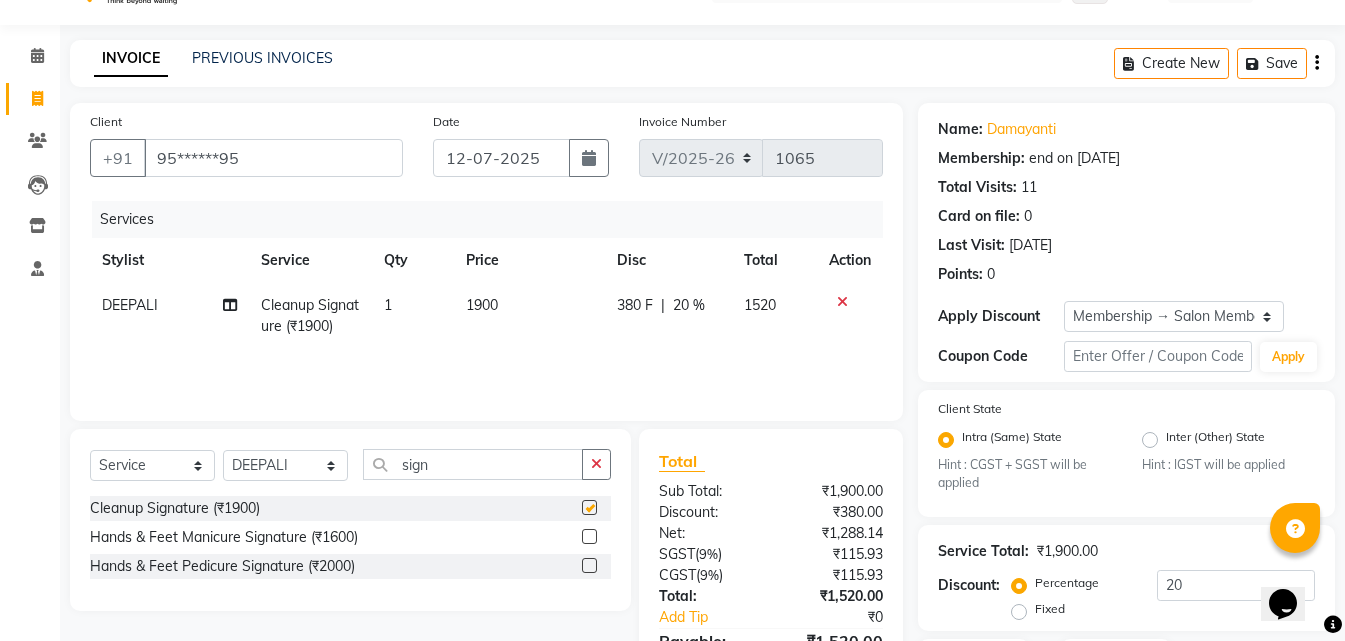 checkbox on "false" 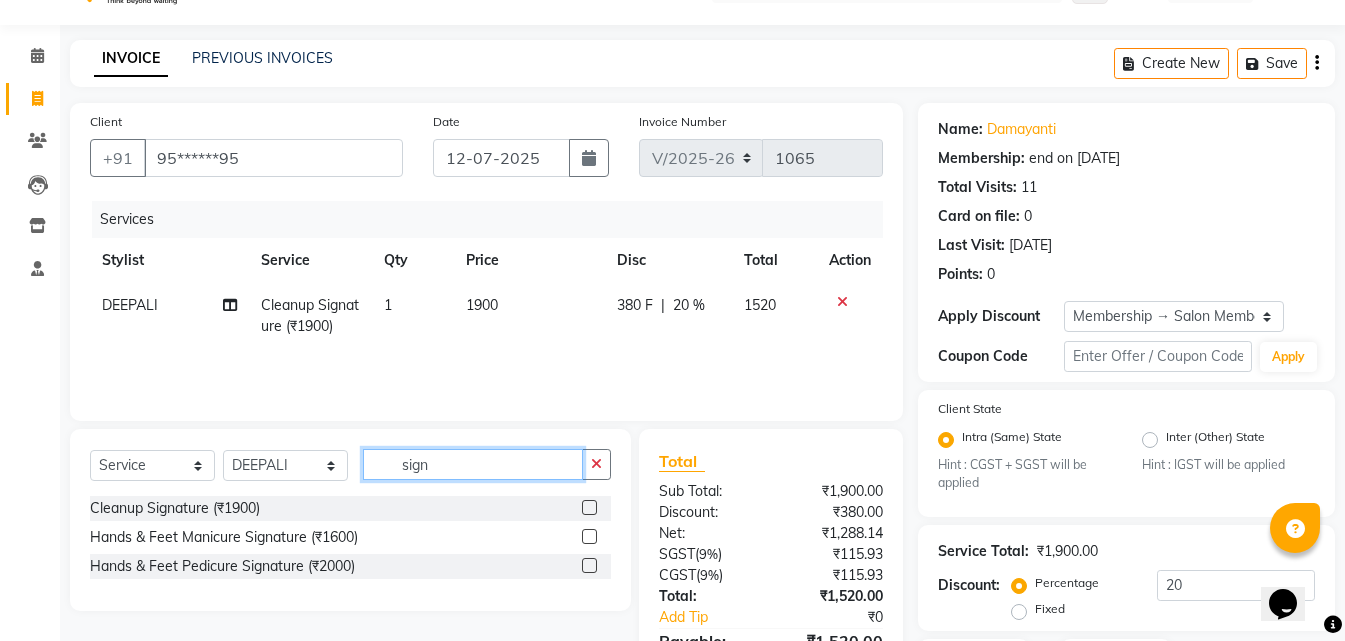 drag, startPoint x: 431, startPoint y: 466, endPoint x: 319, endPoint y: 486, distance: 113.7717 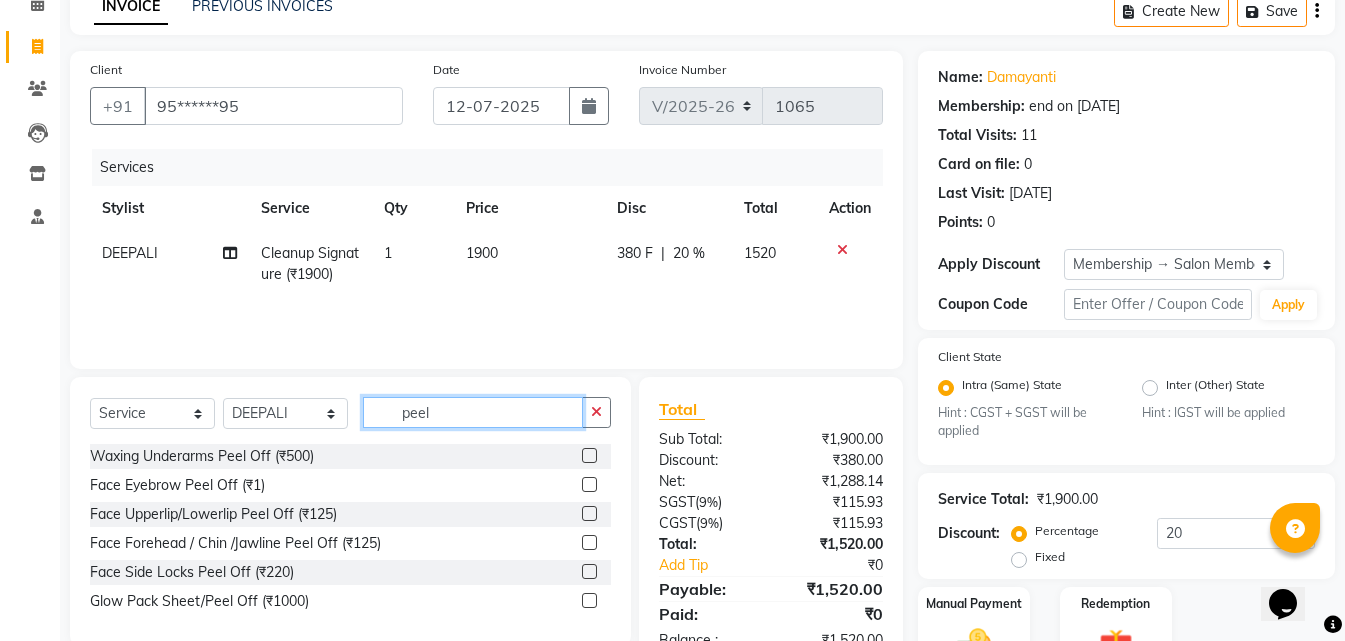 scroll, scrollTop: 147, scrollLeft: 0, axis: vertical 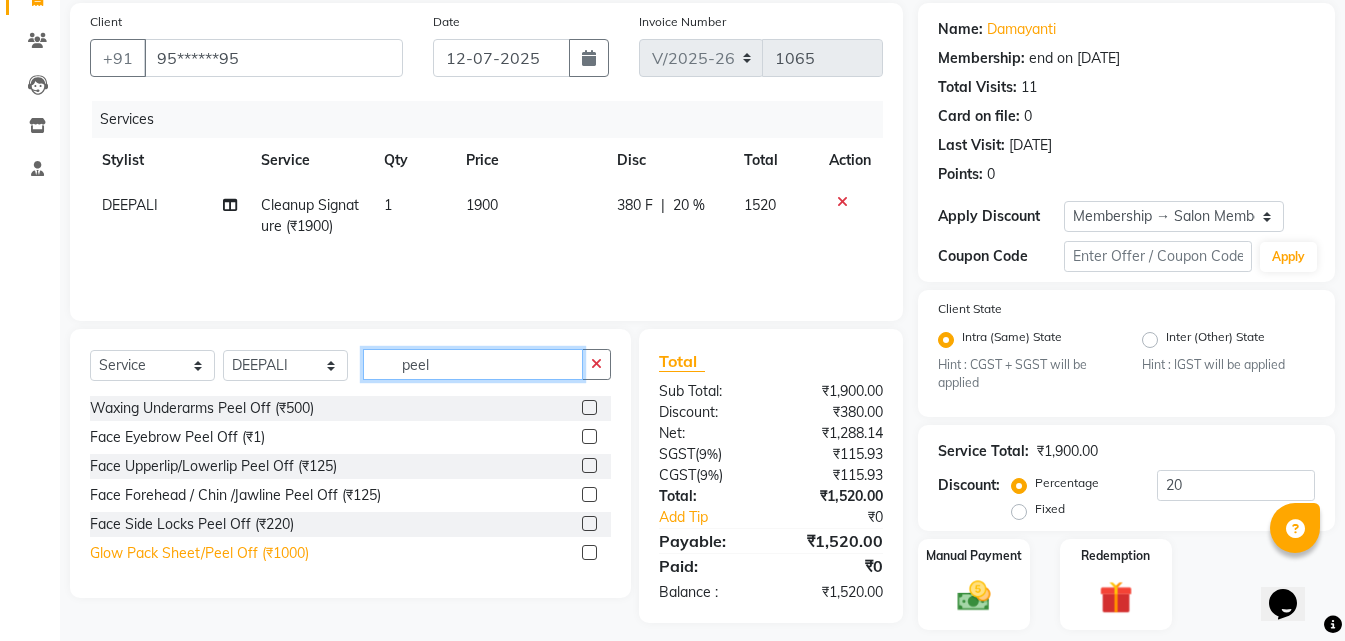 type on "peel" 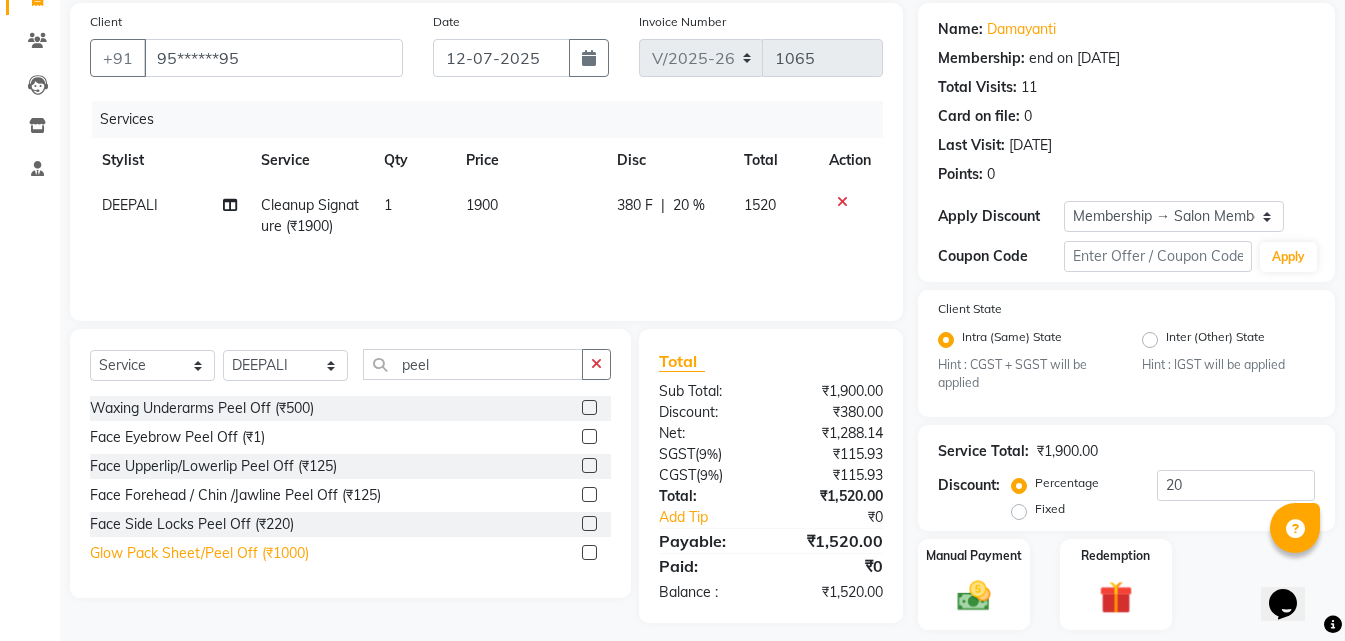 click on "Glow Pack Sheet/Peel Off (₹1000)" 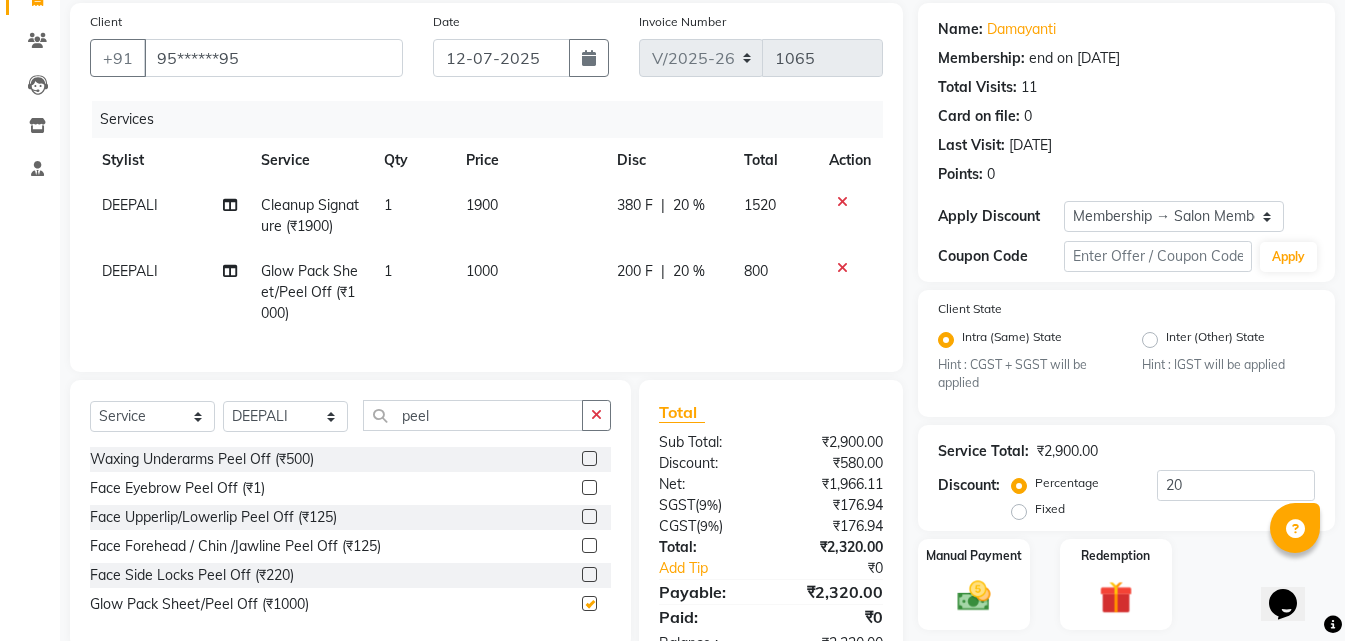 checkbox on "false" 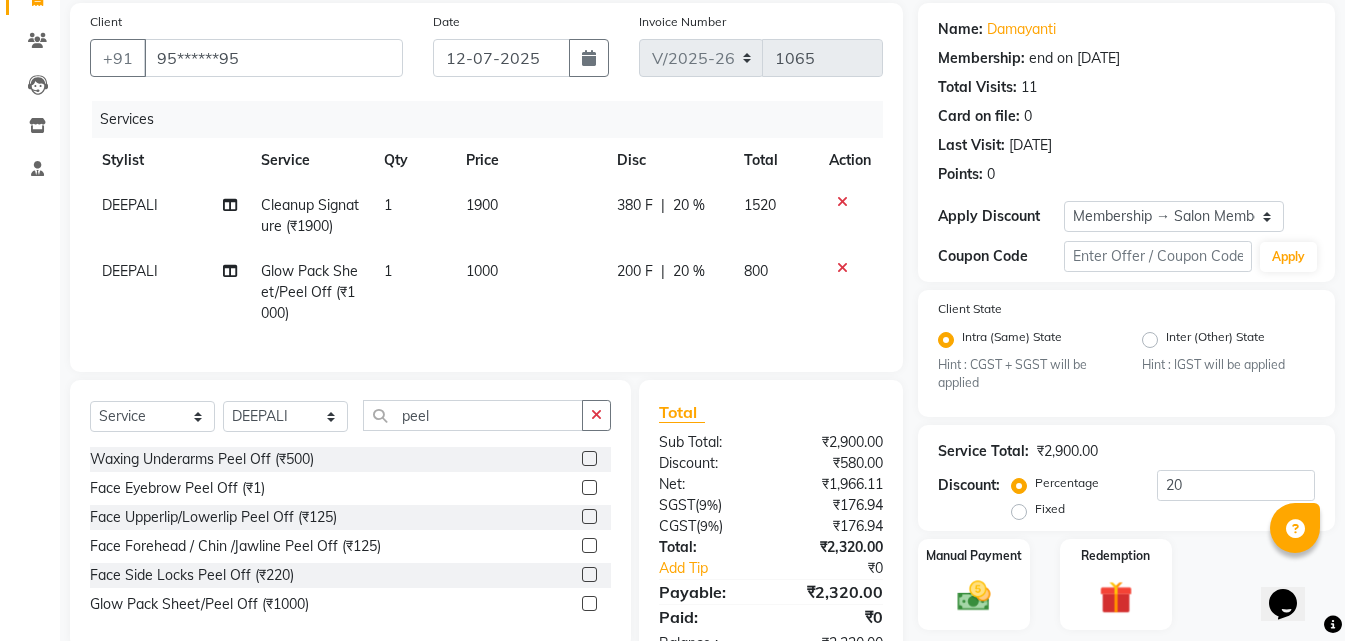 click on "1000" 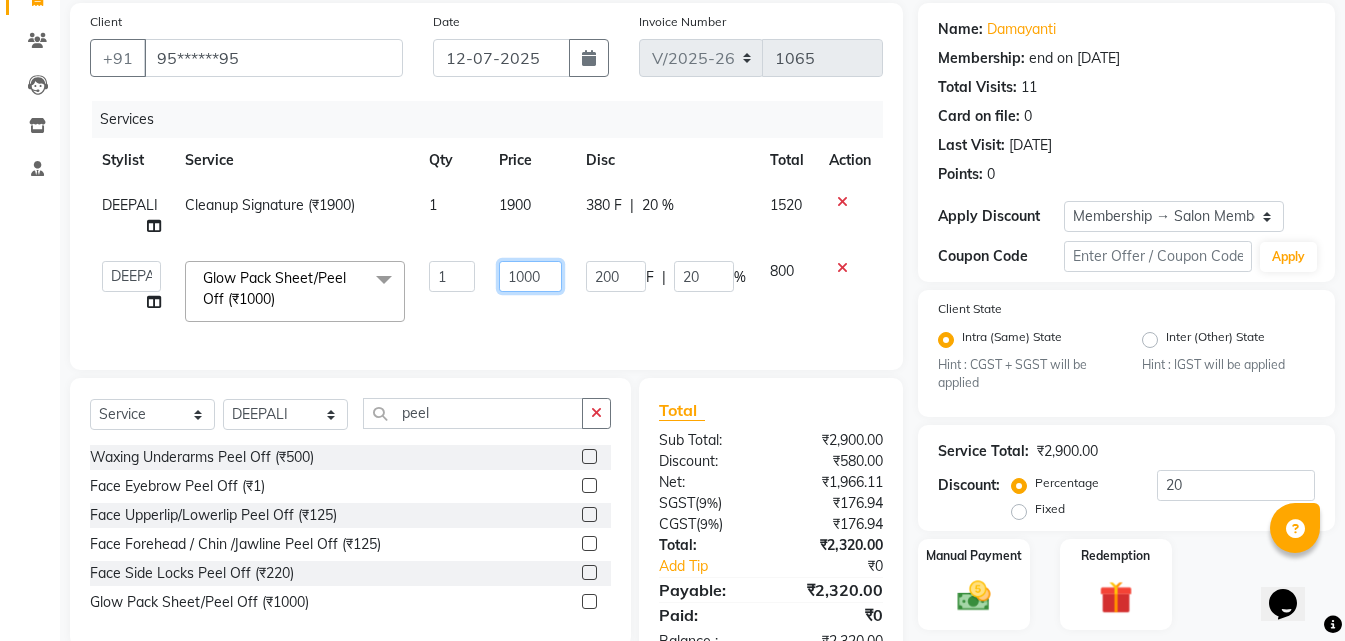 drag, startPoint x: 544, startPoint y: 274, endPoint x: 442, endPoint y: 292, distance: 103.57606 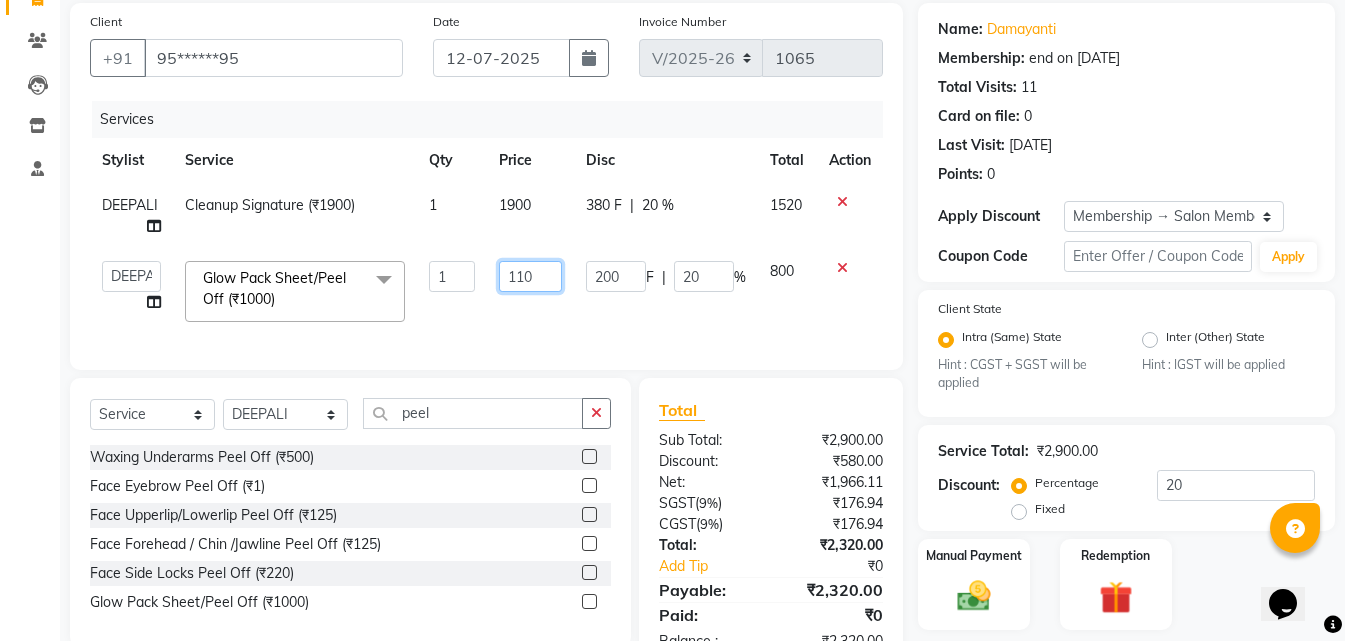 type on "1100" 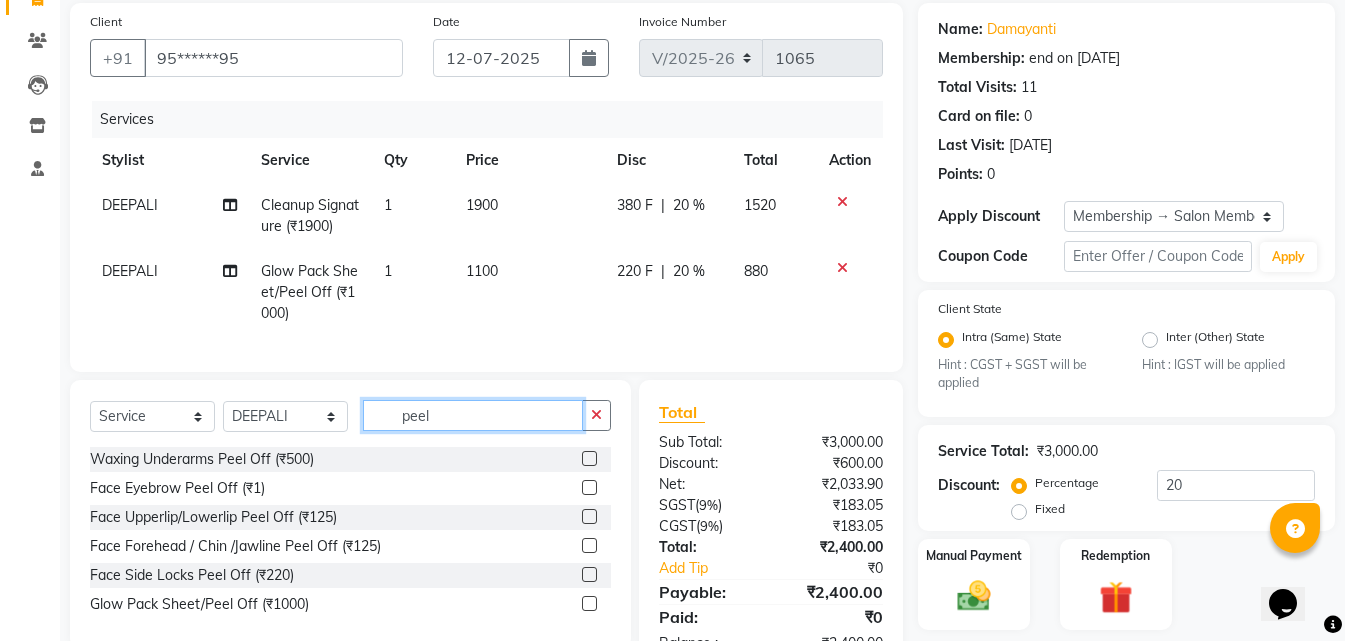 drag, startPoint x: 441, startPoint y: 430, endPoint x: 305, endPoint y: 434, distance: 136.0588 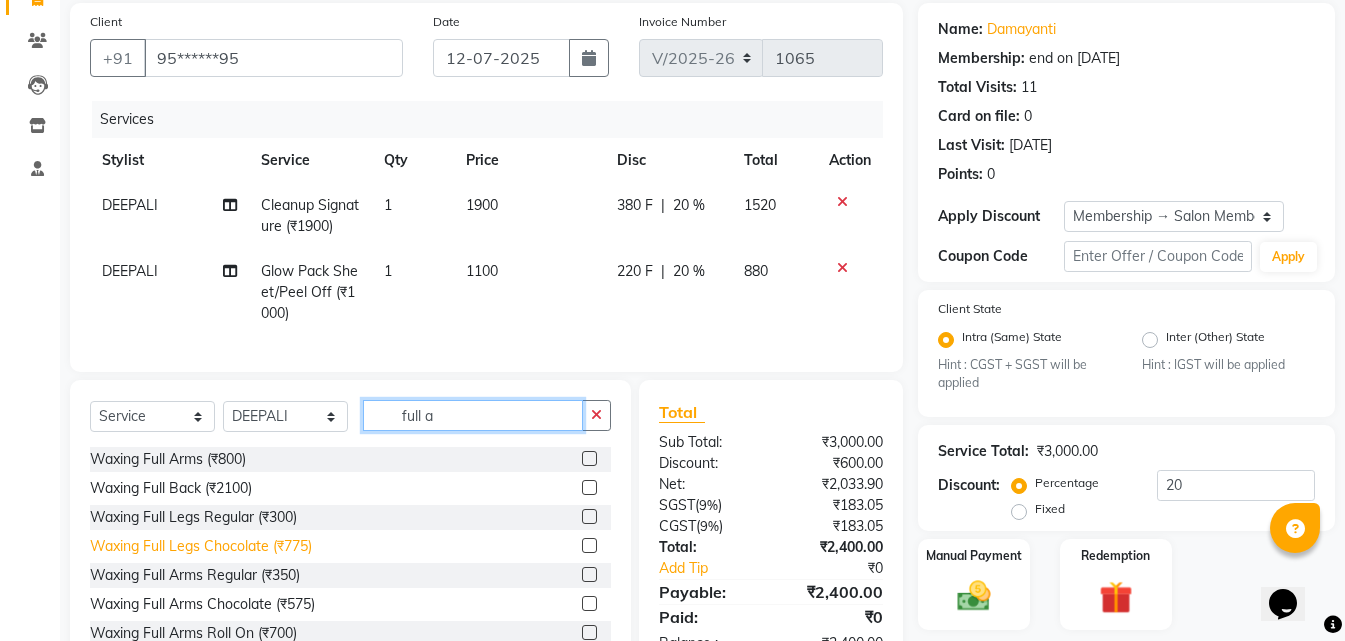 type on "full a" 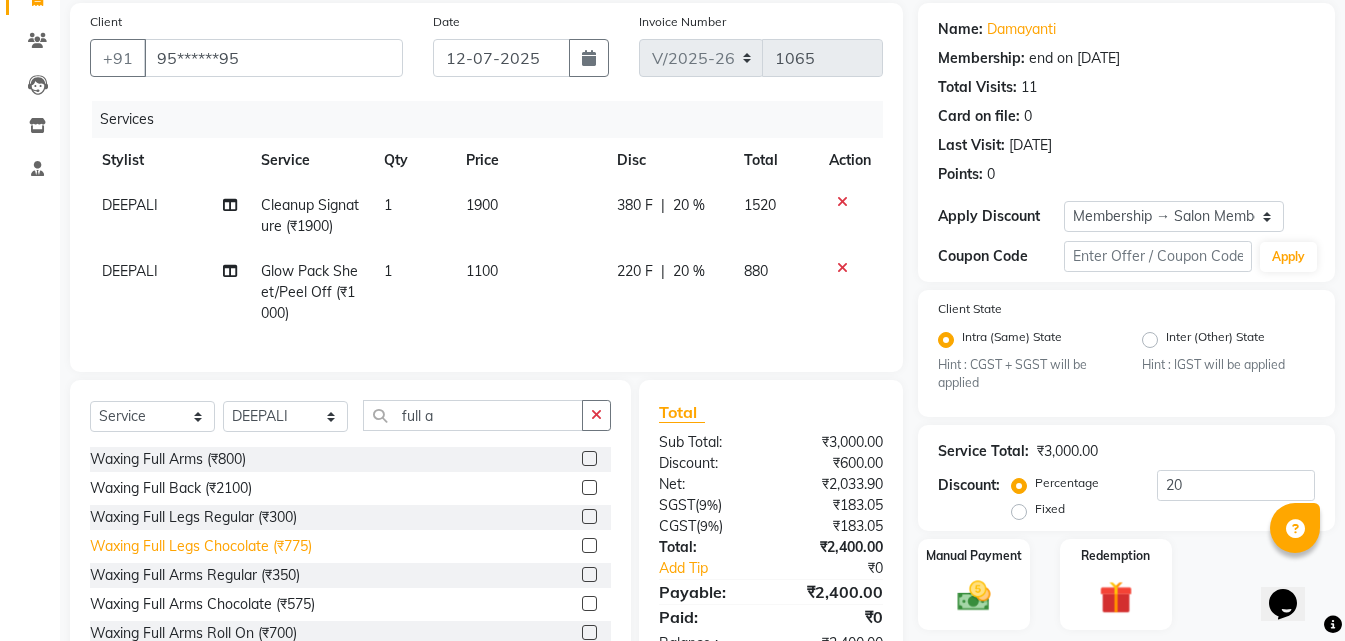 click on "Waxing Full Legs Chocolate (₹775)" 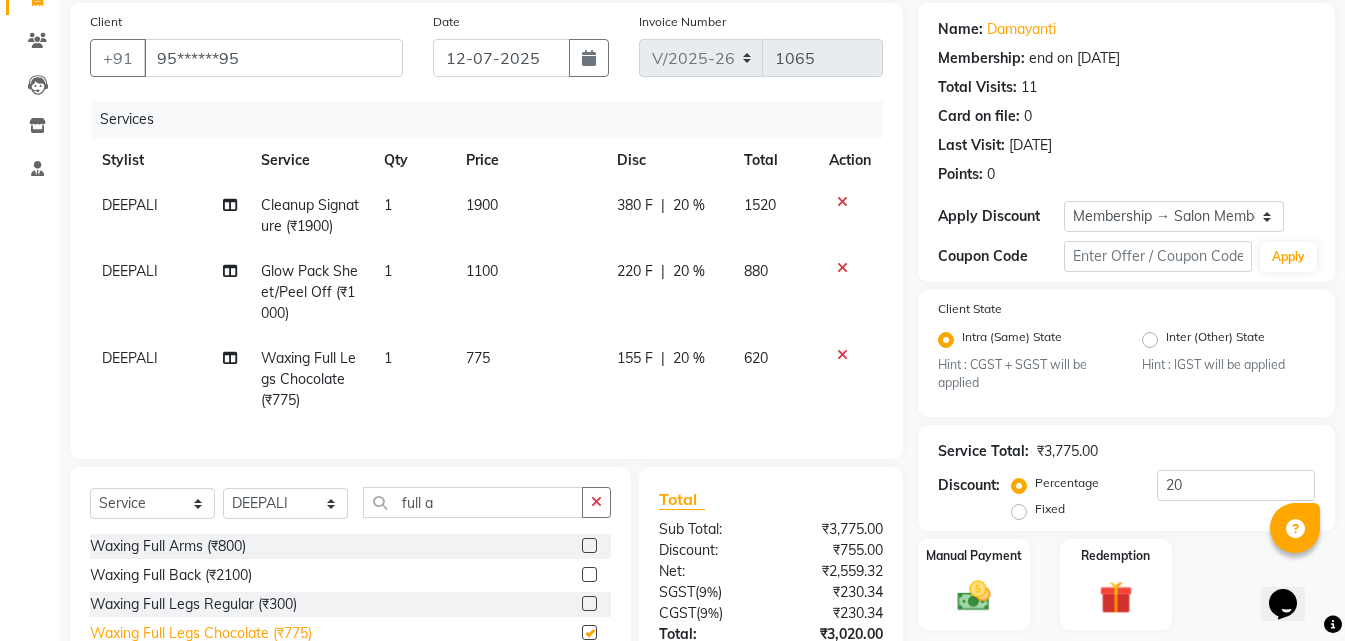 checkbox on "false" 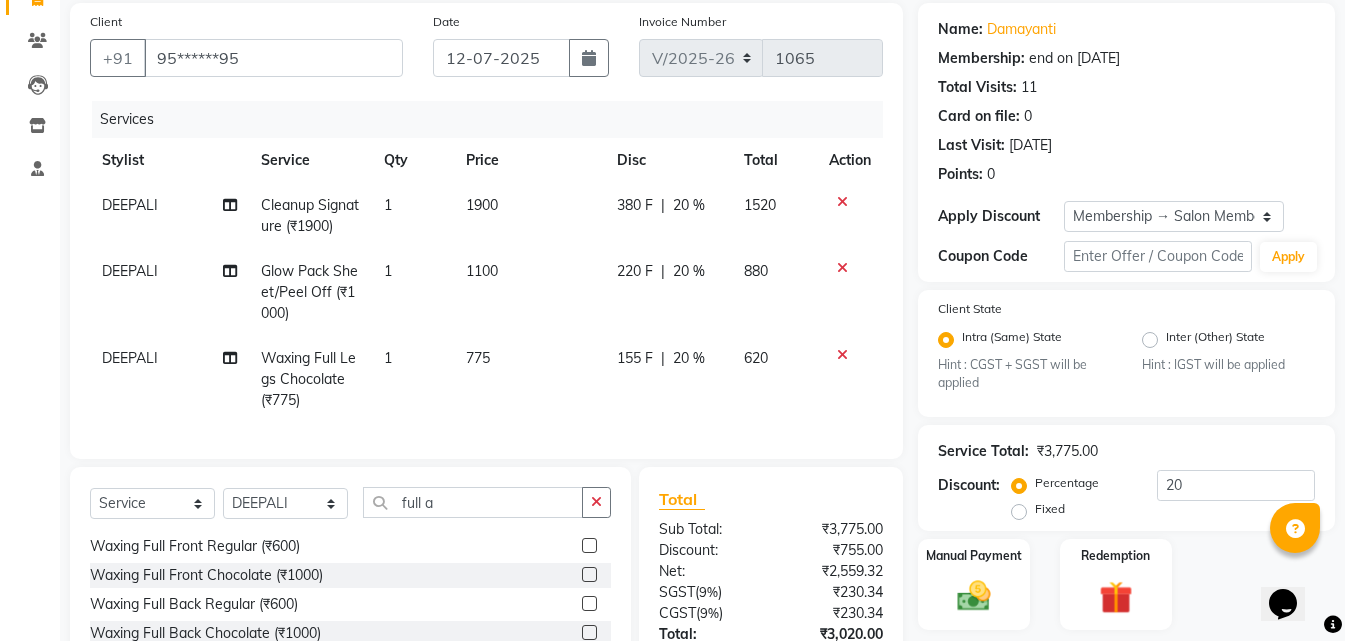 scroll, scrollTop: 80, scrollLeft: 0, axis: vertical 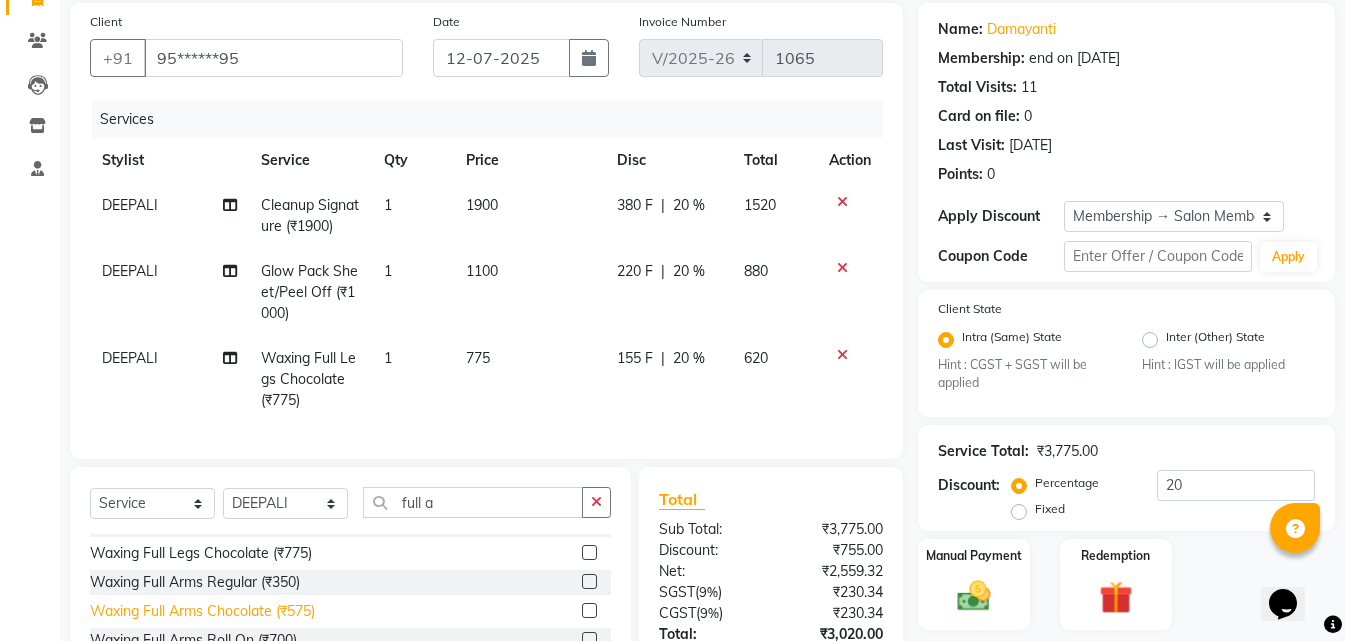 click on "Waxing Full Arms Chocolate (₹575)" 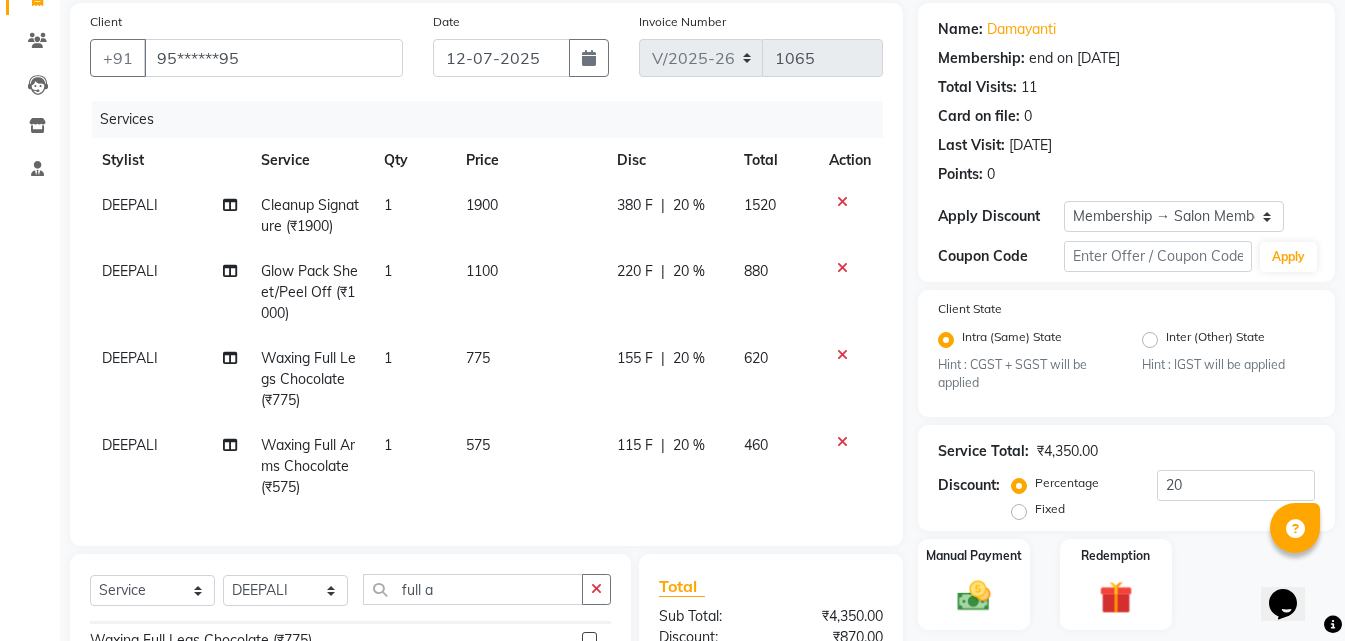 checkbox on "false" 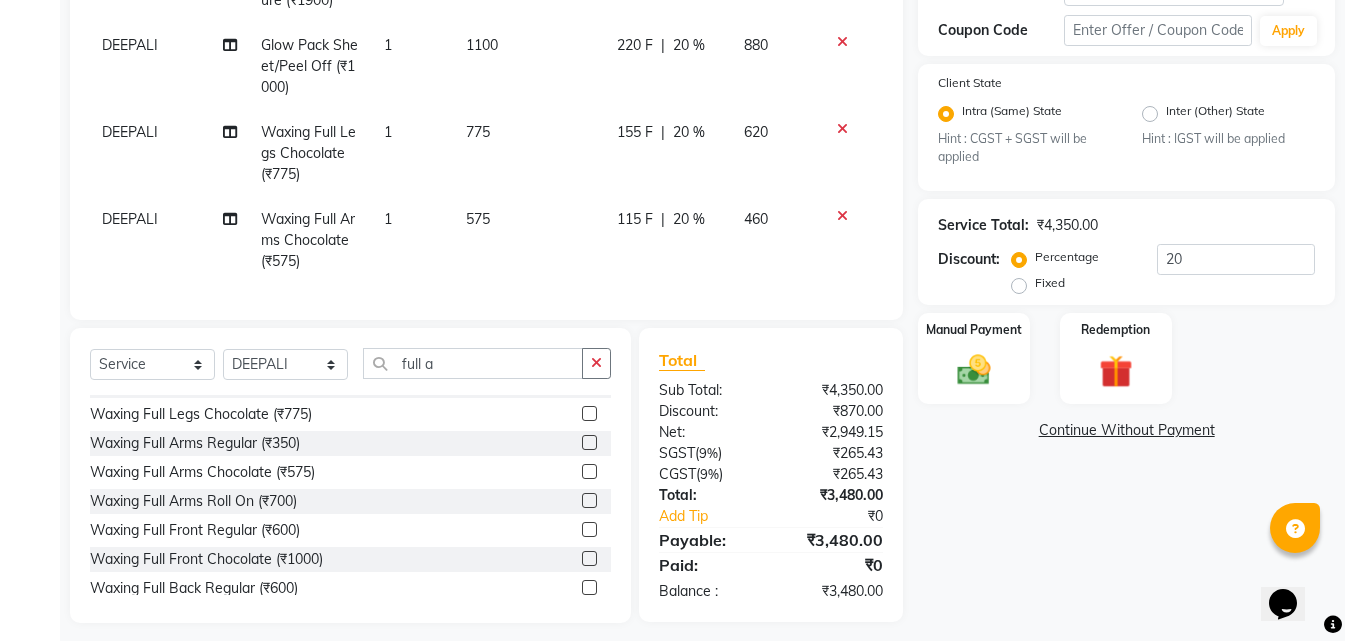 scroll, scrollTop: 400, scrollLeft: 0, axis: vertical 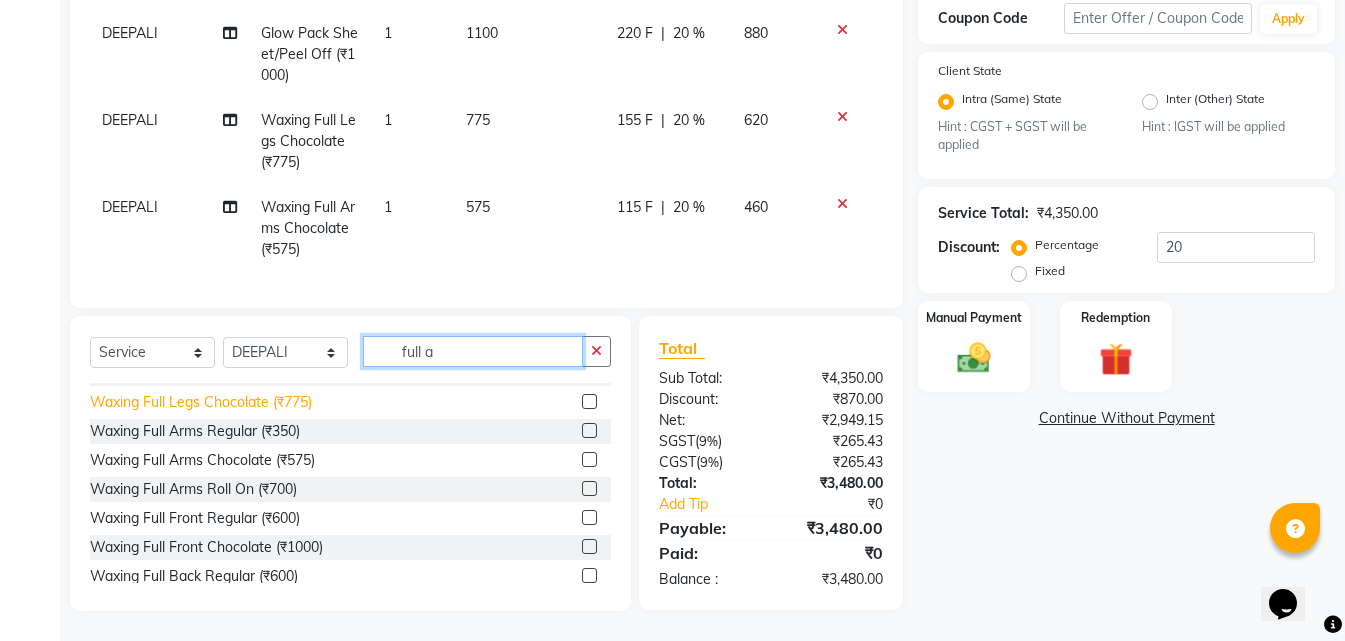 drag, startPoint x: 423, startPoint y: 358, endPoint x: 202, endPoint y: 401, distance: 225.1444 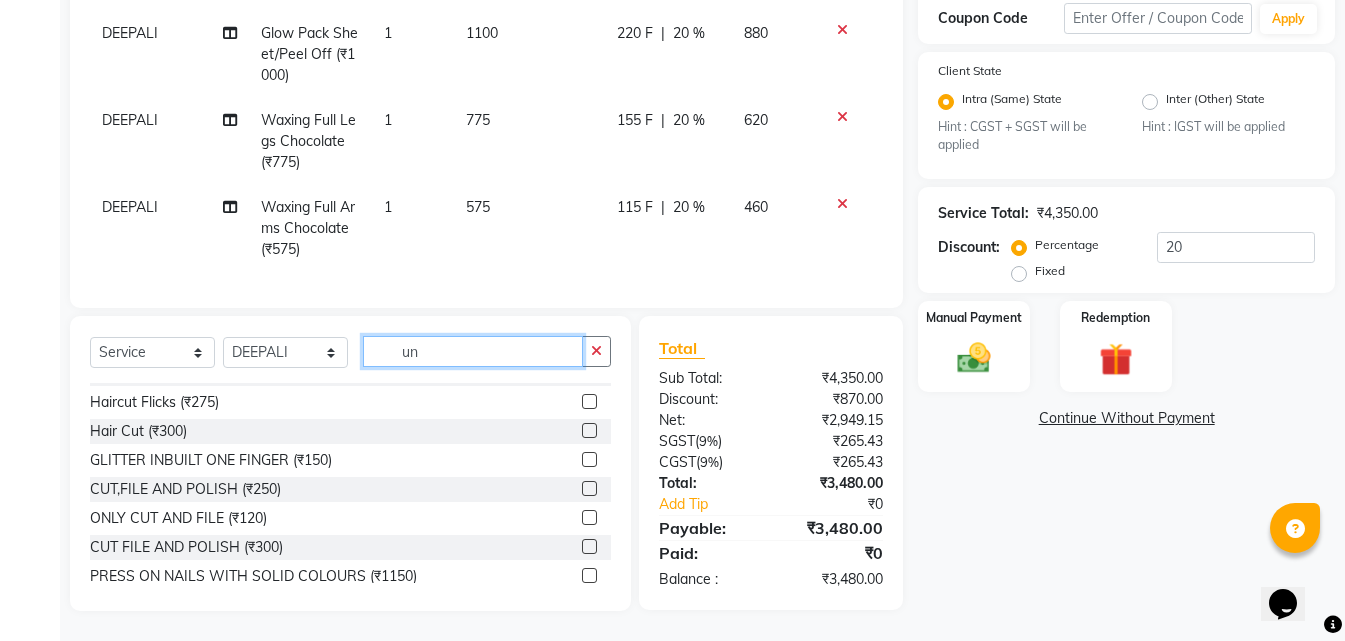 scroll, scrollTop: 32, scrollLeft: 0, axis: vertical 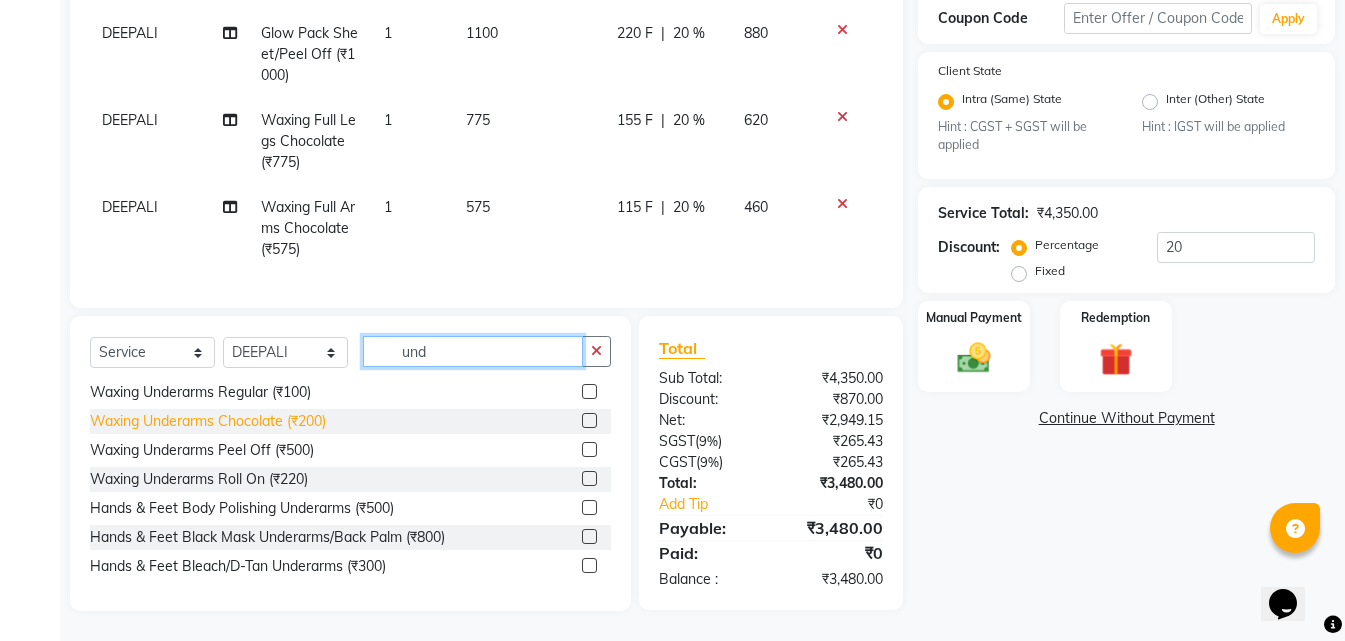 type on "und" 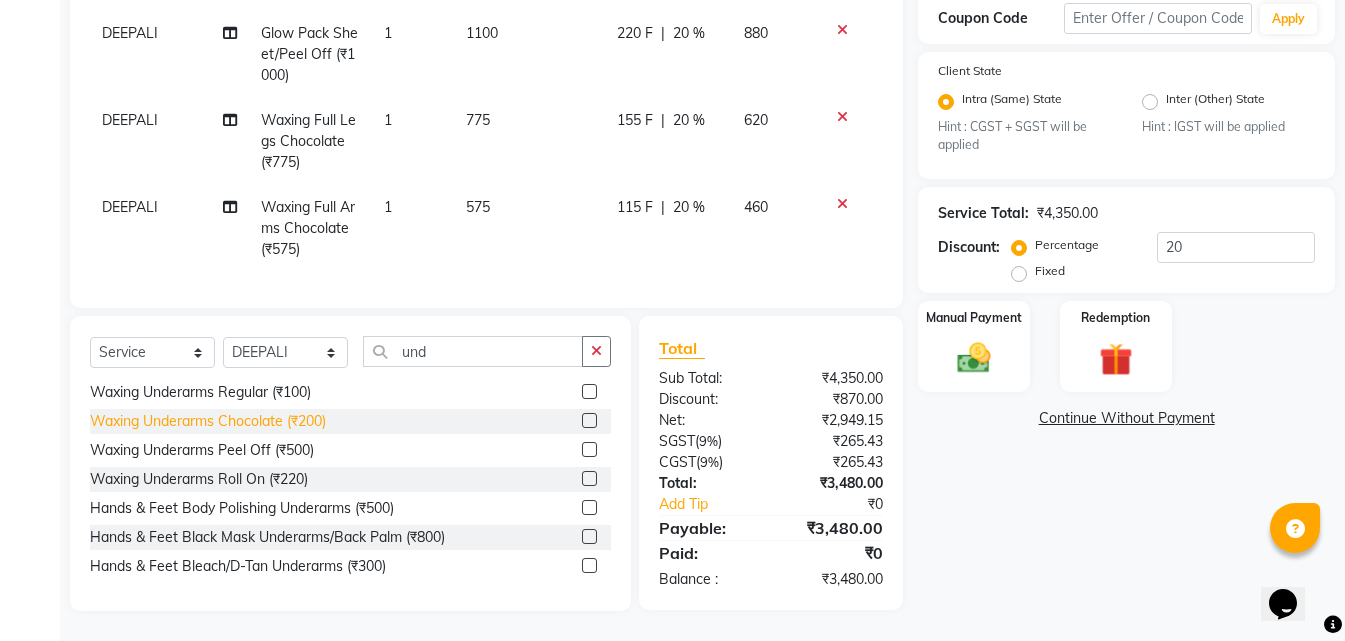 click on "Waxing Underarms Chocolate (₹200)" 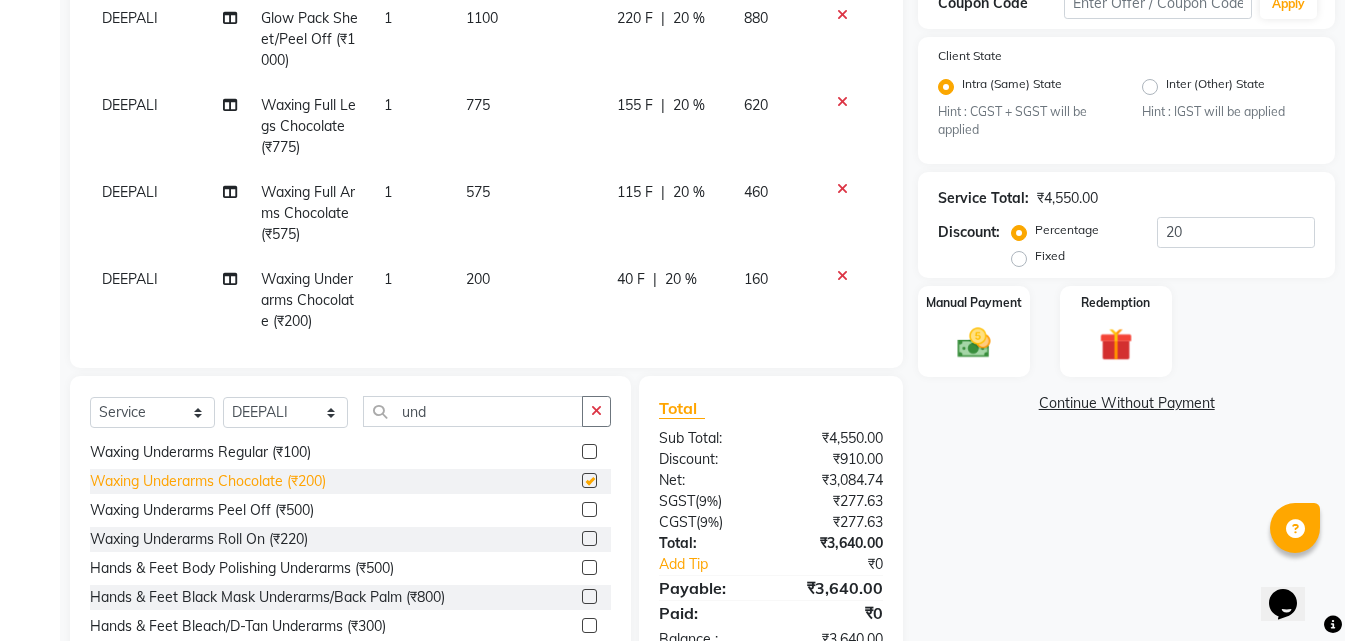 checkbox on "false" 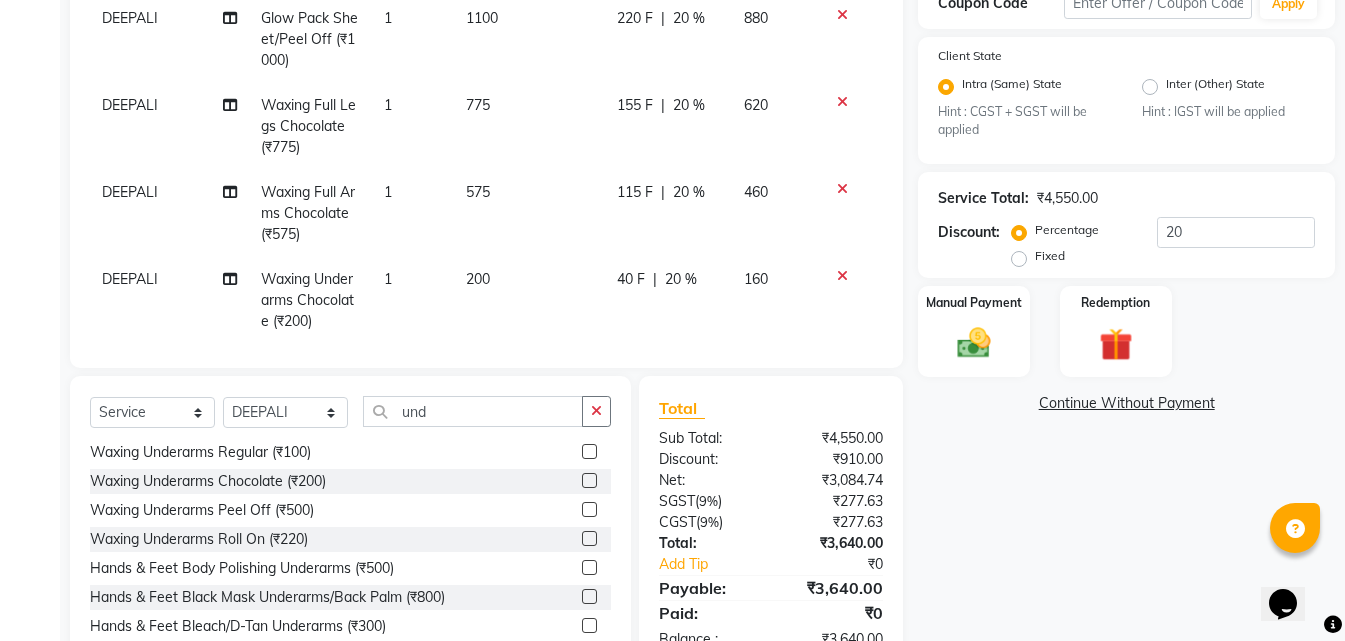 scroll, scrollTop: 460, scrollLeft: 0, axis: vertical 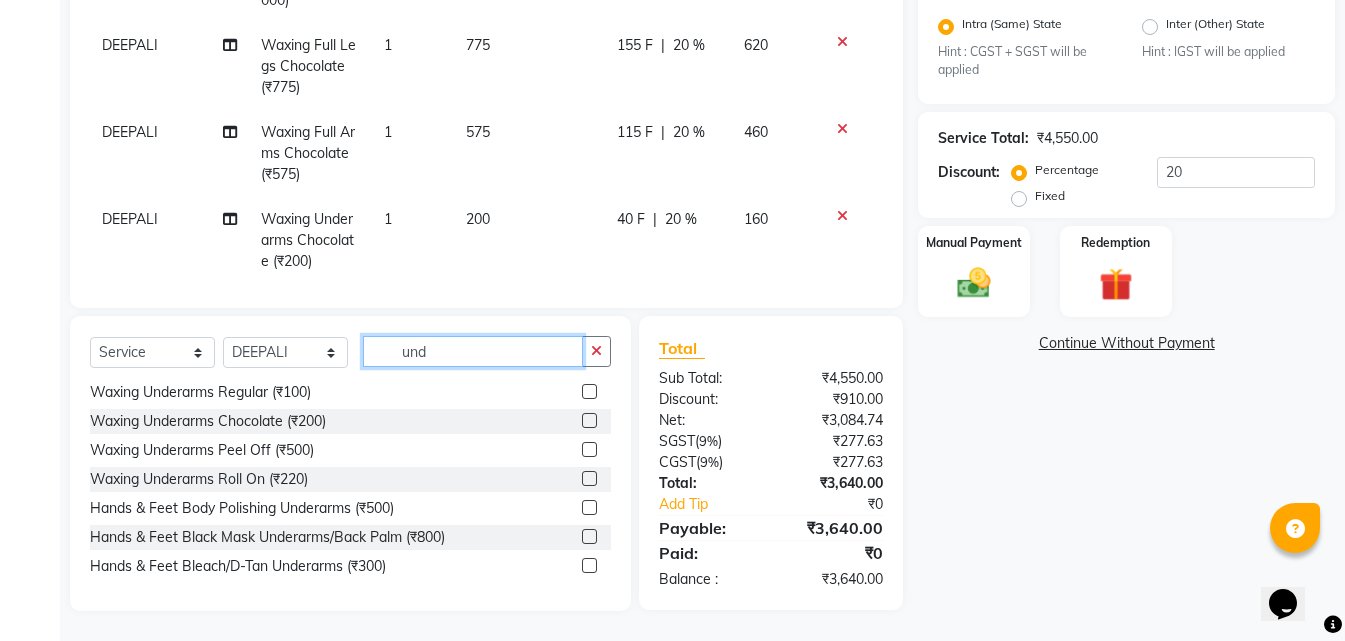 drag, startPoint x: 436, startPoint y: 354, endPoint x: 213, endPoint y: 382, distance: 224.75098 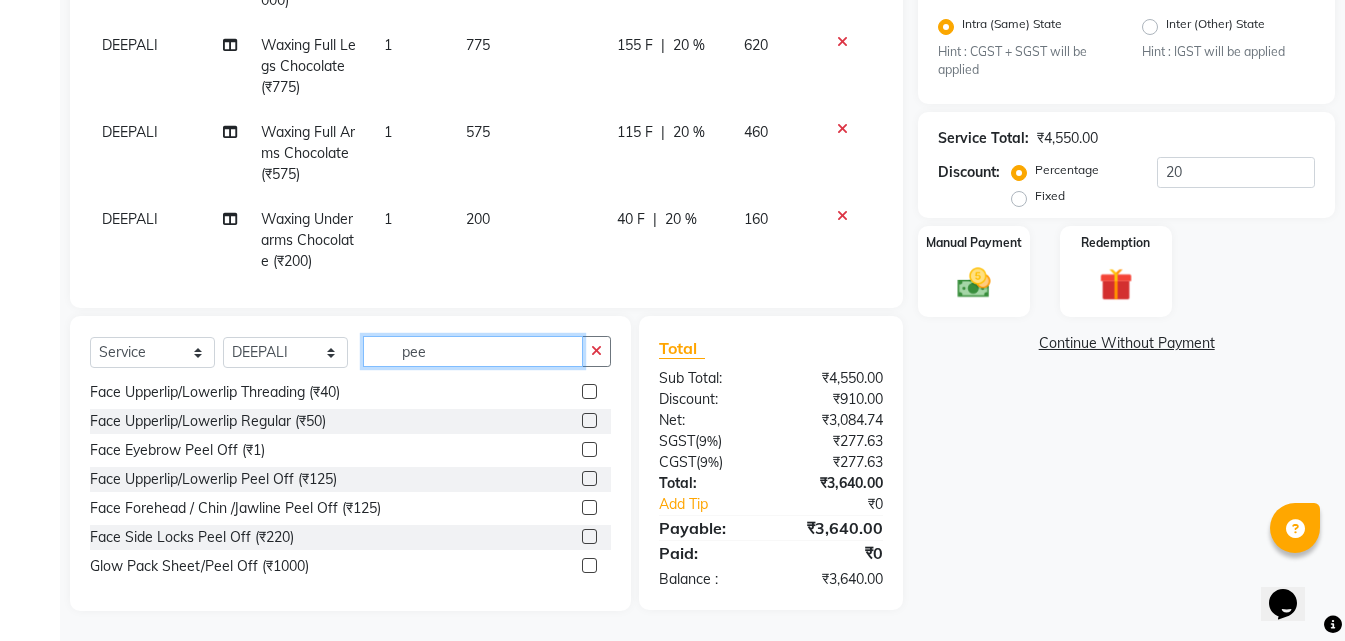 scroll, scrollTop: 0, scrollLeft: 0, axis: both 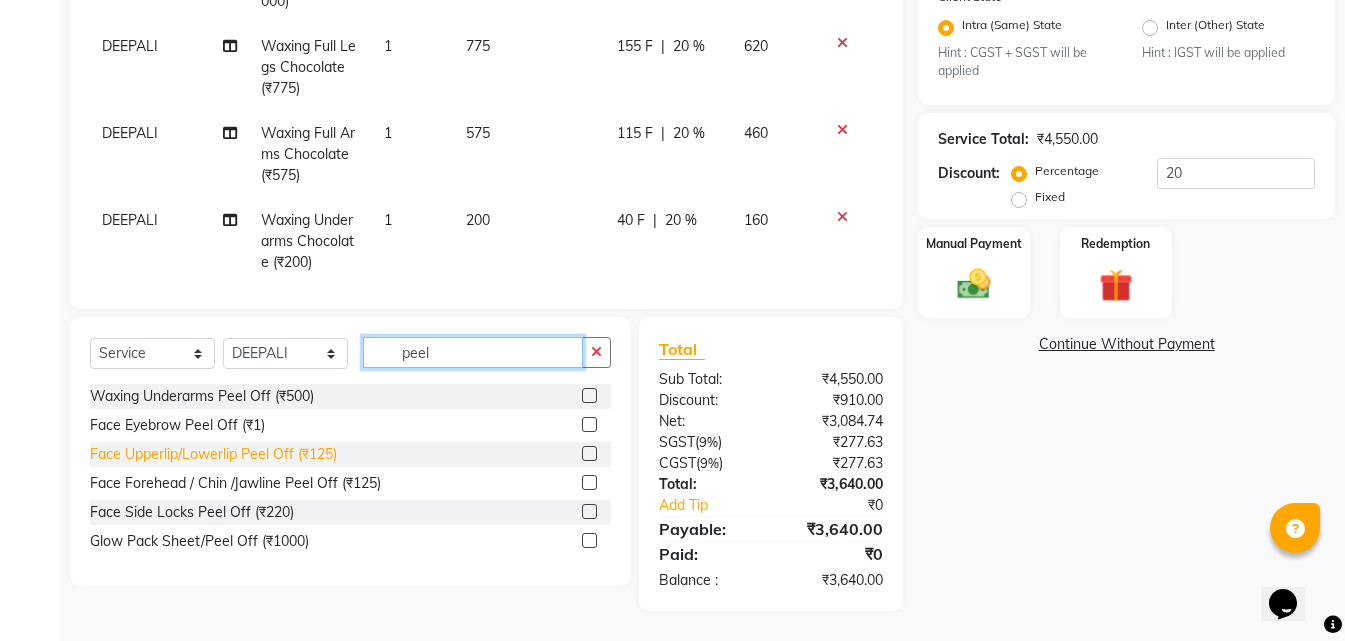type on "peel" 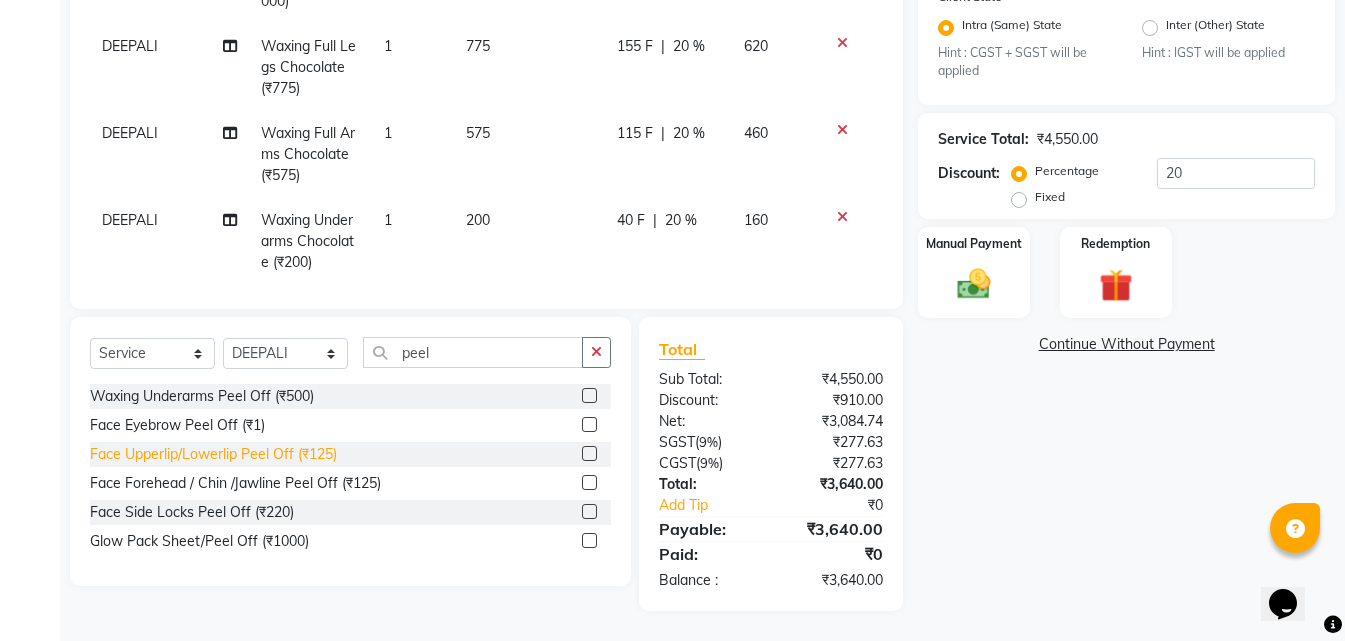 click on "Face Upperlip/Lowerlip Peel Off (₹125)" 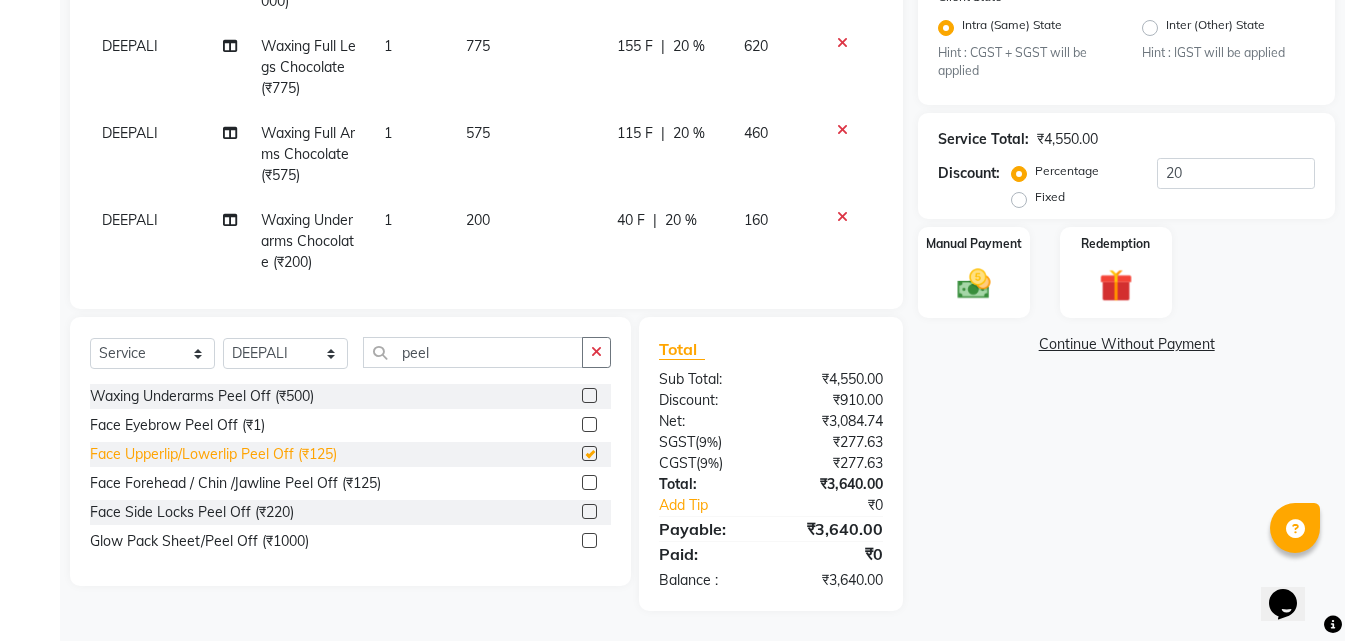 checkbox on "false" 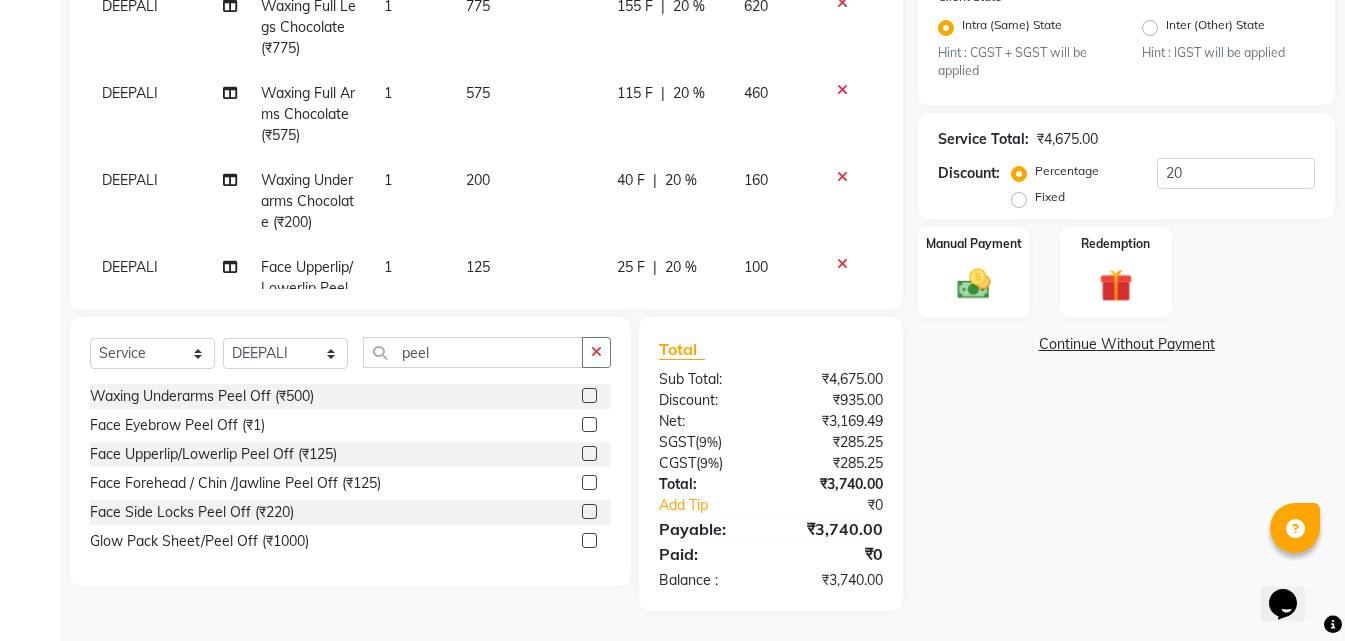 scroll, scrollTop: 114, scrollLeft: 0, axis: vertical 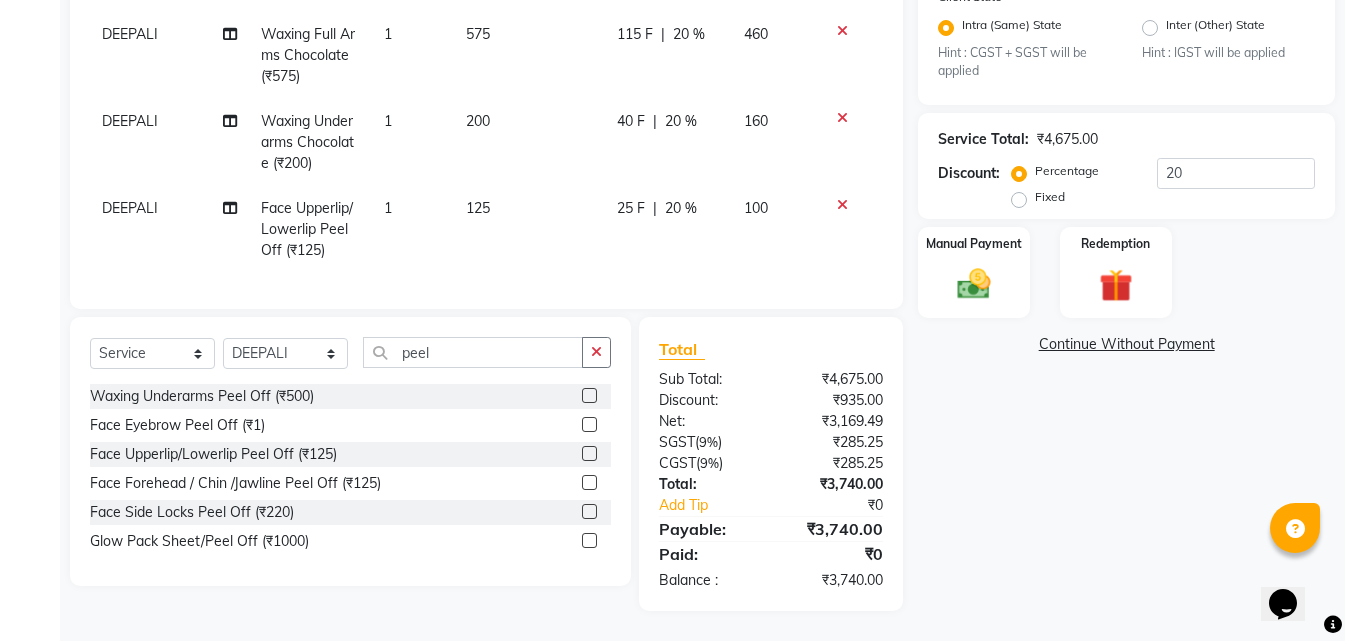 click on "1" 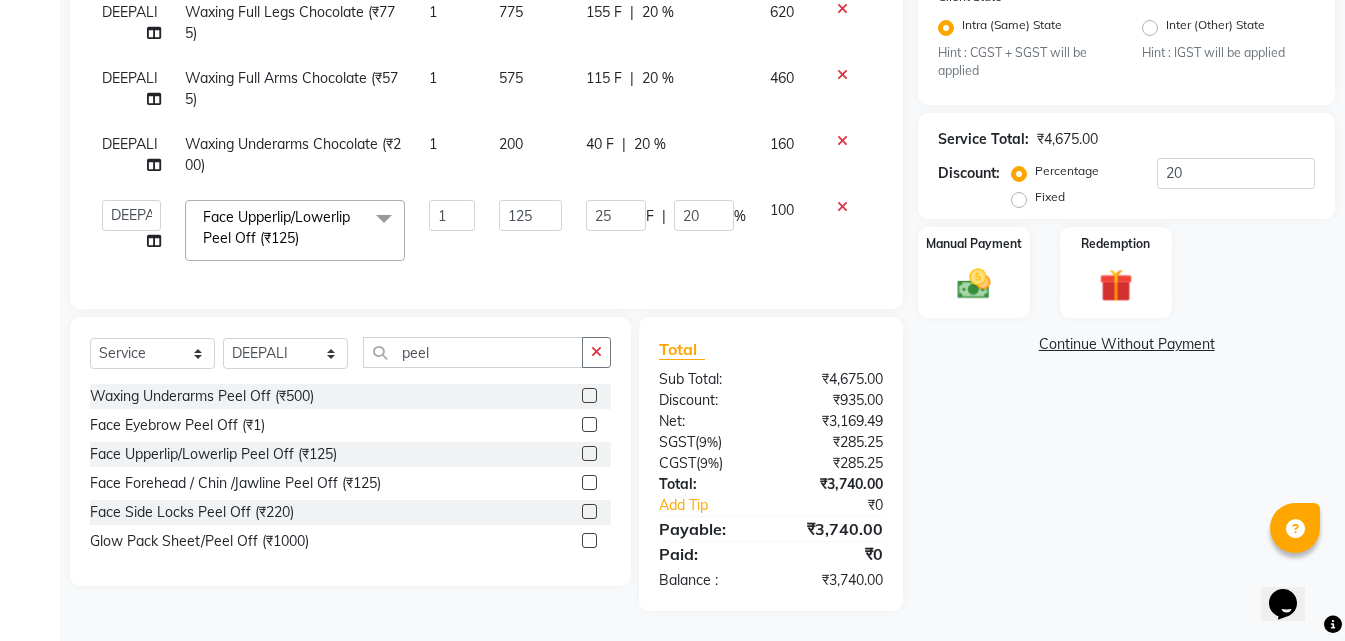 scroll, scrollTop: 28, scrollLeft: 0, axis: vertical 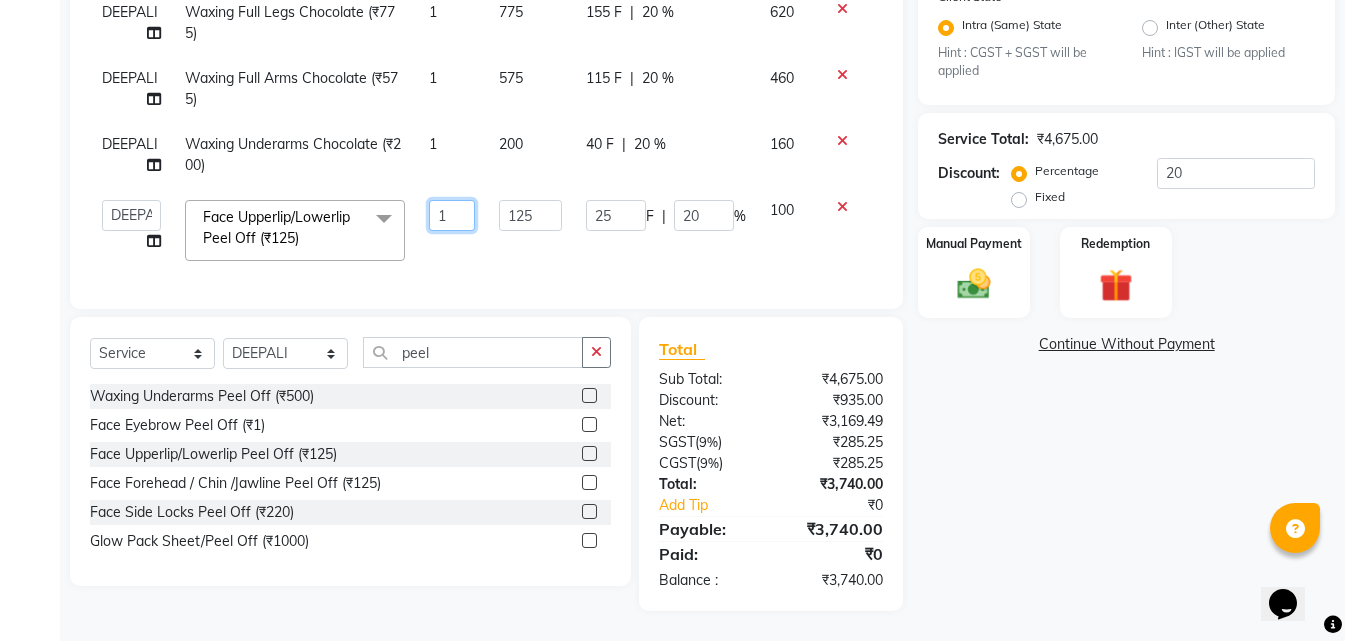 drag, startPoint x: 465, startPoint y: 194, endPoint x: 373, endPoint y: 200, distance: 92.19544 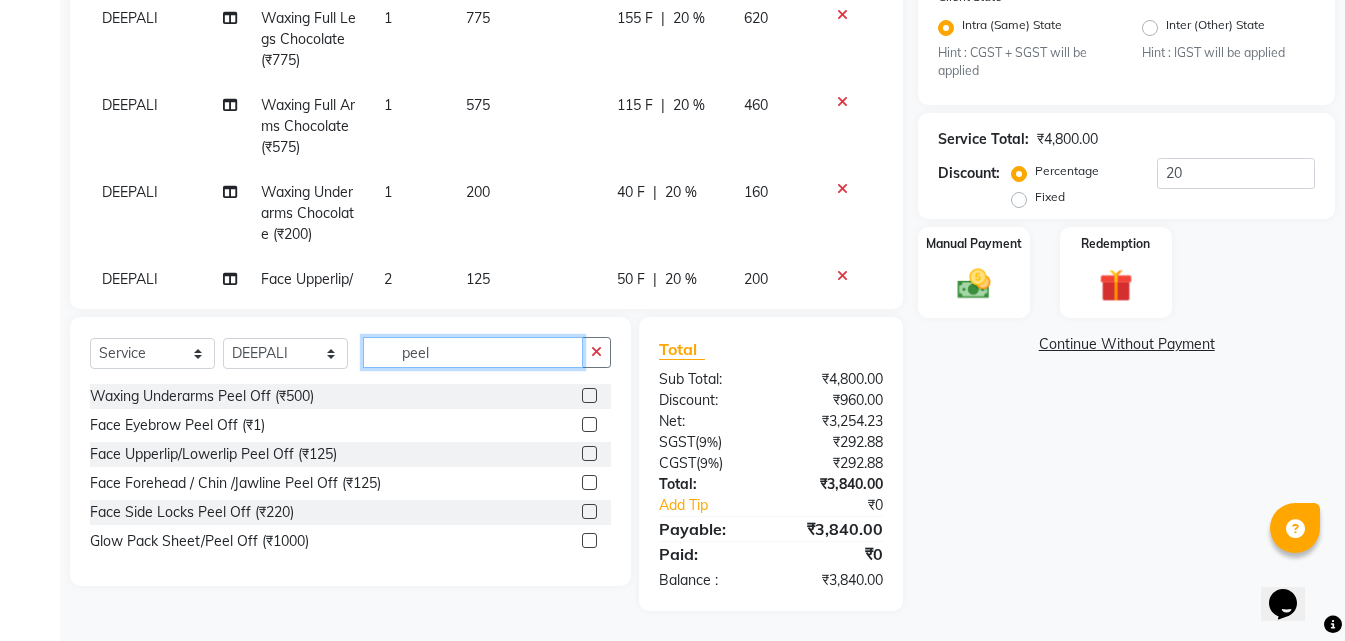 click on "peel" 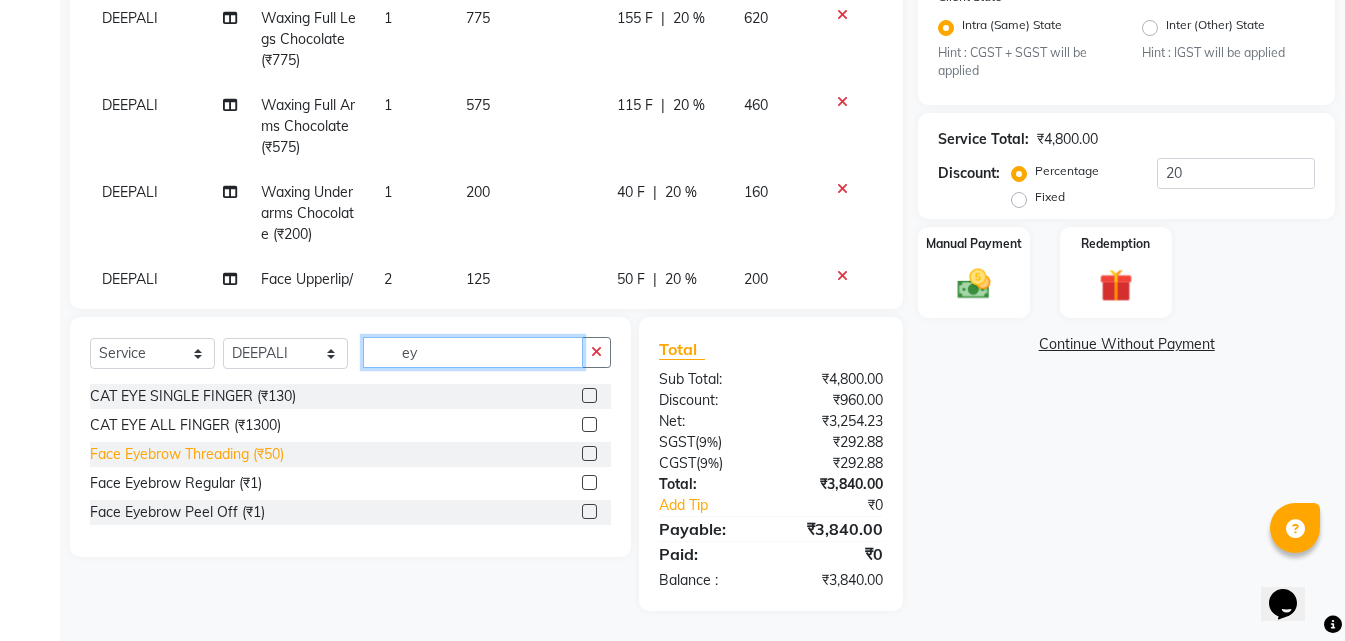 type on "ey" 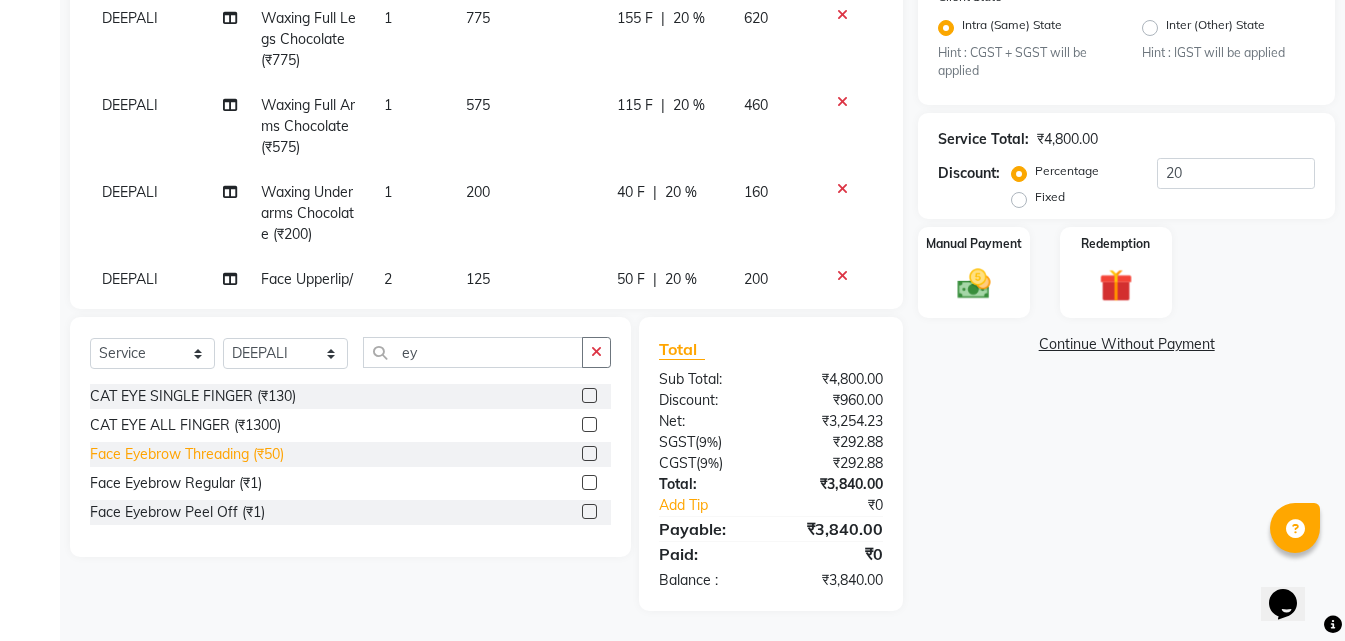 click on "Face Eyebrow Threading (₹50)" 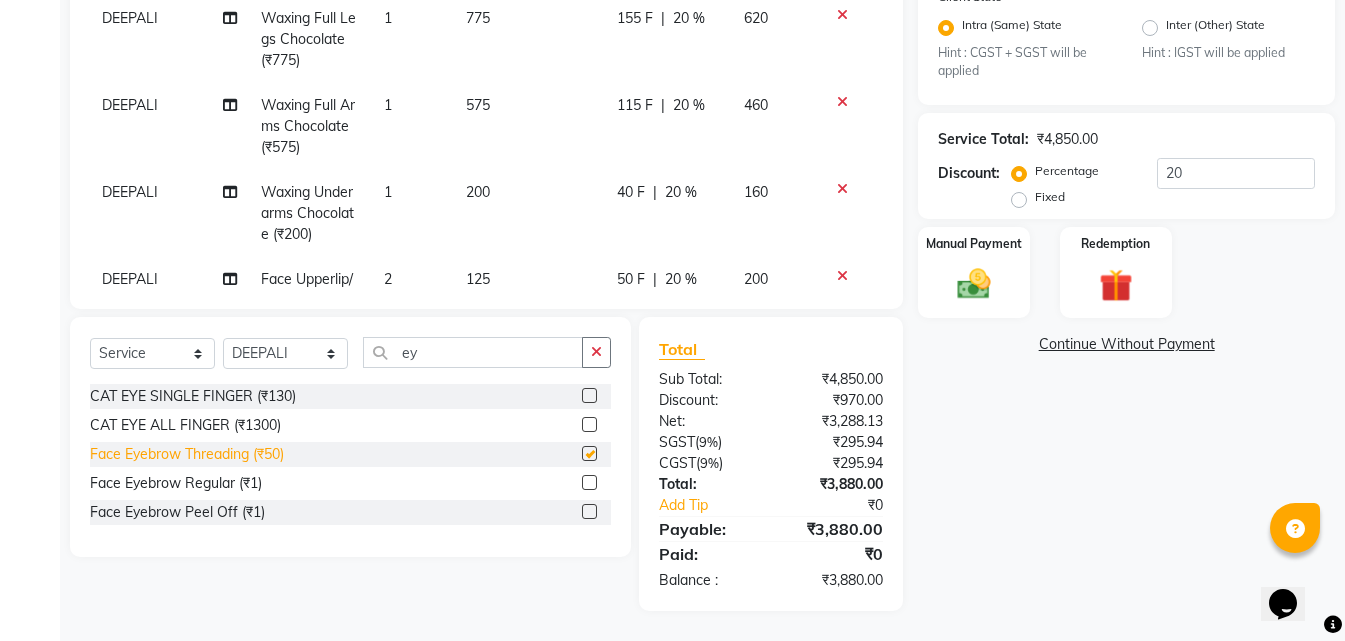checkbox on "false" 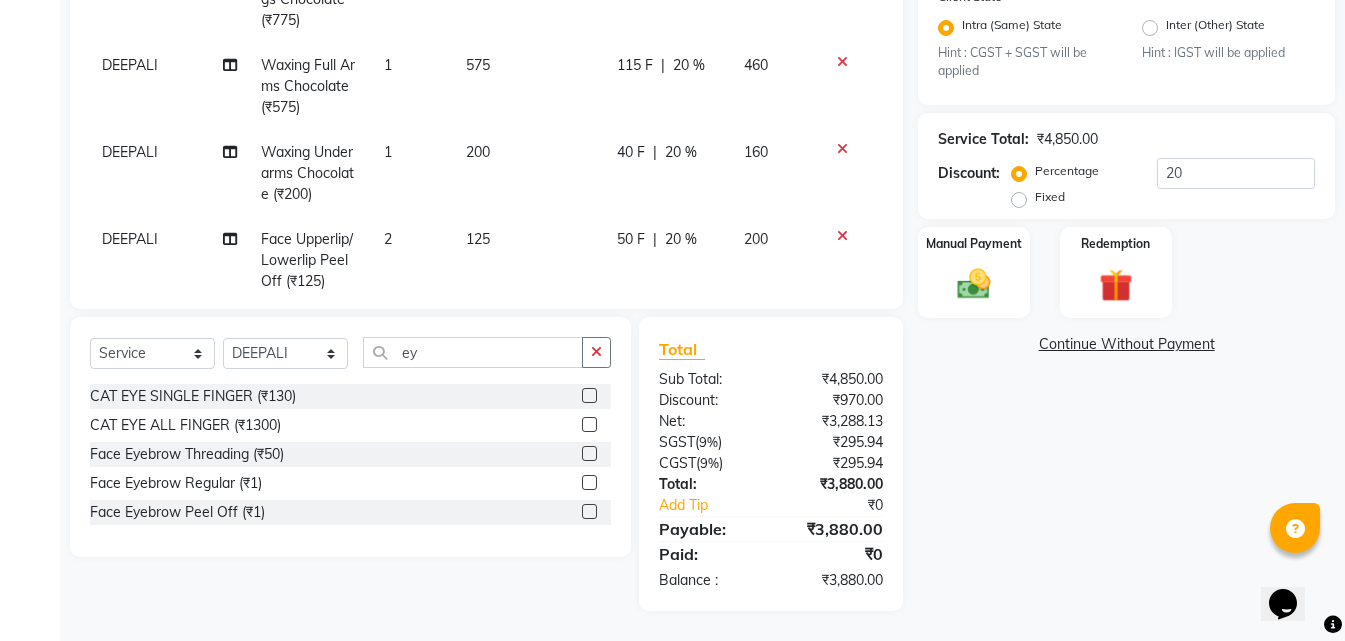 scroll, scrollTop: 201, scrollLeft: 0, axis: vertical 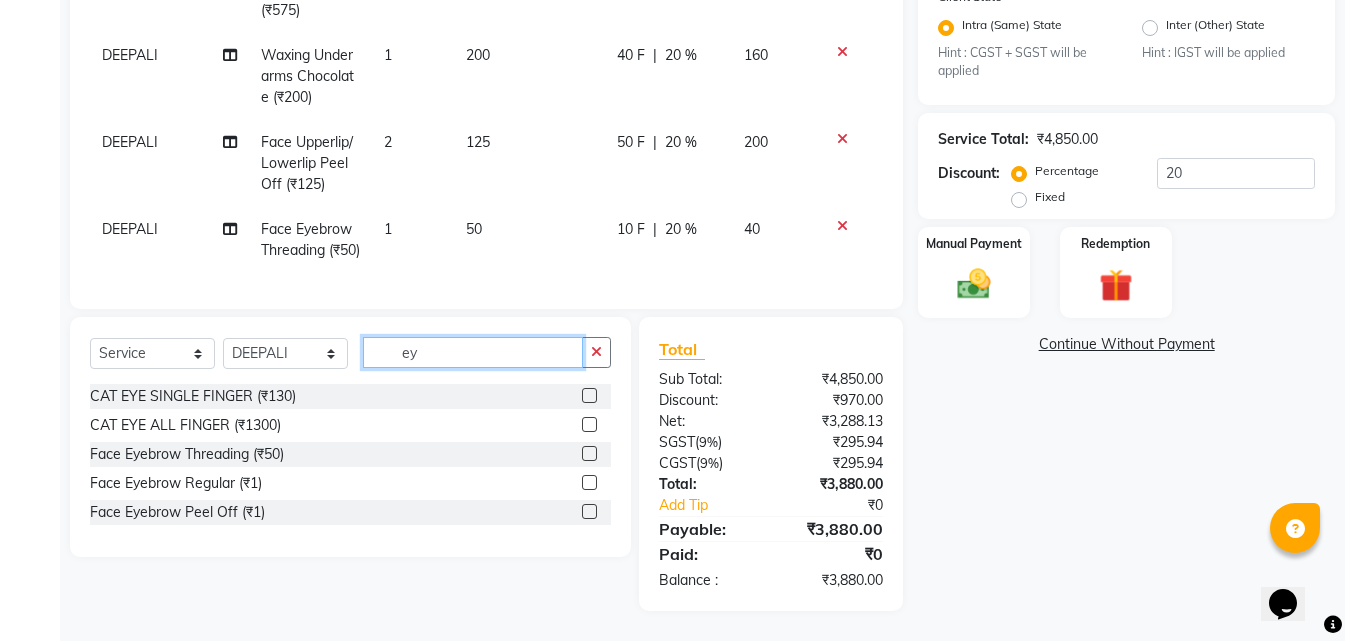 drag, startPoint x: 429, startPoint y: 344, endPoint x: 323, endPoint y: 374, distance: 110.16351 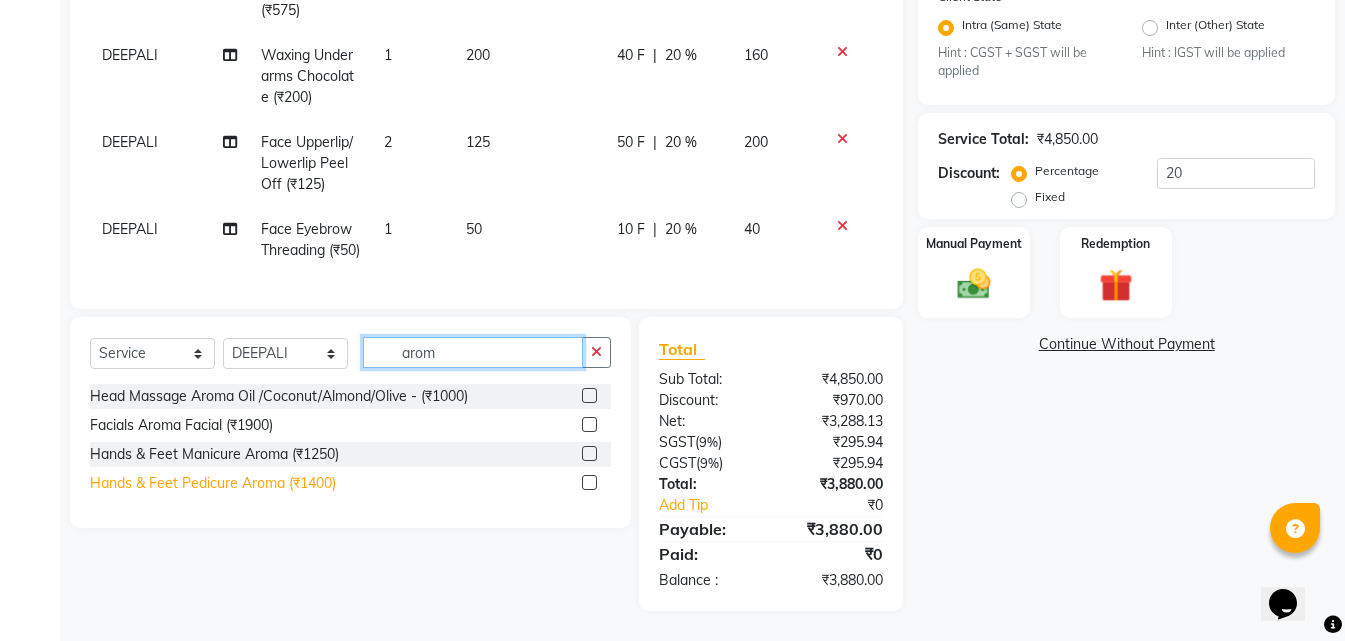 type on "arom" 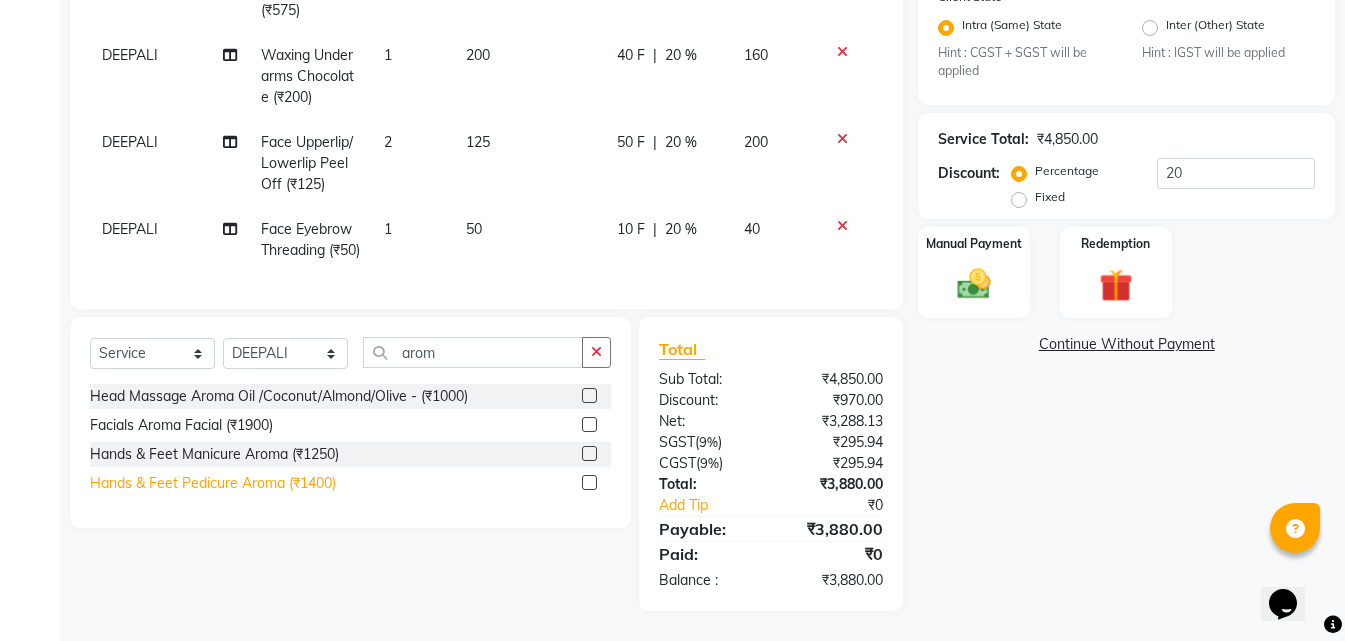 click on "Hands & Feet Pedicure Aroma (₹1400)" 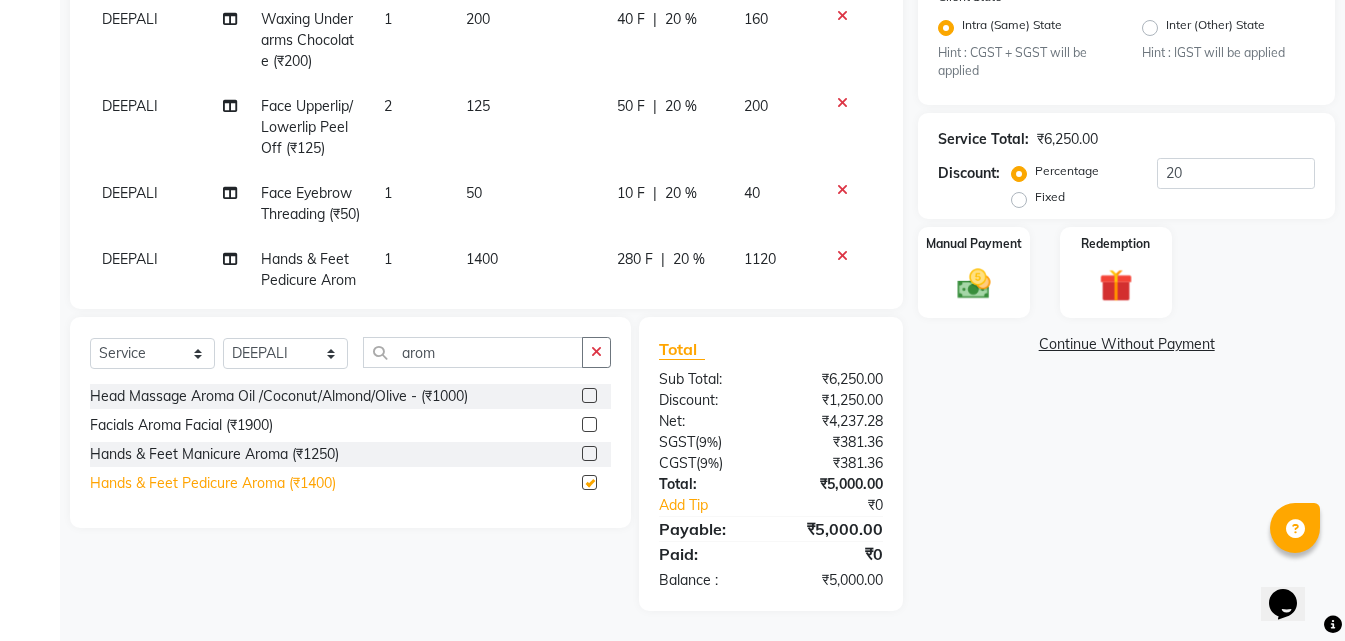 checkbox on "false" 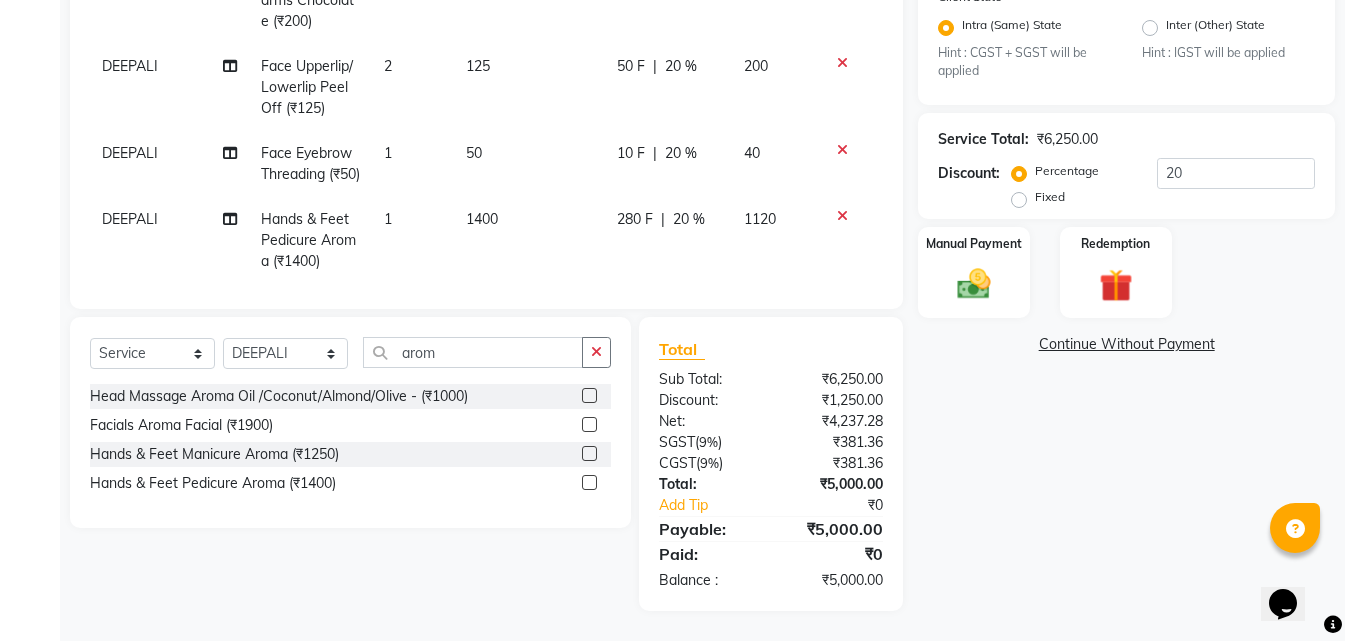 scroll, scrollTop: 288, scrollLeft: 0, axis: vertical 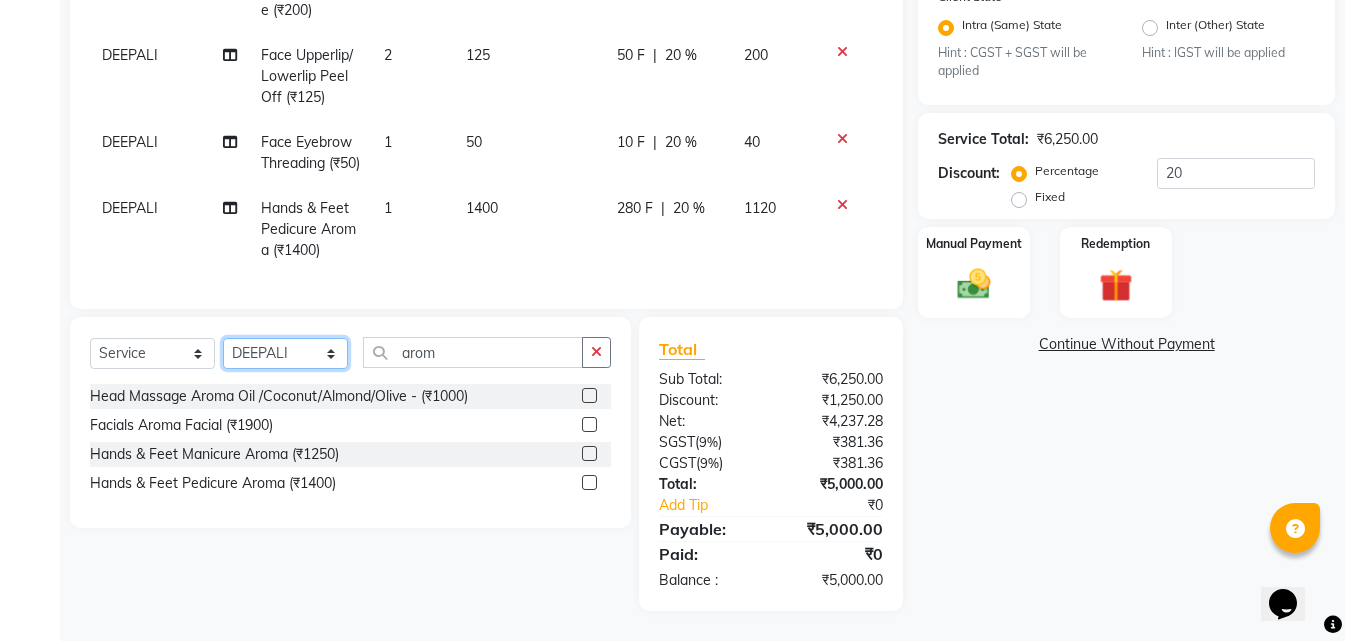click on "Select Stylist Bhoomi Chahat [PERSON_NAME] Divya [PERSON_NAME] [PERSON_NAME] Salon Manager [PERSON_NAME] [PERSON_NAME]" 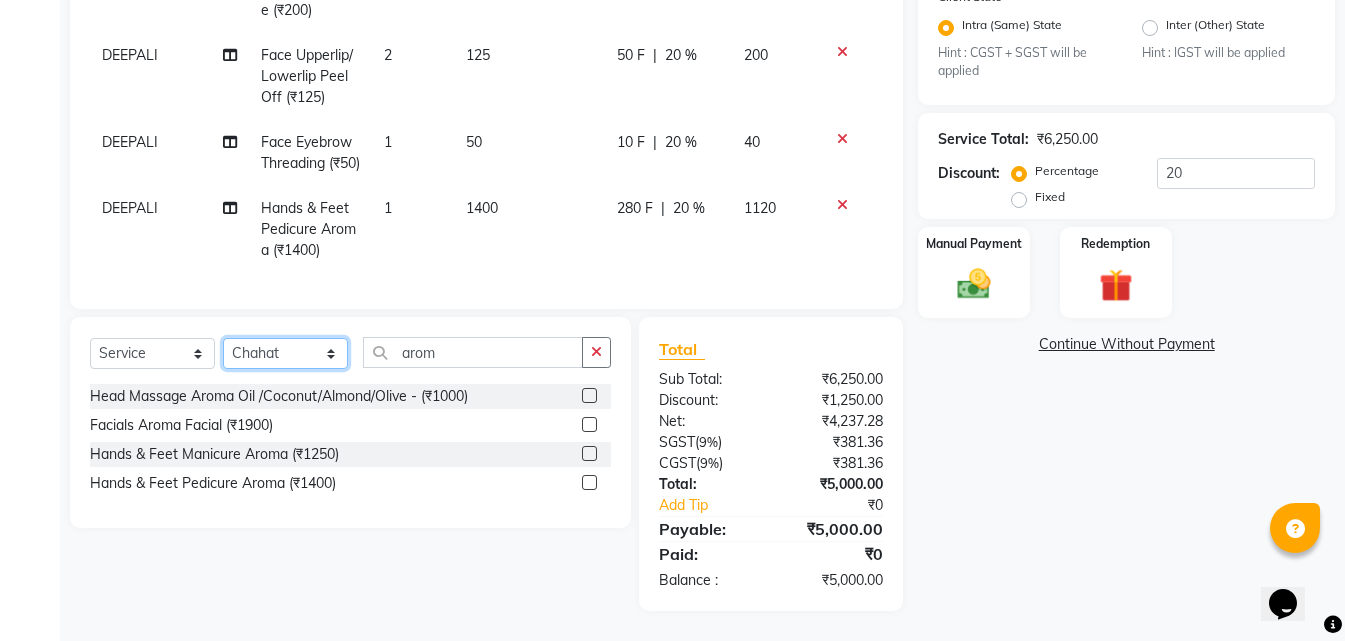 click on "Select Stylist Bhoomi Chahat [PERSON_NAME] Divya [PERSON_NAME] [PERSON_NAME] Salon Manager [PERSON_NAME] [PERSON_NAME]" 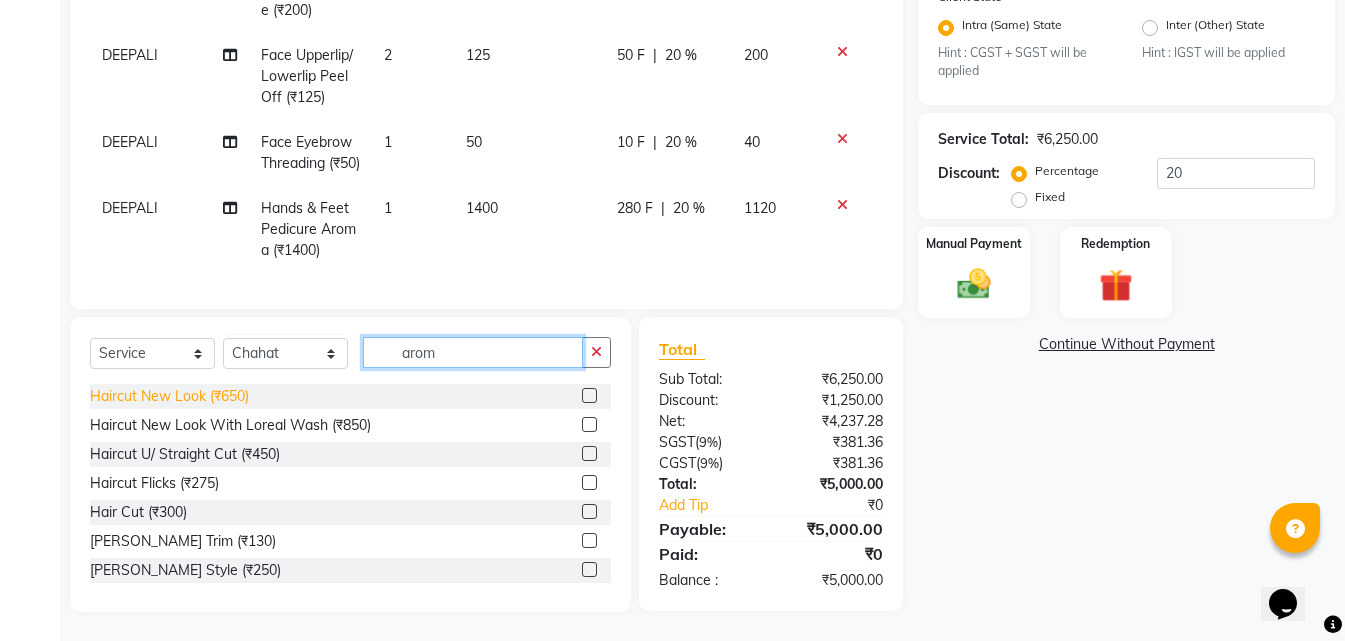 drag, startPoint x: 470, startPoint y: 364, endPoint x: 177, endPoint y: 401, distance: 295.32693 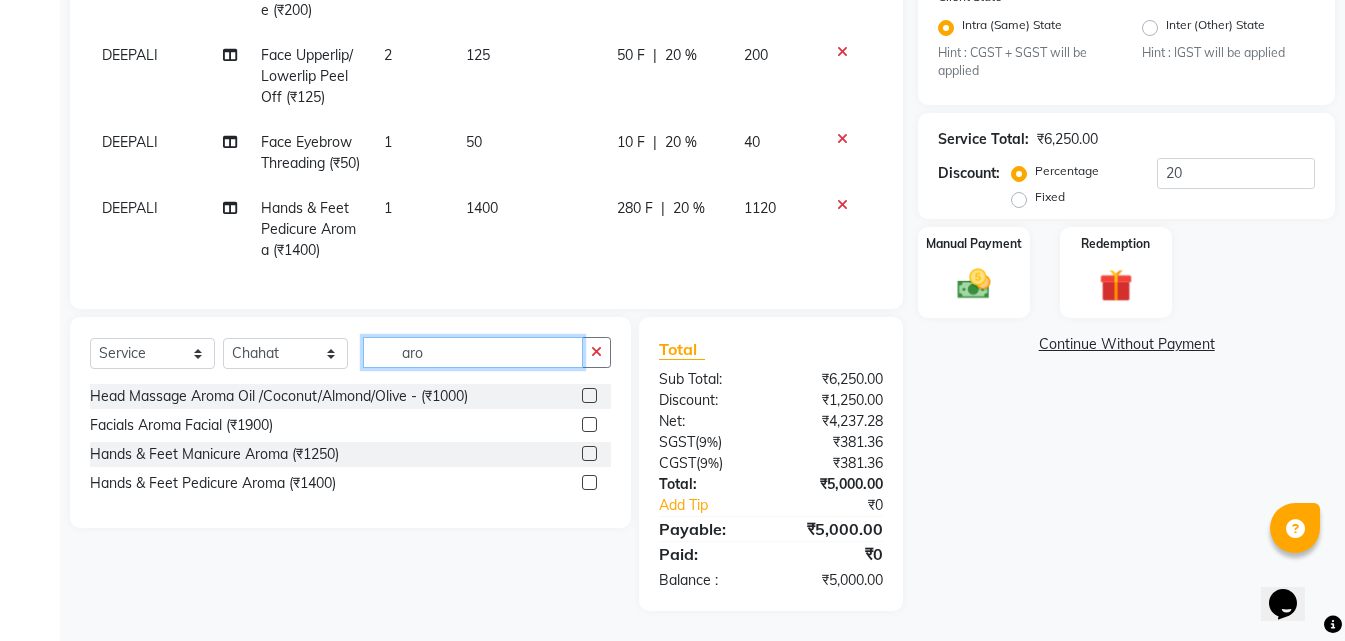 type on "arom" 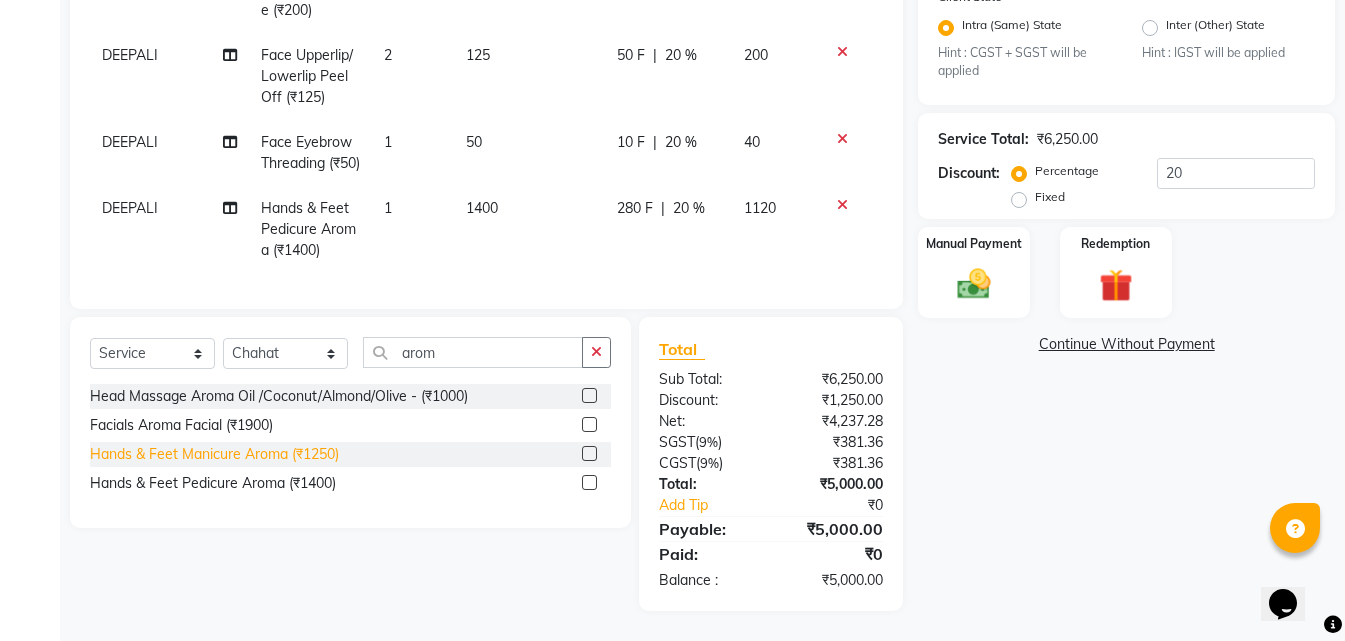 click on "Hands & Feet Manicure Aroma (₹1250)" 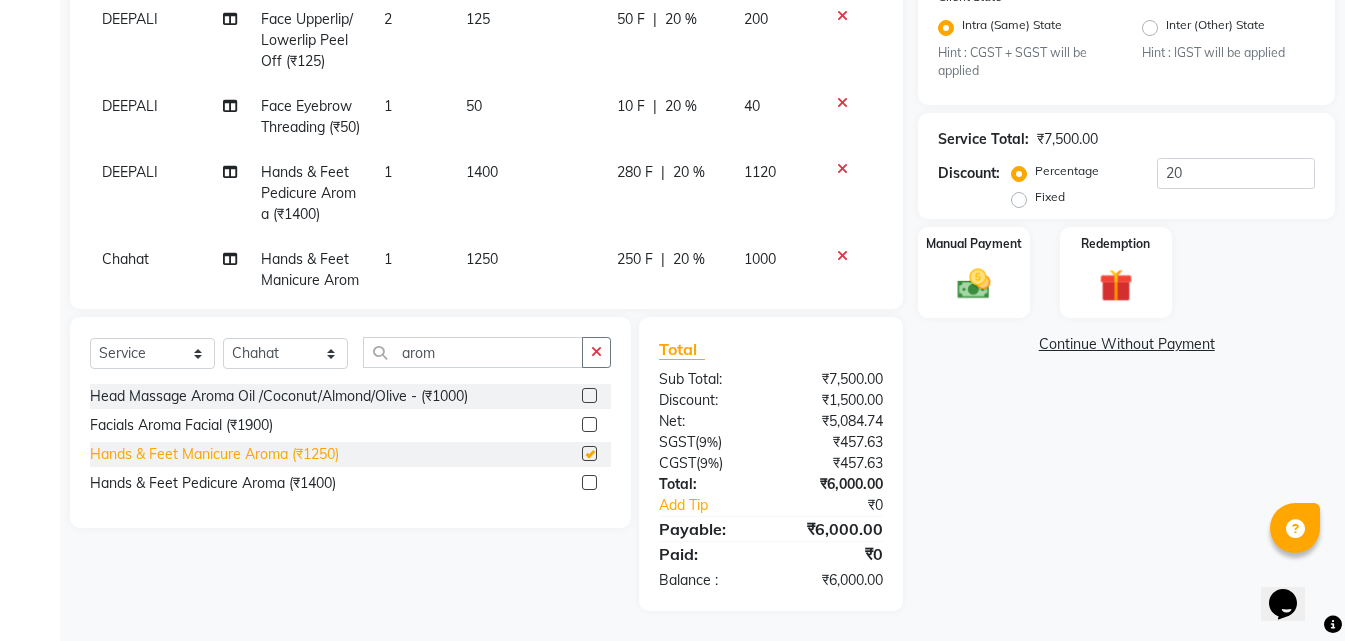 checkbox on "false" 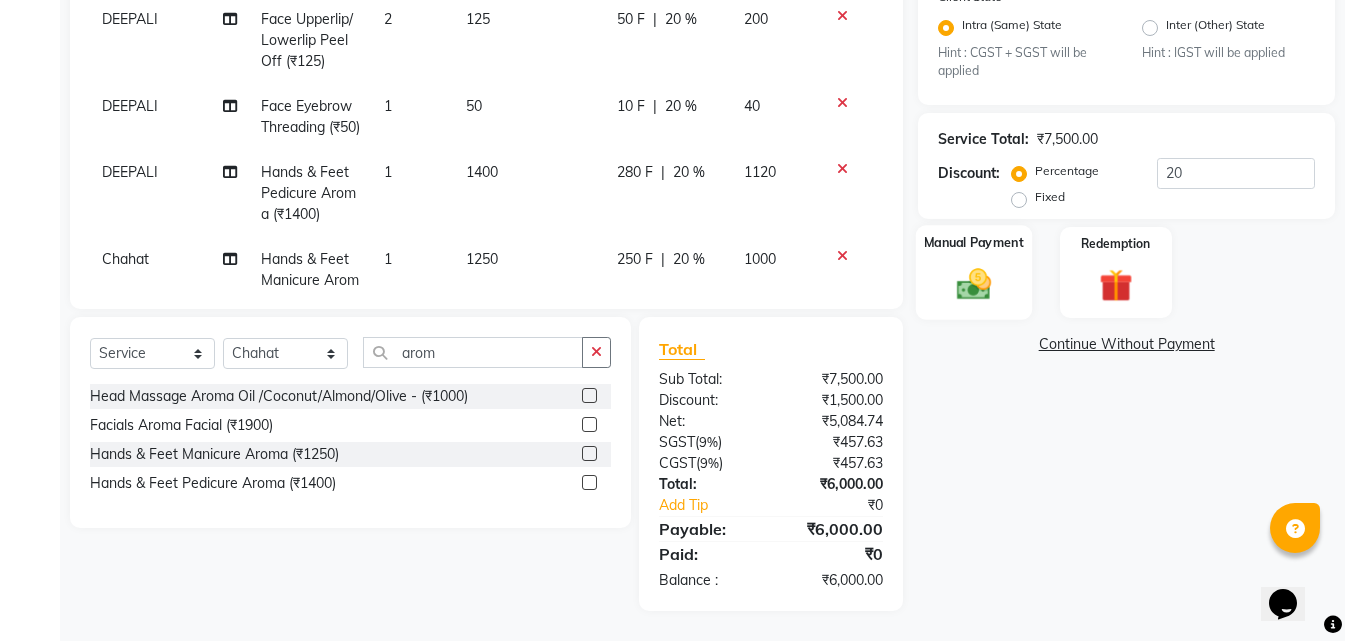 click 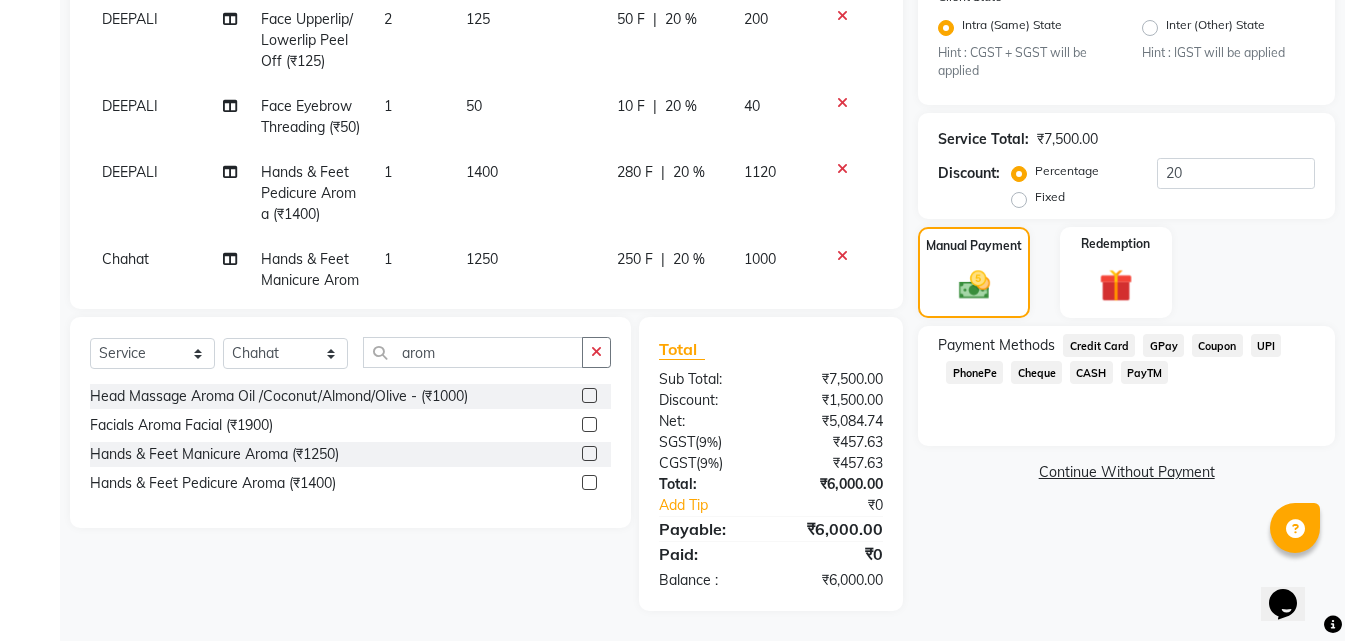 click on "GPay" 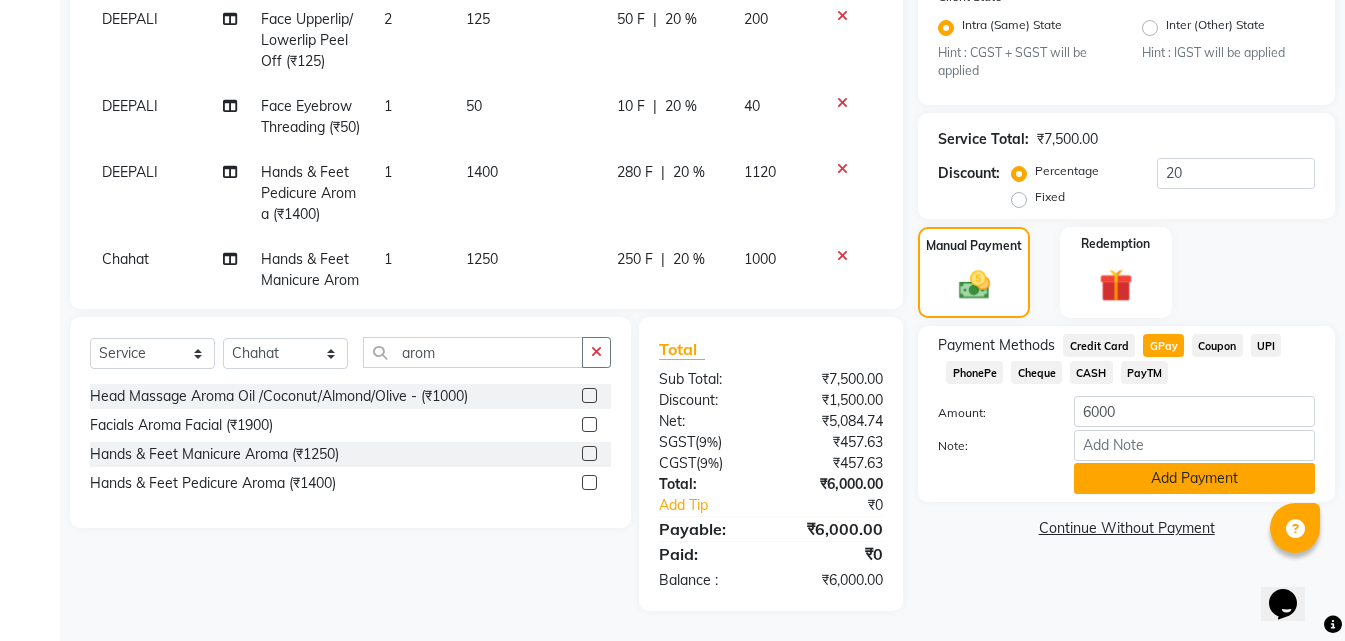 click on "Add Payment" 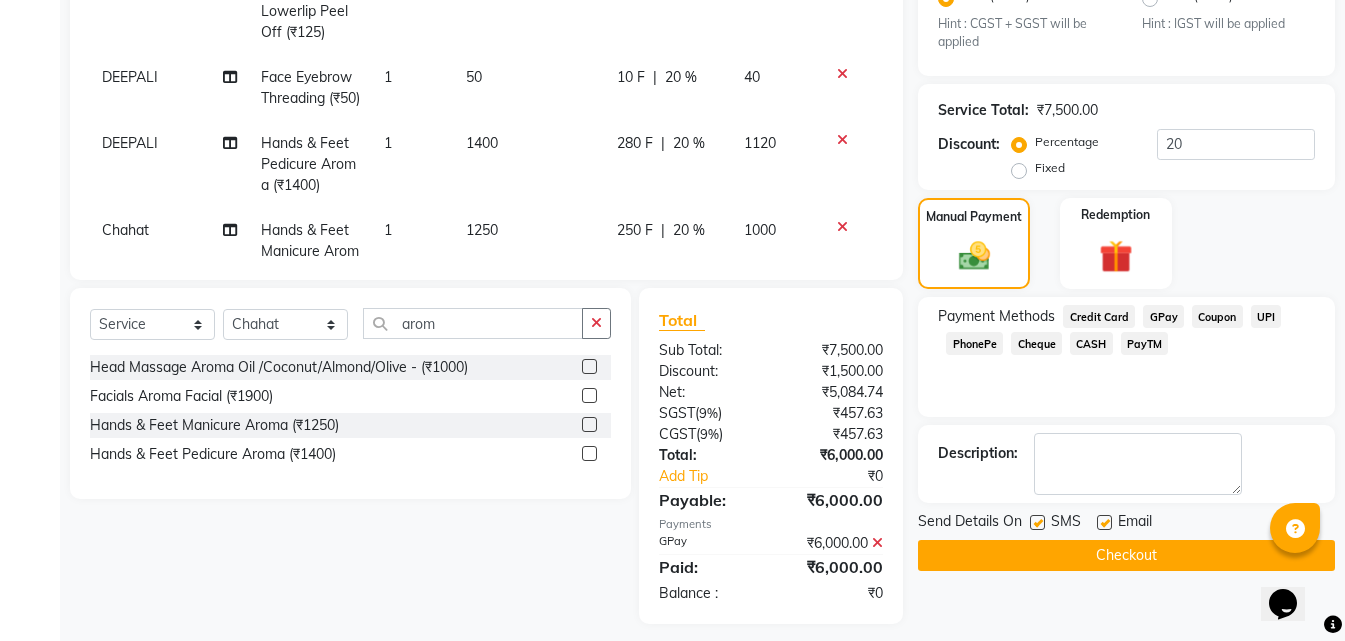 scroll, scrollTop: 501, scrollLeft: 0, axis: vertical 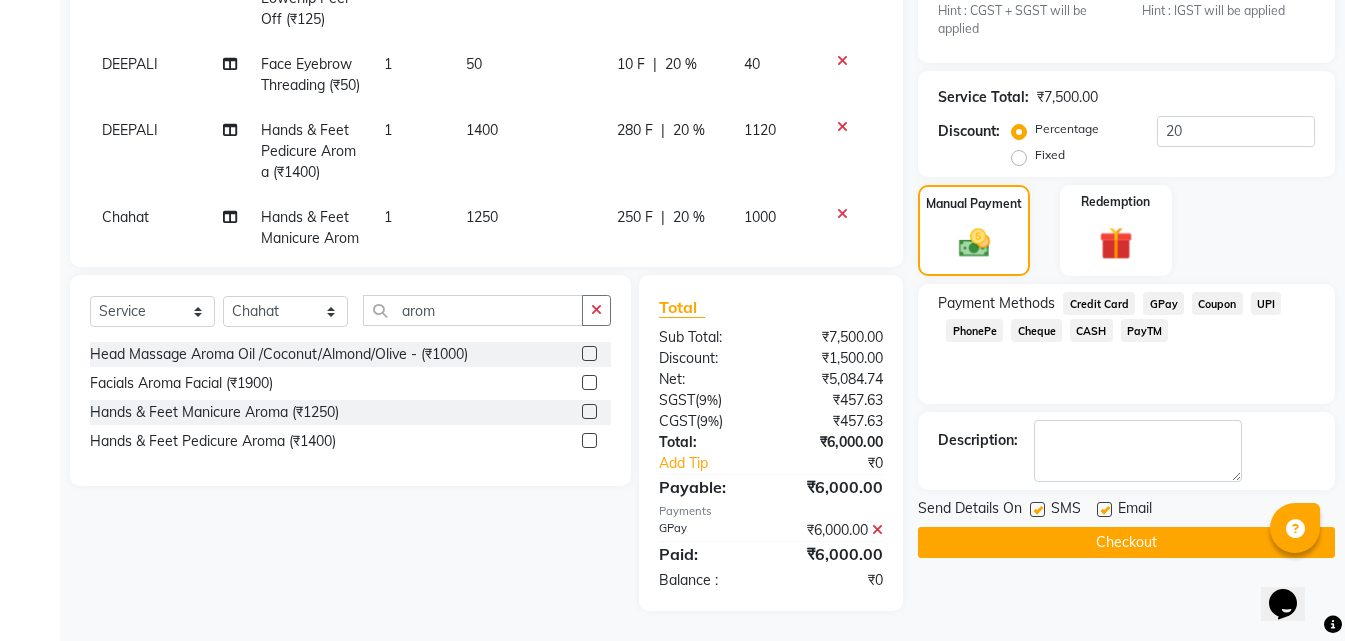 click on "Checkout" 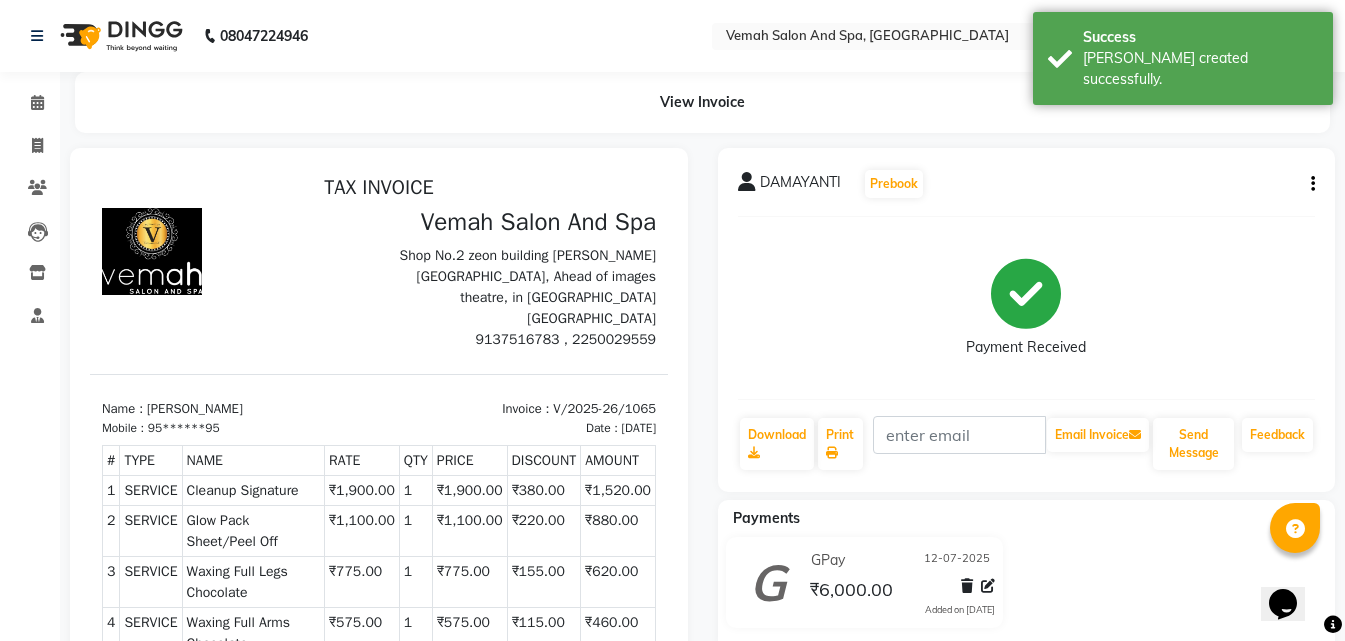 scroll, scrollTop: 0, scrollLeft: 0, axis: both 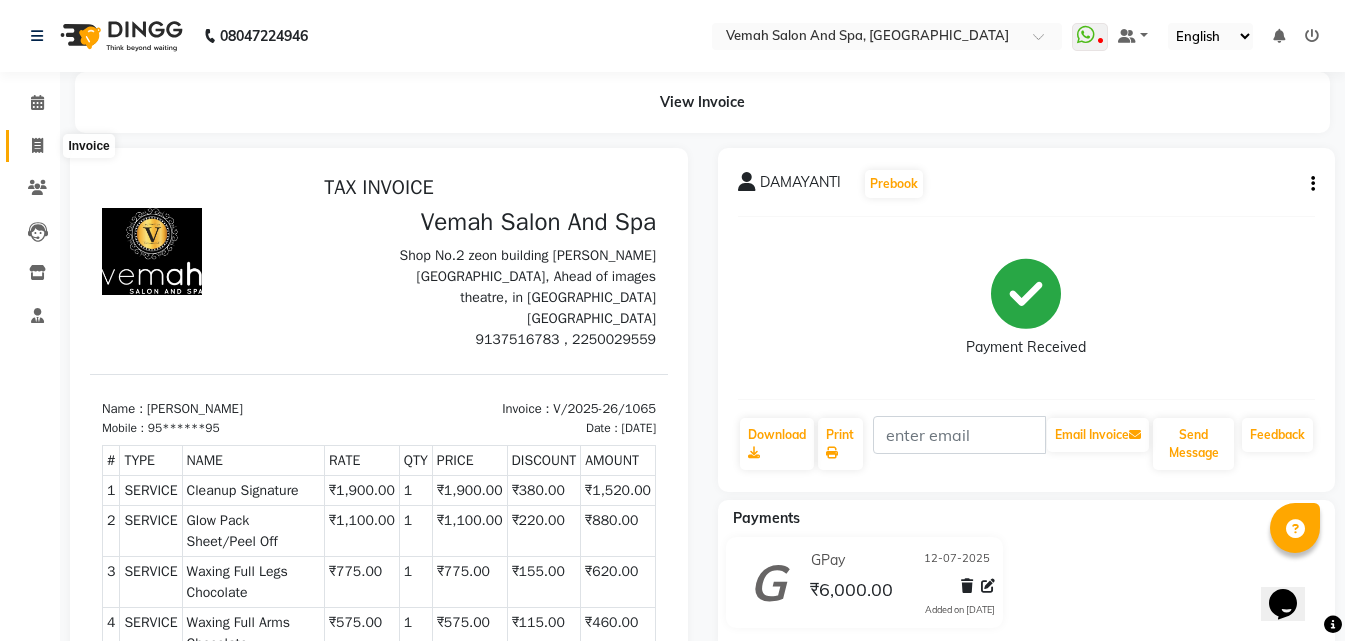 click 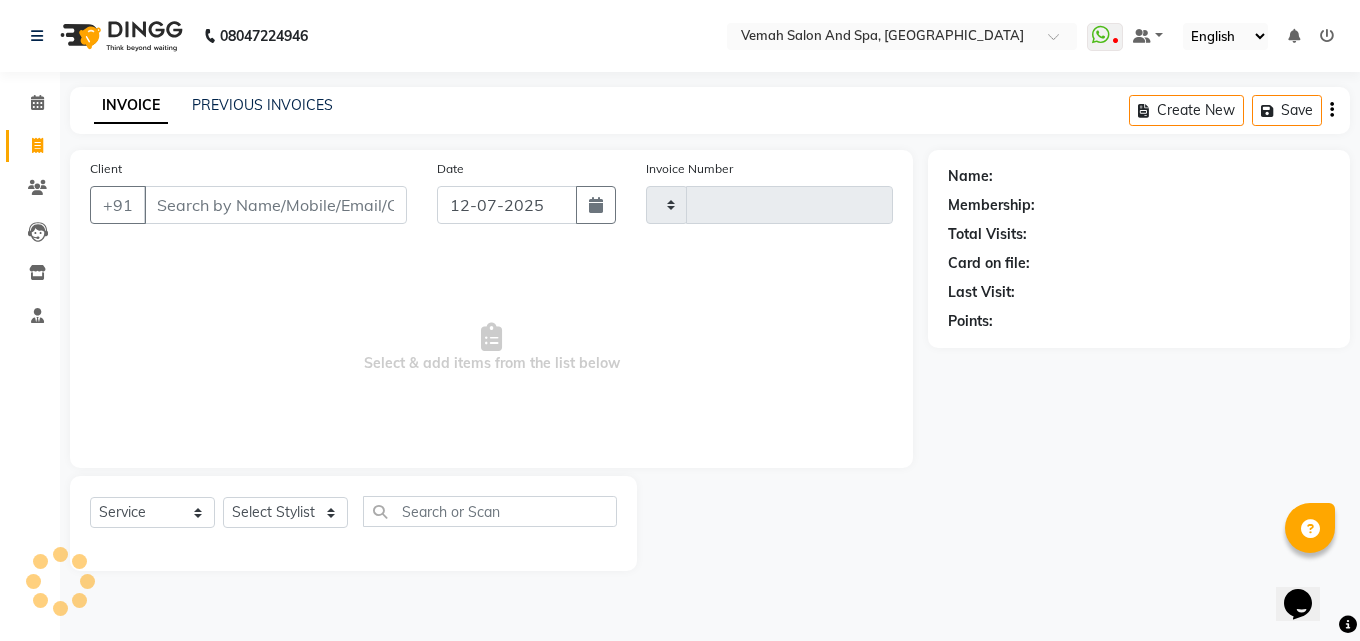type on "1066" 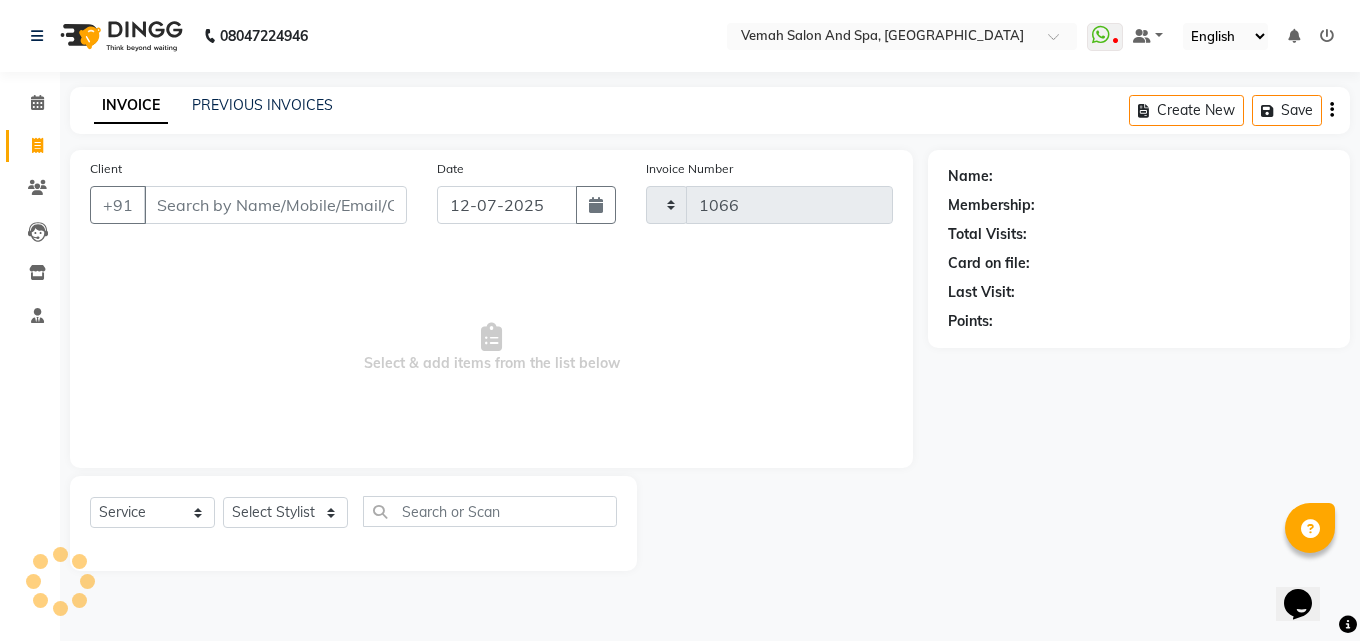 select on "7315" 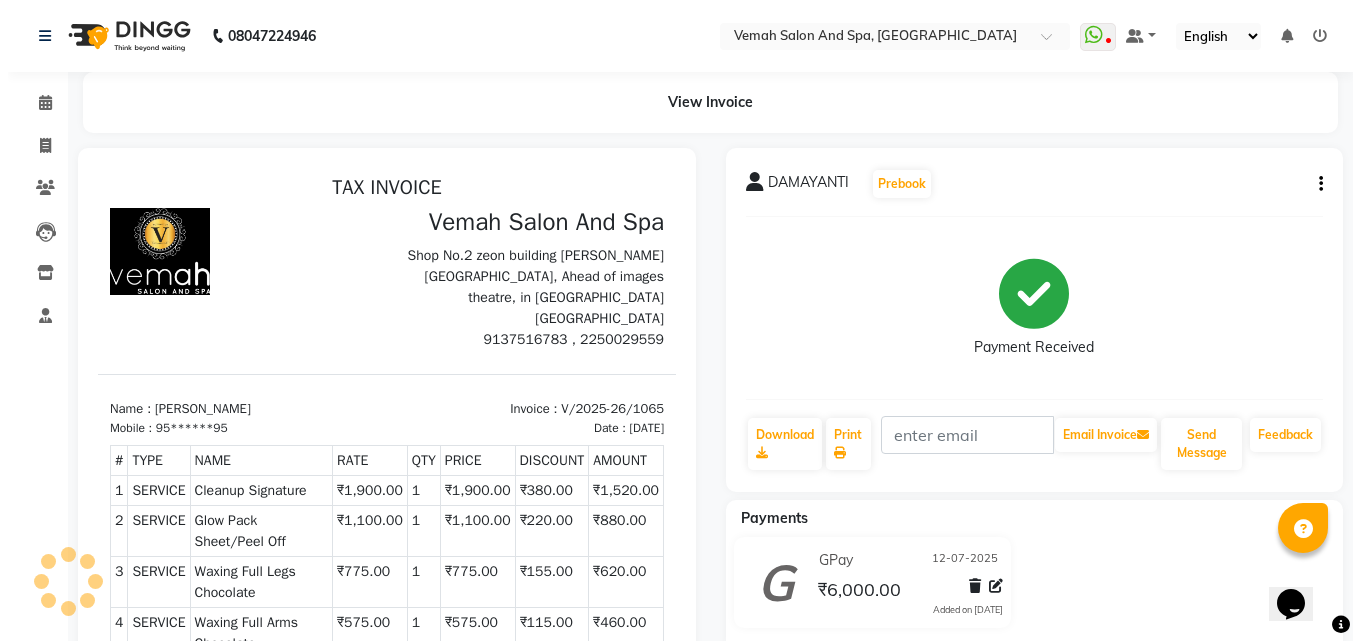 scroll, scrollTop: 0, scrollLeft: 0, axis: both 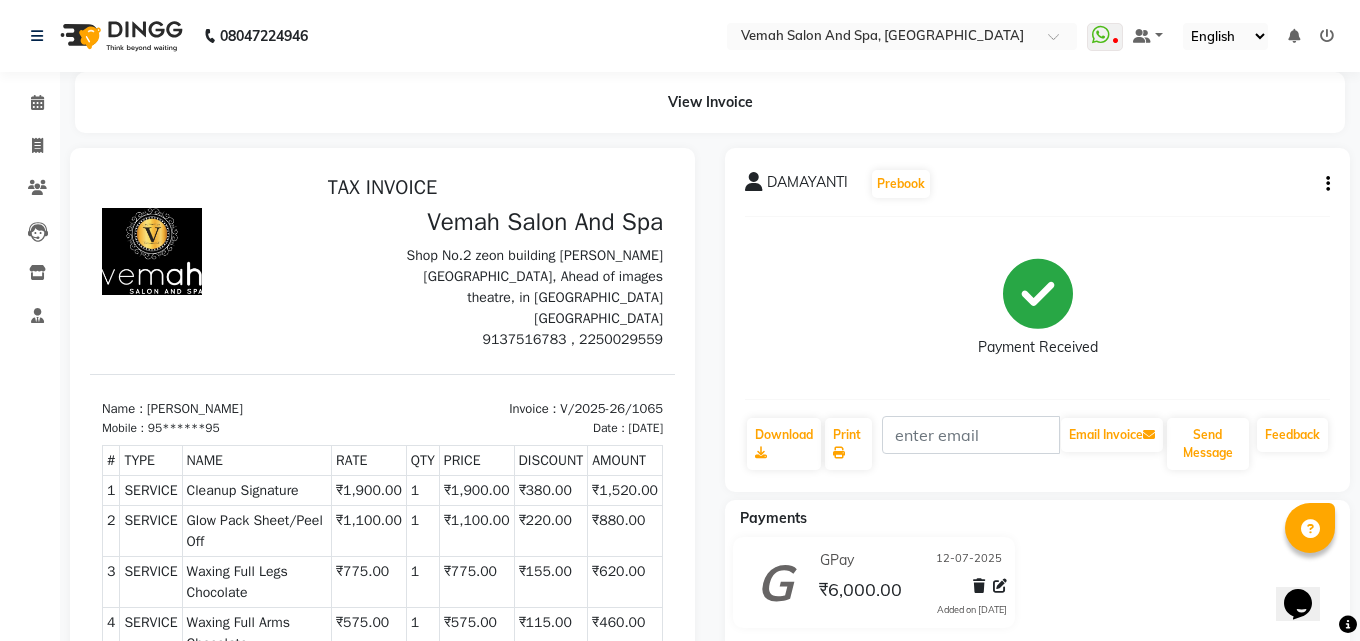 select on "7315" 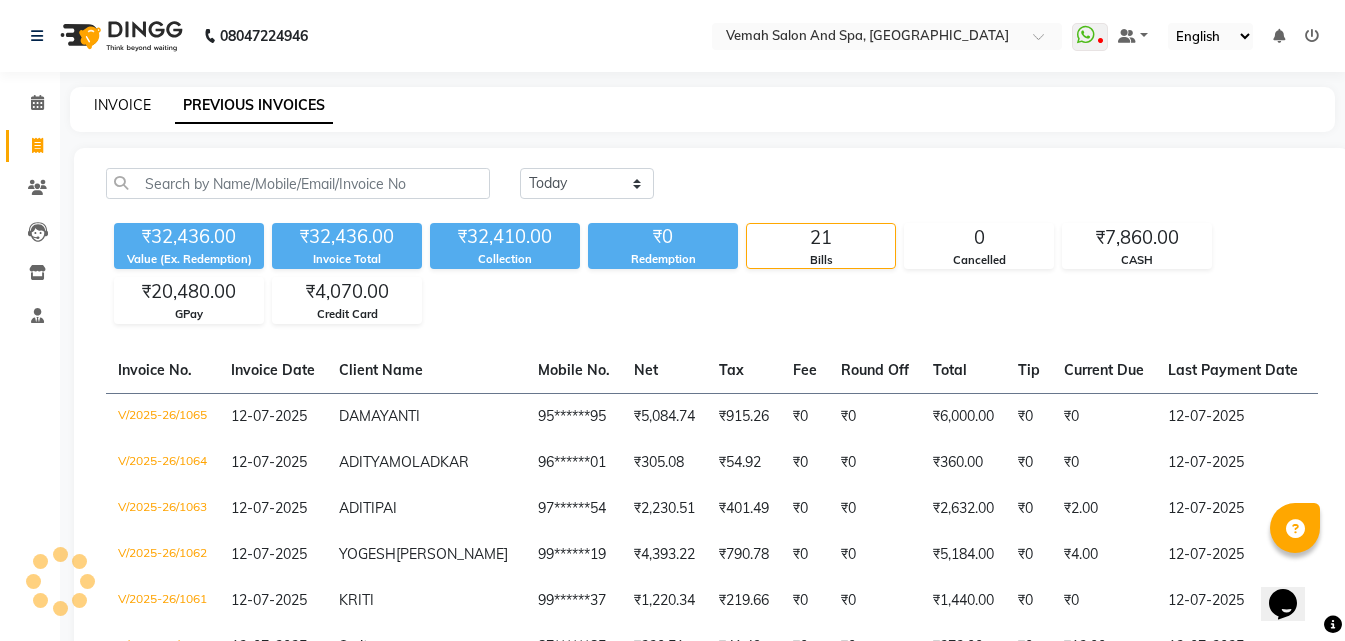 click on "INVOICE" 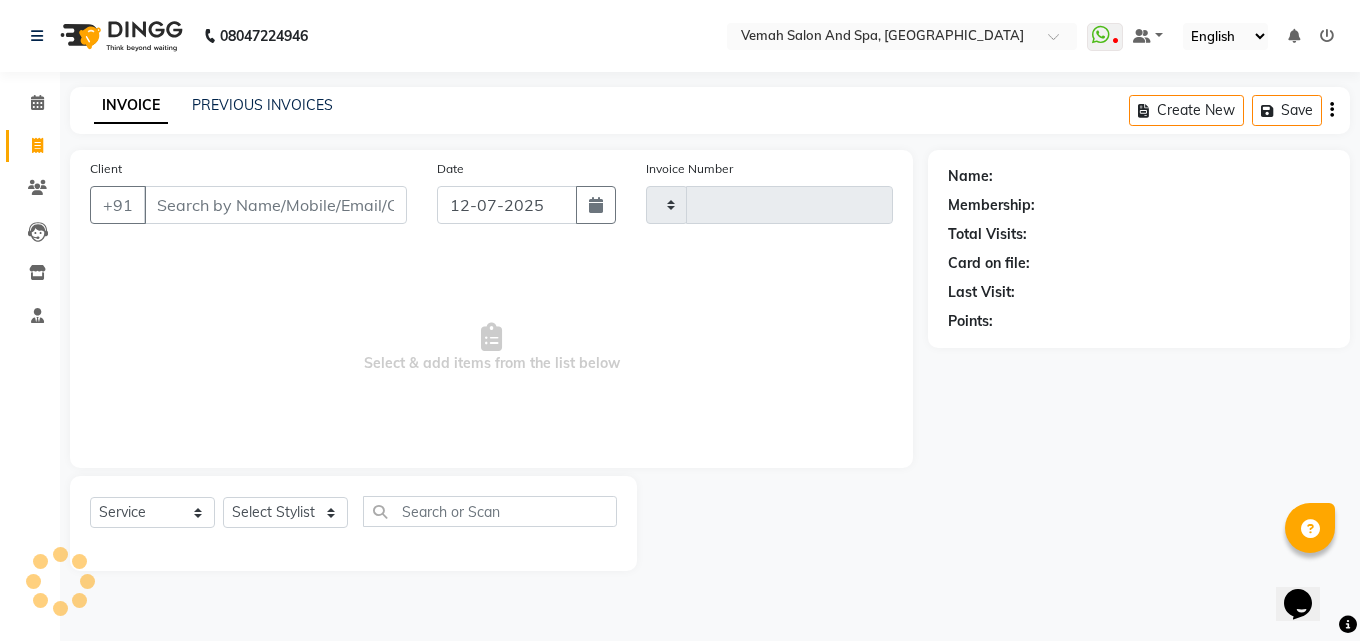 type on "1066" 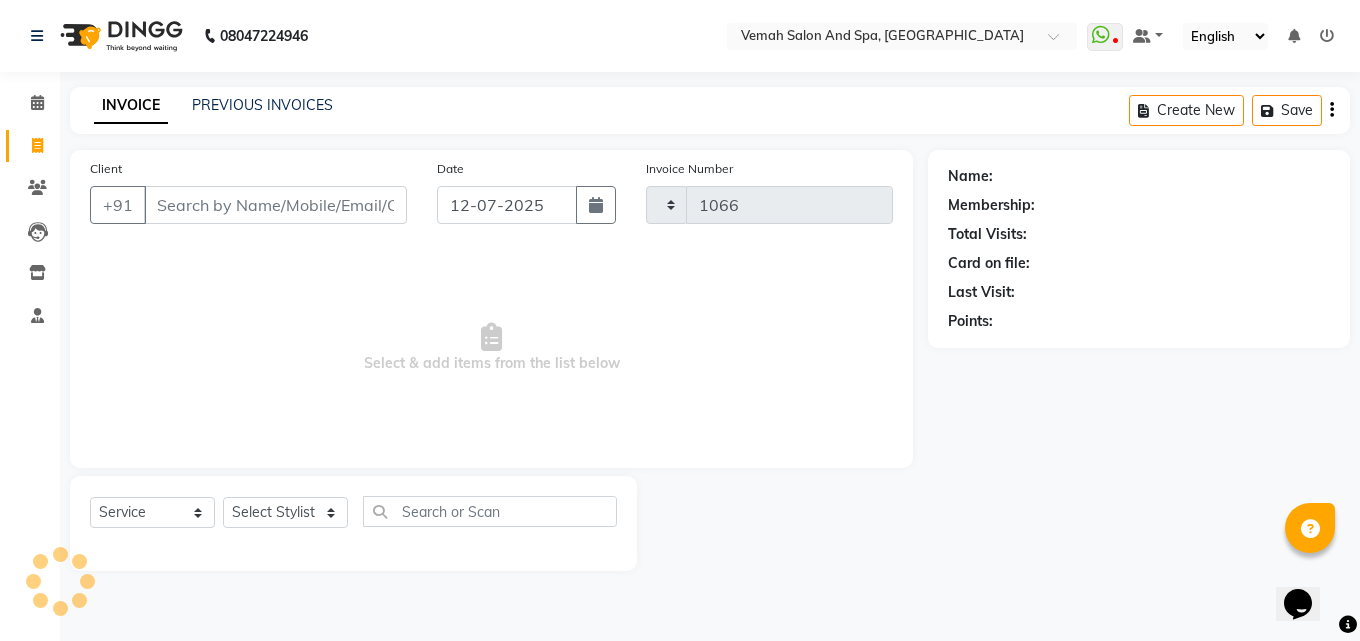 select on "7315" 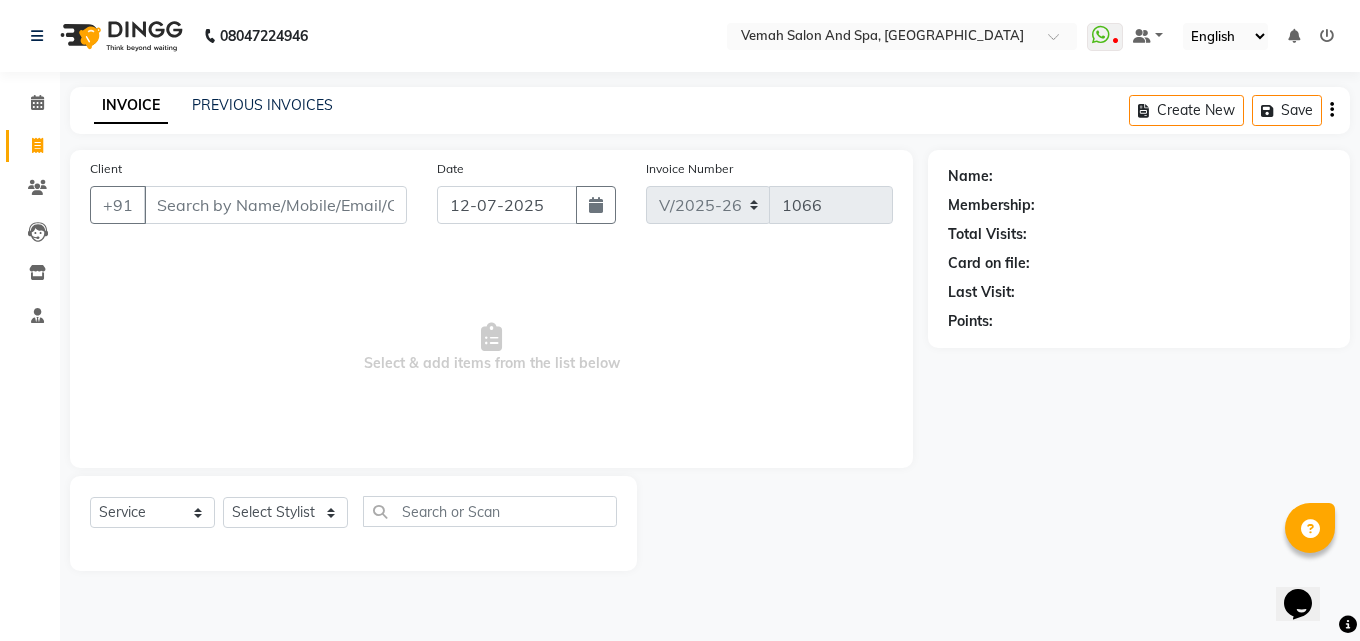 click on "Client" at bounding box center [275, 205] 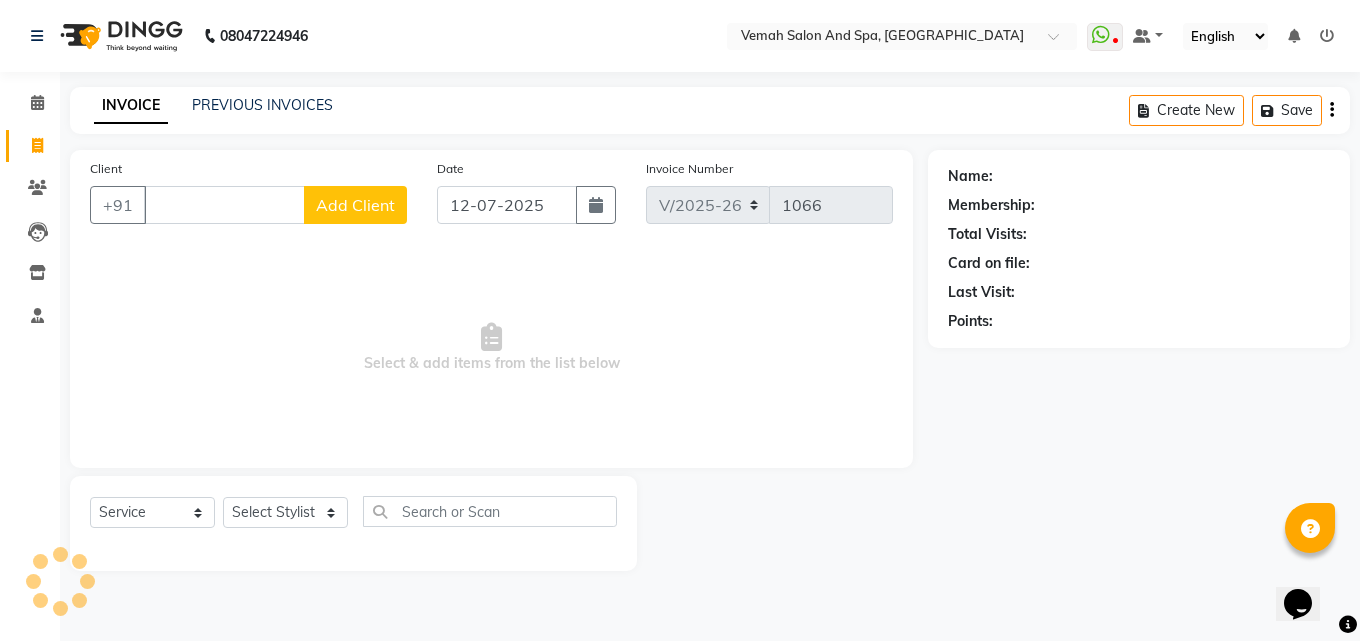 type 